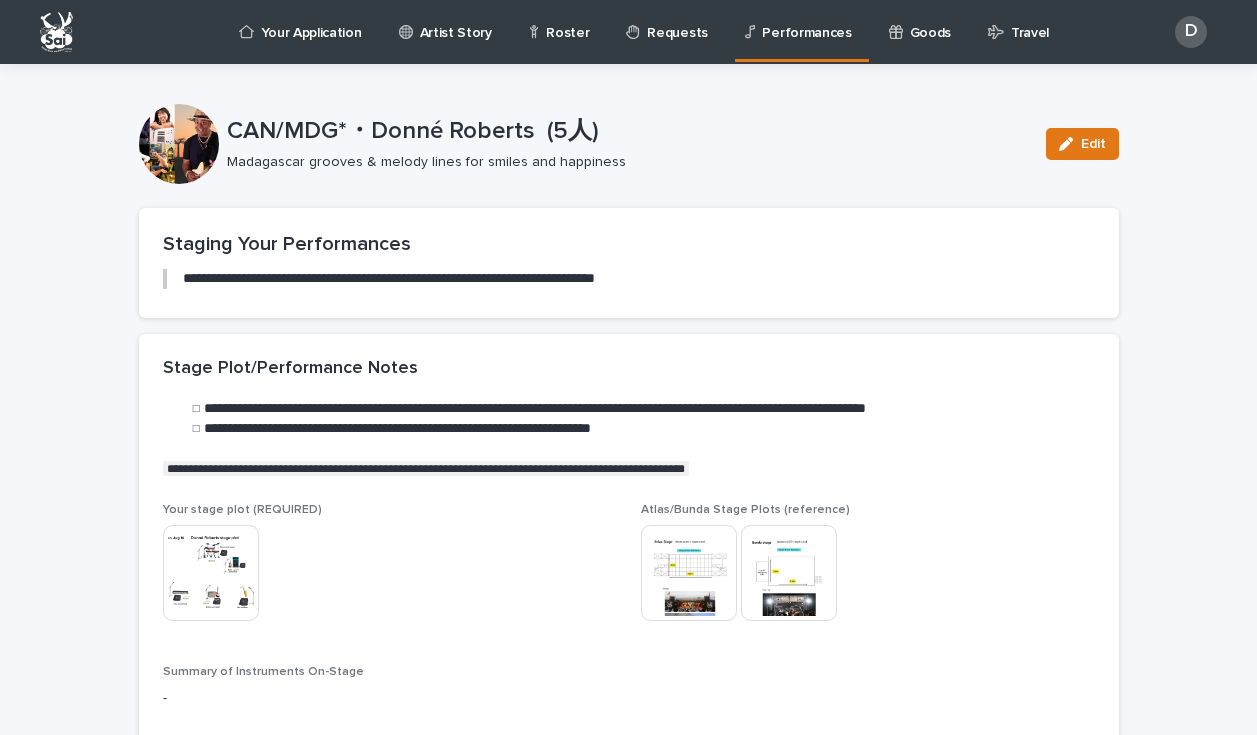 scroll, scrollTop: 0, scrollLeft: 0, axis: both 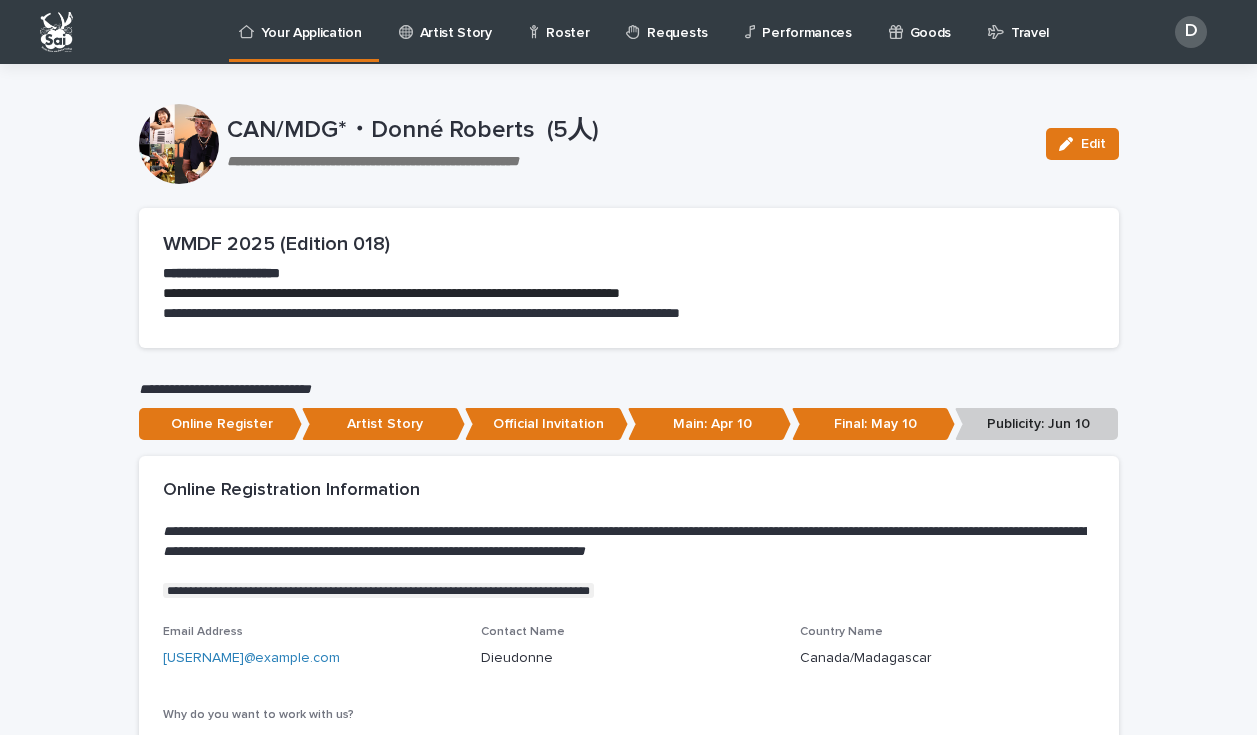 click on "Performances" at bounding box center [806, 21] 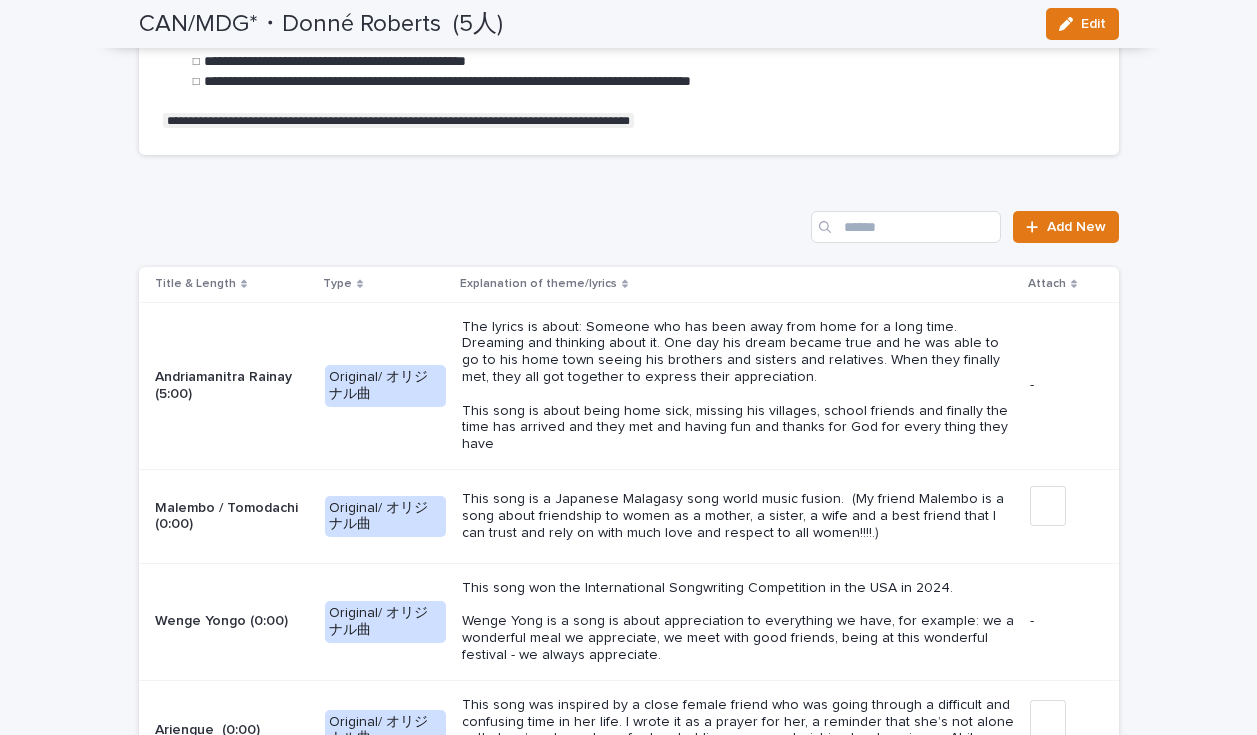 scroll, scrollTop: 2844, scrollLeft: 0, axis: vertical 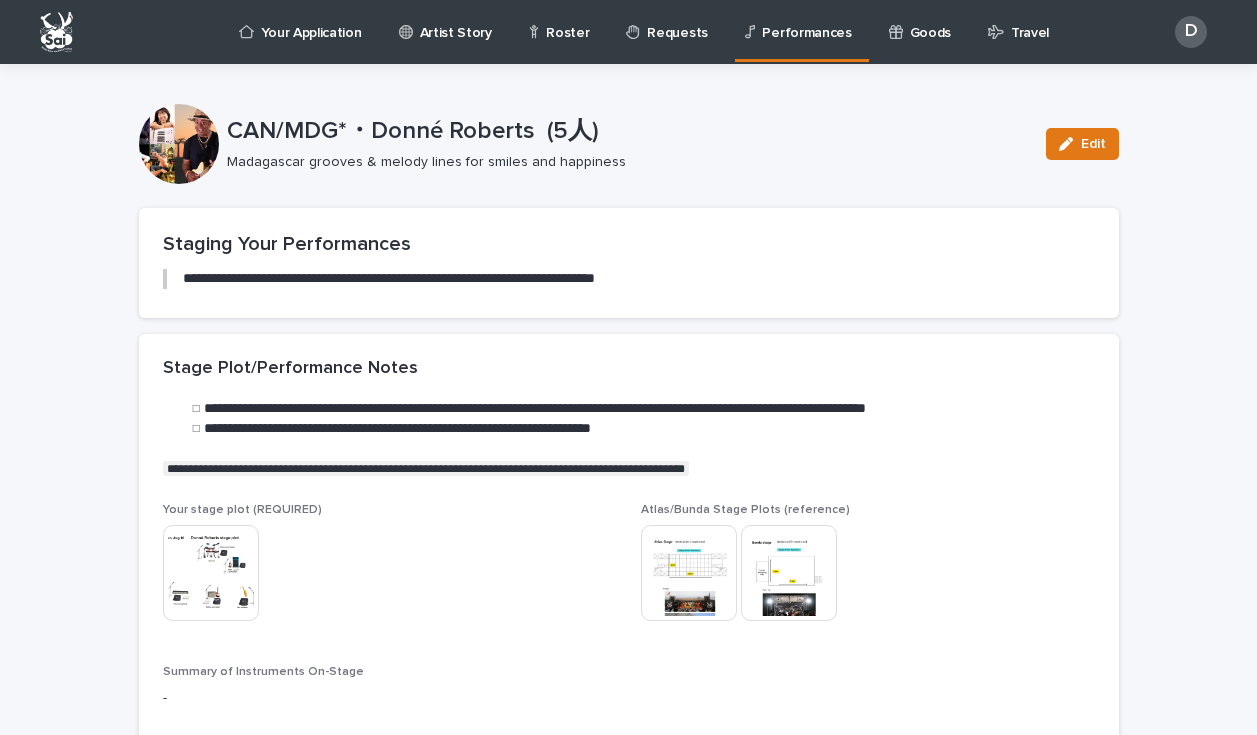 click at bounding box center (689, 573) 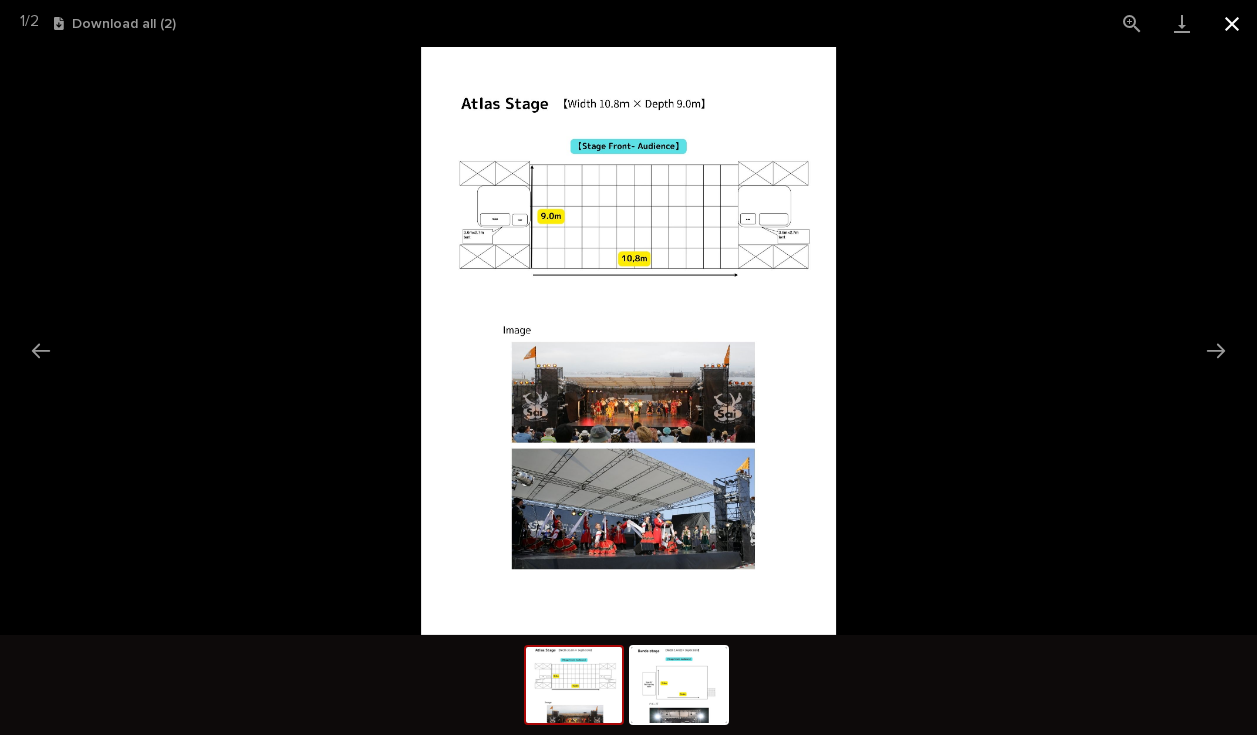 click at bounding box center (1232, 23) 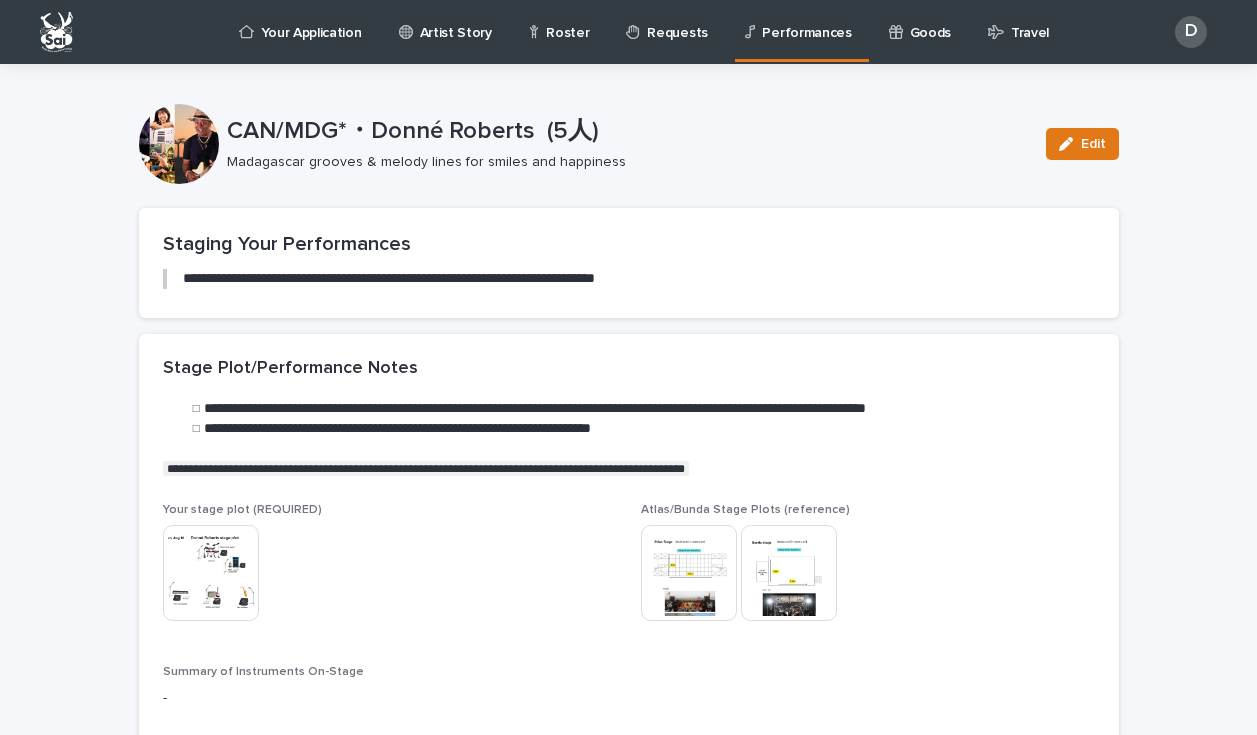 click at bounding box center (211, 573) 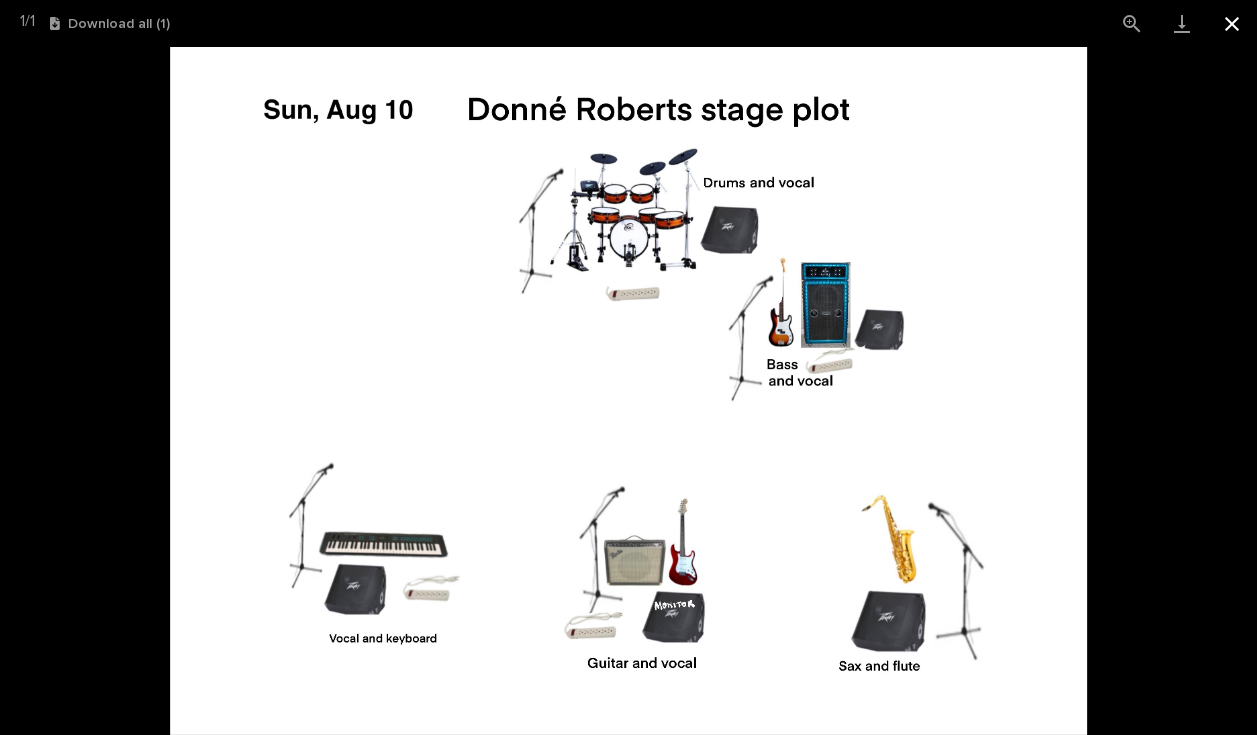 click at bounding box center (1232, 23) 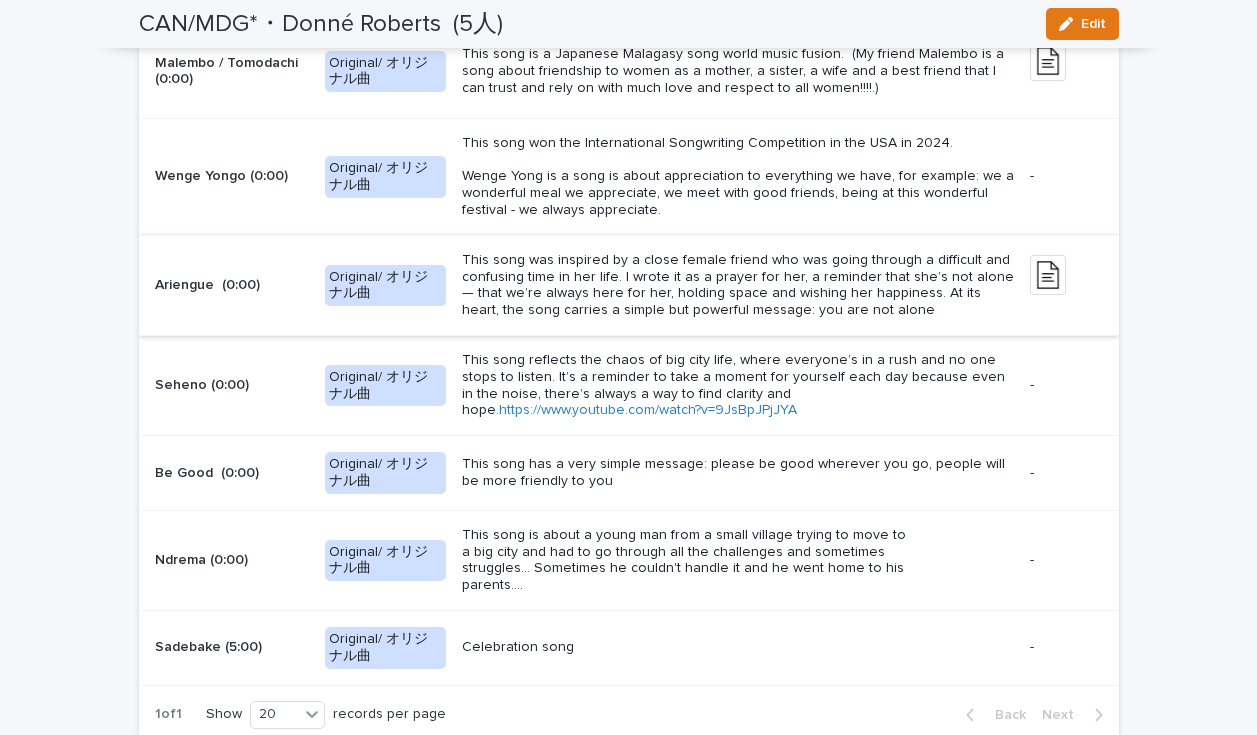 scroll, scrollTop: 3030, scrollLeft: 0, axis: vertical 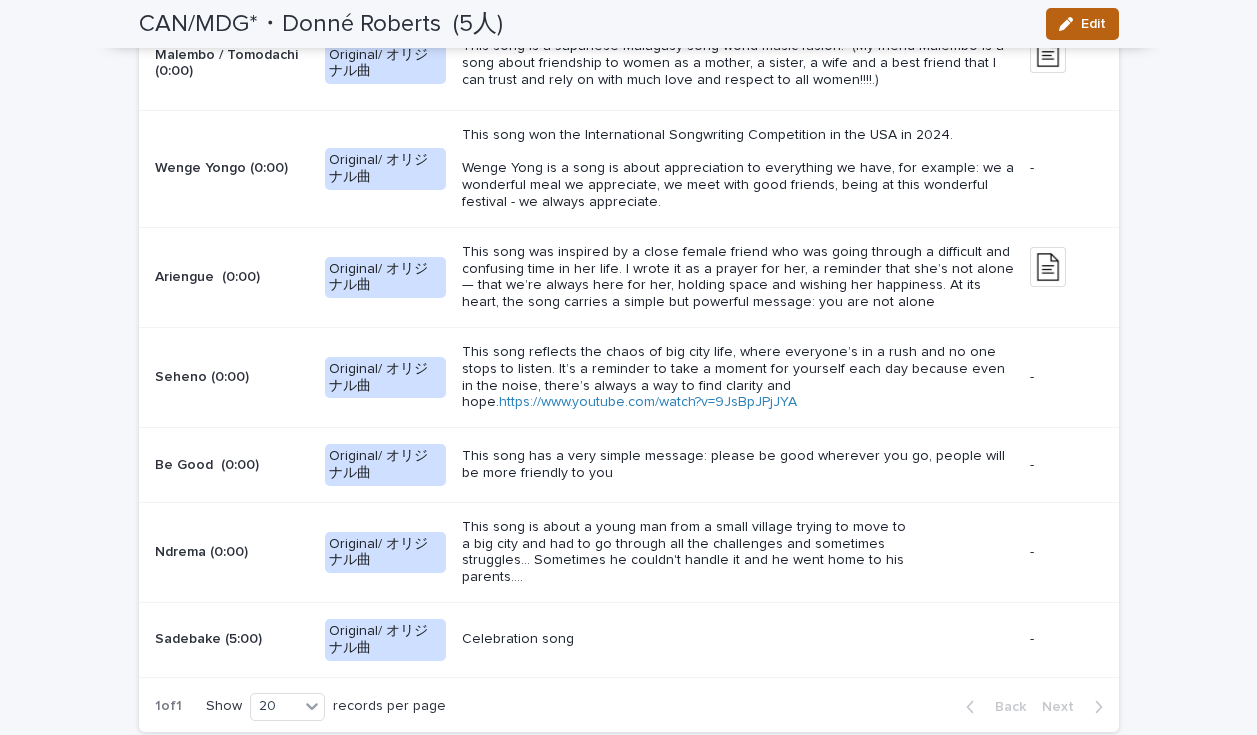 click on "Edit" at bounding box center [1093, 24] 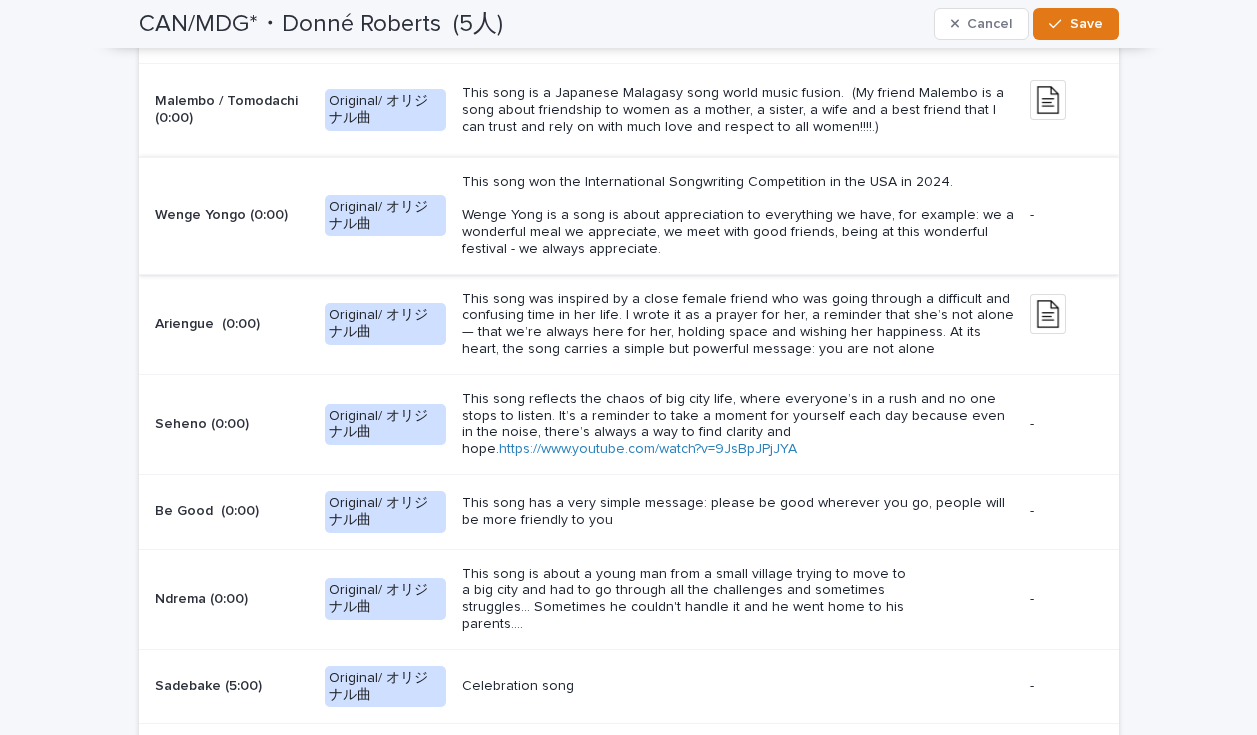 scroll, scrollTop: 3363, scrollLeft: 0, axis: vertical 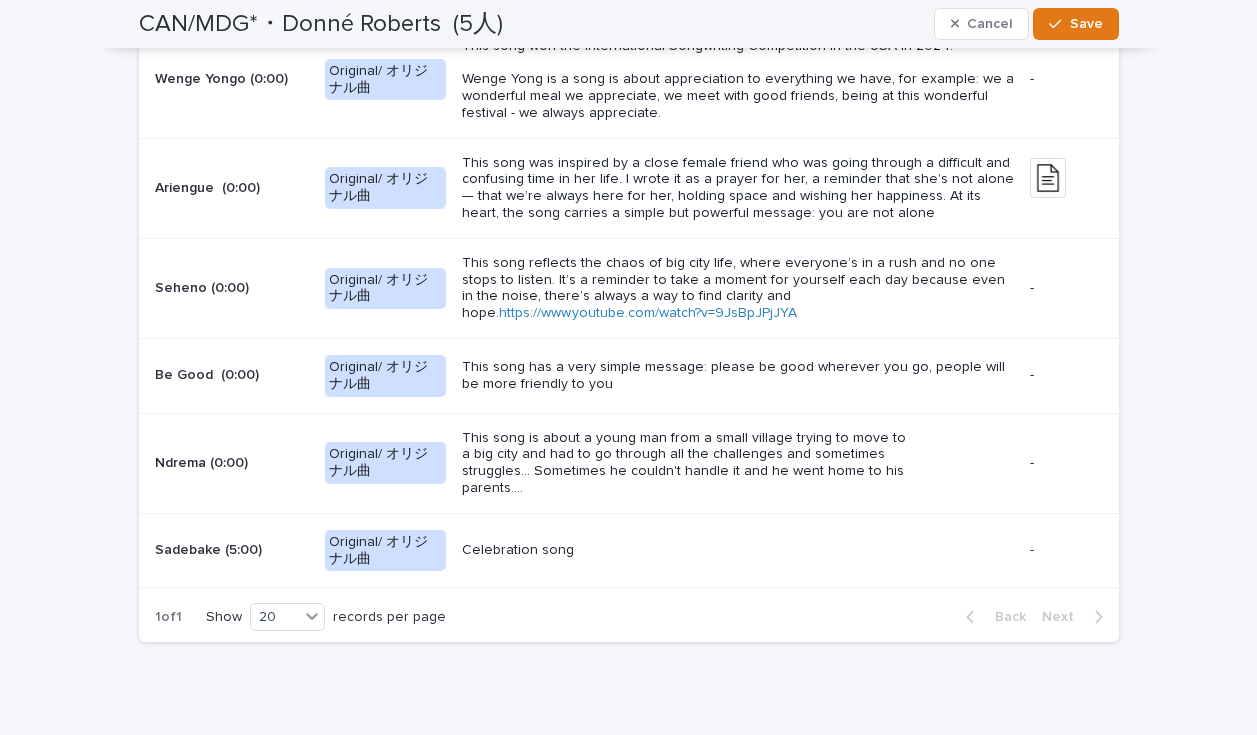 click on "This song has a very simple message: please be good wherever you go, people will be more friendly to you" at bounding box center [738, 376] 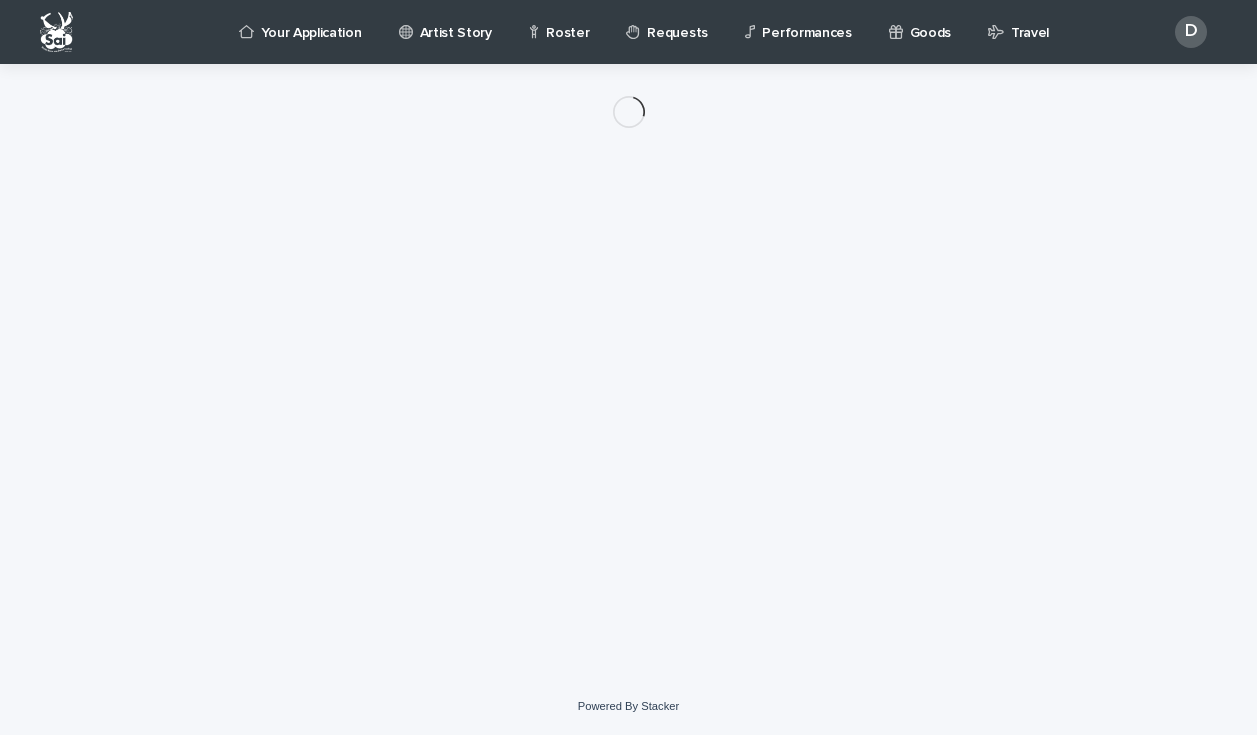 scroll, scrollTop: 0, scrollLeft: 0, axis: both 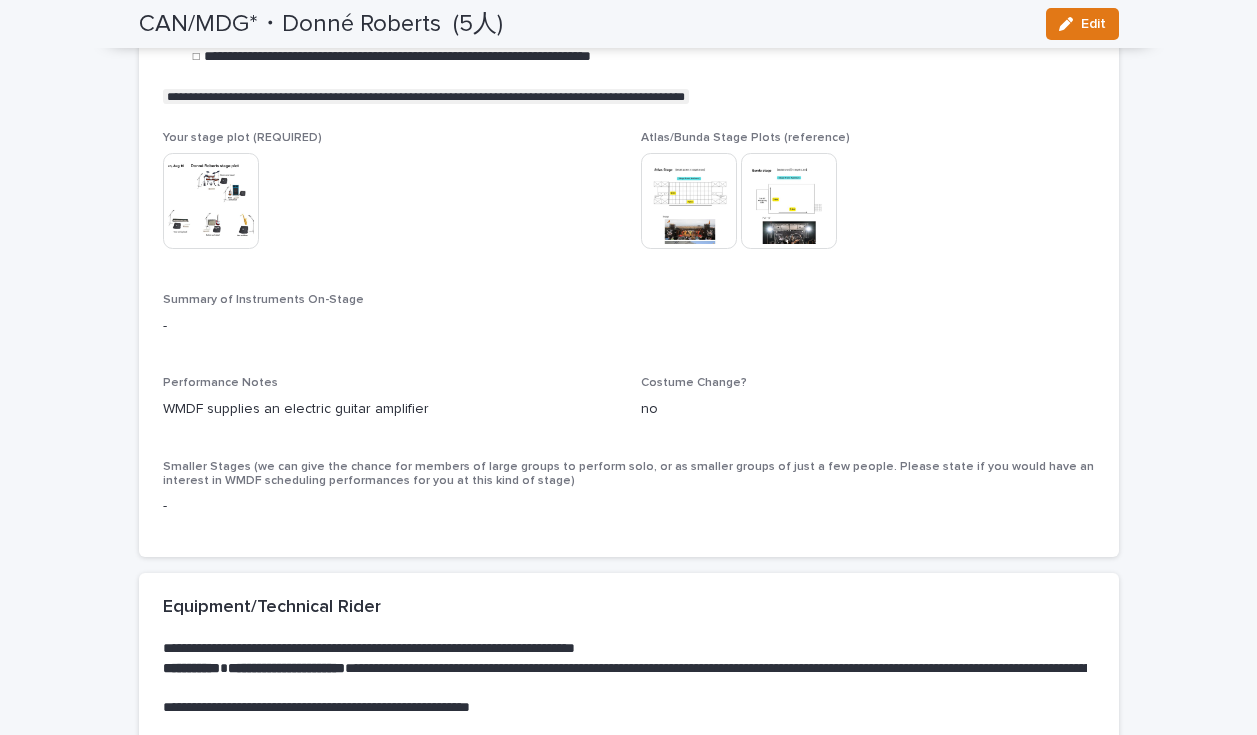 click at bounding box center [211, 201] 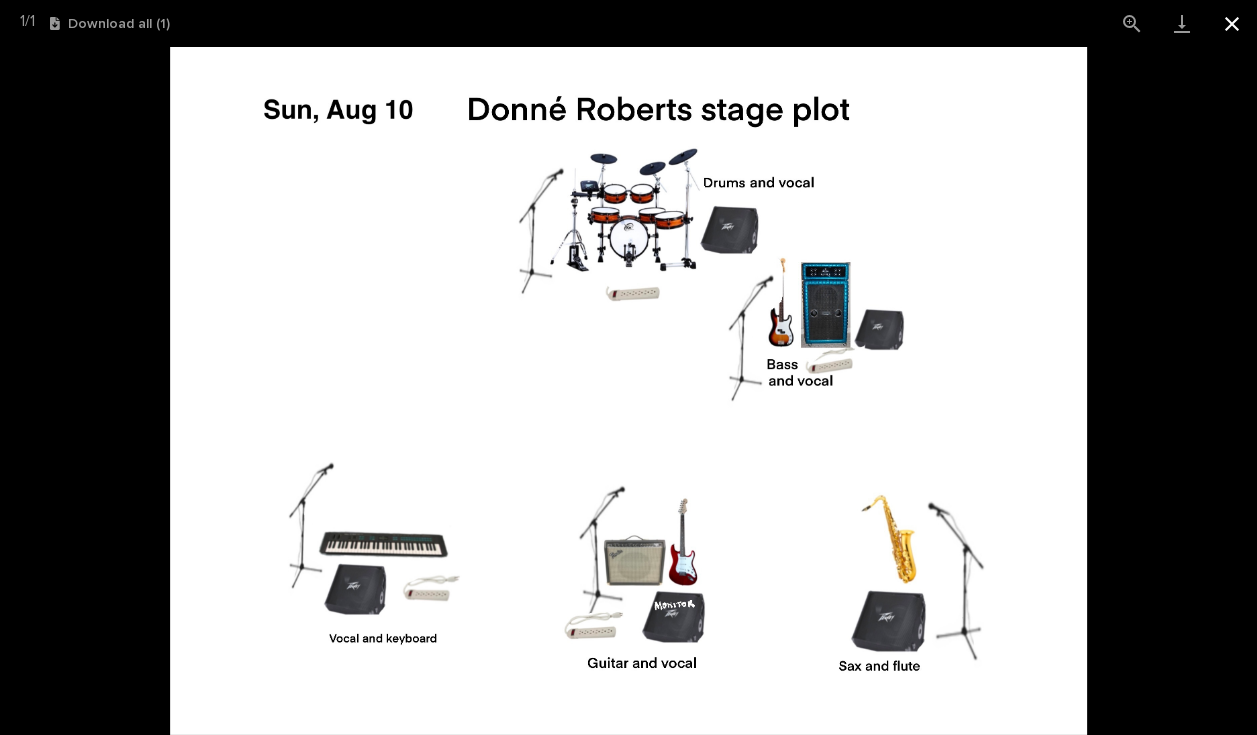 click at bounding box center (1232, 23) 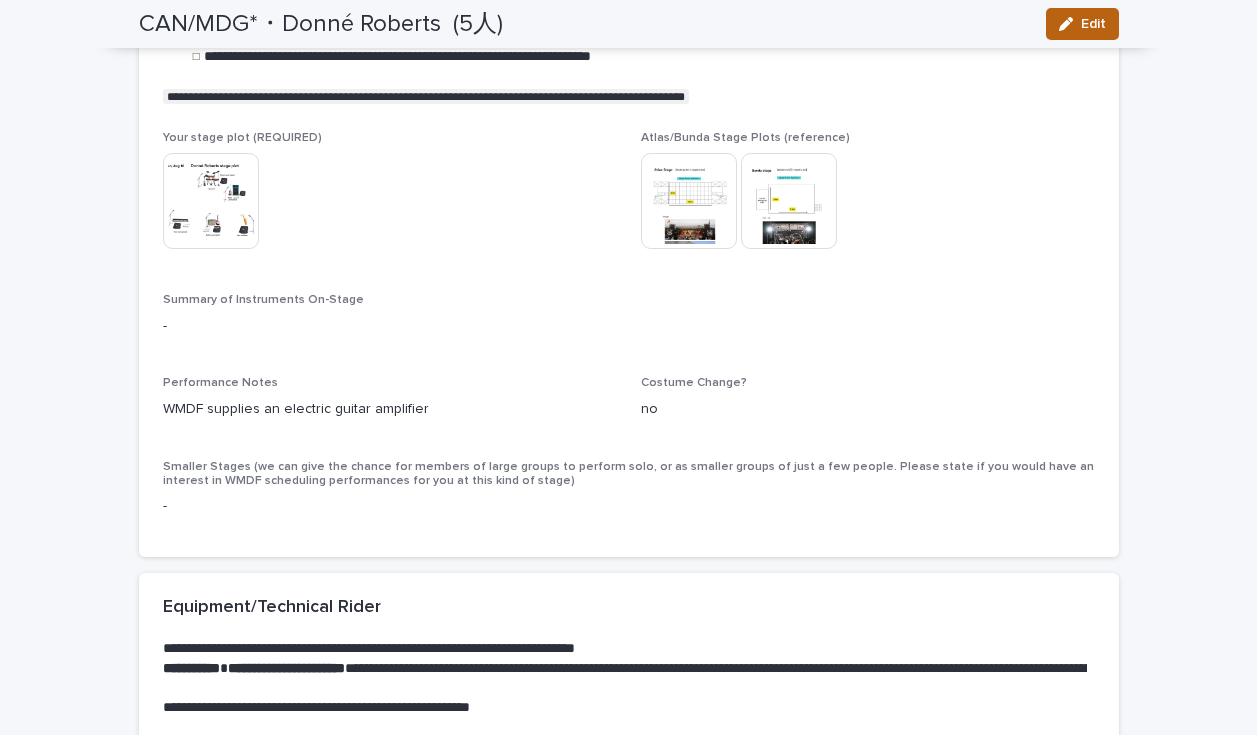 click on "Edit" at bounding box center [1082, 24] 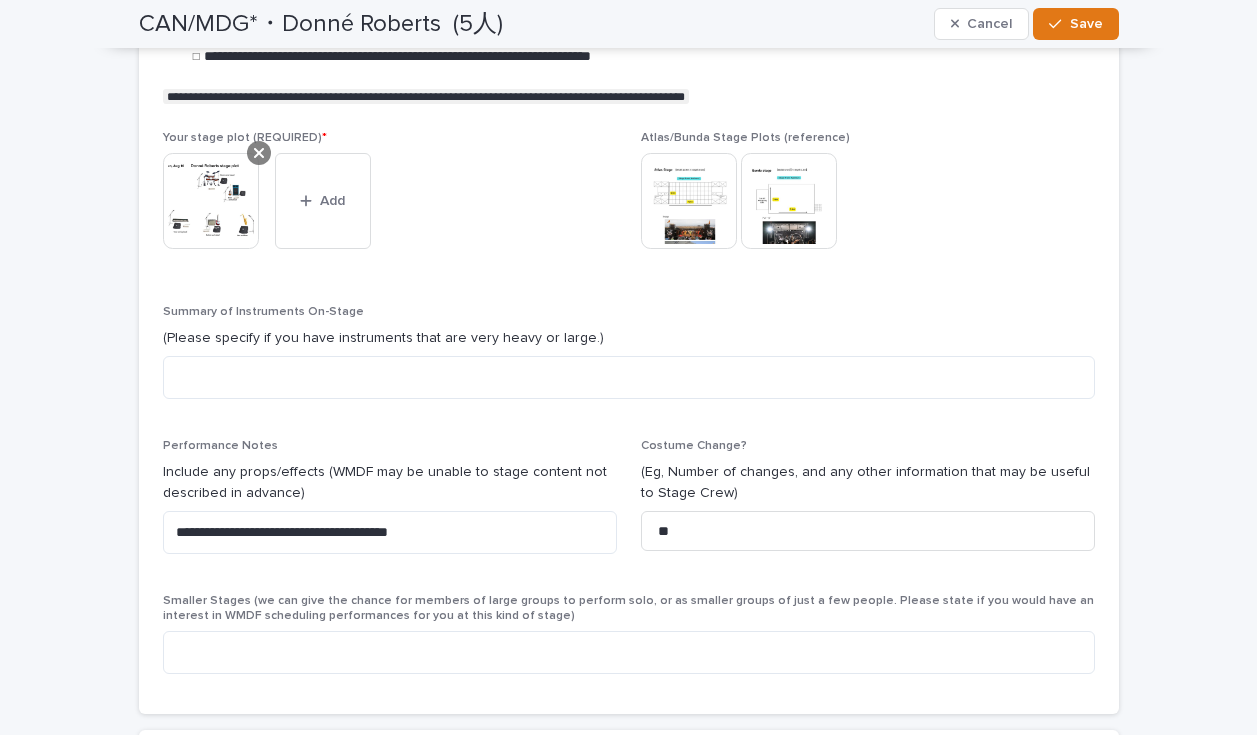 click 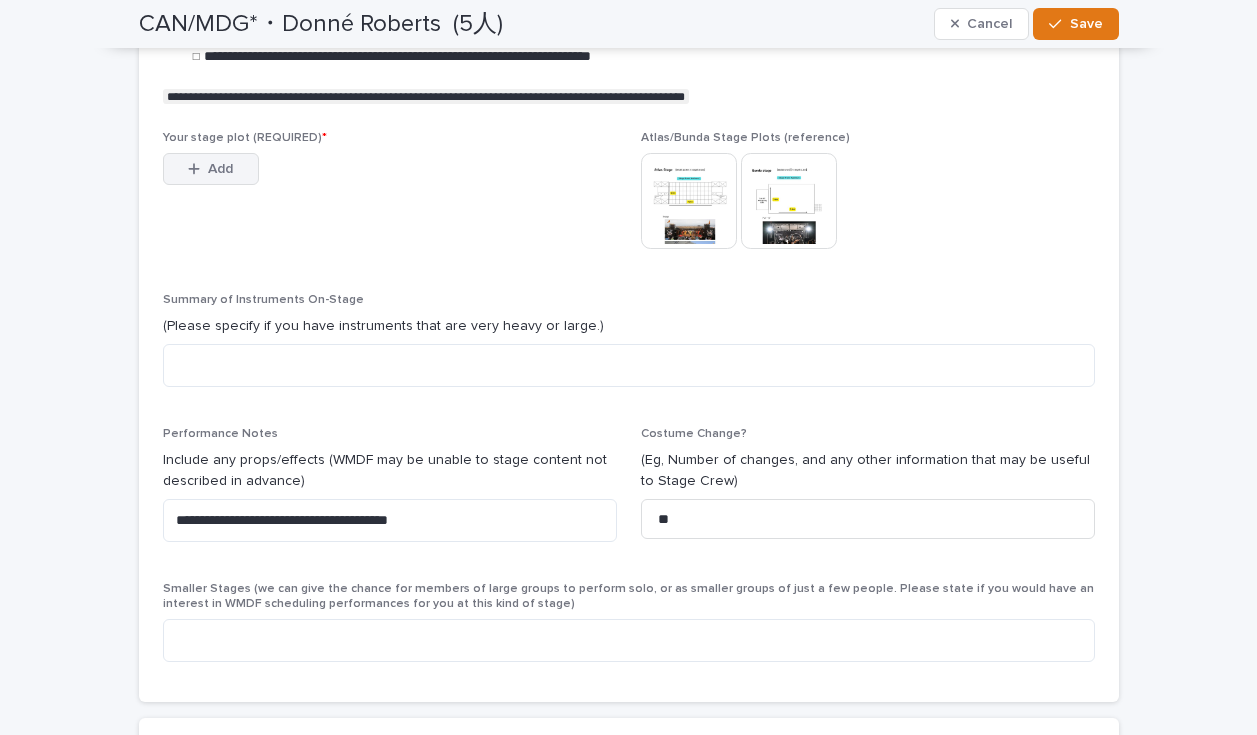 click 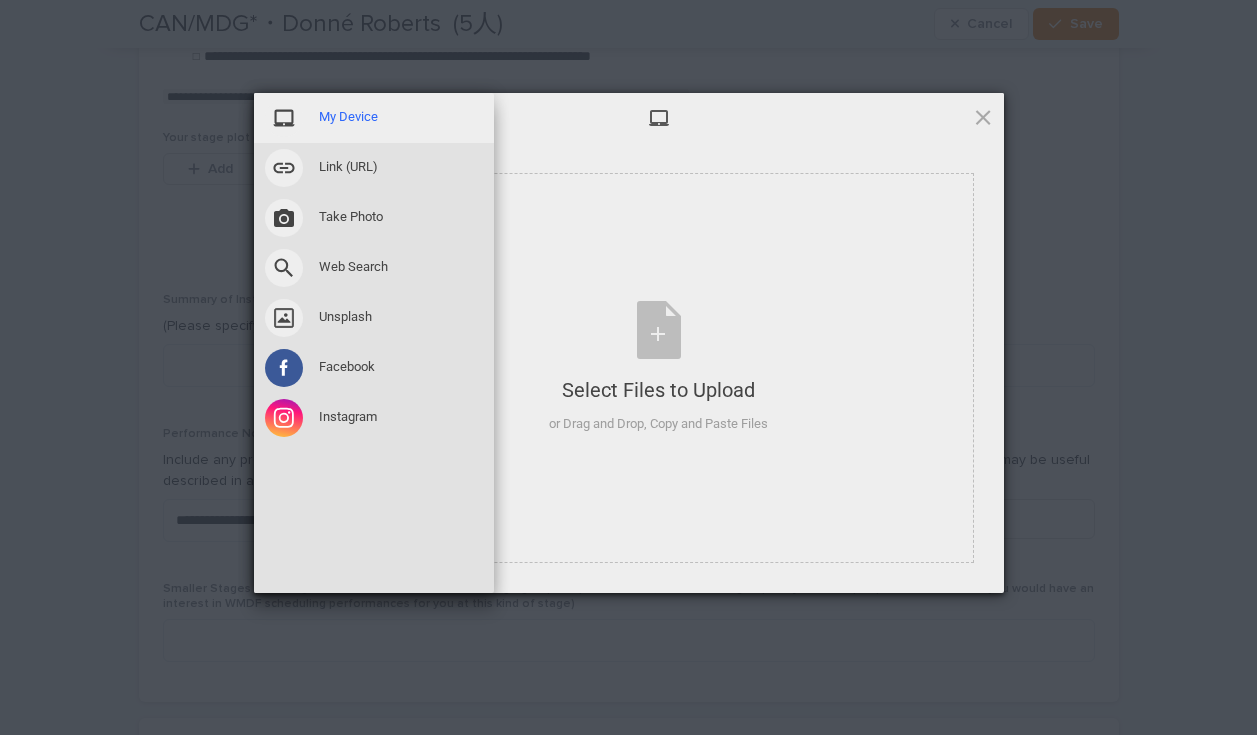 click on "My Device" at bounding box center (348, 117) 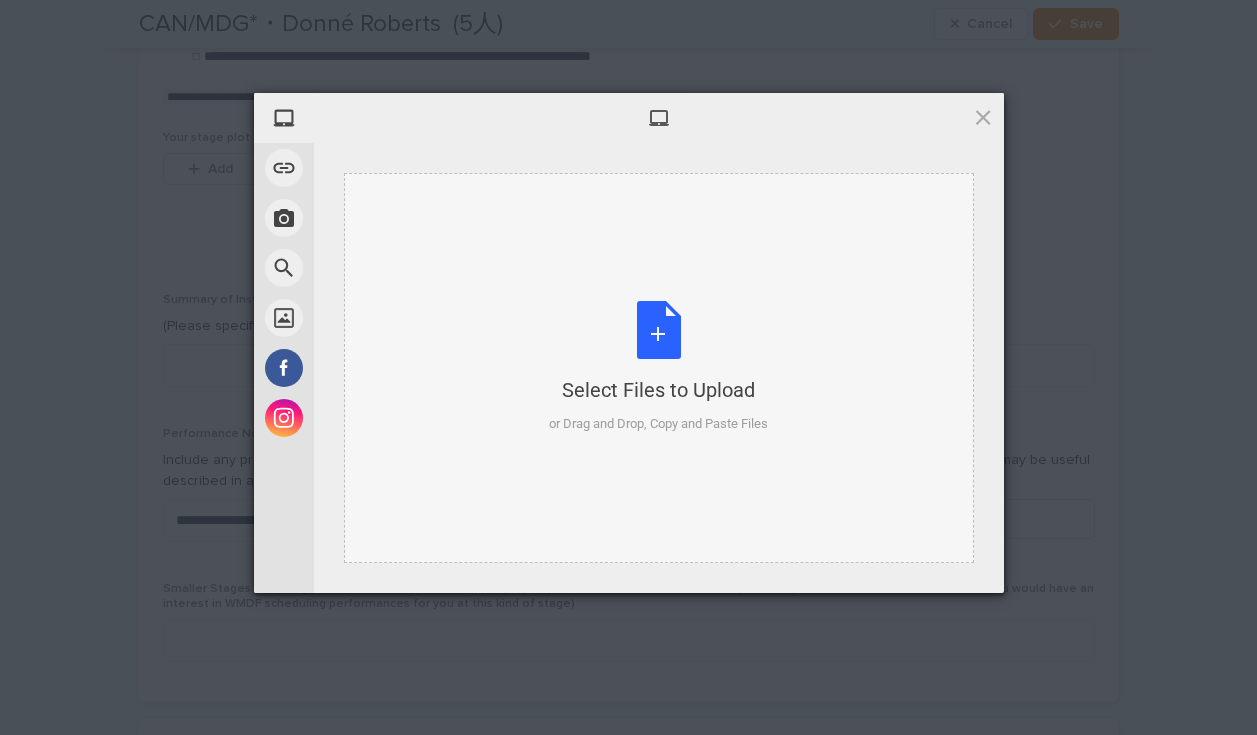 click on "Select Files to Upload
or Drag and Drop, Copy and Paste Files" at bounding box center (658, 367) 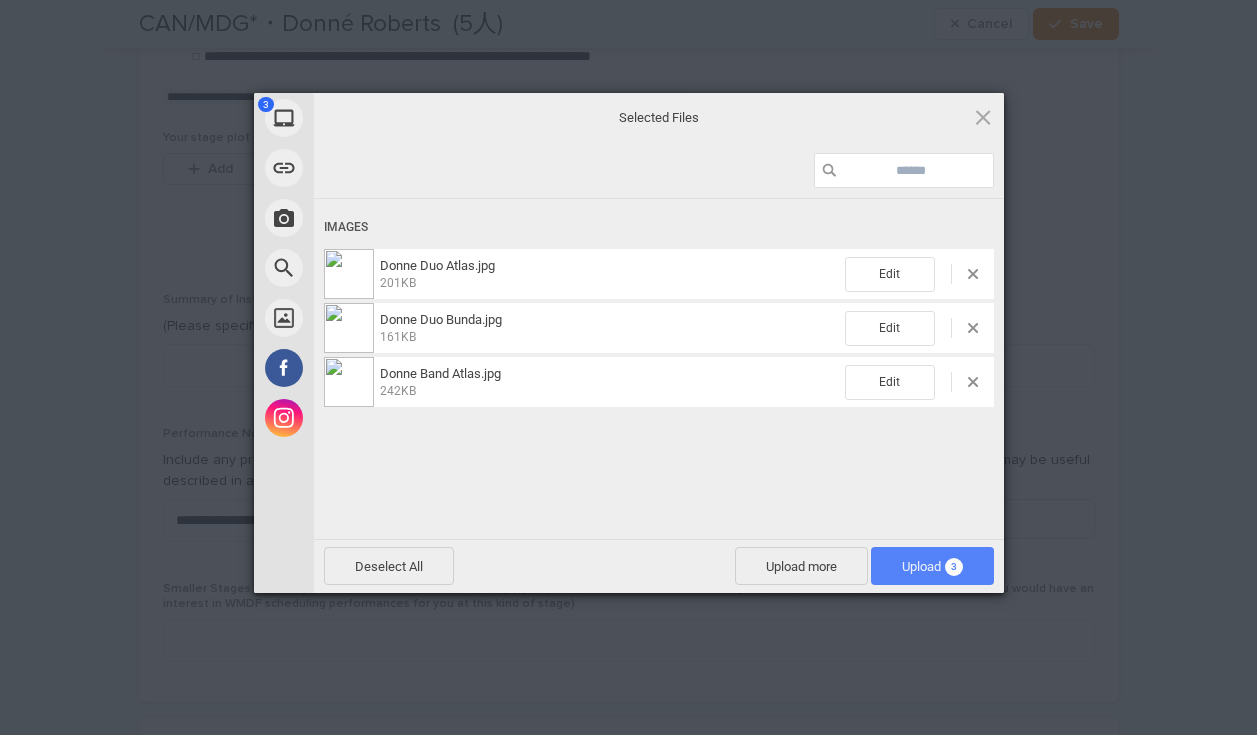 click on "Upload
3" at bounding box center [932, 566] 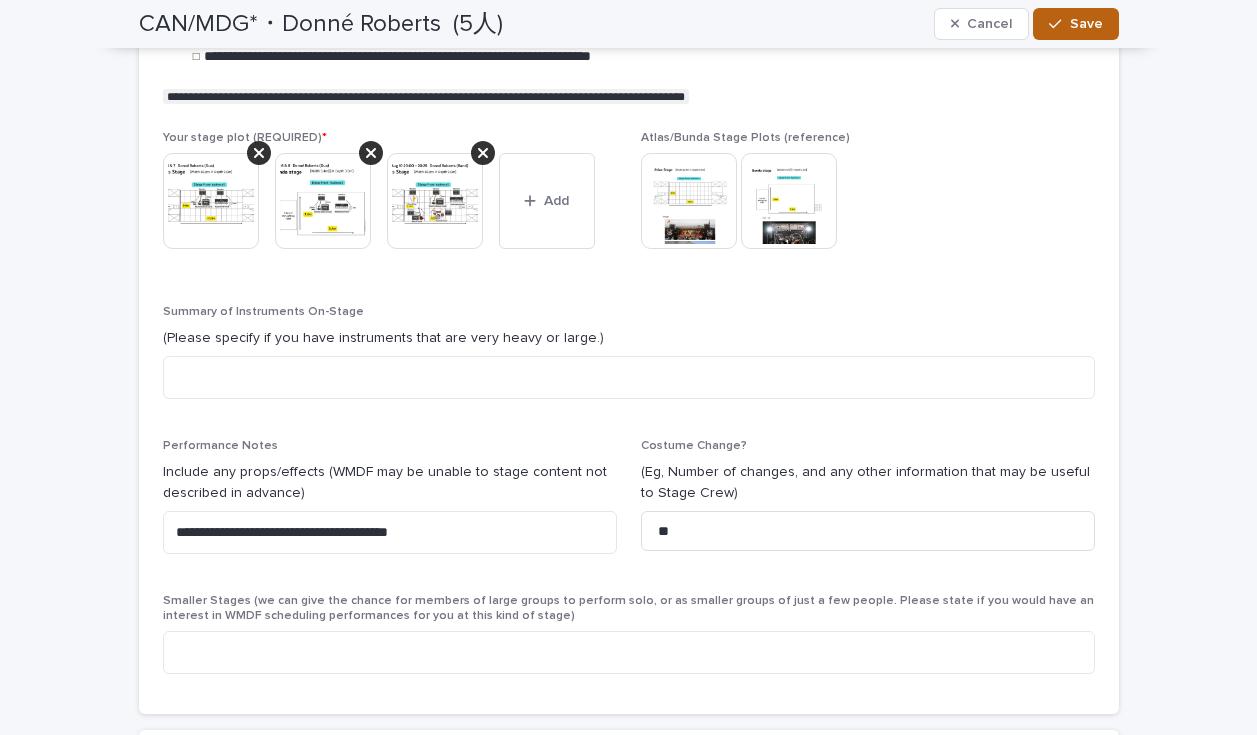 click at bounding box center (1059, 24) 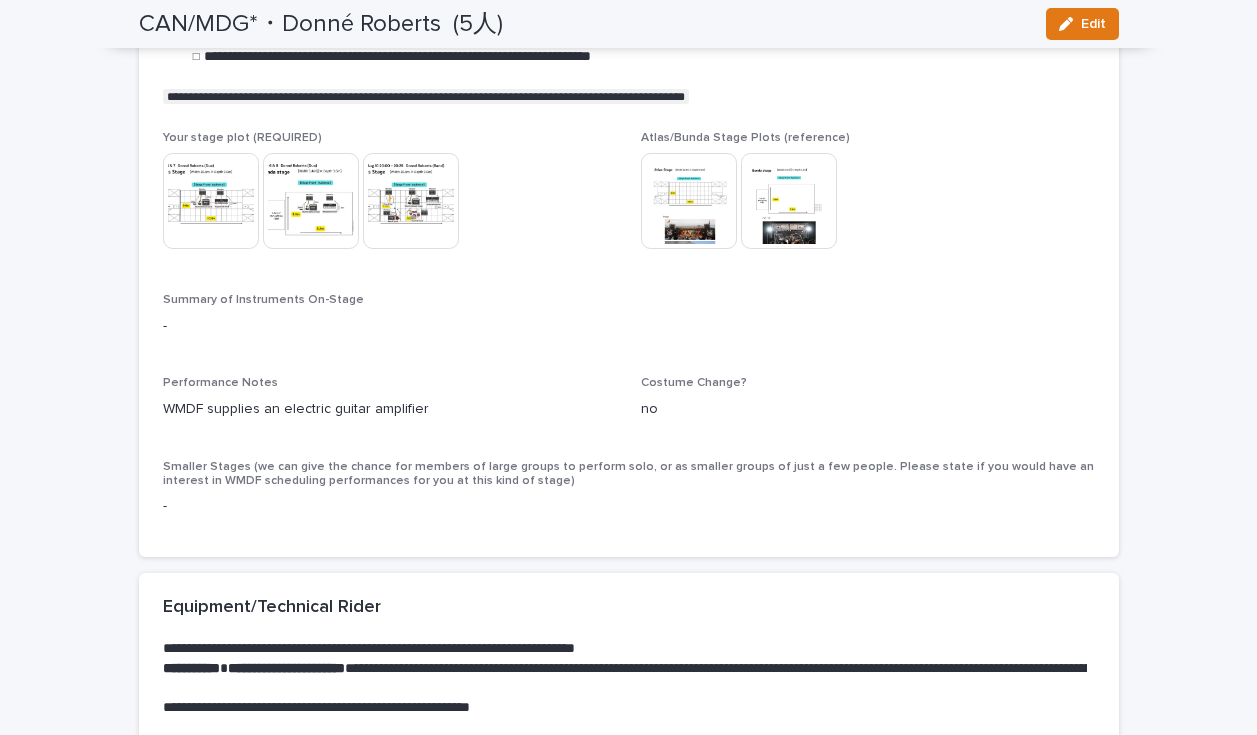 click at bounding box center (211, 201) 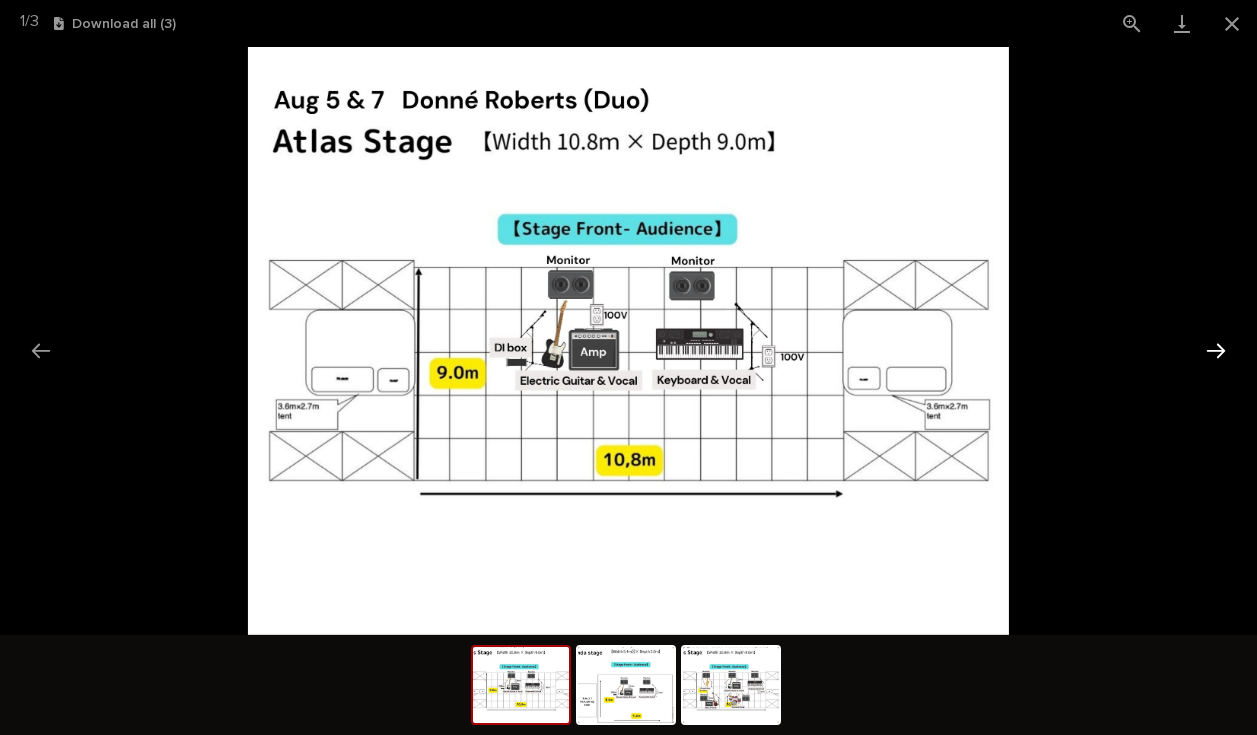 click at bounding box center (1216, 350) 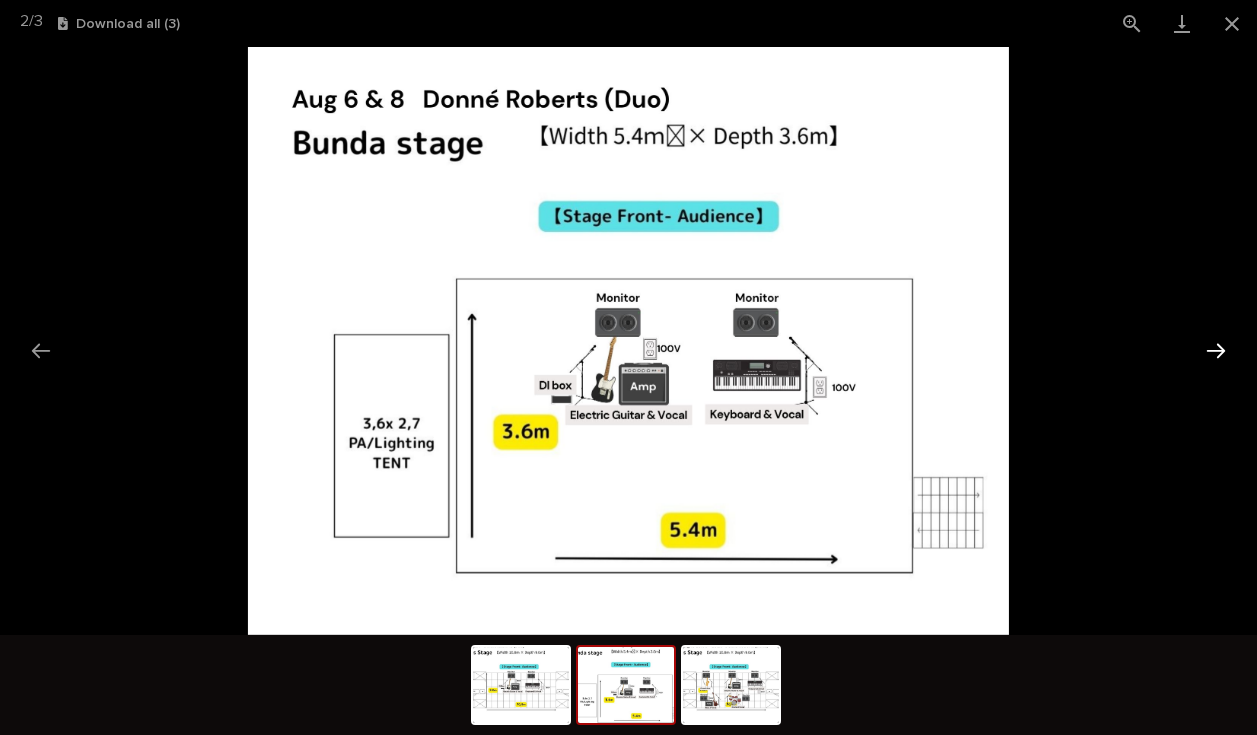 click at bounding box center [1216, 350] 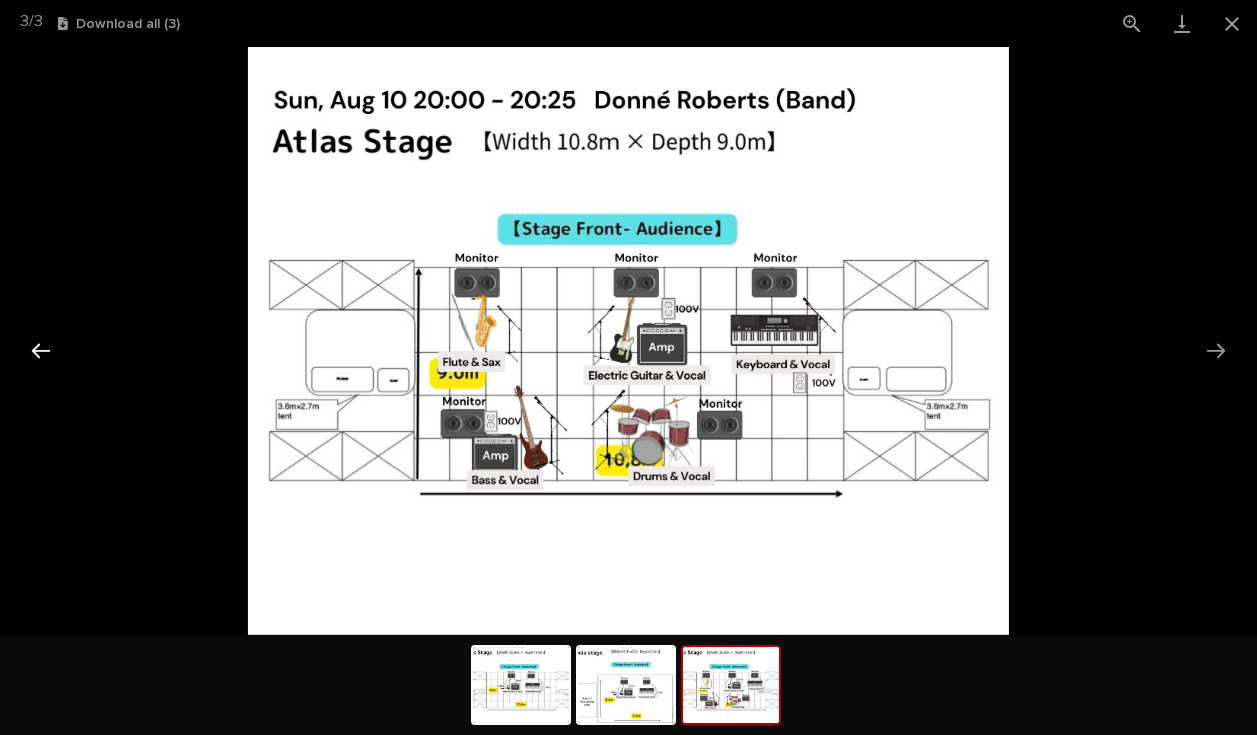 click at bounding box center [41, 350] 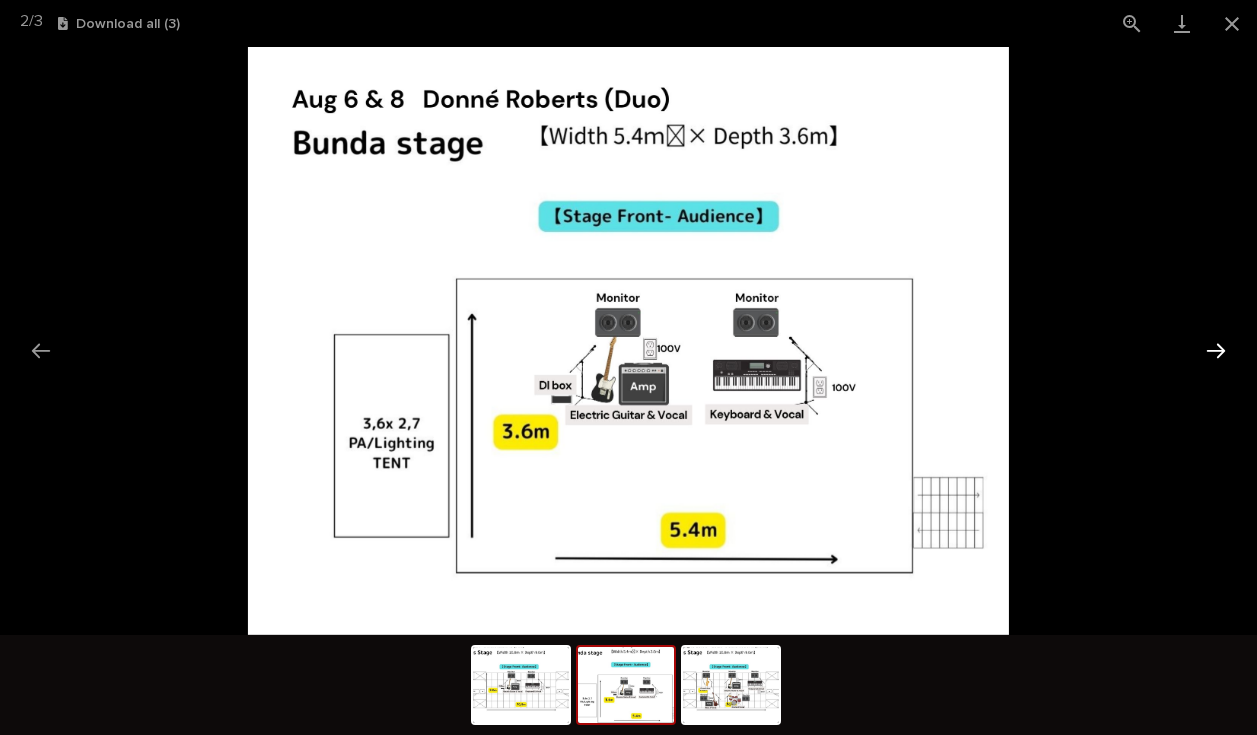 click at bounding box center [1216, 350] 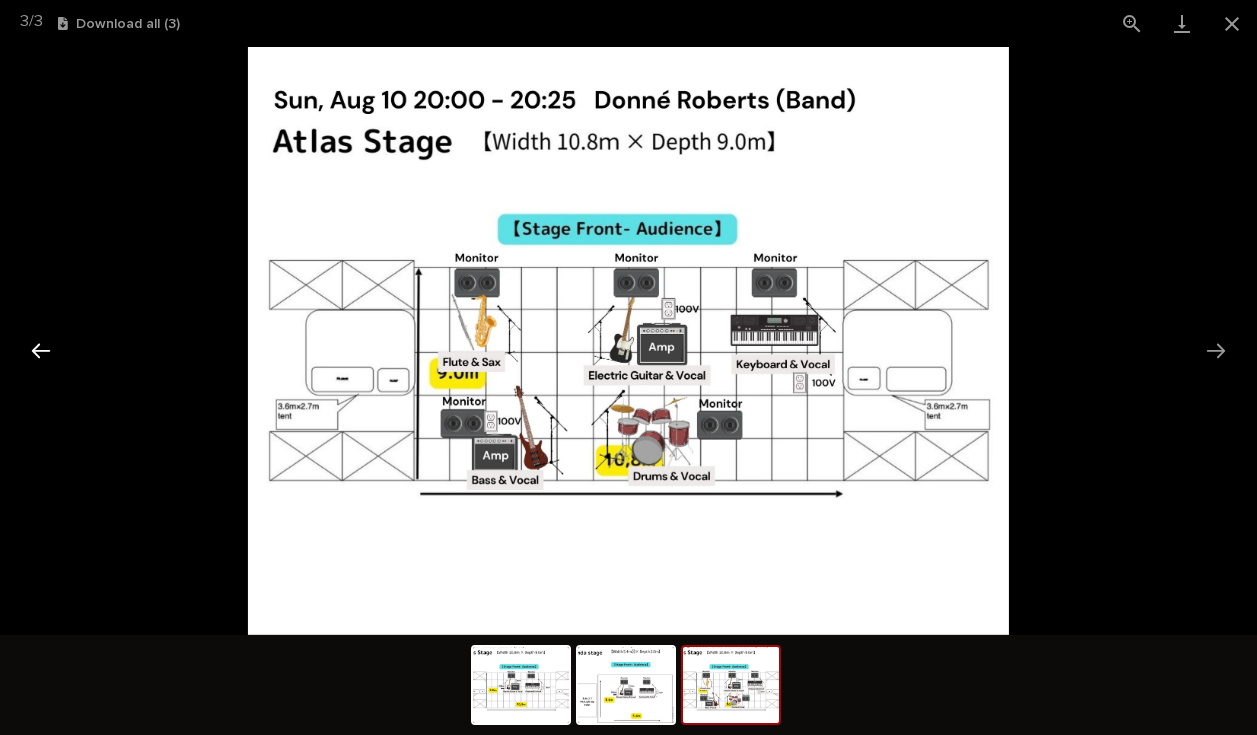 click at bounding box center [41, 350] 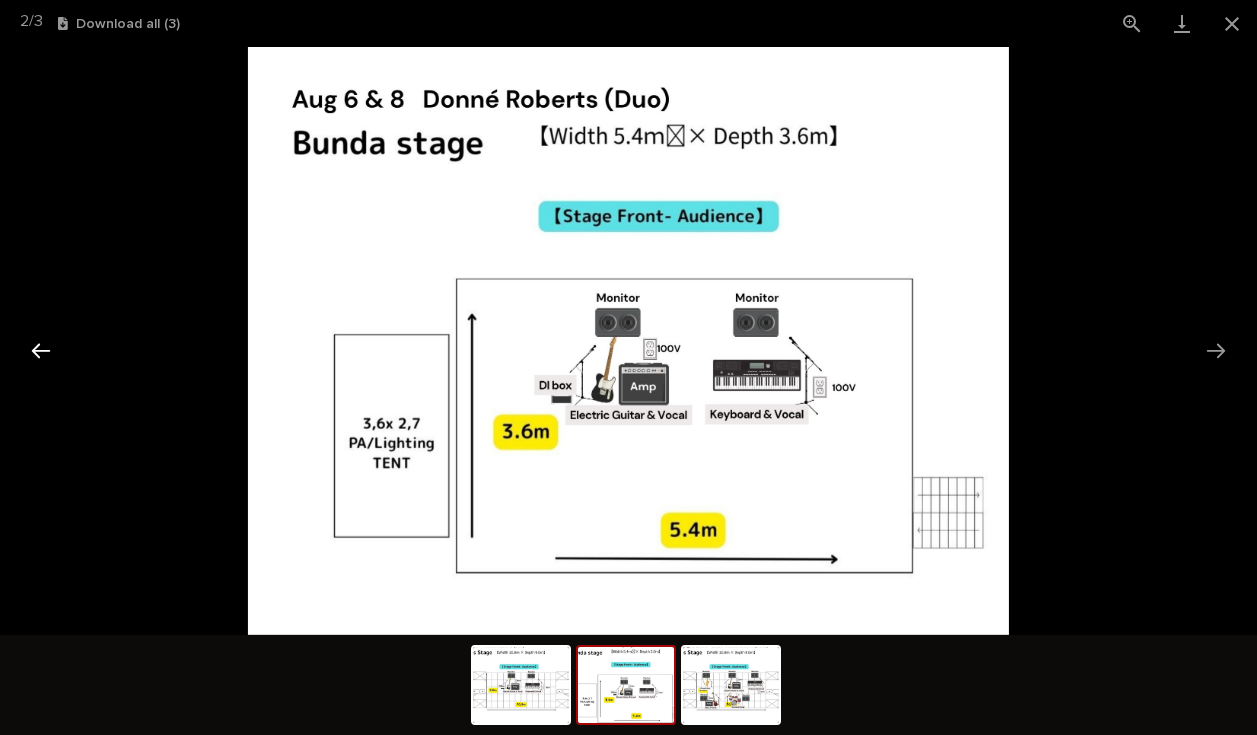 click at bounding box center [41, 350] 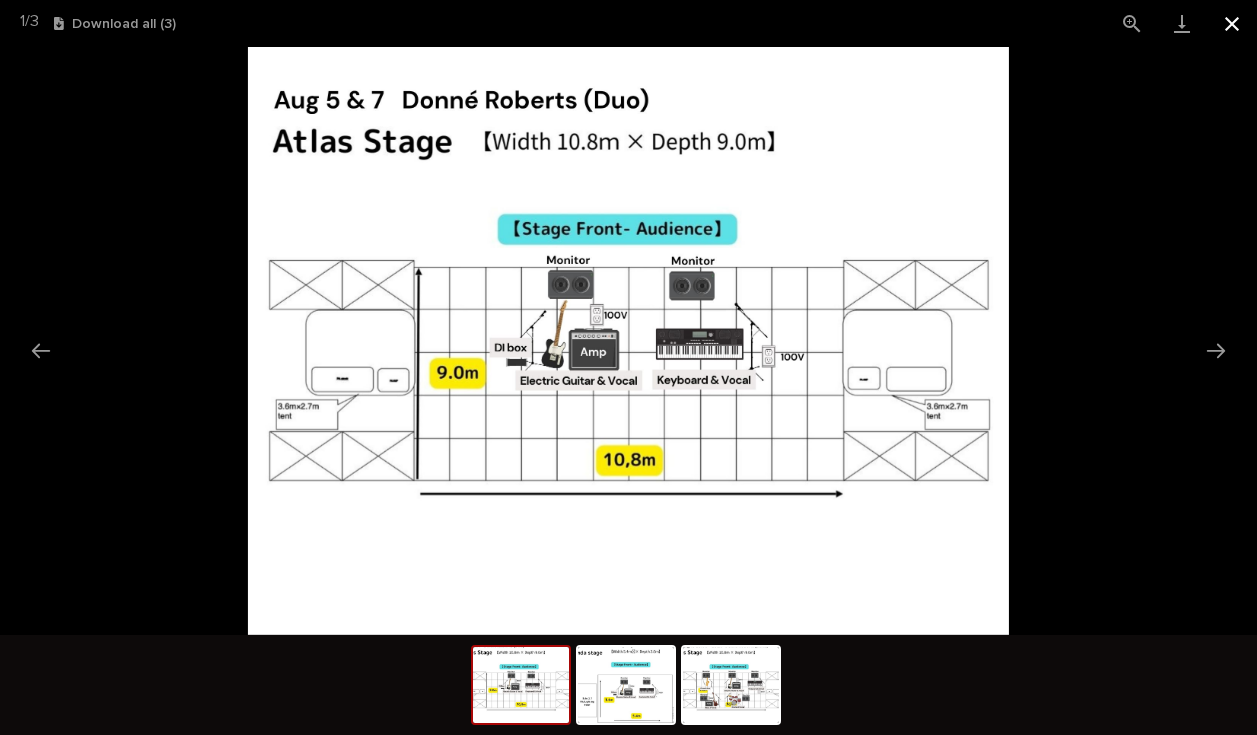 click at bounding box center [1232, 23] 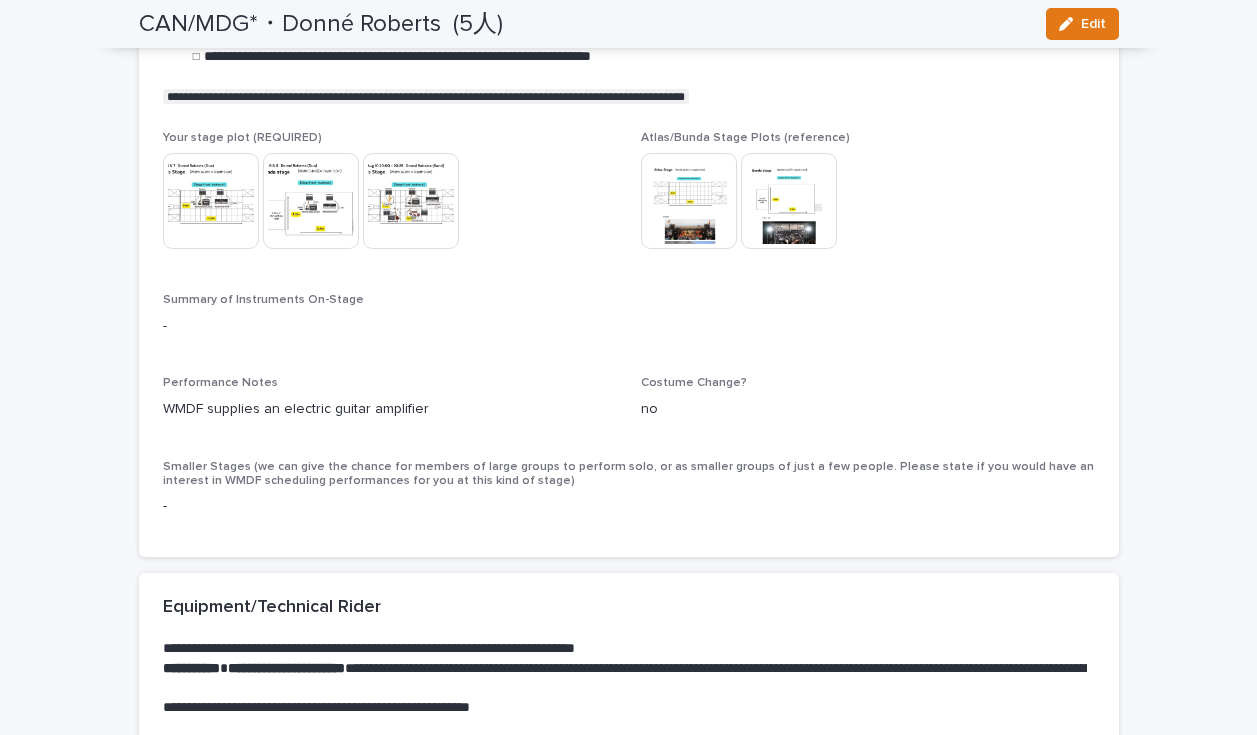 click on "-" at bounding box center [629, 326] 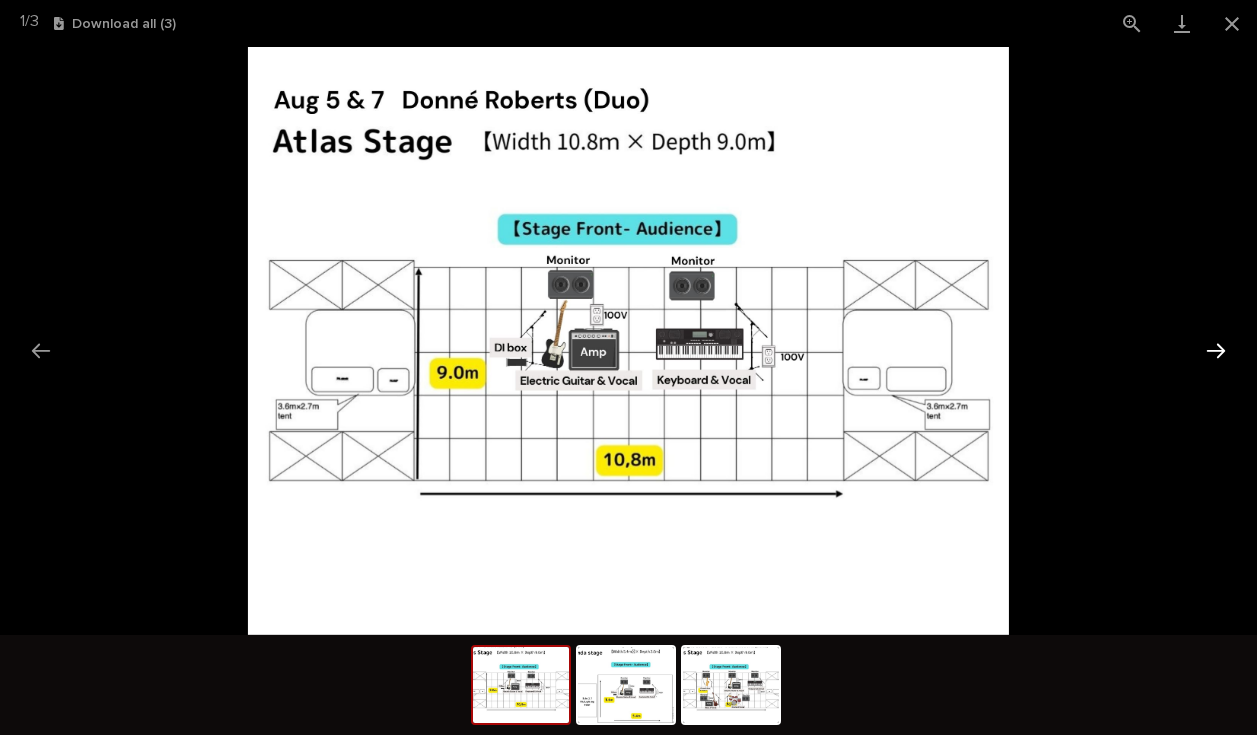 click at bounding box center [1216, 350] 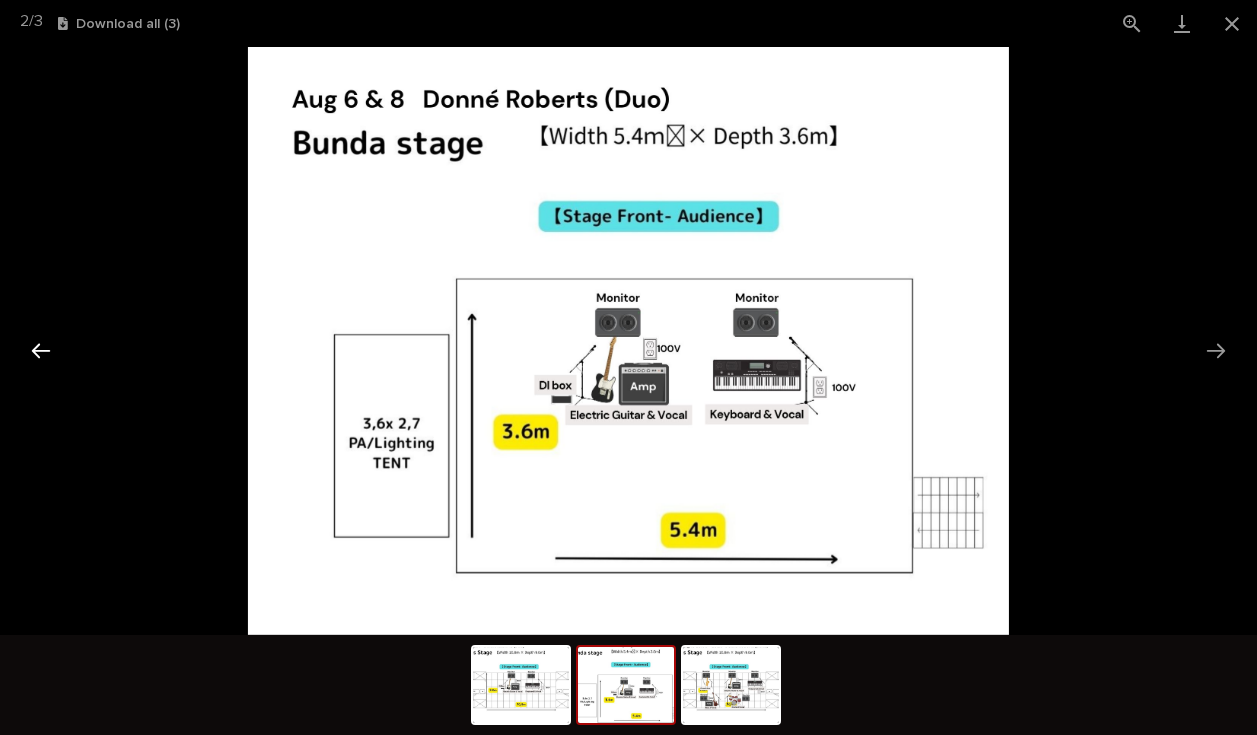 click at bounding box center (41, 350) 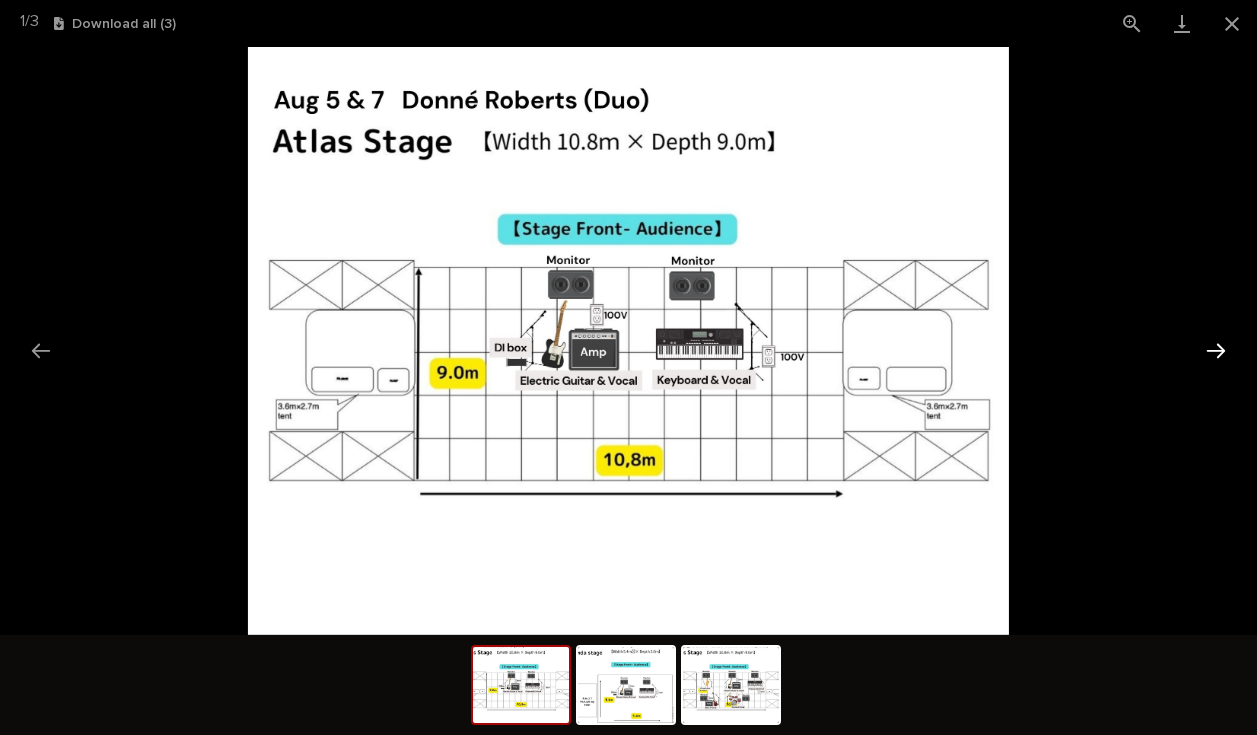 click at bounding box center [1216, 350] 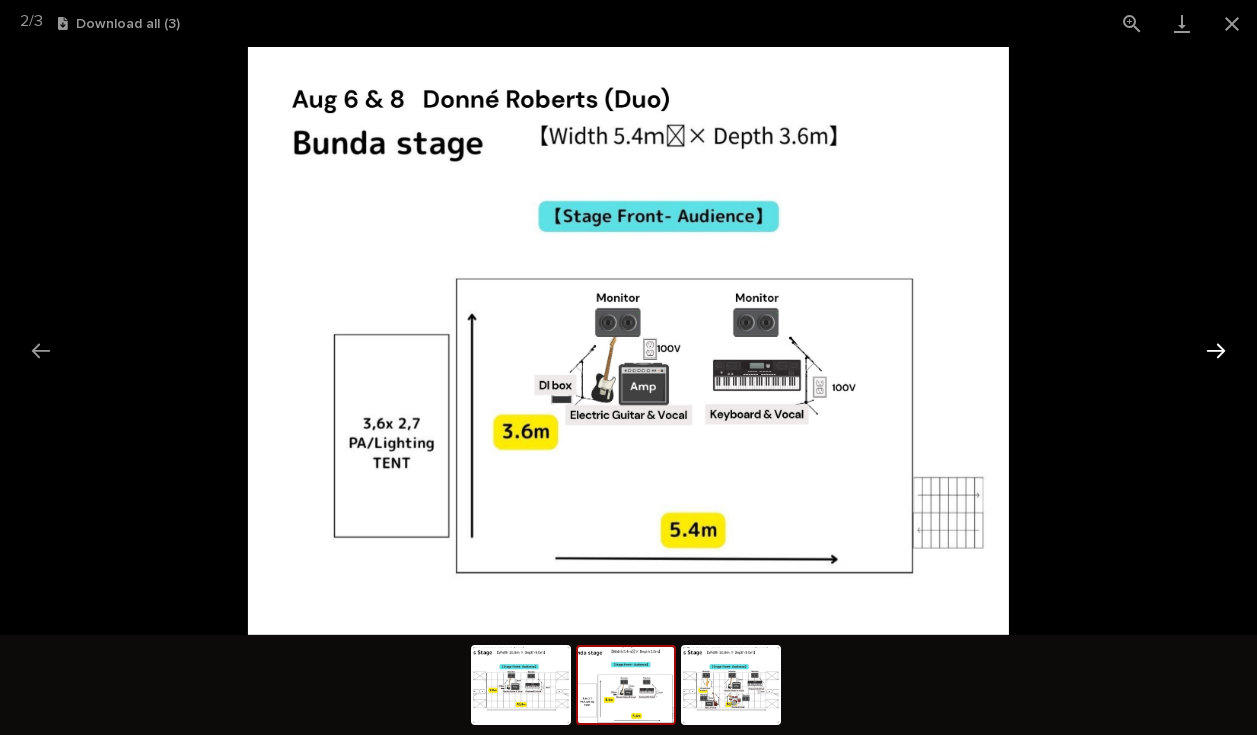 click at bounding box center (1216, 350) 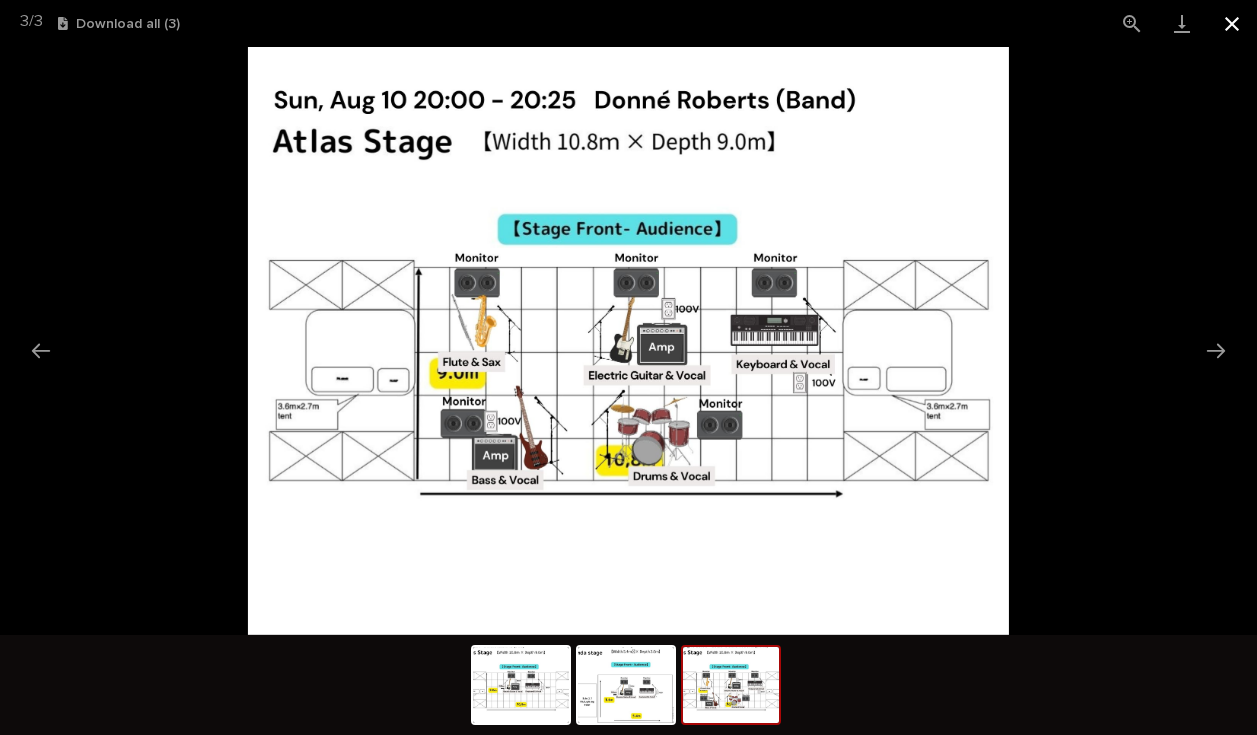 click at bounding box center [1232, 23] 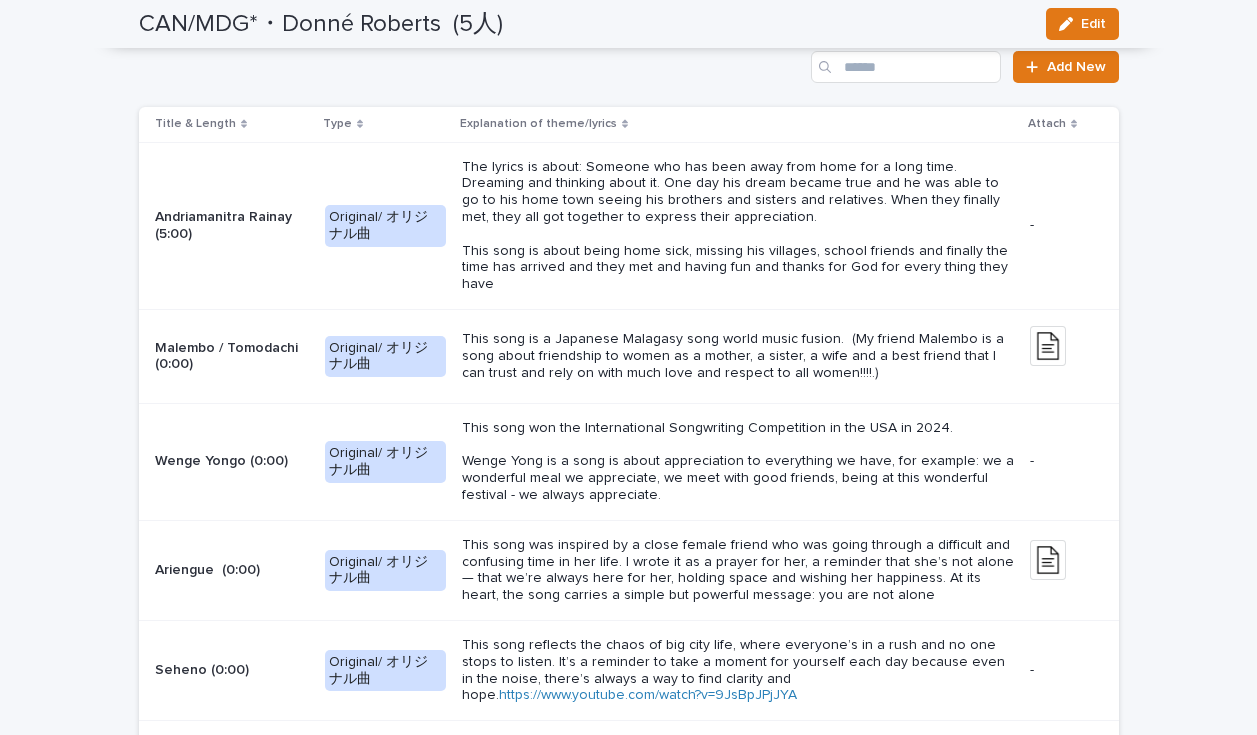 scroll, scrollTop: 2712, scrollLeft: 0, axis: vertical 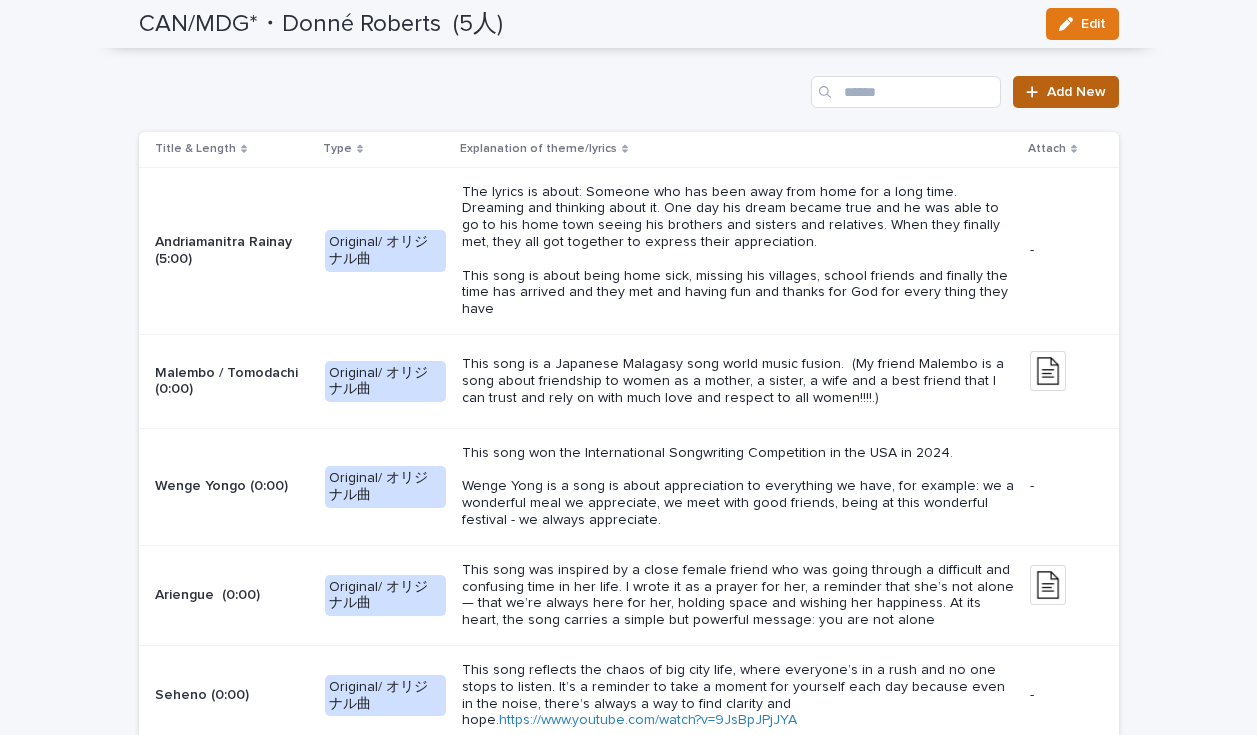 click on "Add New" at bounding box center (1076, 92) 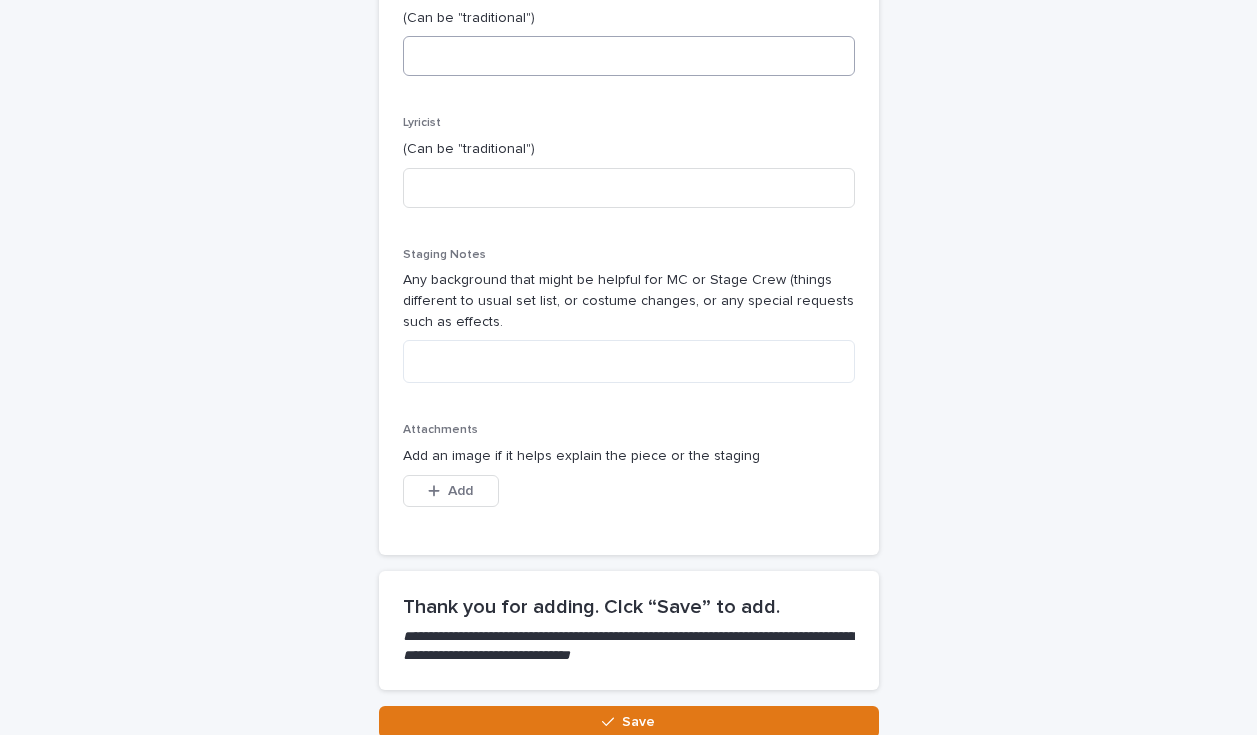 scroll, scrollTop: 0, scrollLeft: 0, axis: both 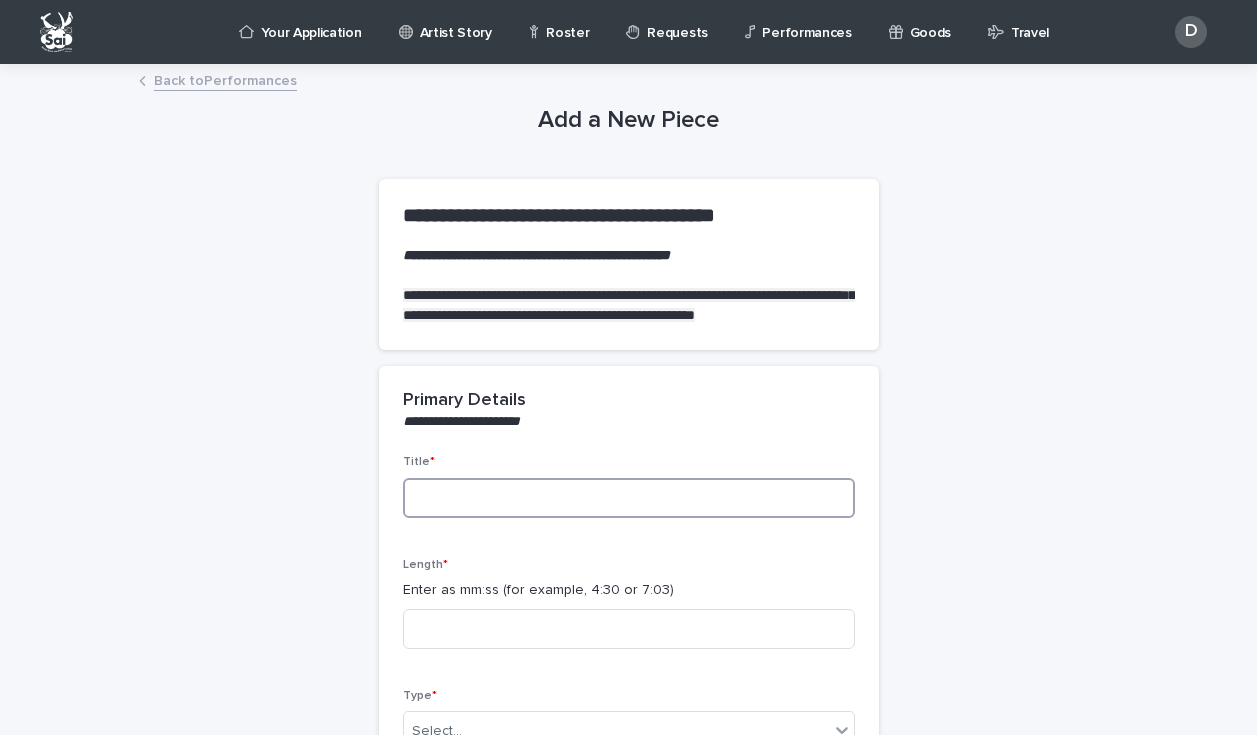 click at bounding box center (629, 498) 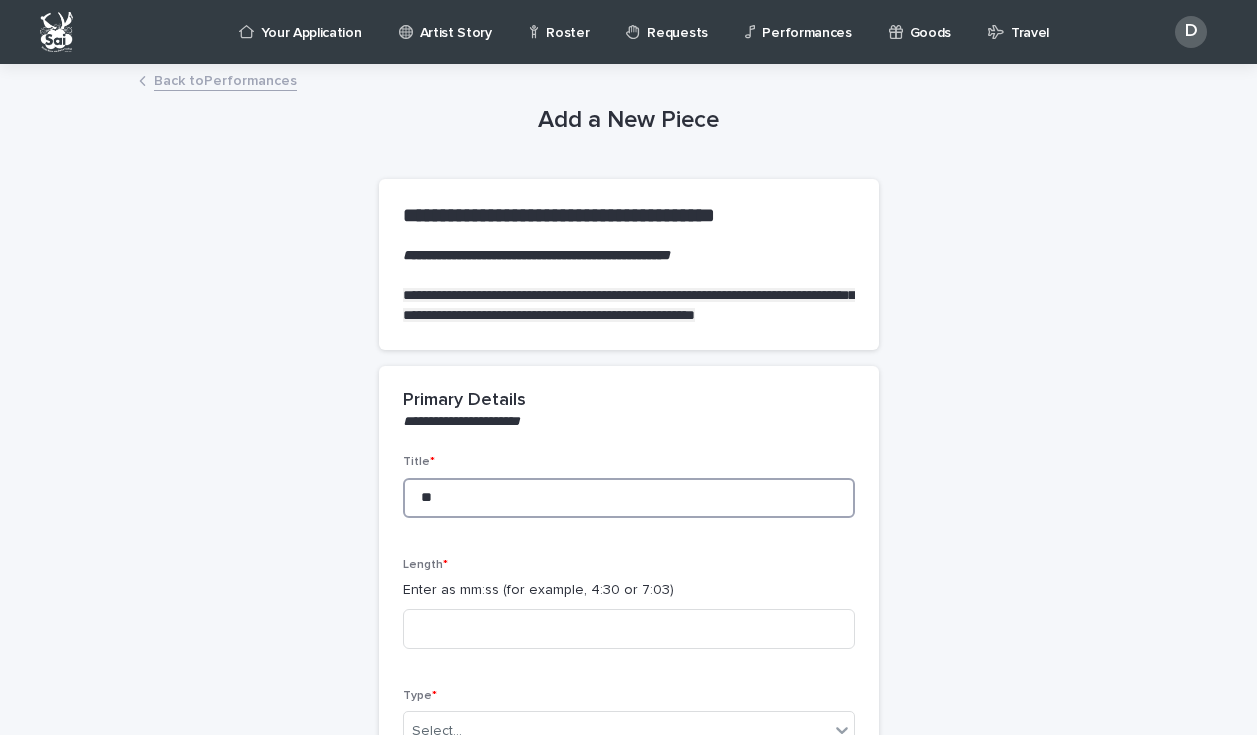 type on "*" 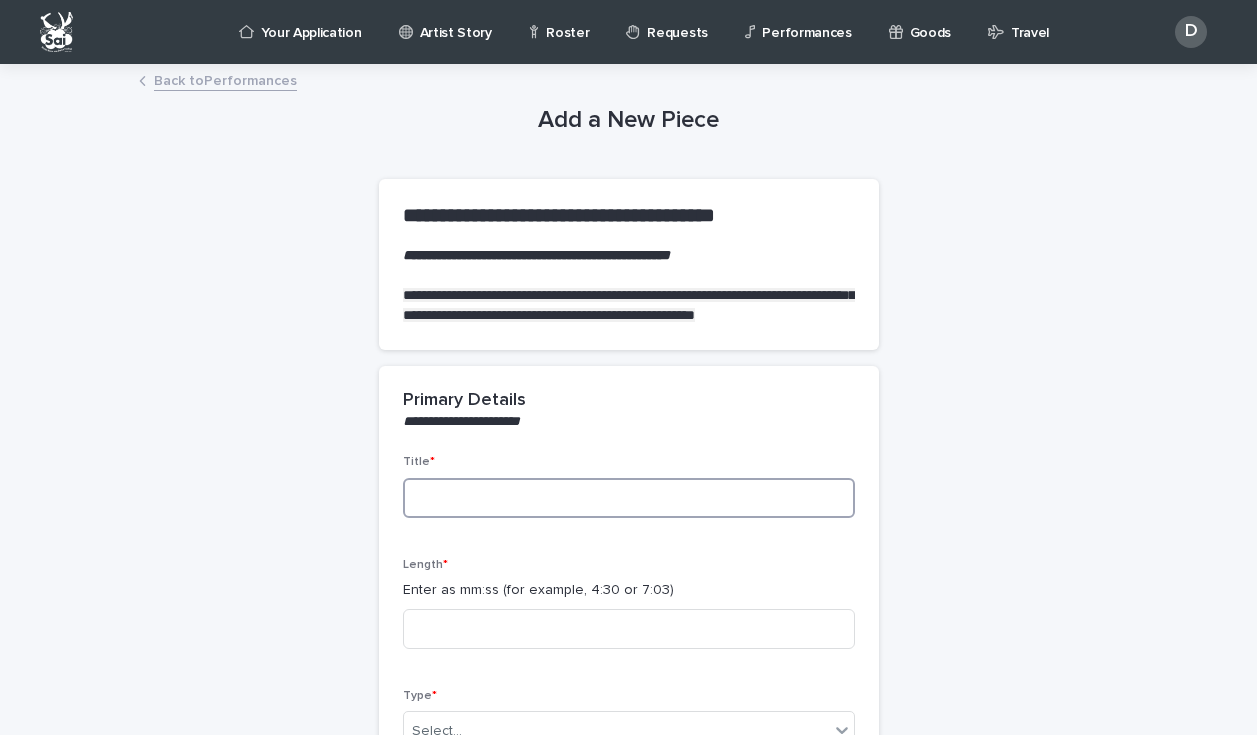 paste on "**********" 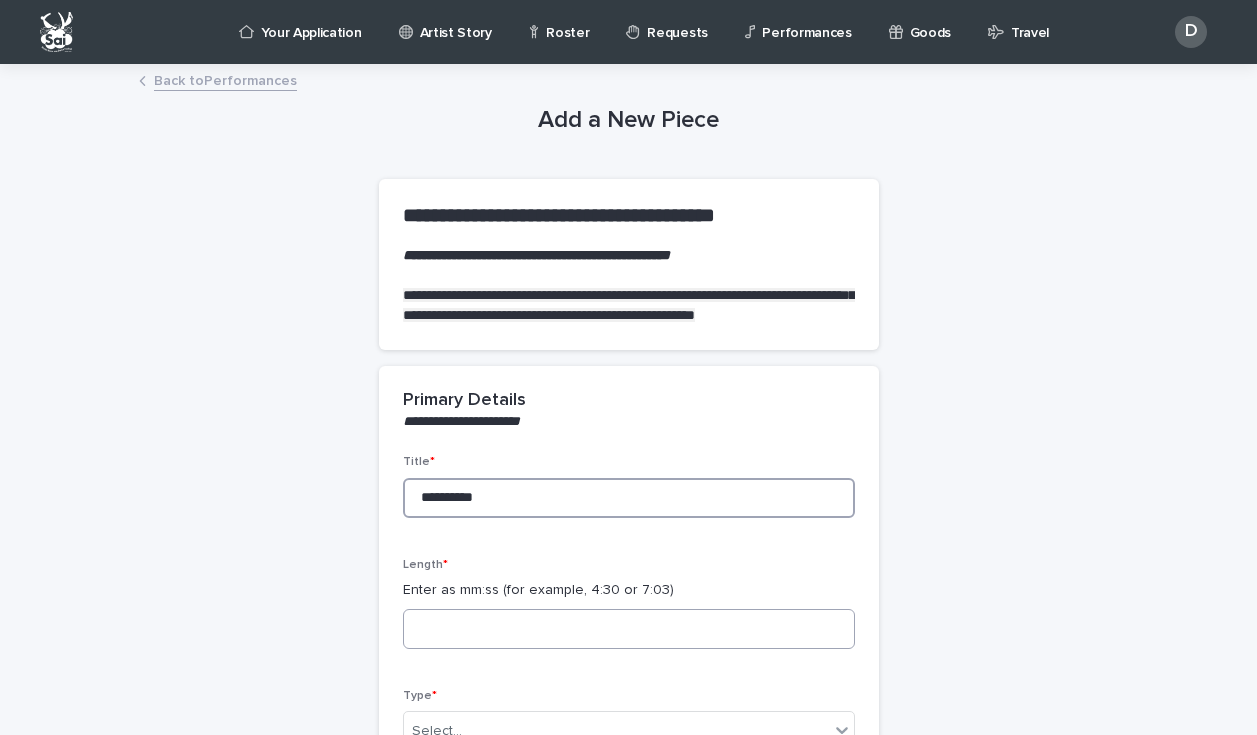 type on "**********" 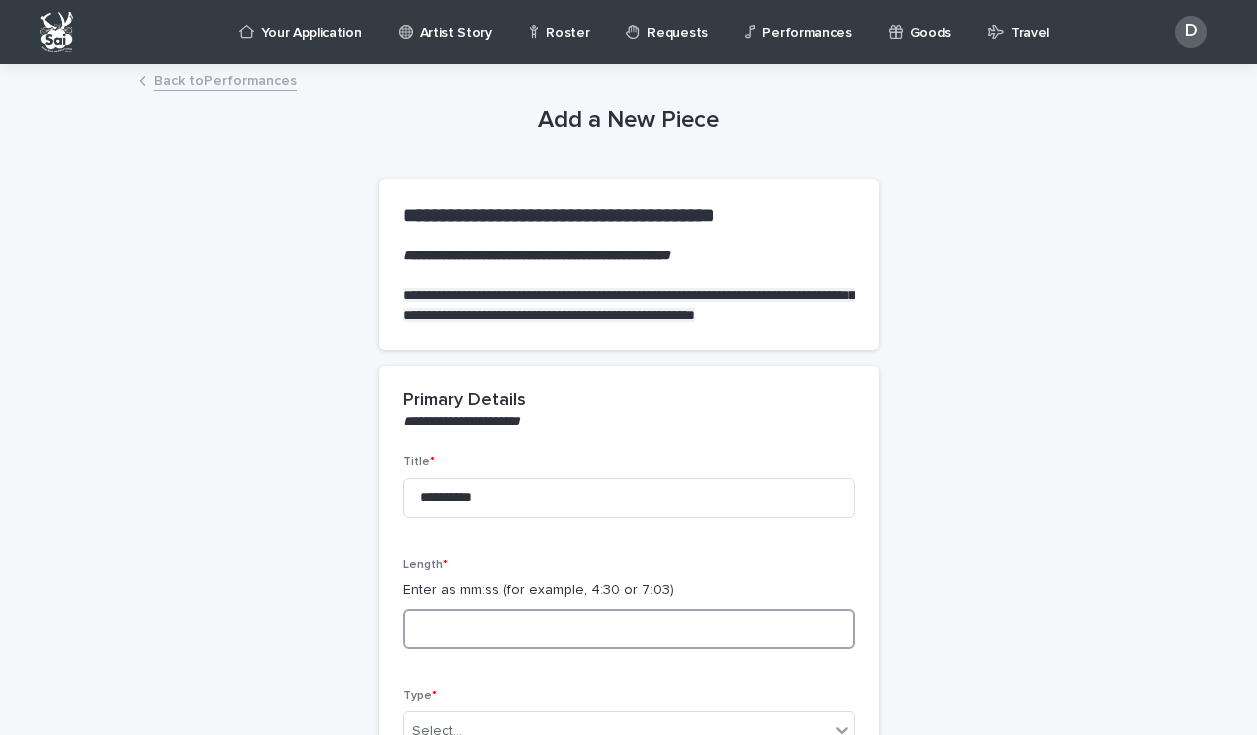 click at bounding box center (629, 629) 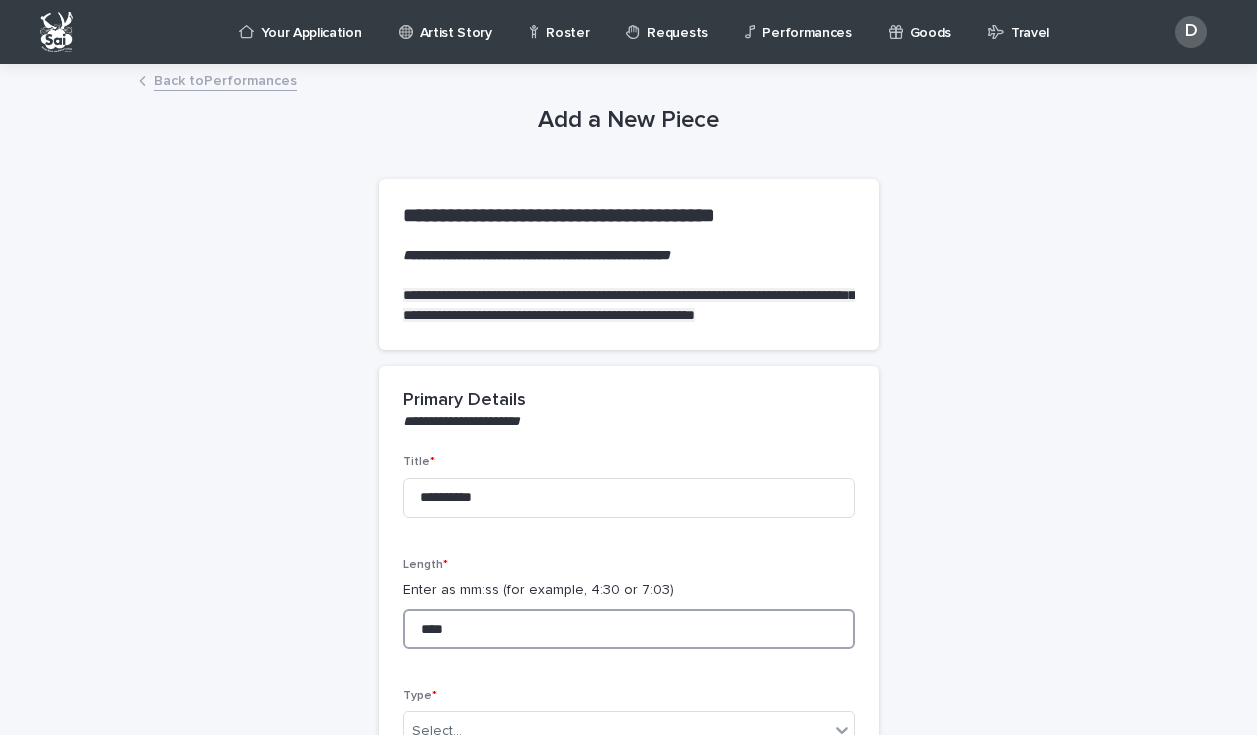 drag, startPoint x: 450, startPoint y: 655, endPoint x: 381, endPoint y: 655, distance: 69 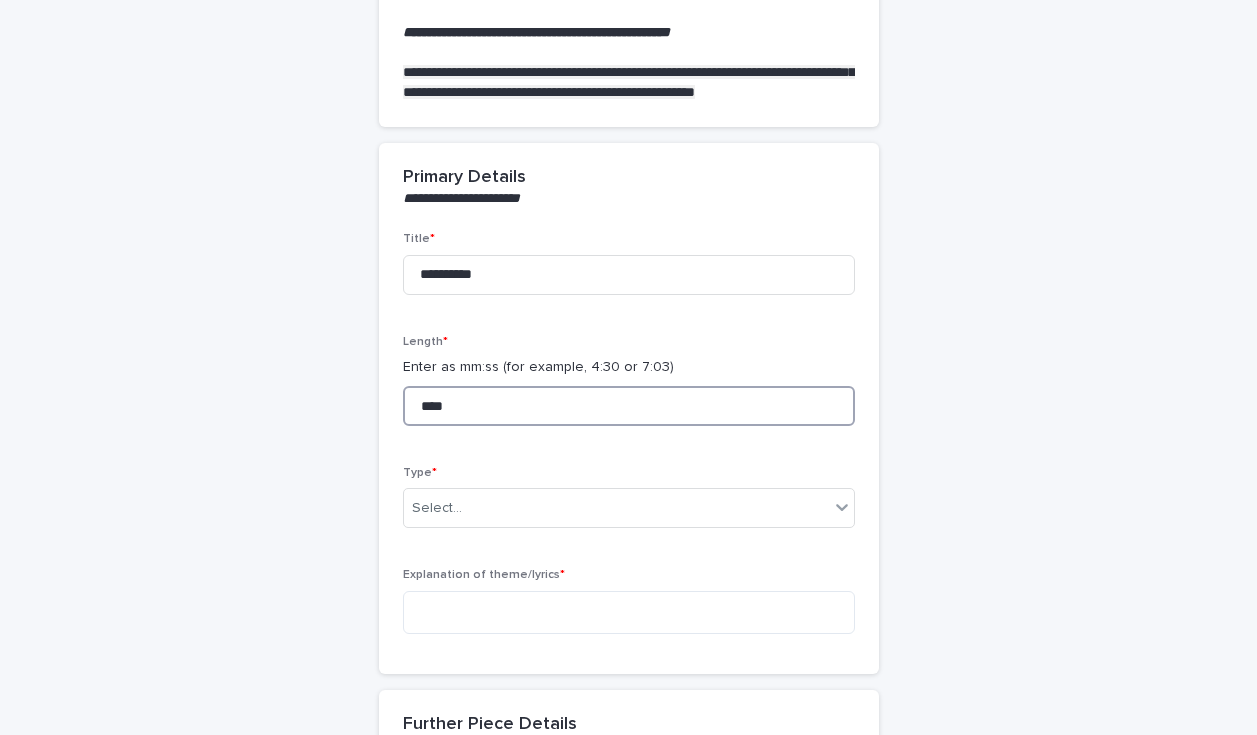 scroll, scrollTop: 252, scrollLeft: 0, axis: vertical 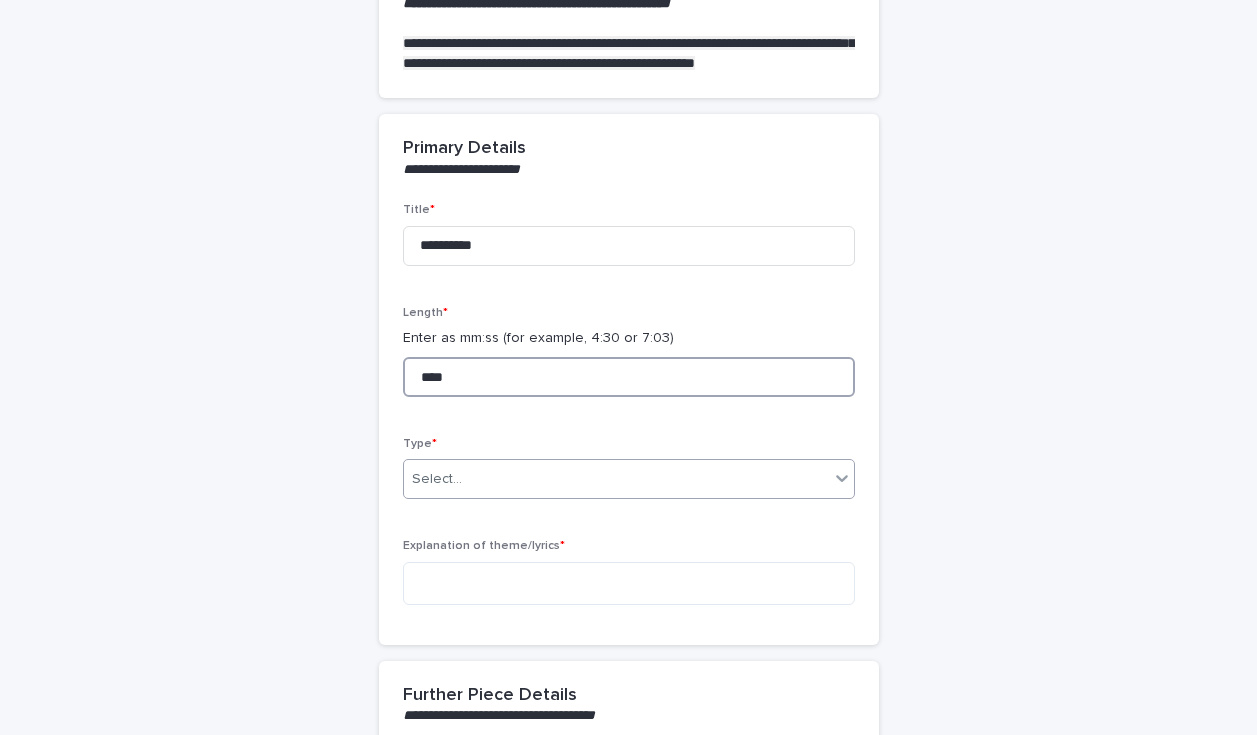 type on "****" 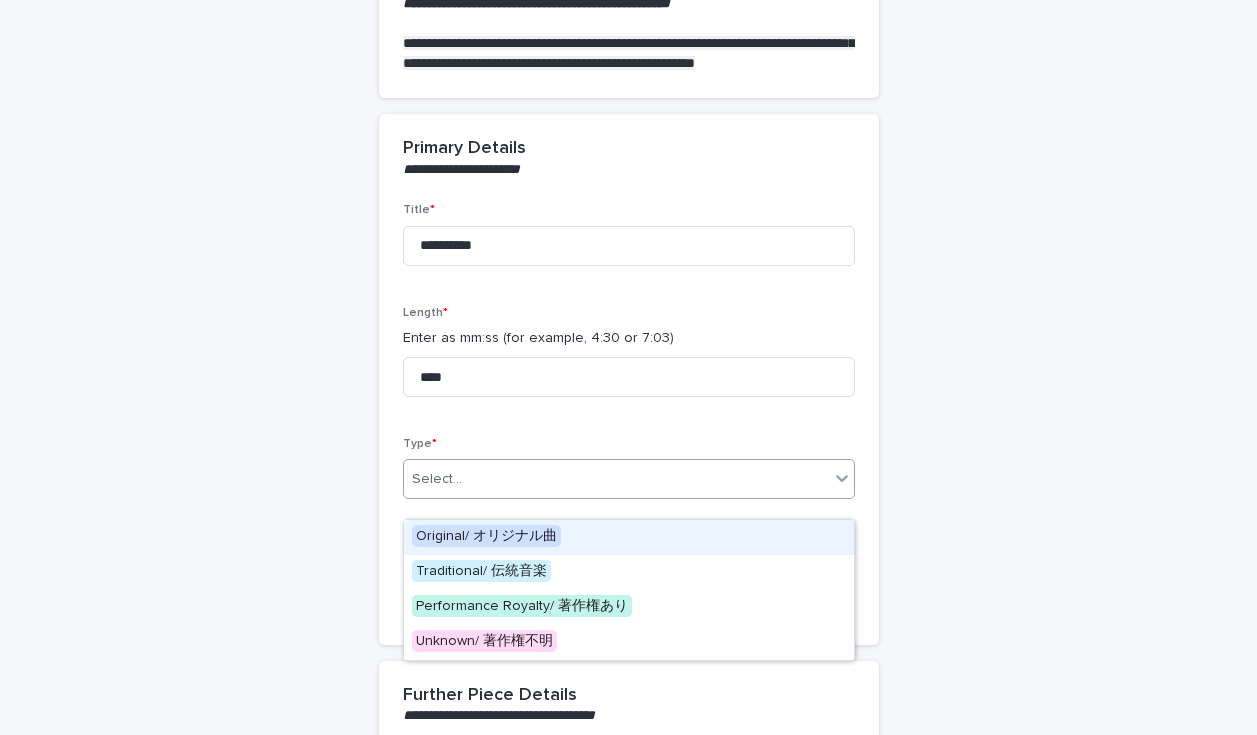 click on "Select..." at bounding box center (629, 479) 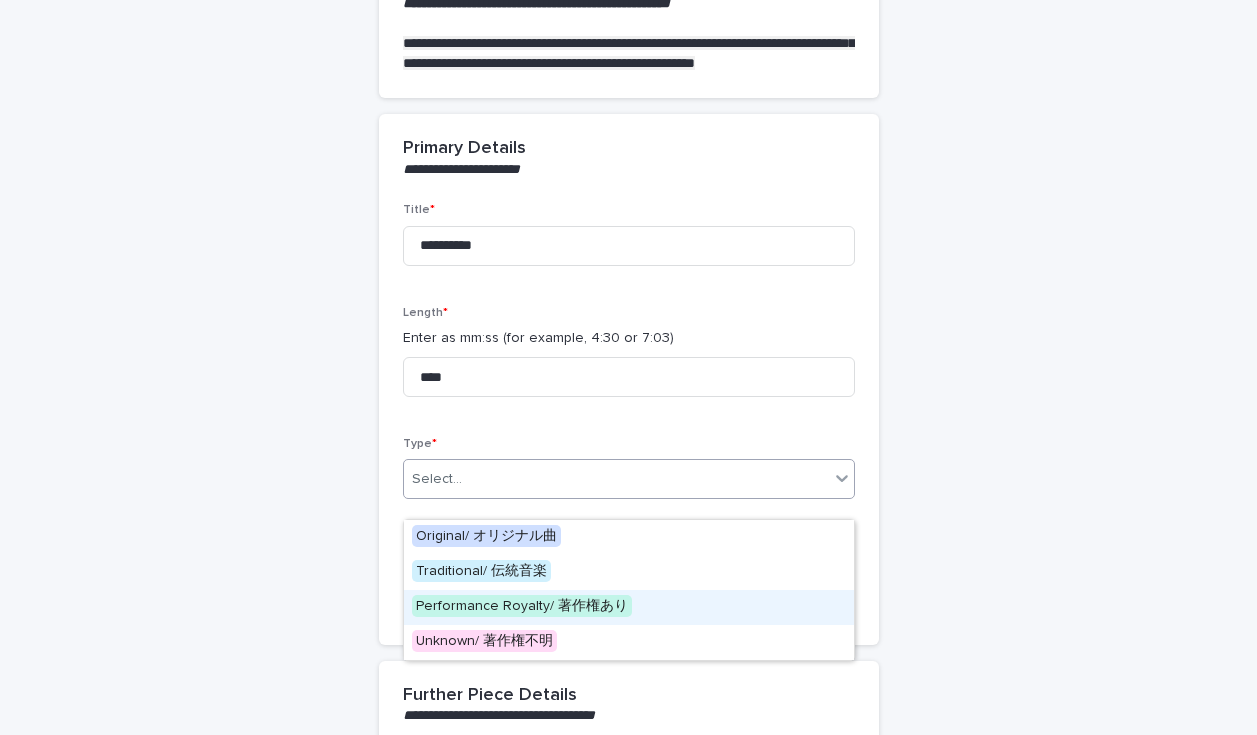 click on "Performance Royalty/ 著作権あり" at bounding box center [522, 606] 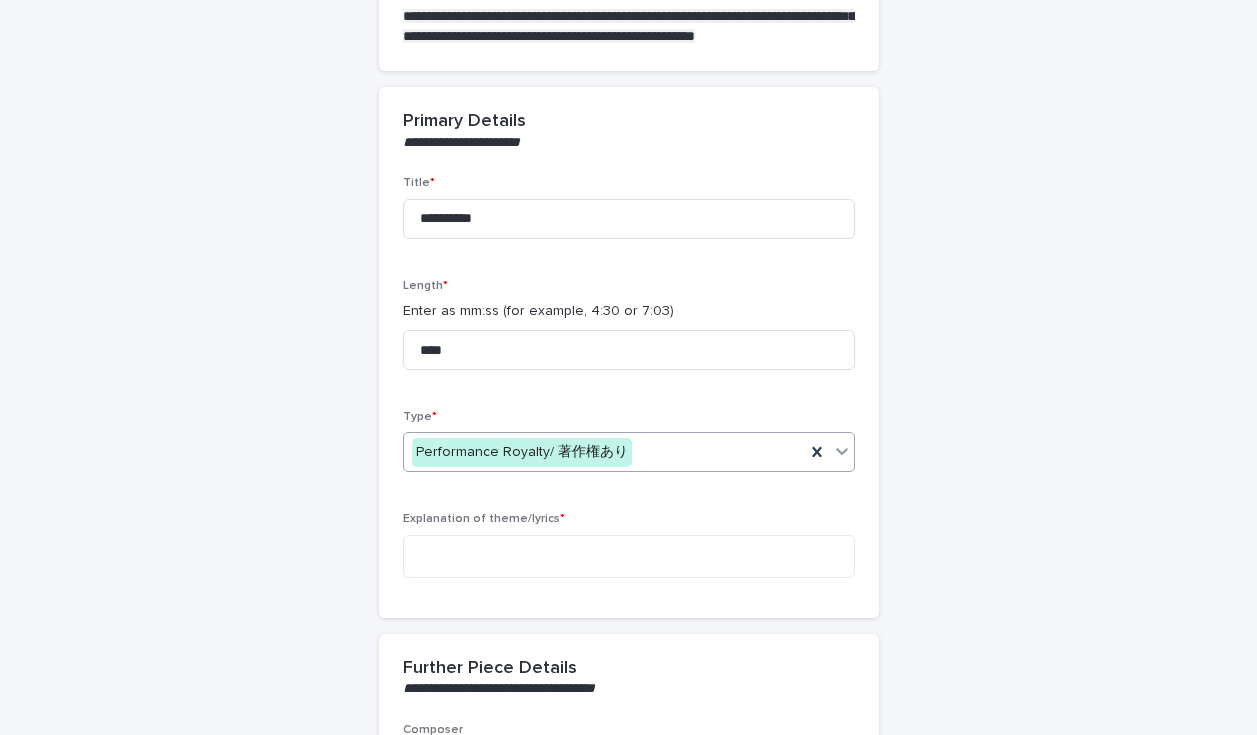 scroll, scrollTop: 282, scrollLeft: 0, axis: vertical 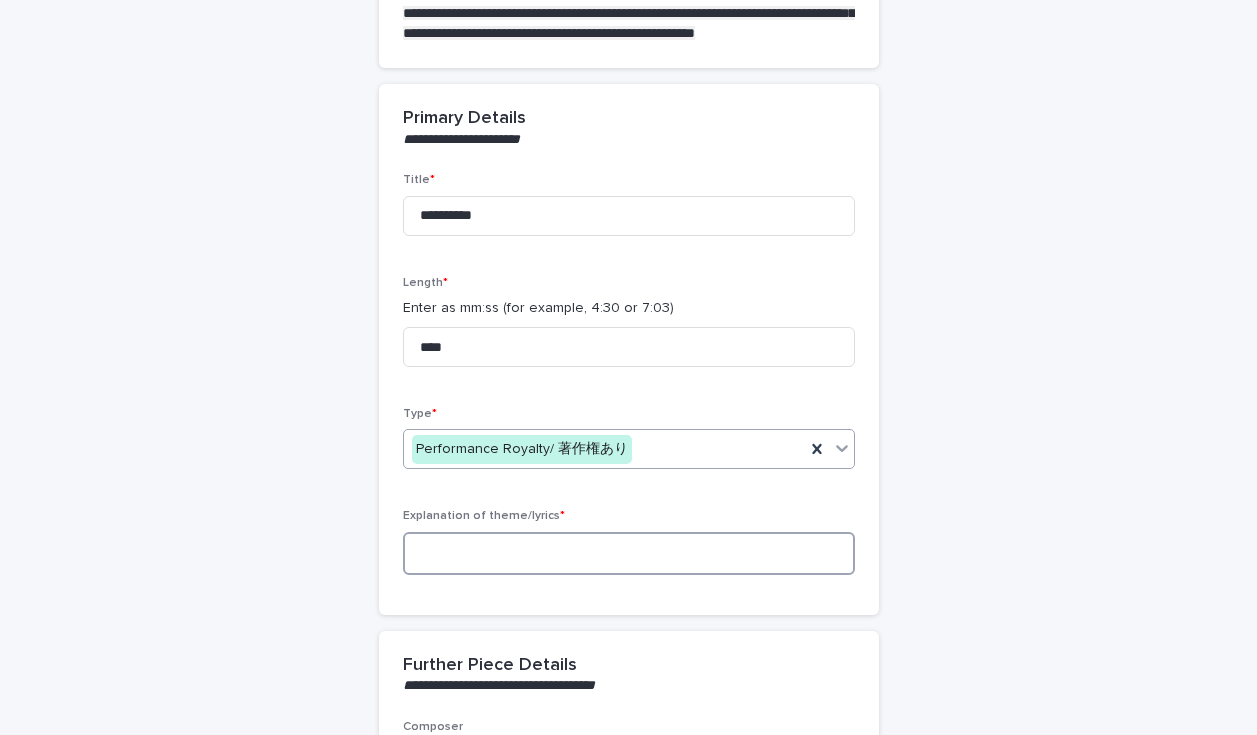 click at bounding box center (629, 553) 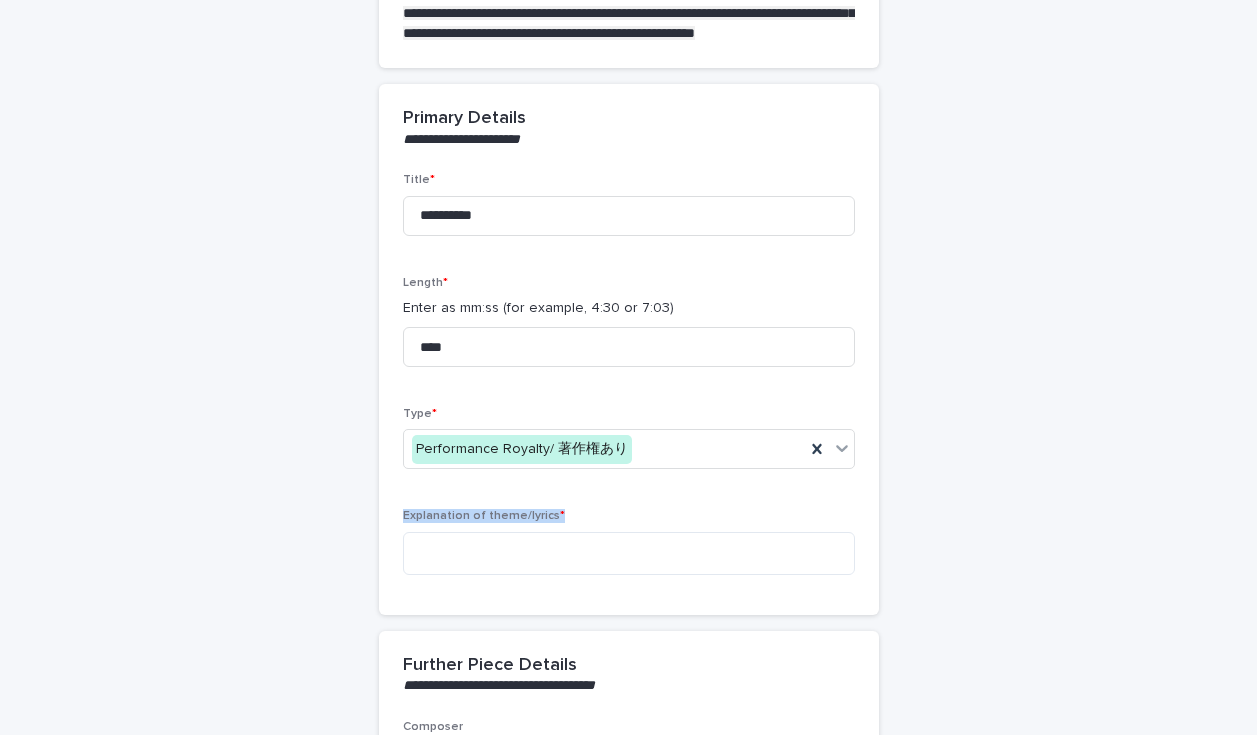 drag, startPoint x: 403, startPoint y: 536, endPoint x: 552, endPoint y: 536, distance: 149 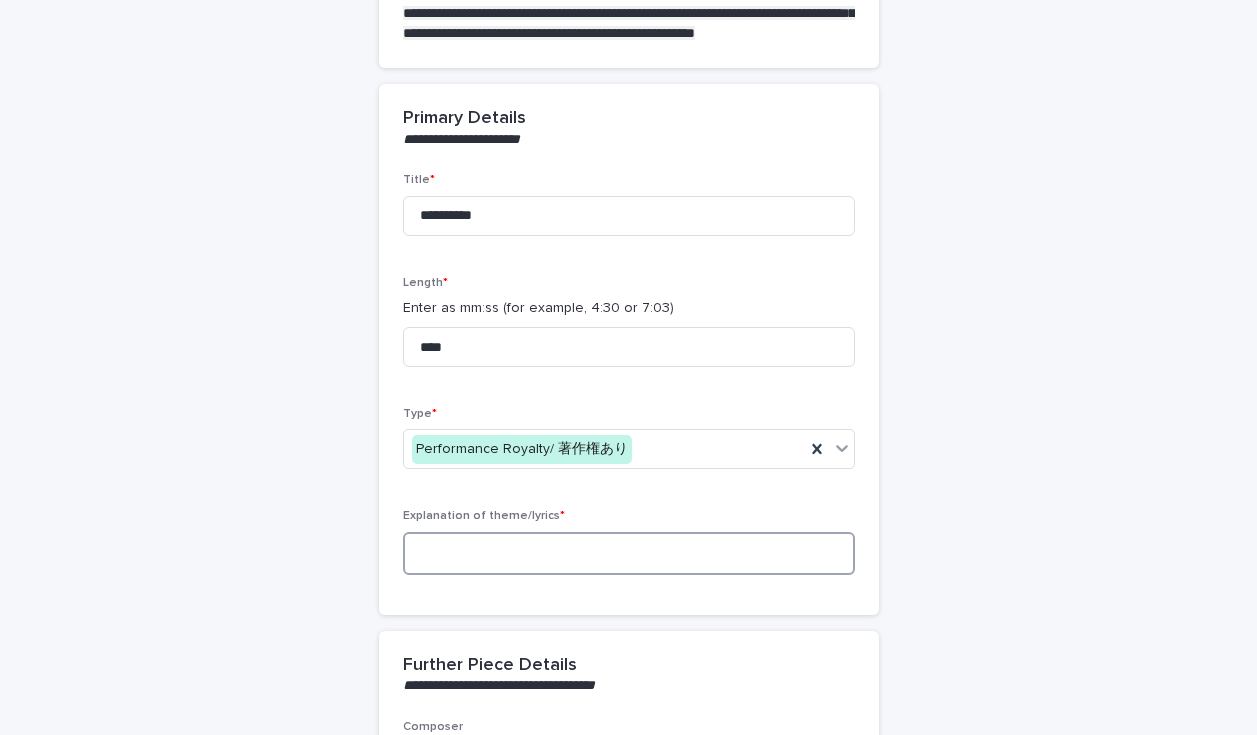 click at bounding box center [629, 553] 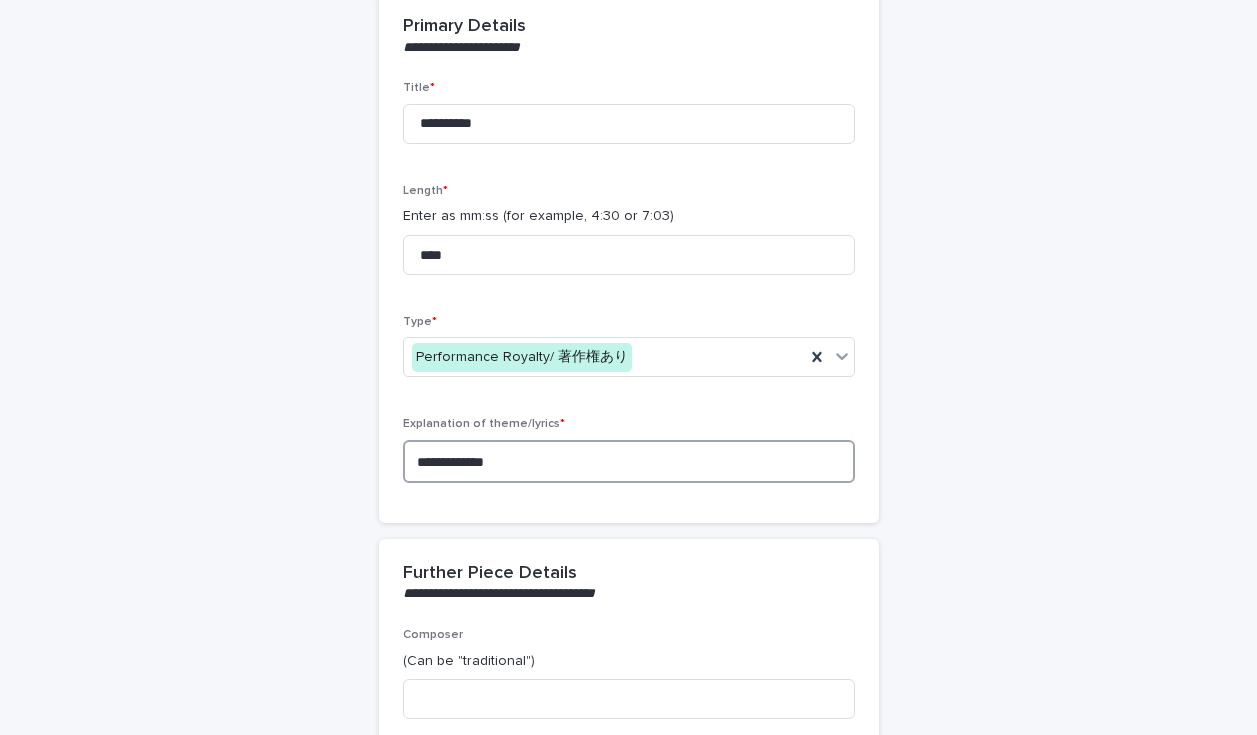 scroll, scrollTop: 398, scrollLeft: 0, axis: vertical 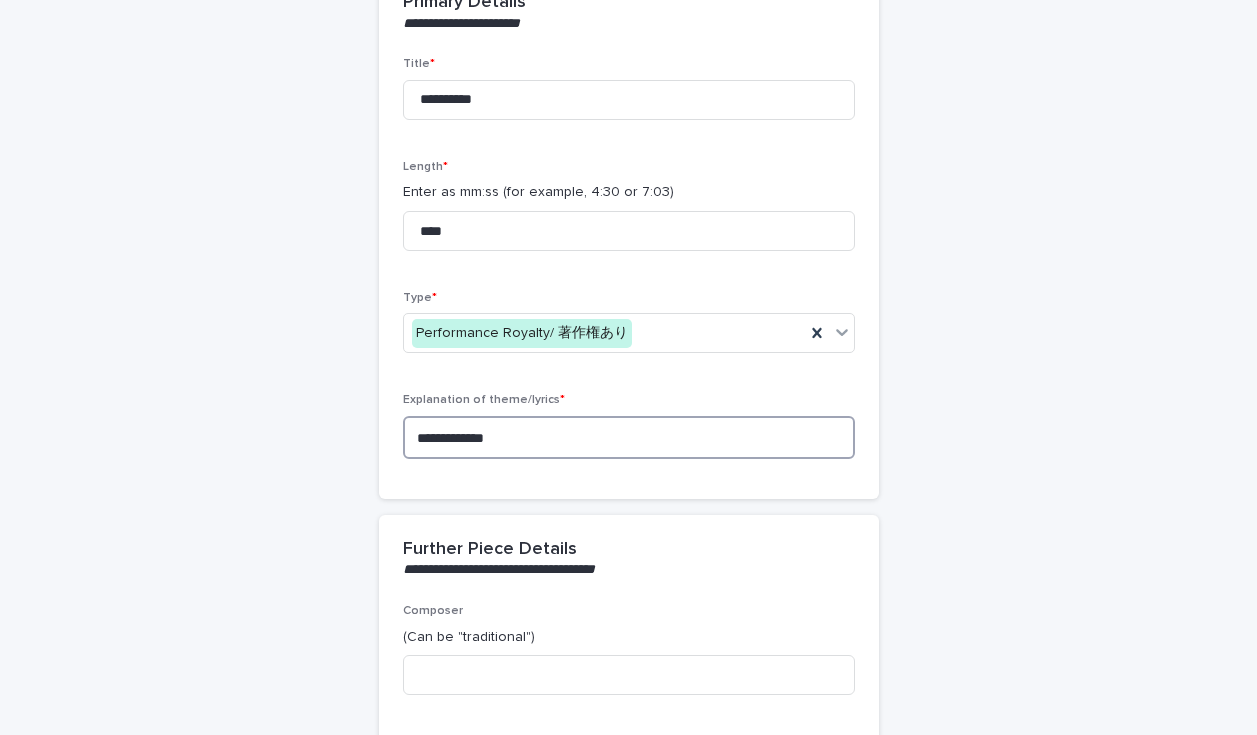 click on "**********" at bounding box center (629, 437) 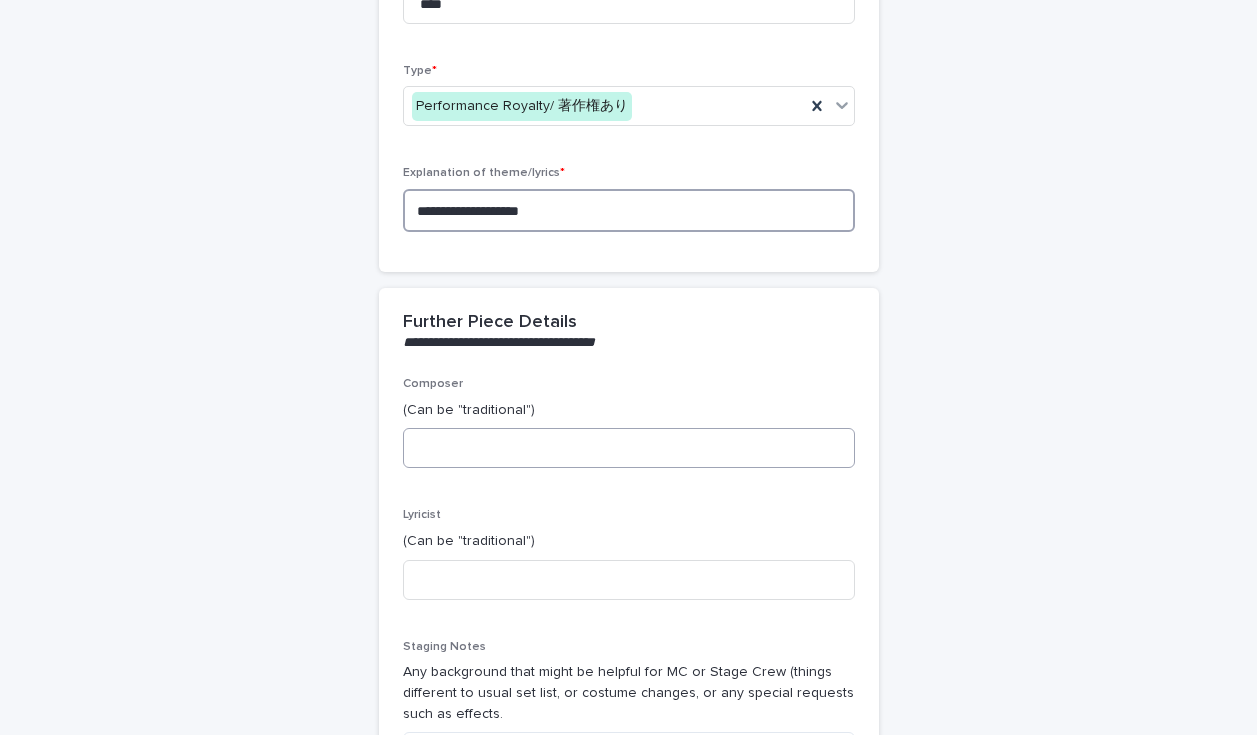 scroll, scrollTop: 627, scrollLeft: 0, axis: vertical 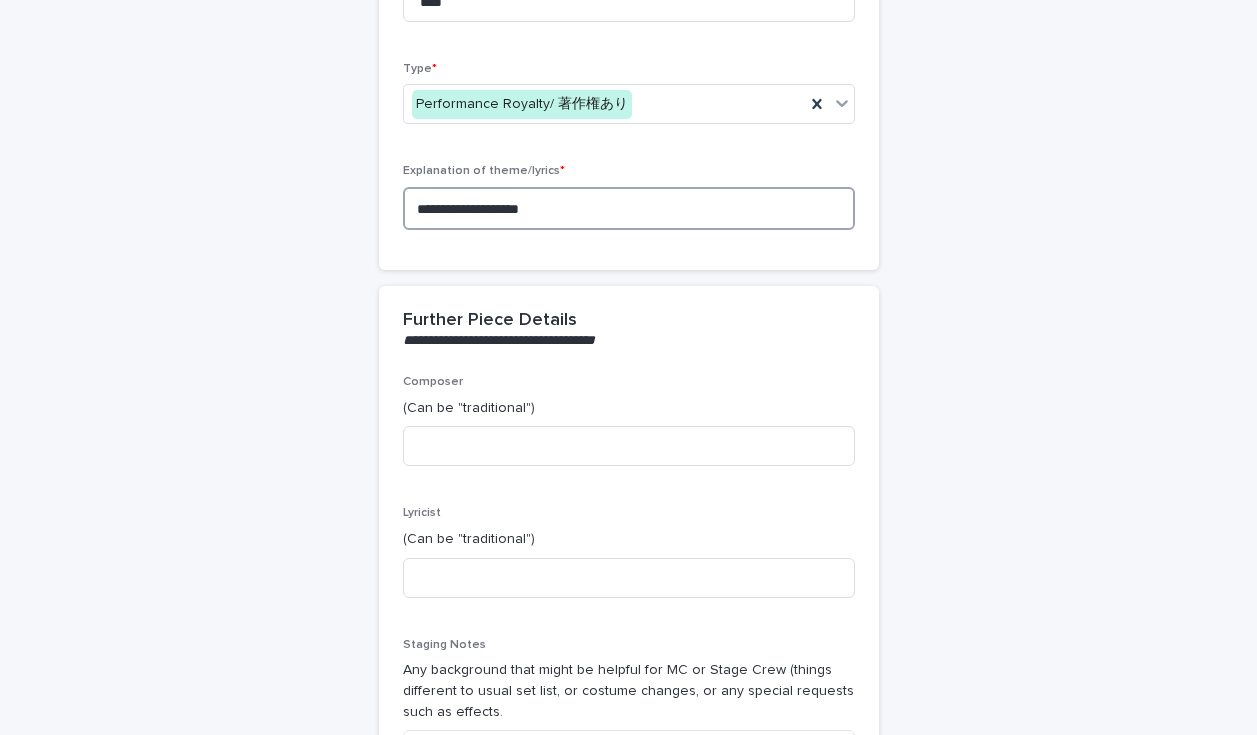 click on "**********" at bounding box center [629, 208] 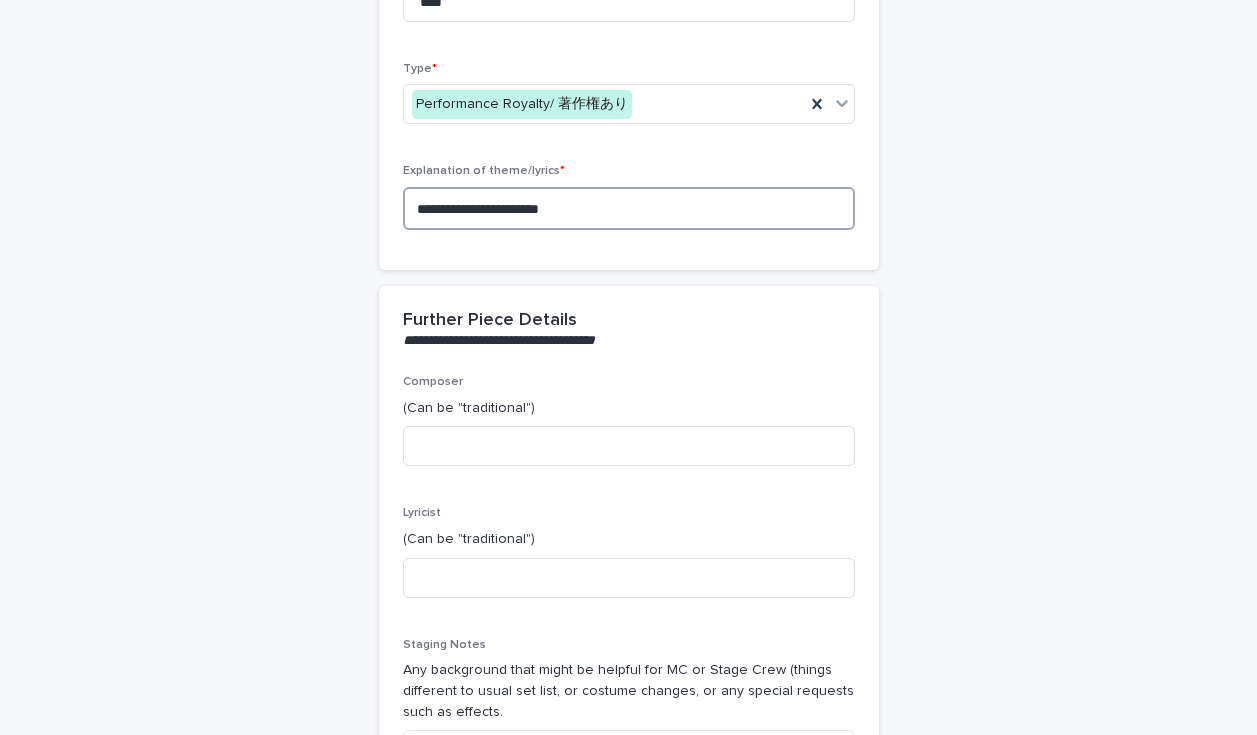 paste on "**********" 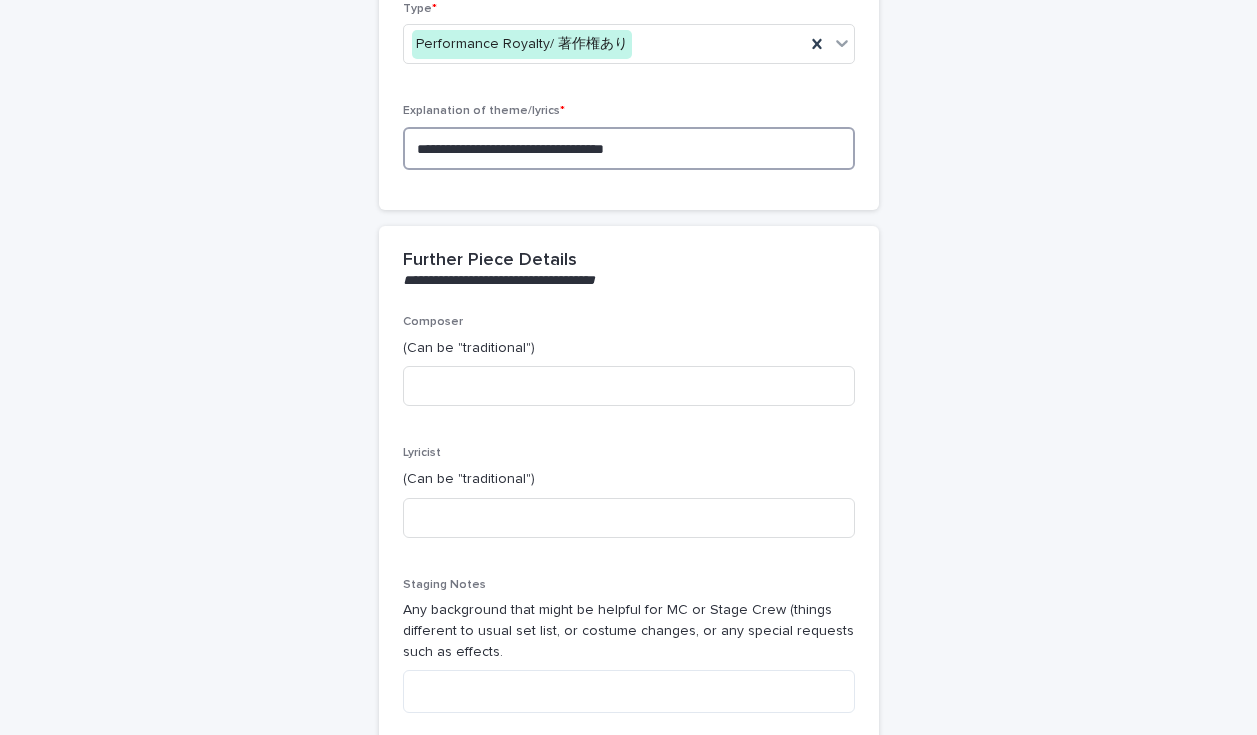 scroll, scrollTop: 691, scrollLeft: 0, axis: vertical 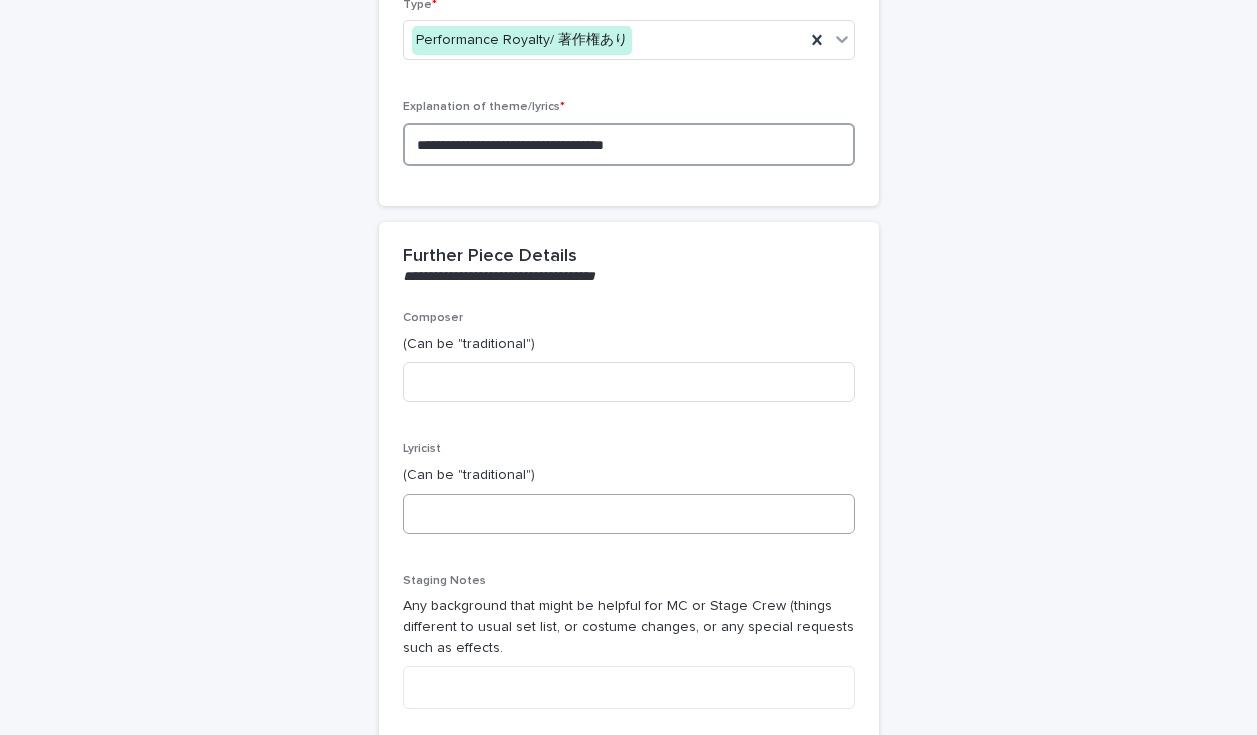 type on "**********" 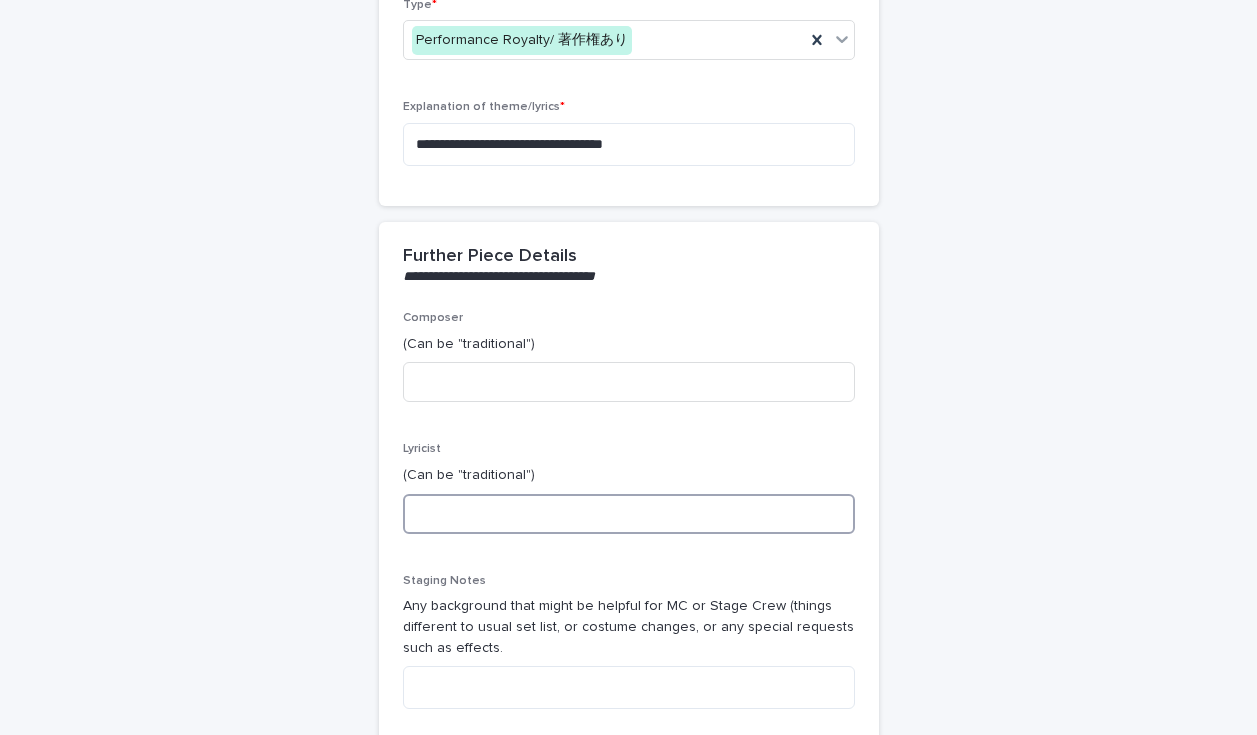 click at bounding box center [629, 514] 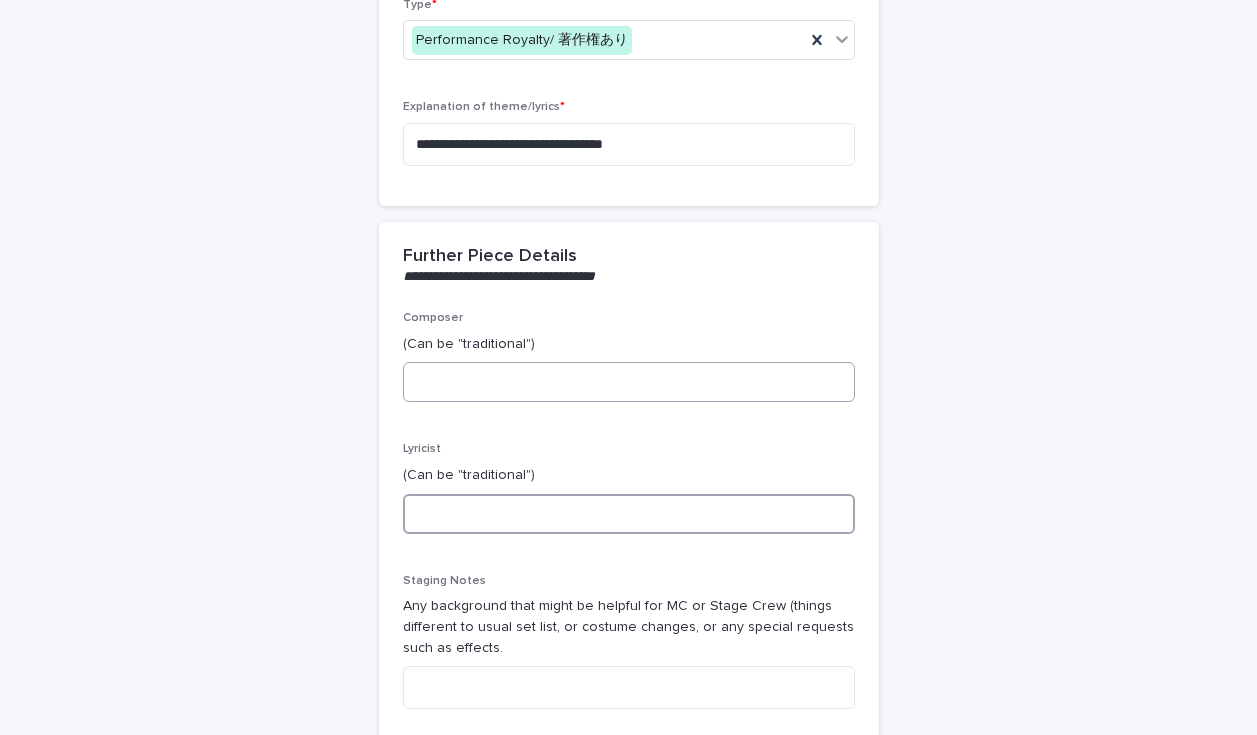 paste on "**********" 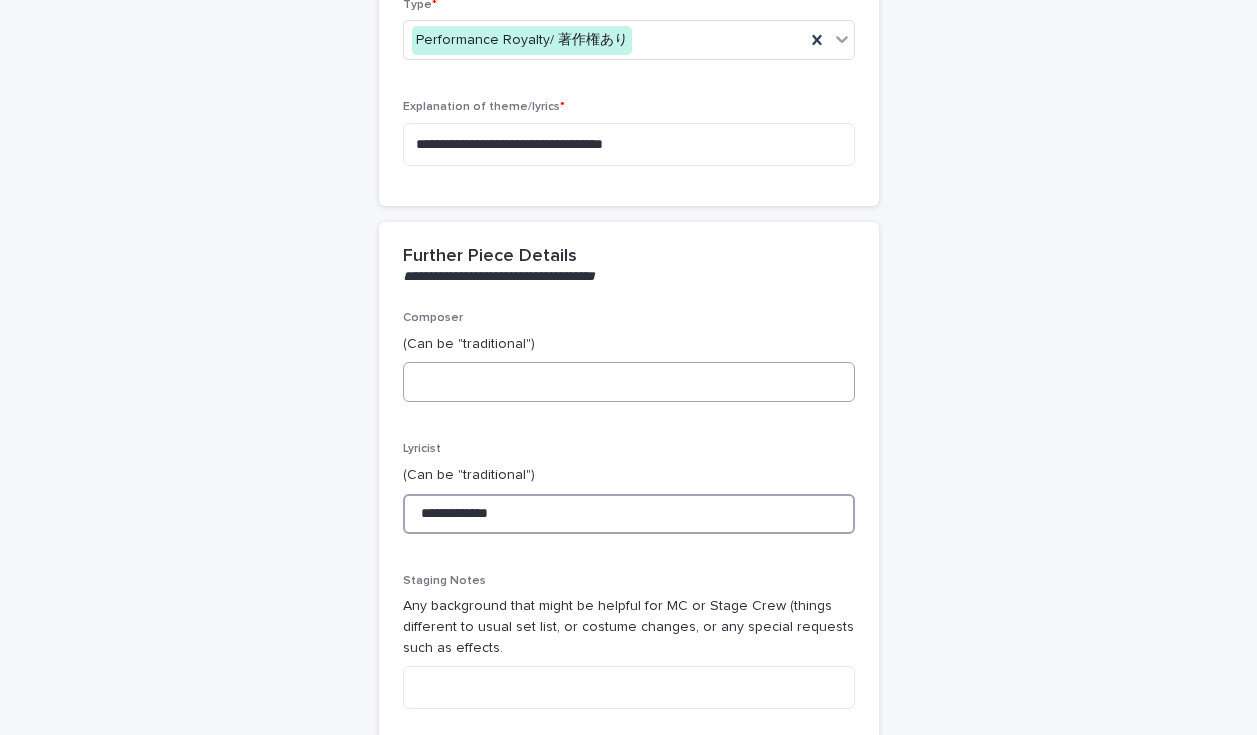 type on "**********" 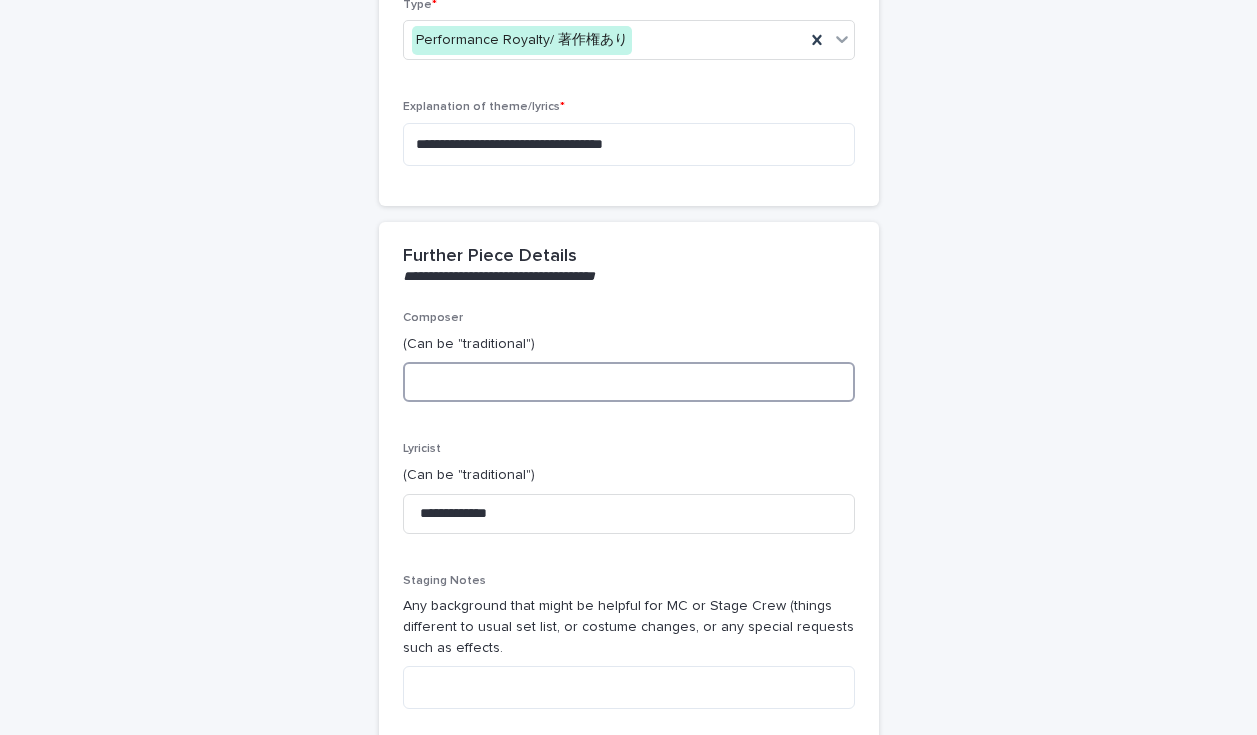 click at bounding box center (629, 382) 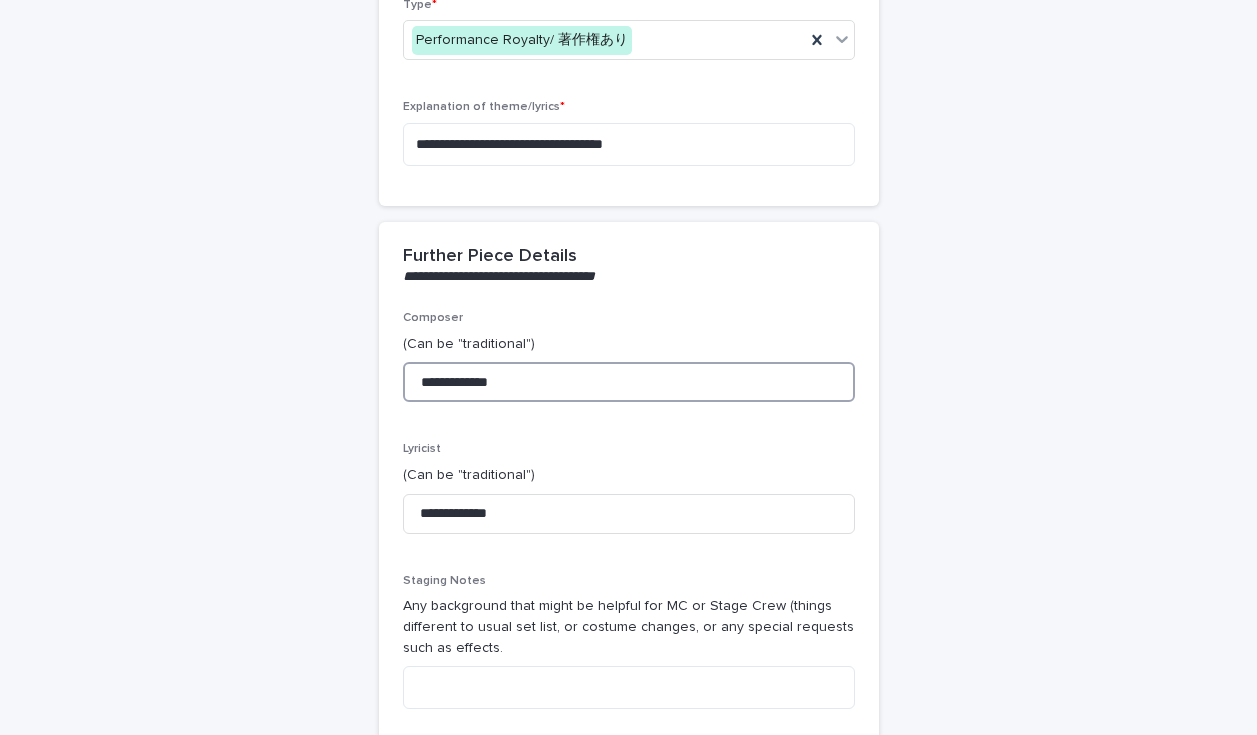 type on "**********" 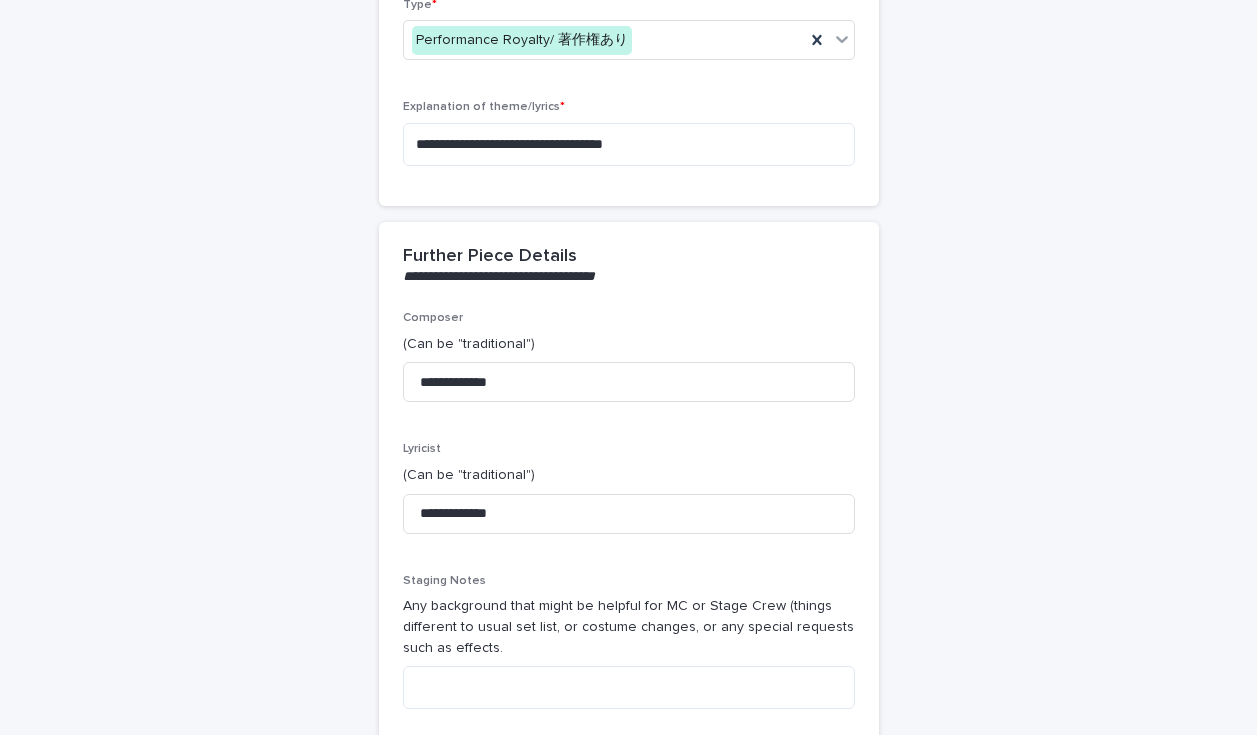 click on "Lyricist" at bounding box center [629, 449] 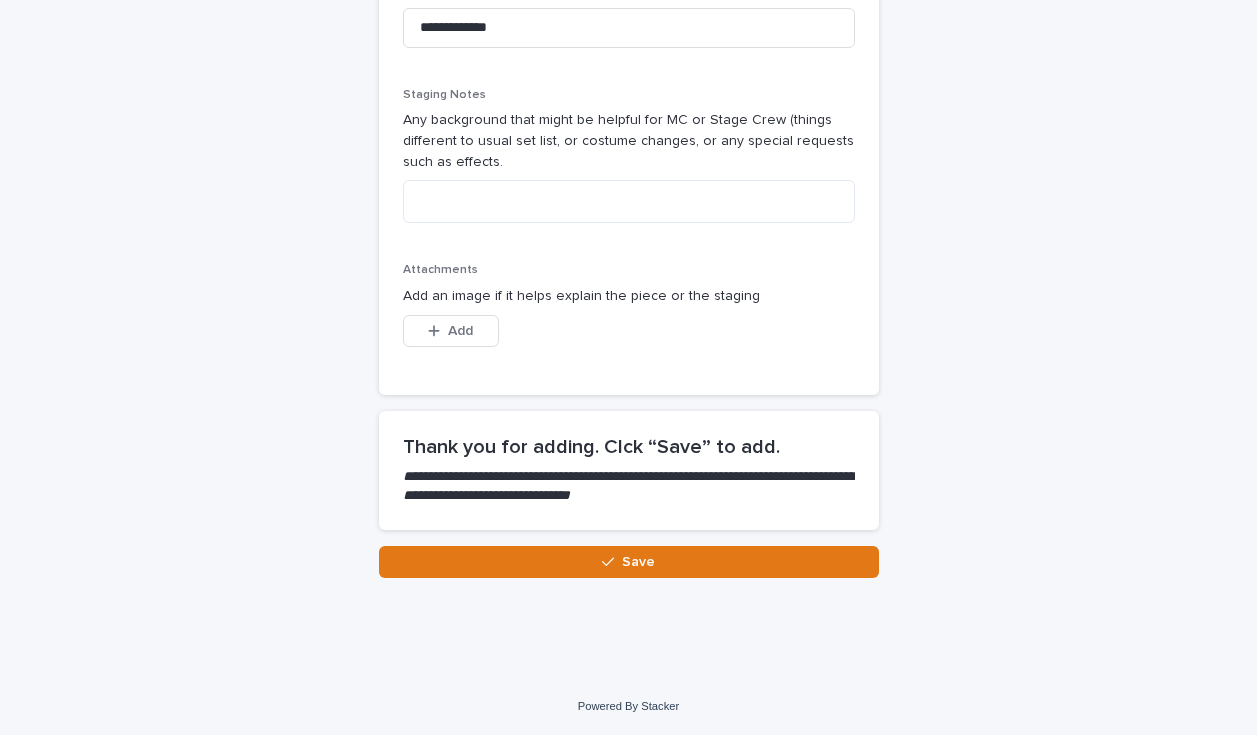 scroll, scrollTop: 1197, scrollLeft: 0, axis: vertical 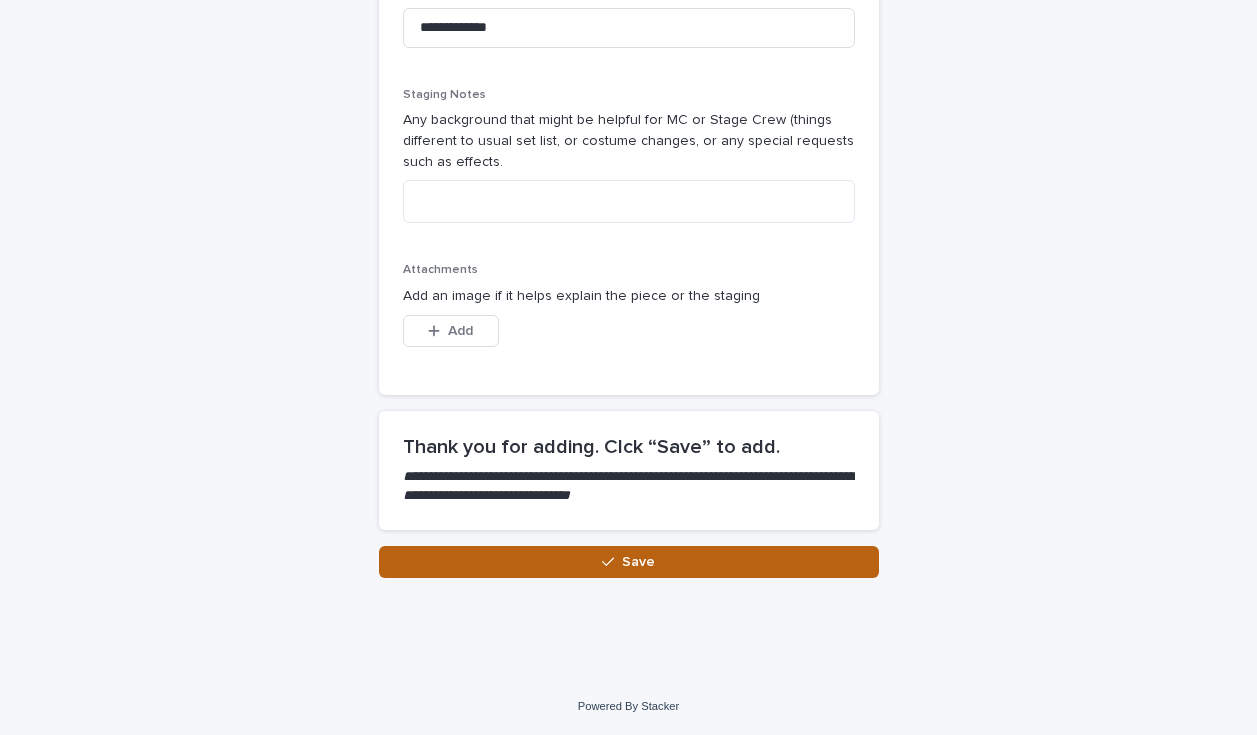 click on "Save" at bounding box center (638, 562) 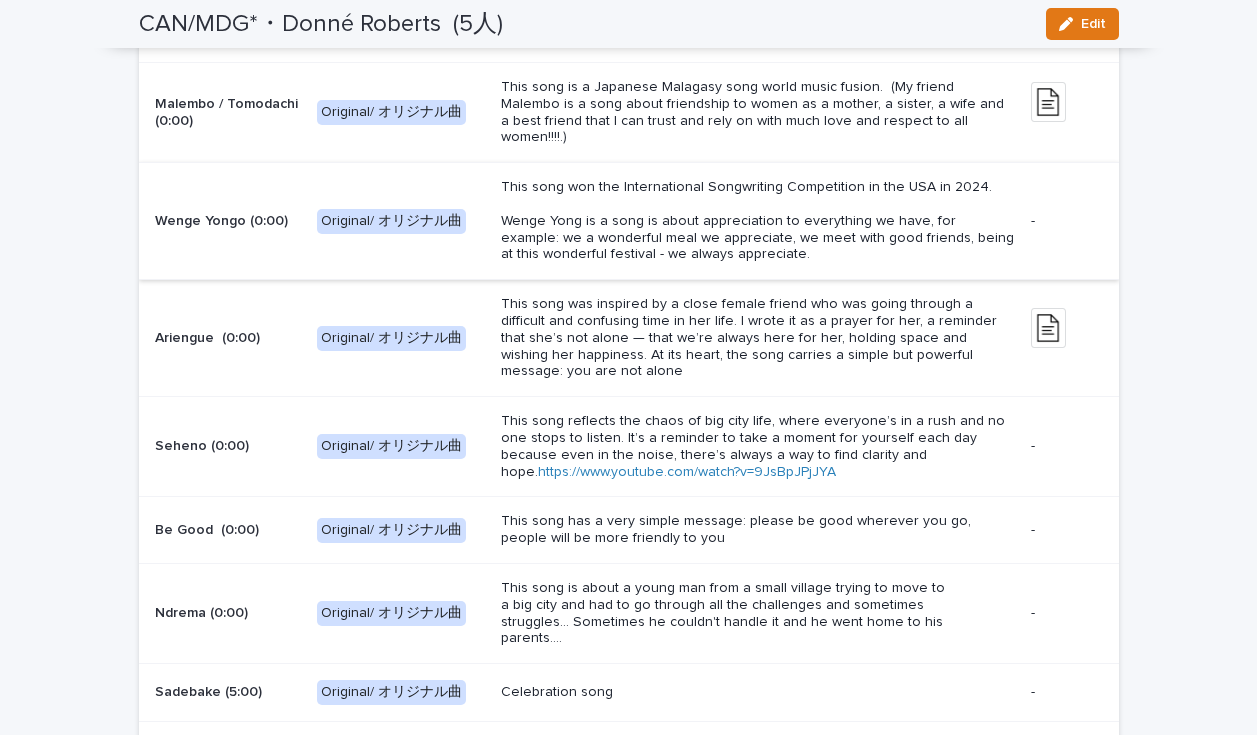 scroll, scrollTop: 2991, scrollLeft: 0, axis: vertical 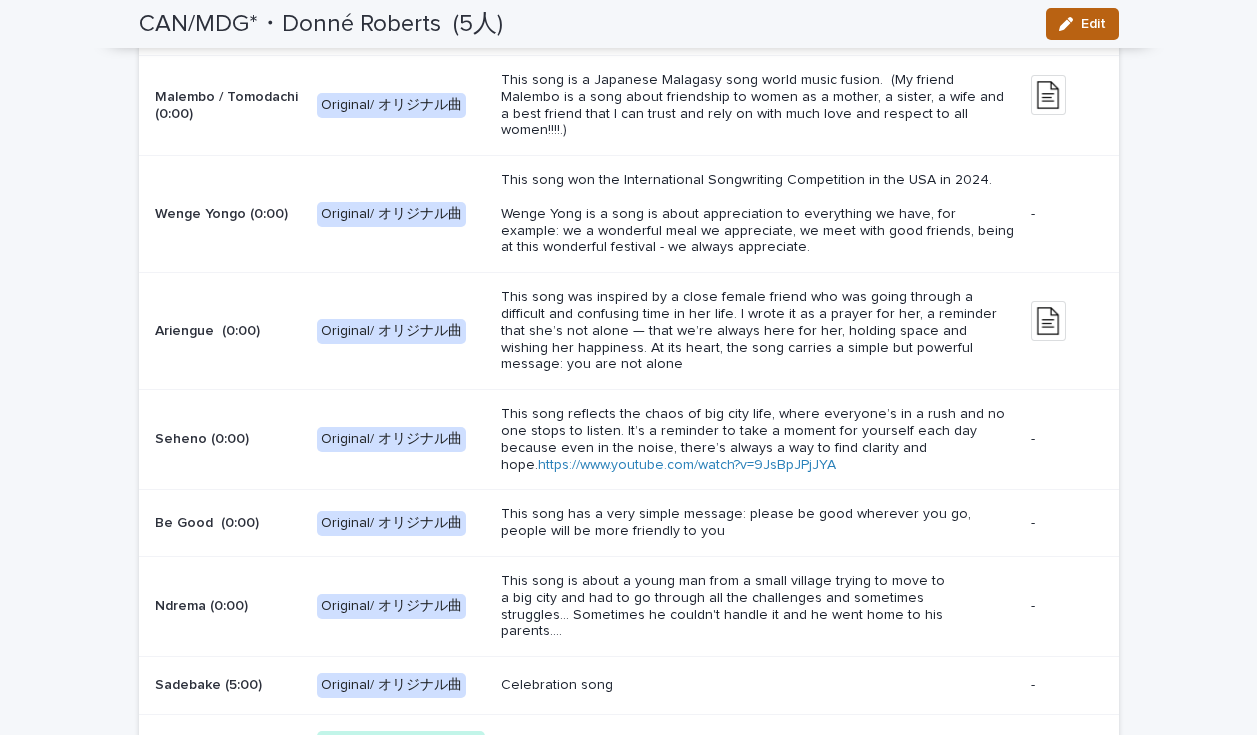 click 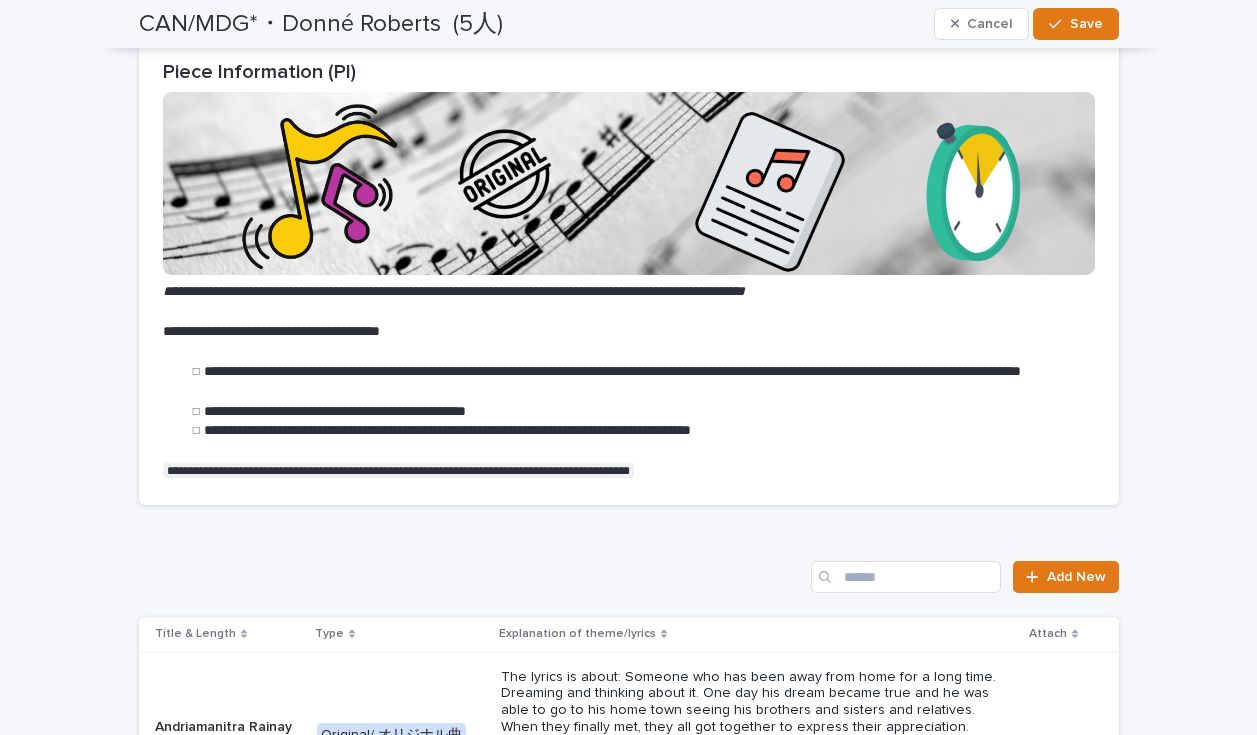 scroll, scrollTop: 2654, scrollLeft: 0, axis: vertical 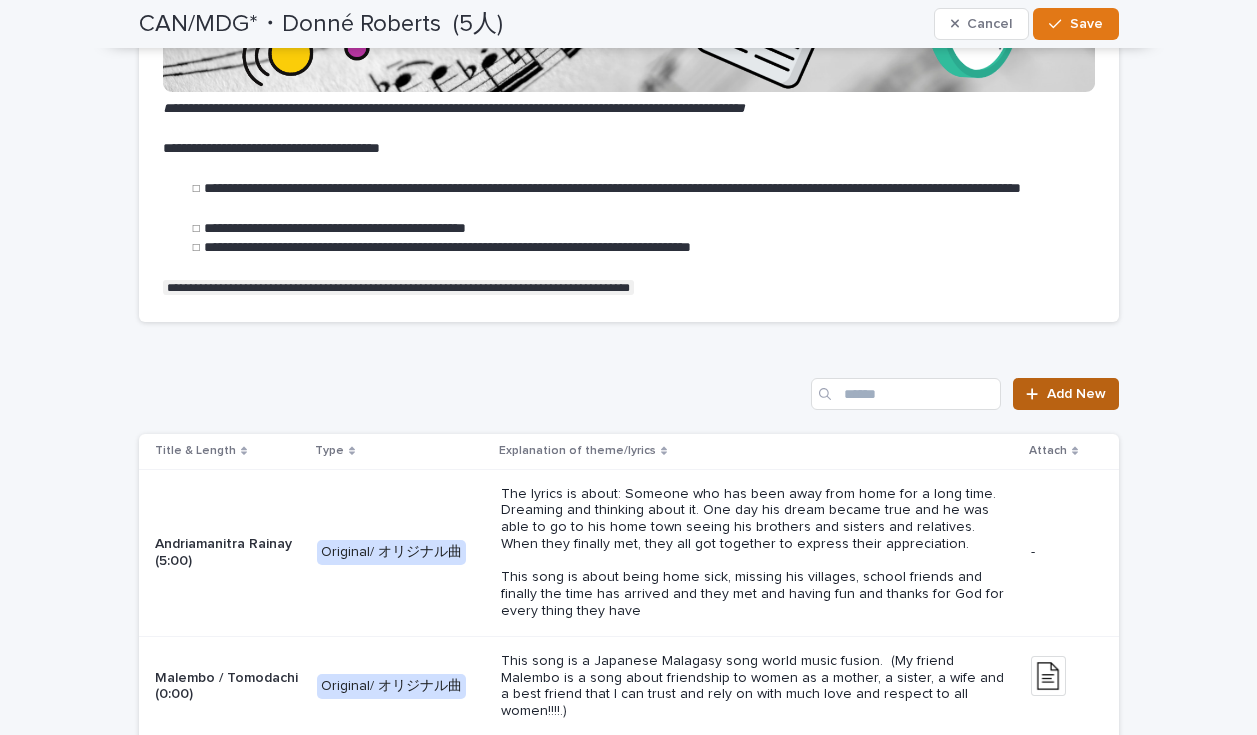 click on "Add New" at bounding box center [1065, 394] 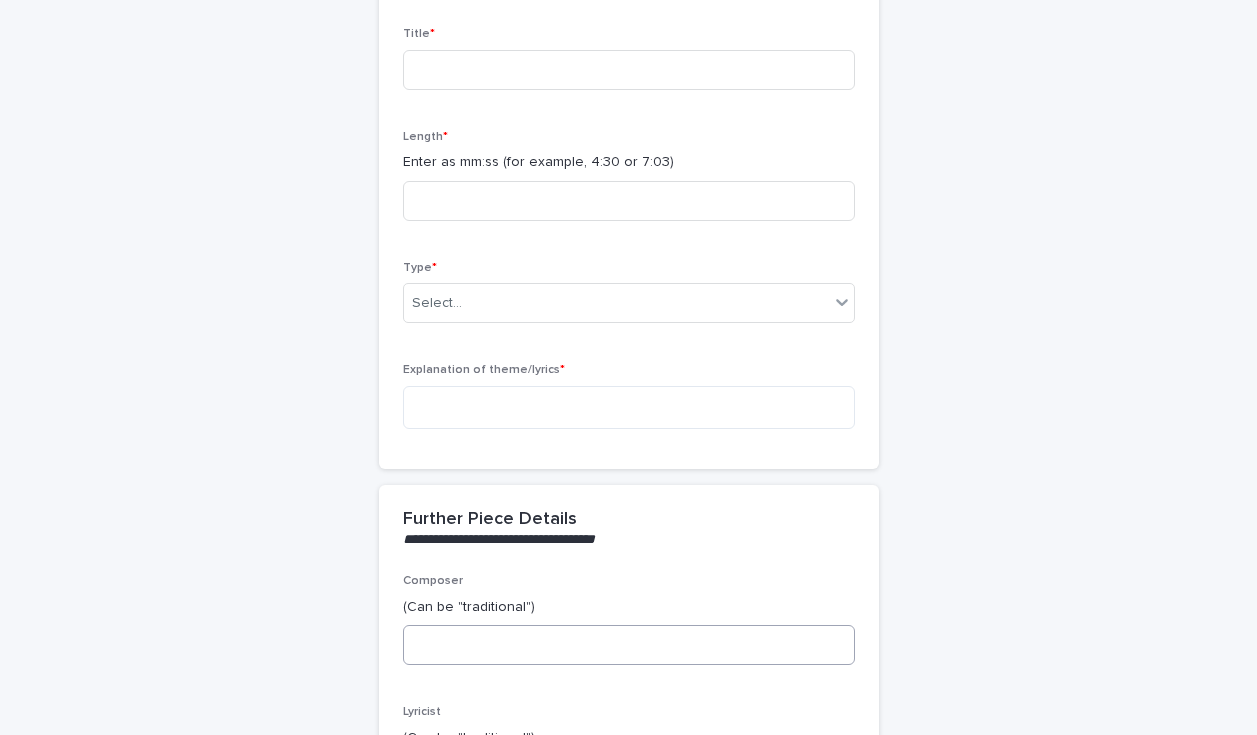 scroll, scrollTop: 0, scrollLeft: 0, axis: both 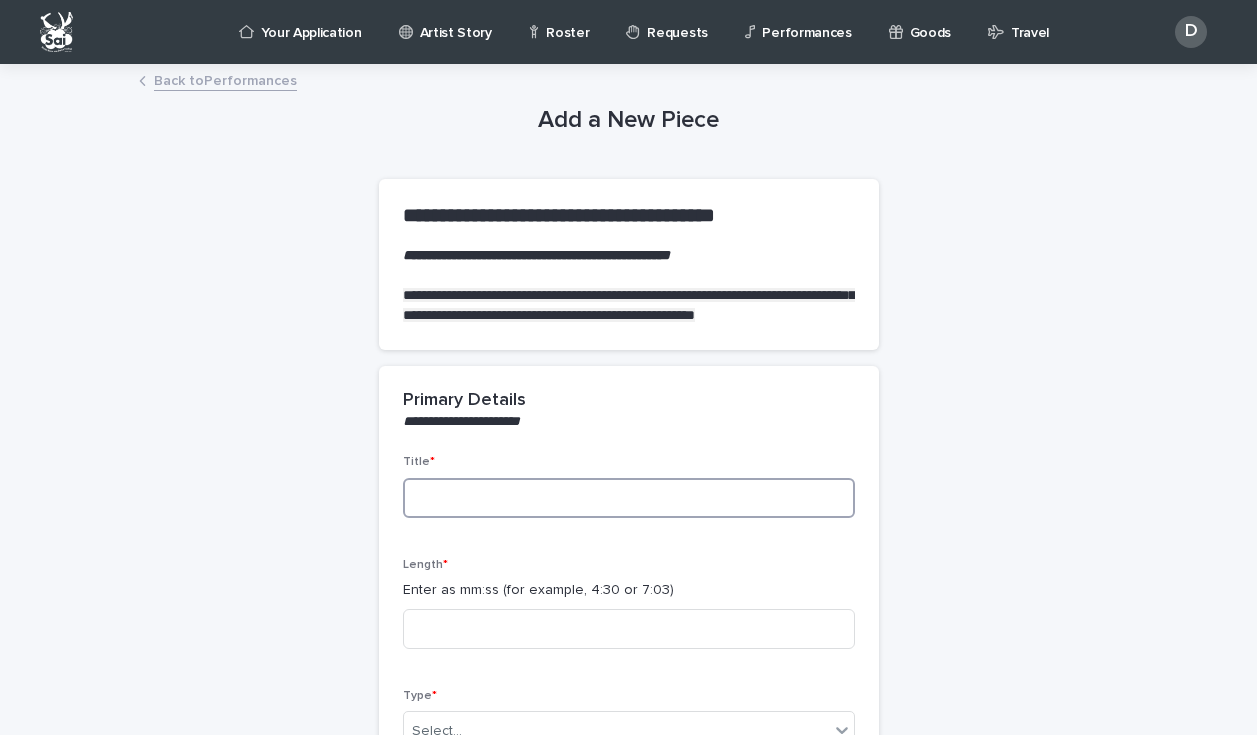 click at bounding box center [629, 498] 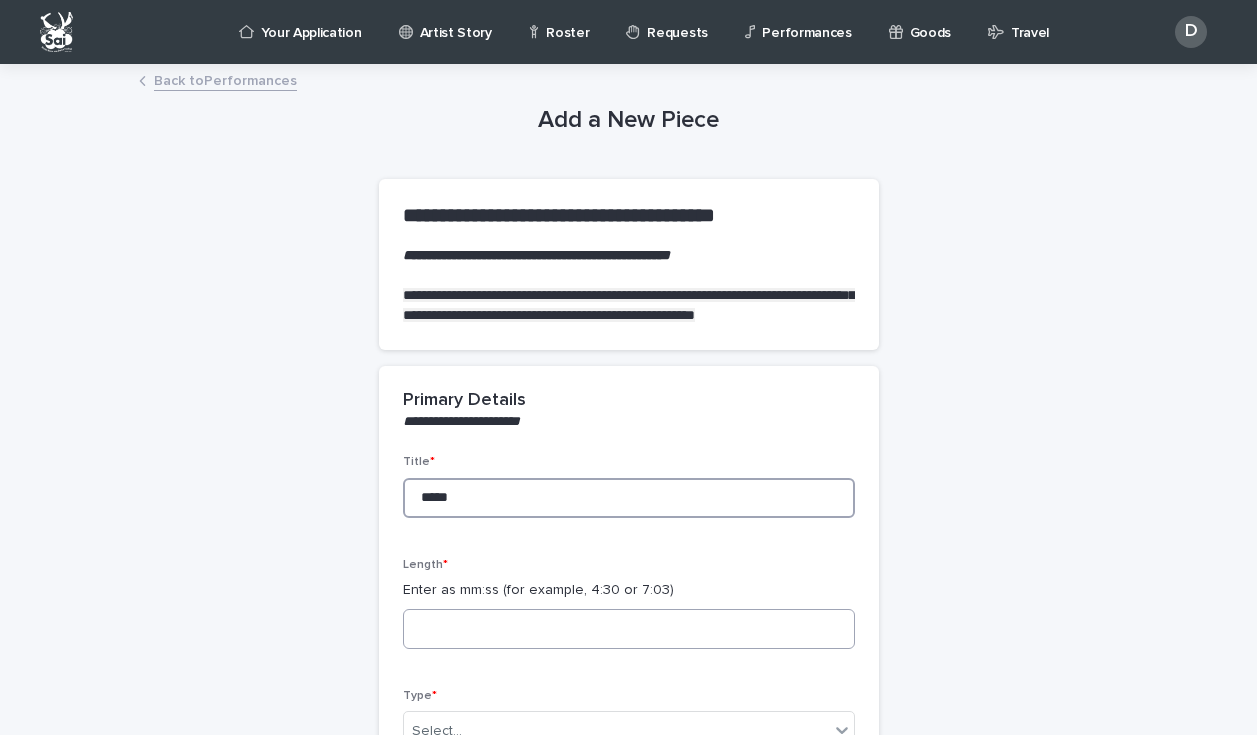 type on "*****" 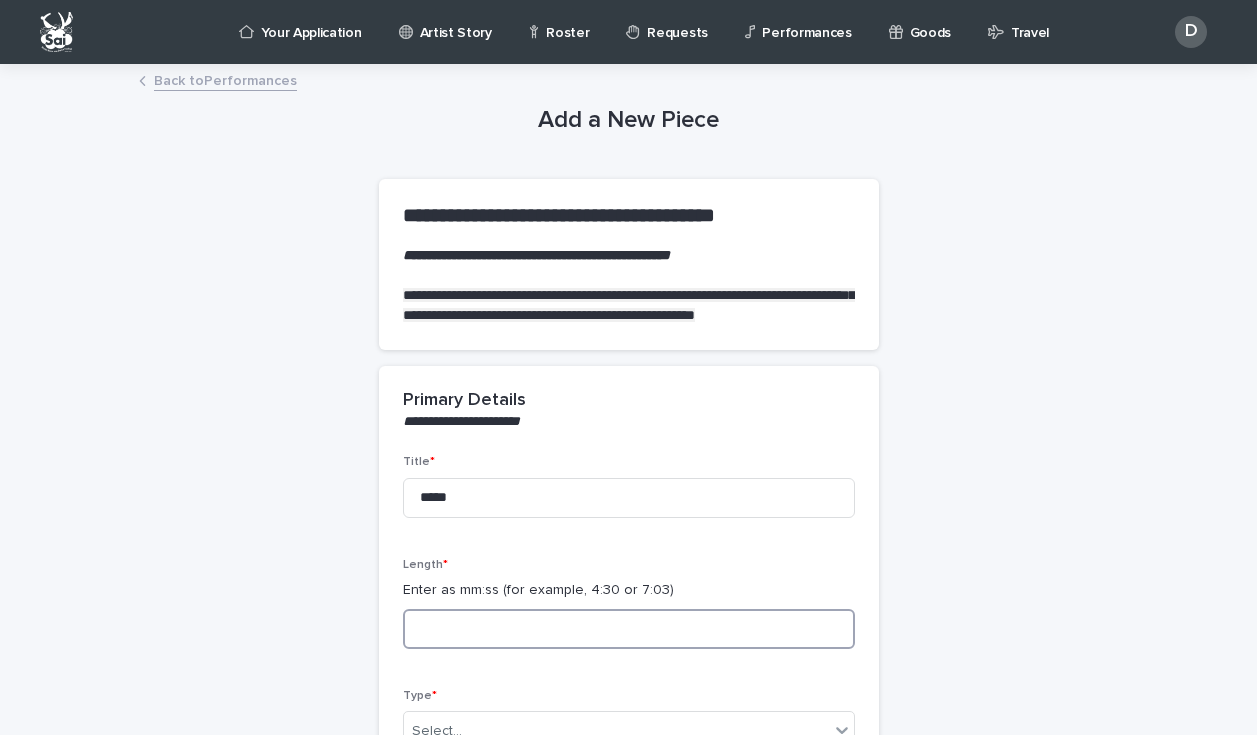 click at bounding box center (629, 629) 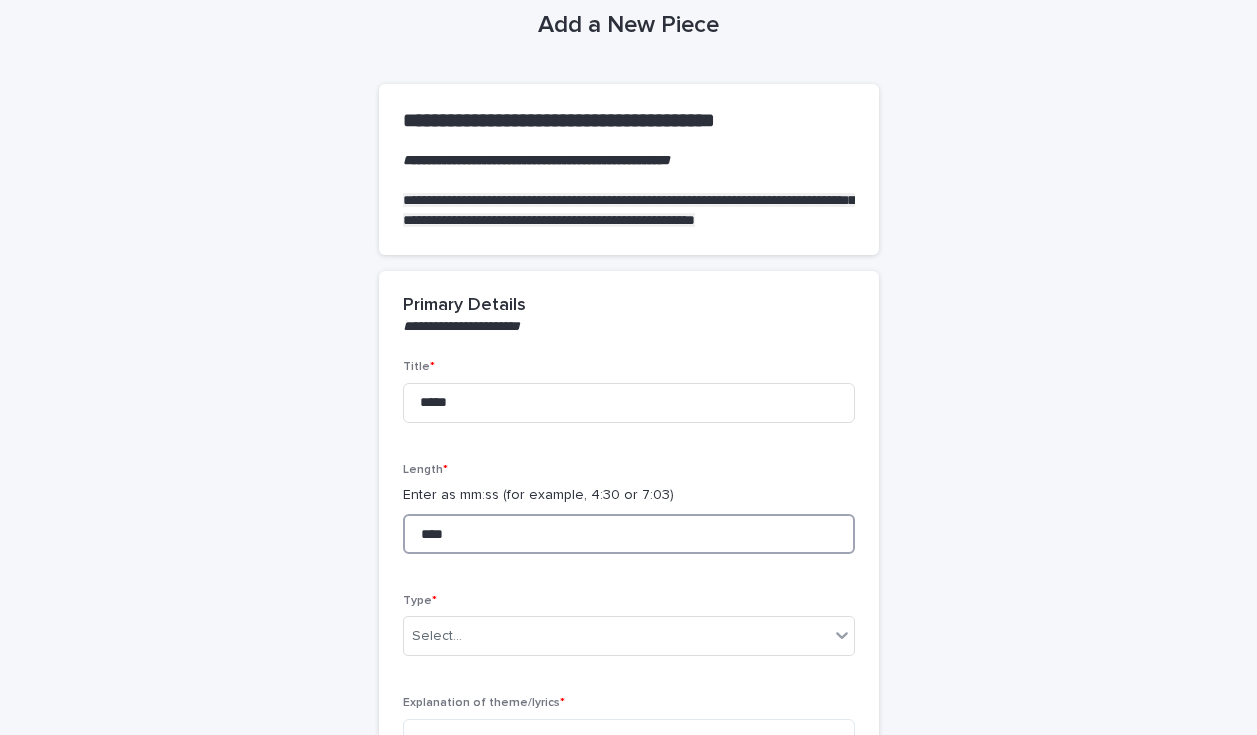 scroll, scrollTop: 137, scrollLeft: 0, axis: vertical 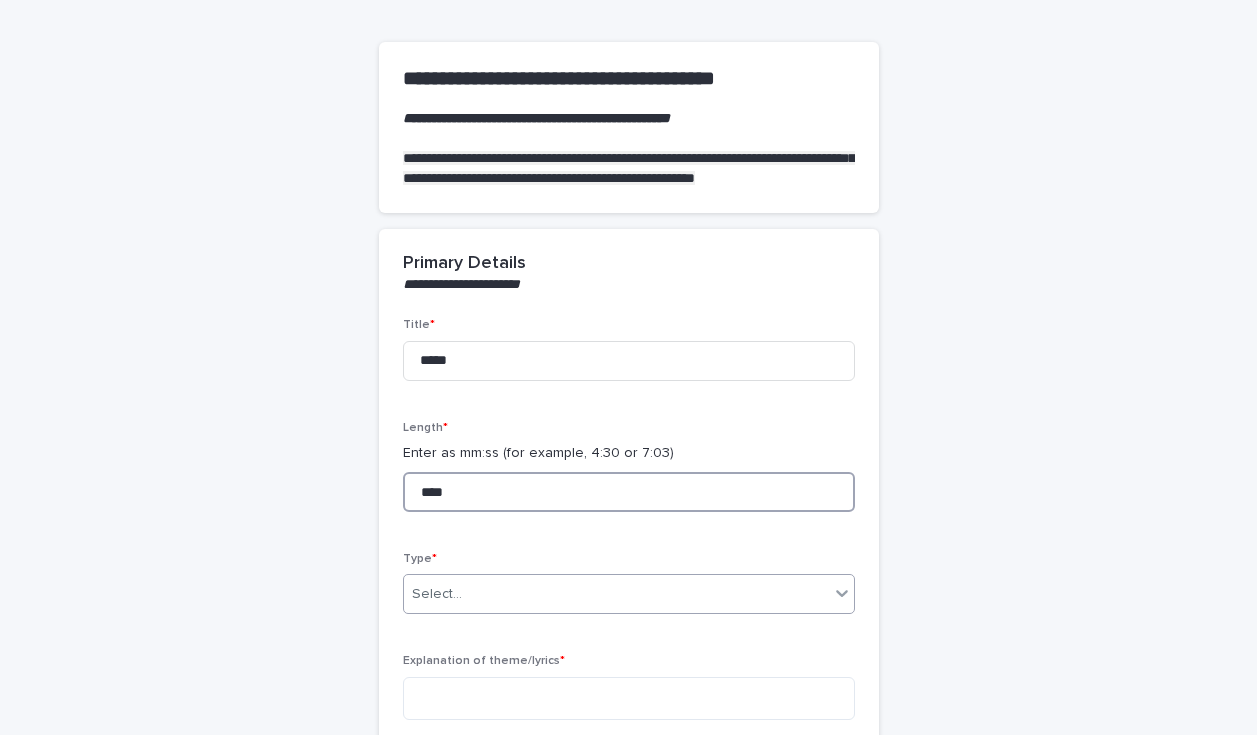 type on "****" 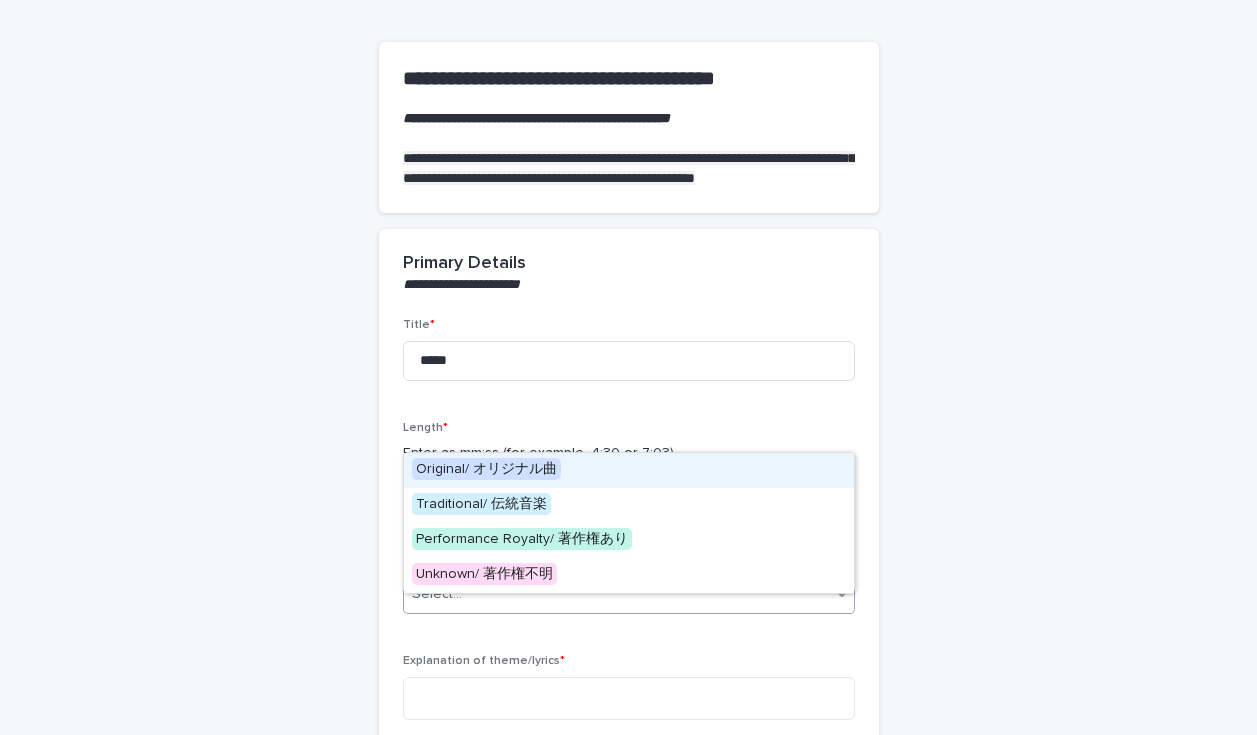 click on "Select..." at bounding box center (616, 594) 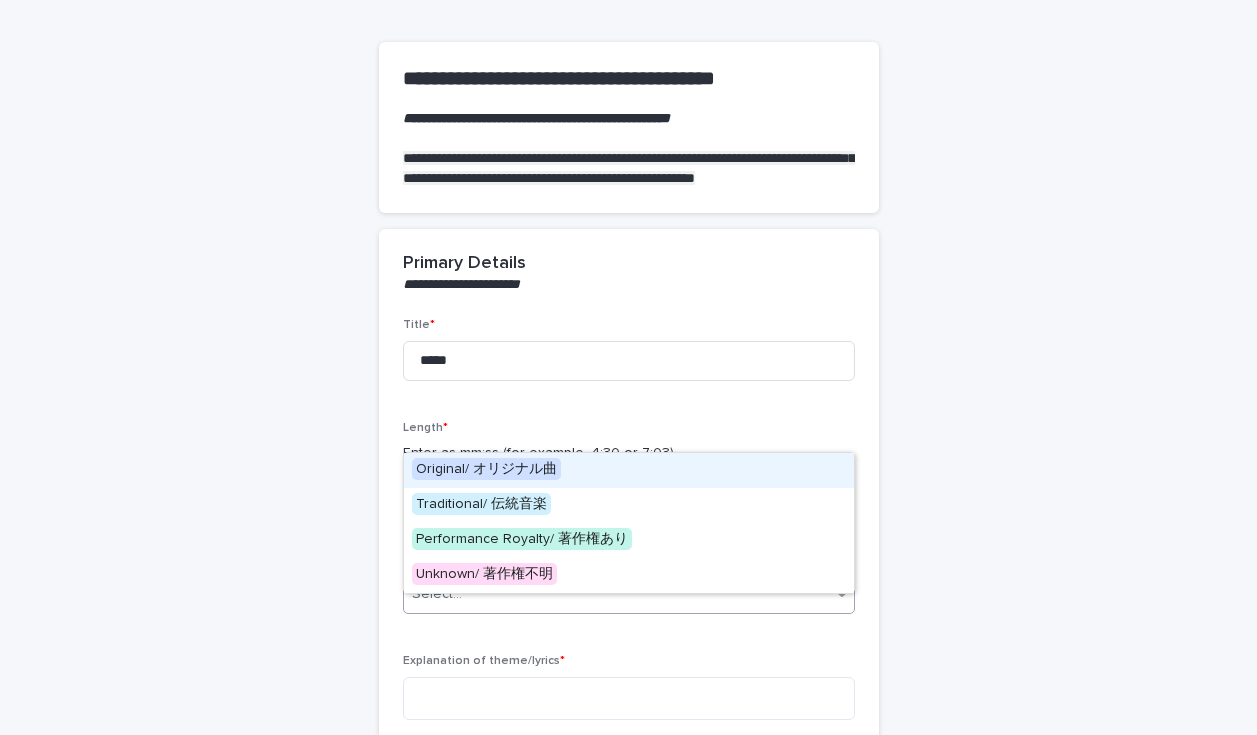 click on "Original/ オリジナル曲" at bounding box center [486, 469] 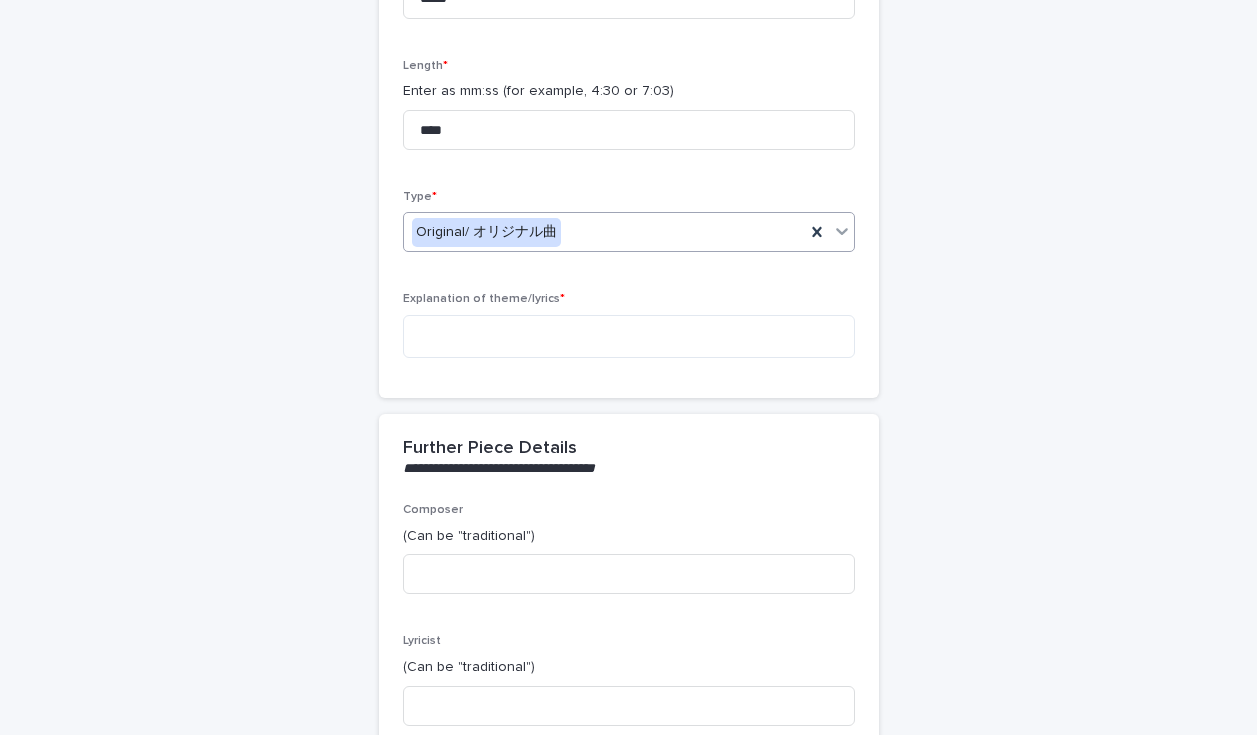 scroll, scrollTop: 551, scrollLeft: 0, axis: vertical 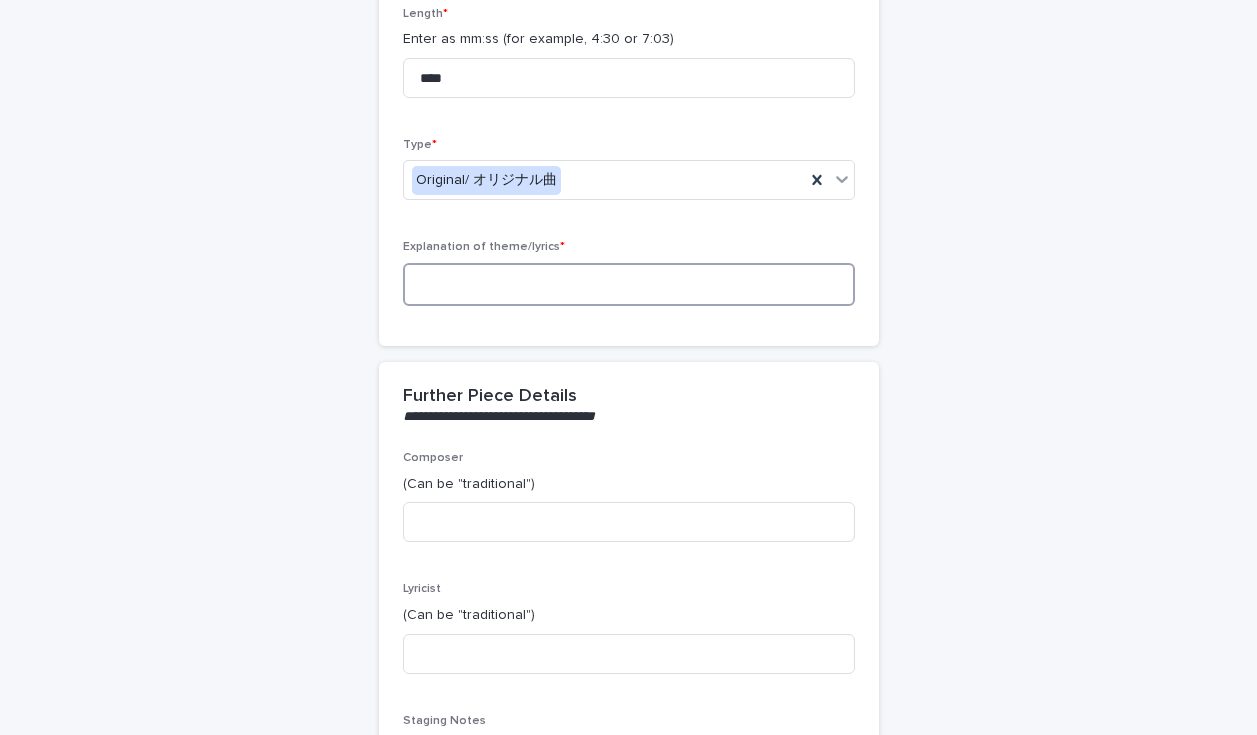 click at bounding box center [629, 284] 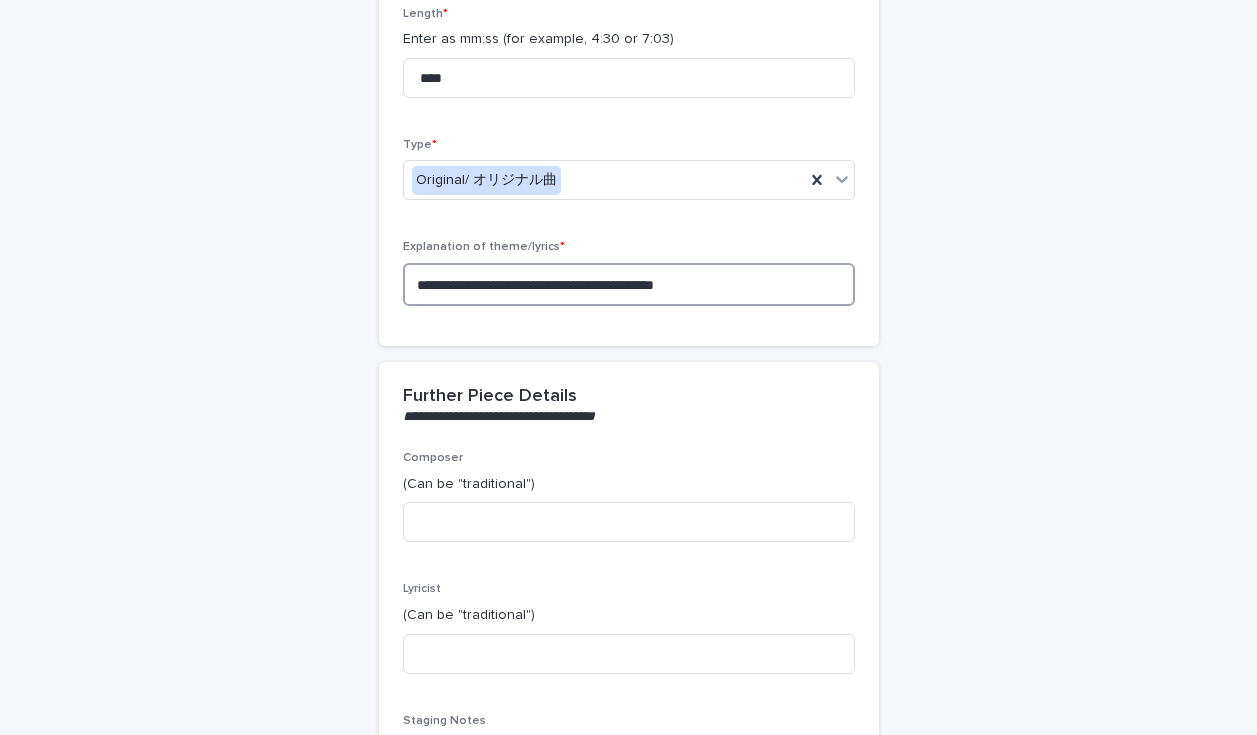 type on "**********" 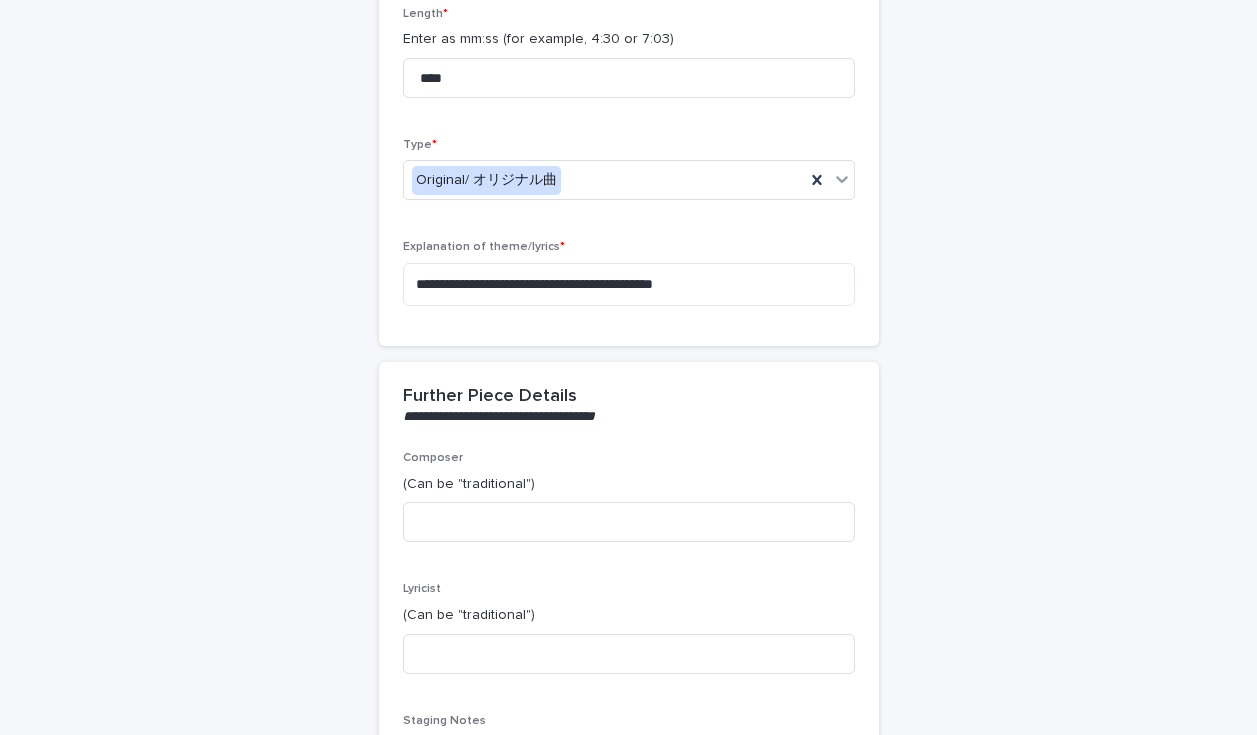 click on "Composer" at bounding box center (629, 458) 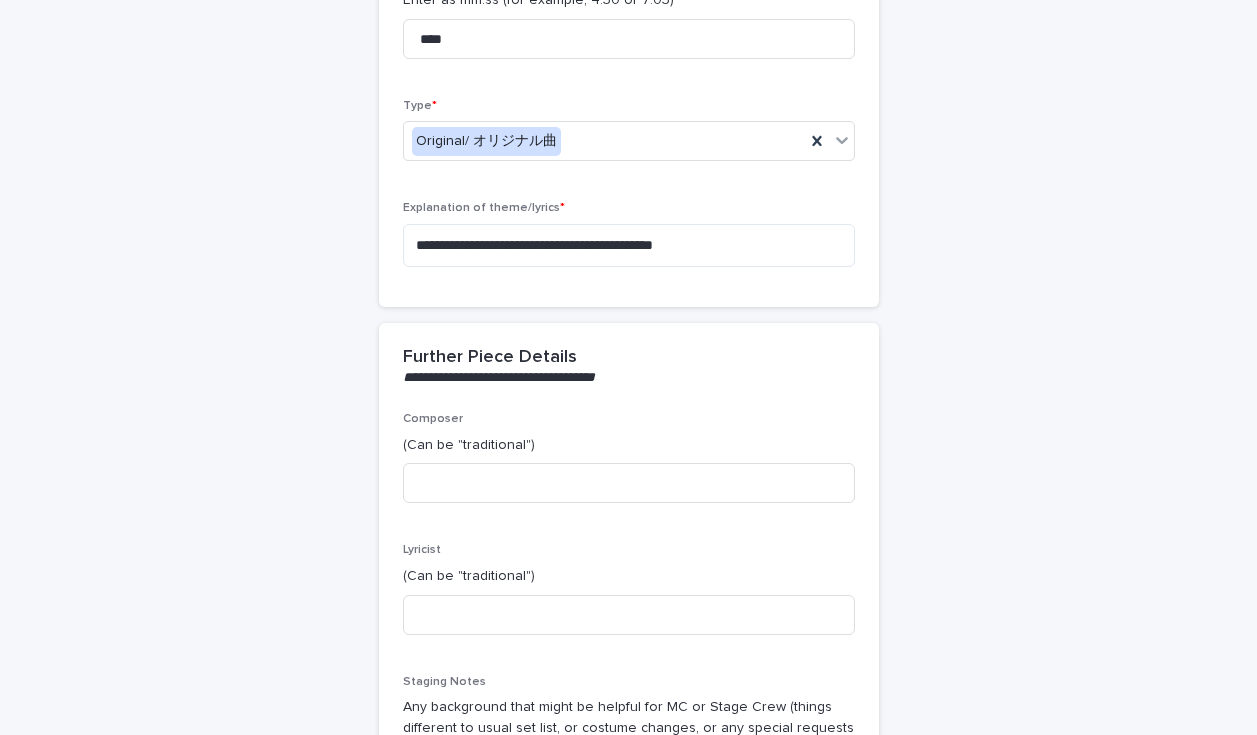 scroll, scrollTop: 591, scrollLeft: 0, axis: vertical 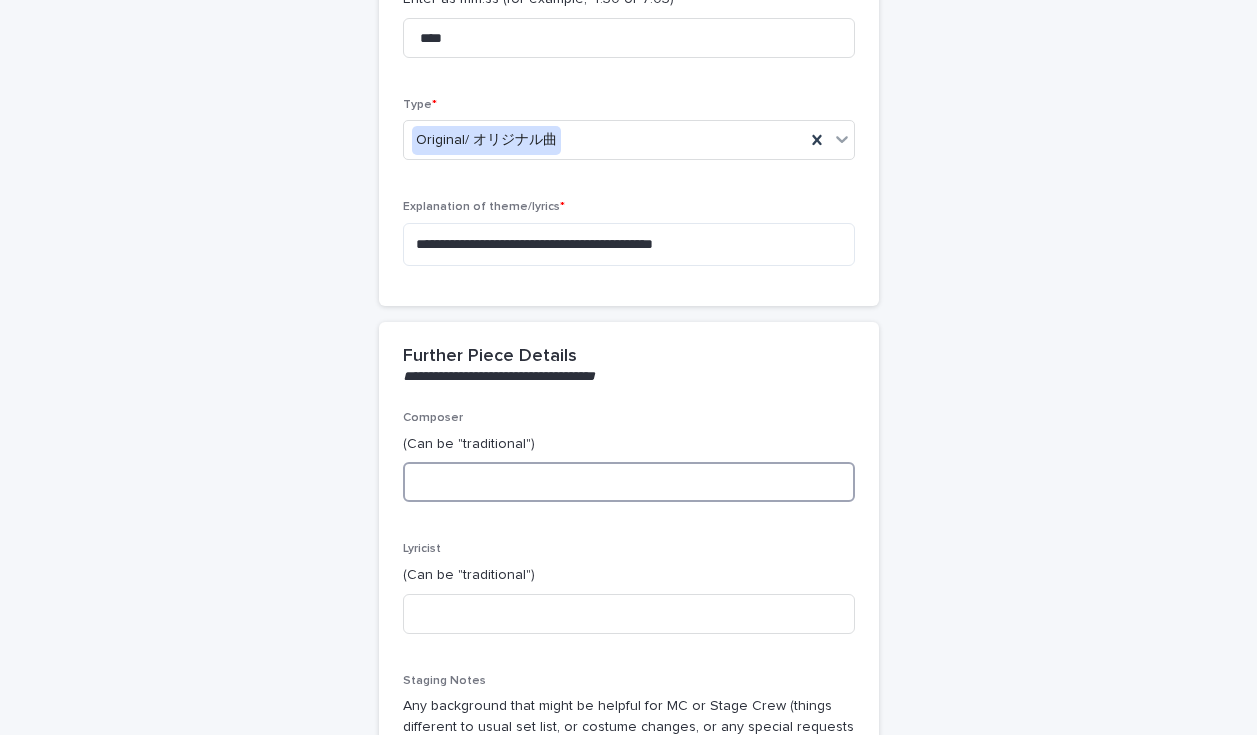 click at bounding box center (629, 482) 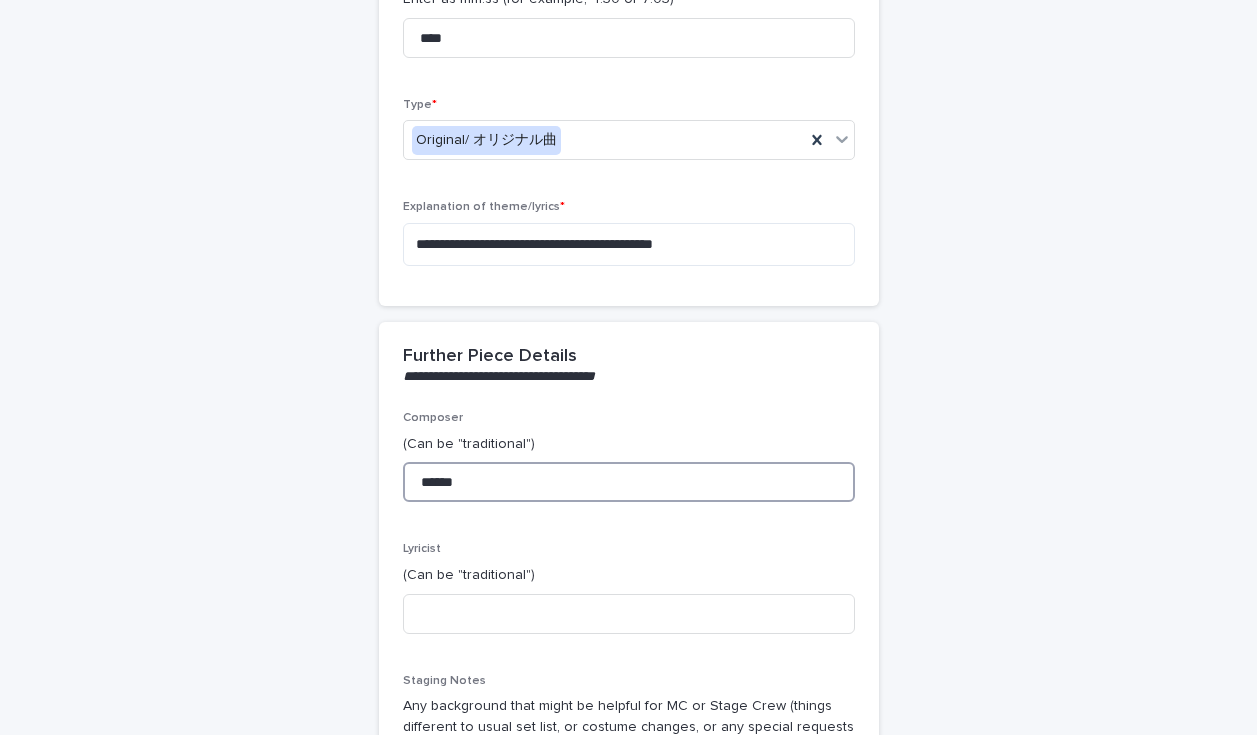 type on "******" 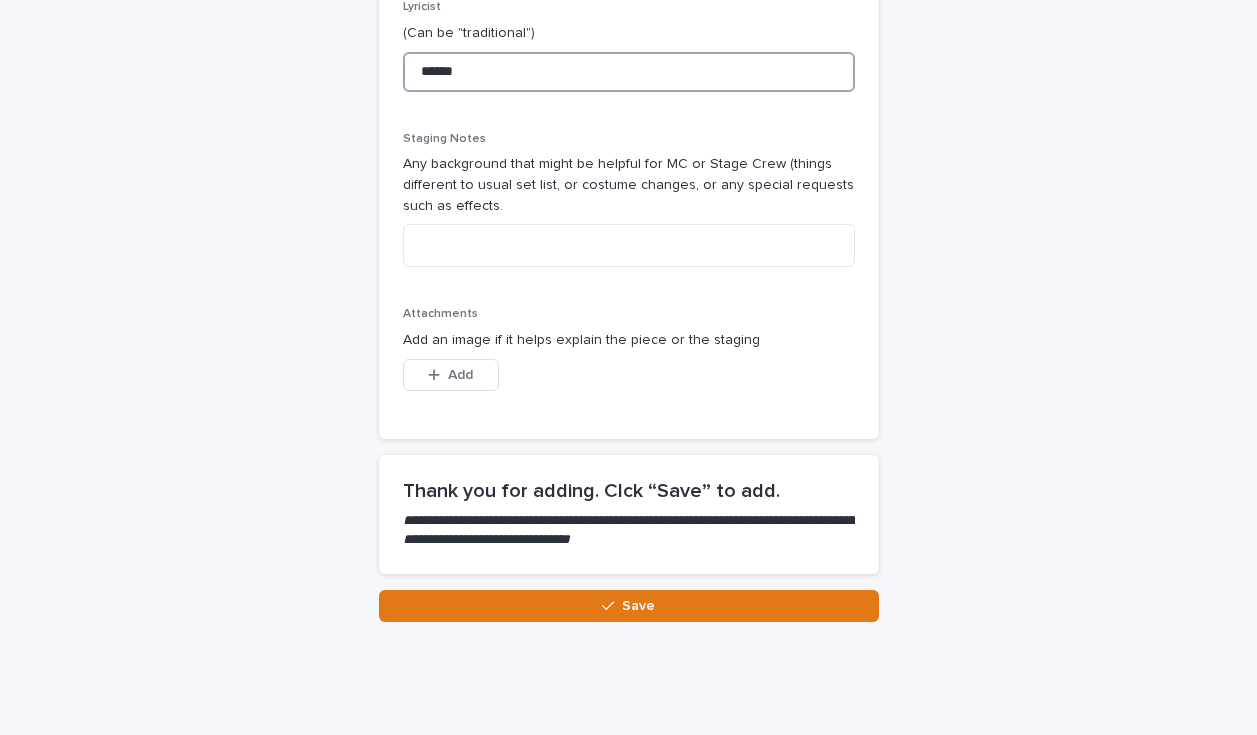 scroll, scrollTop: 1197, scrollLeft: 0, axis: vertical 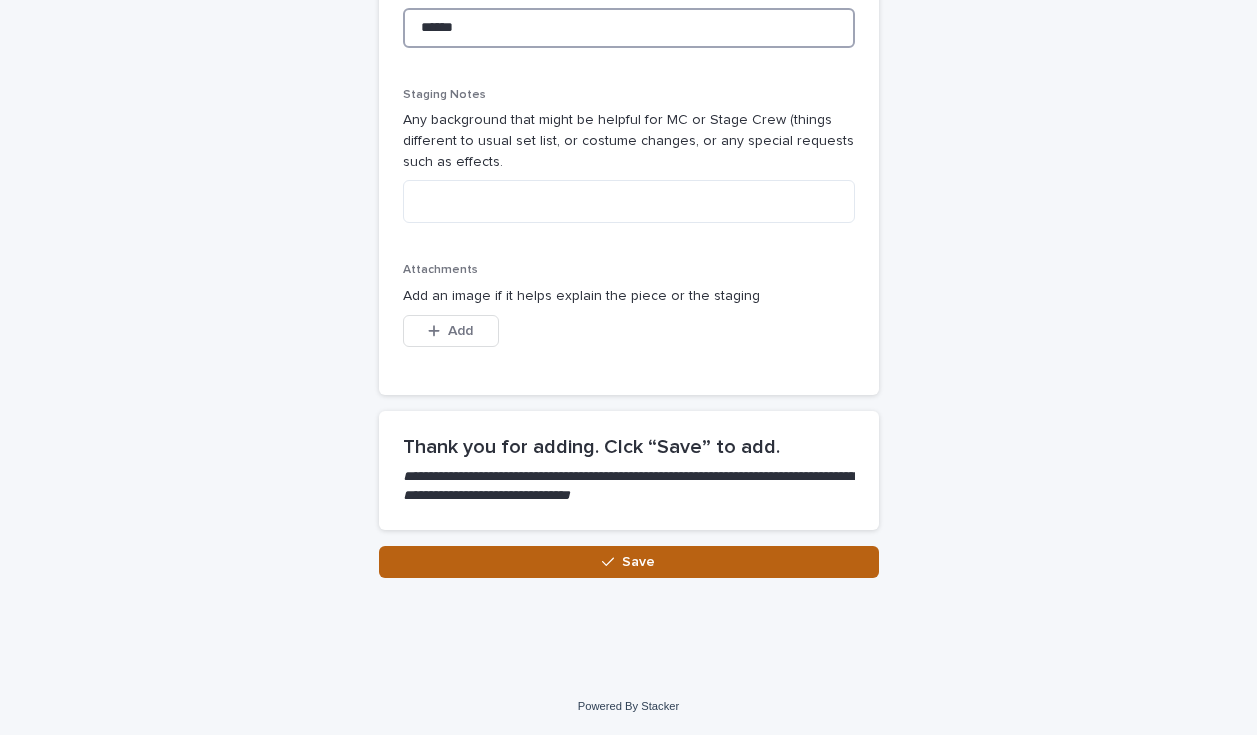 type on "******" 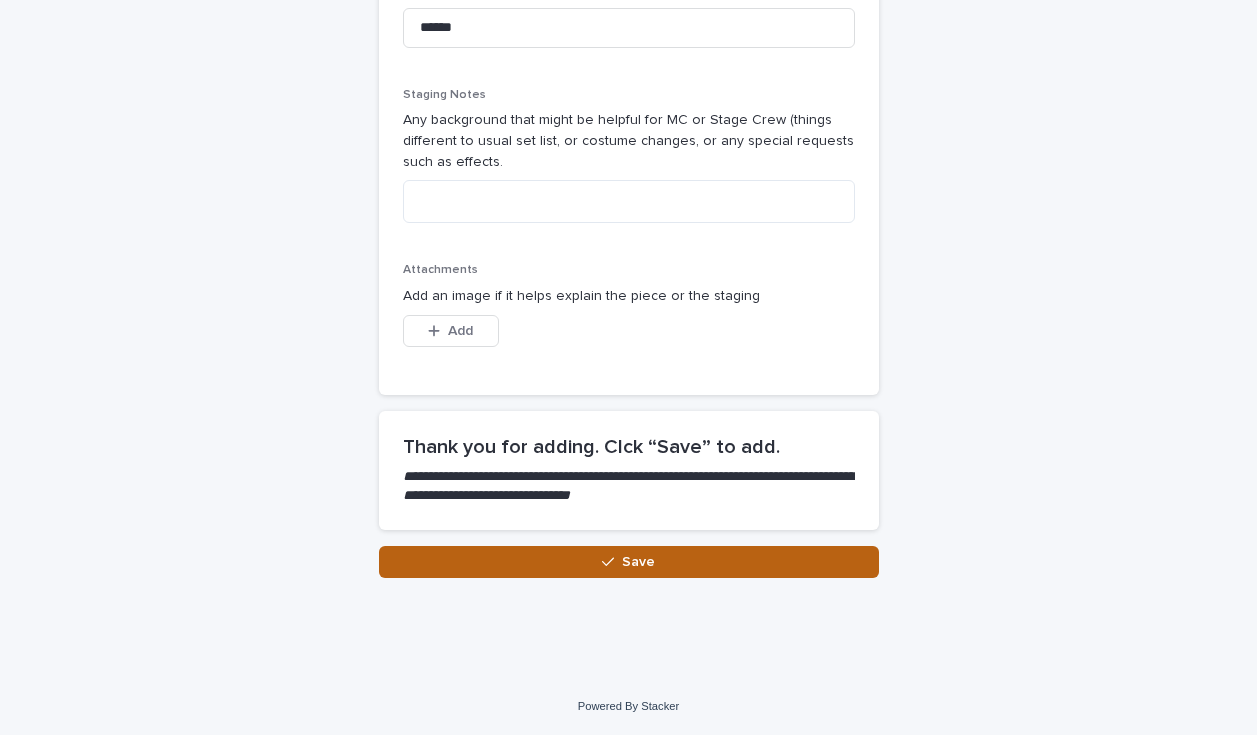 click on "Save" at bounding box center [629, 562] 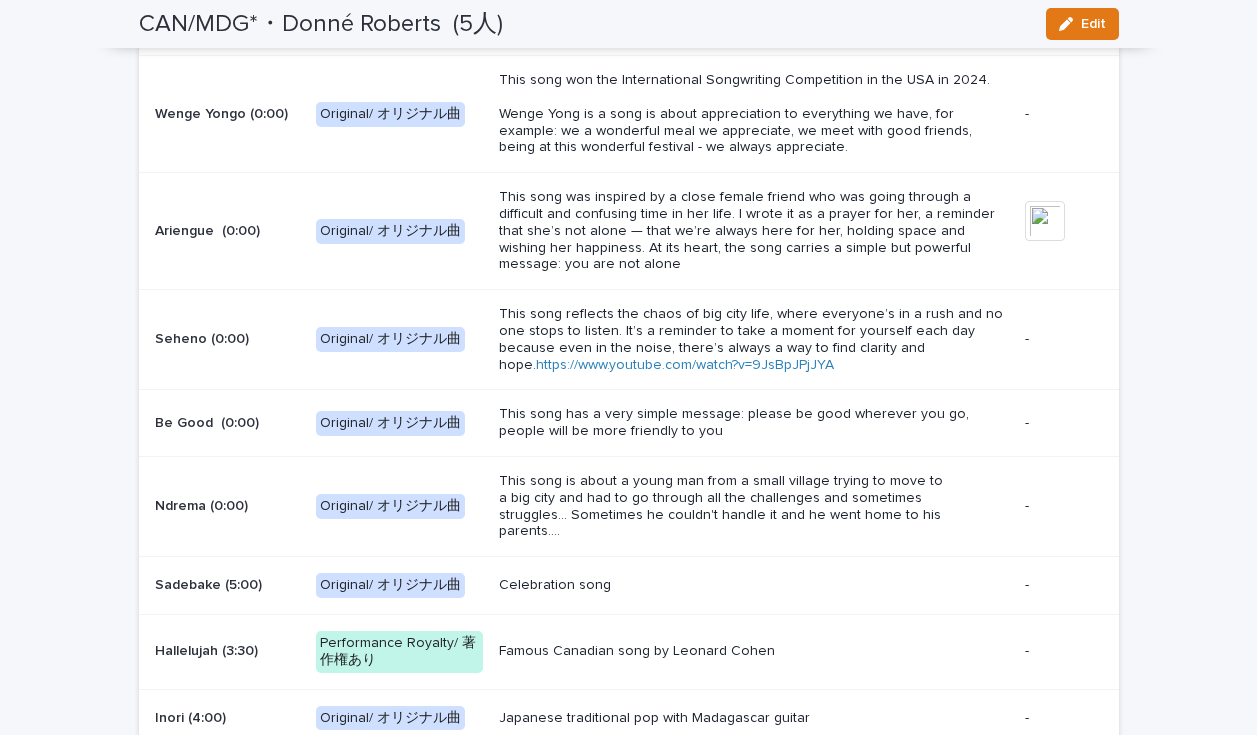 scroll, scrollTop: 3166, scrollLeft: 0, axis: vertical 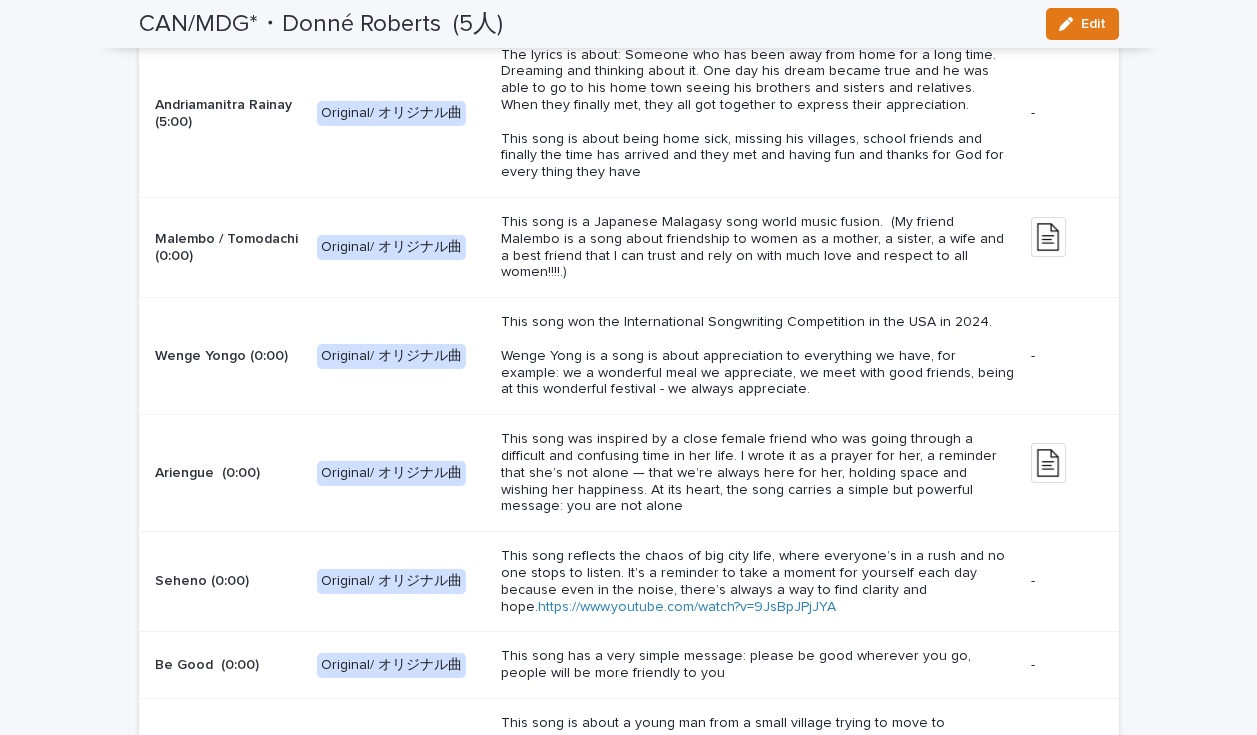 click on "This song won the International Songwriting Competition in the USA in 2024.
Wenge Yong is a song is about appreciation to everything we have, for example: we a wonderful meal we appreciate, we meet with good friends, being at this wonderful festival - we always appreciate." at bounding box center (758, 356) 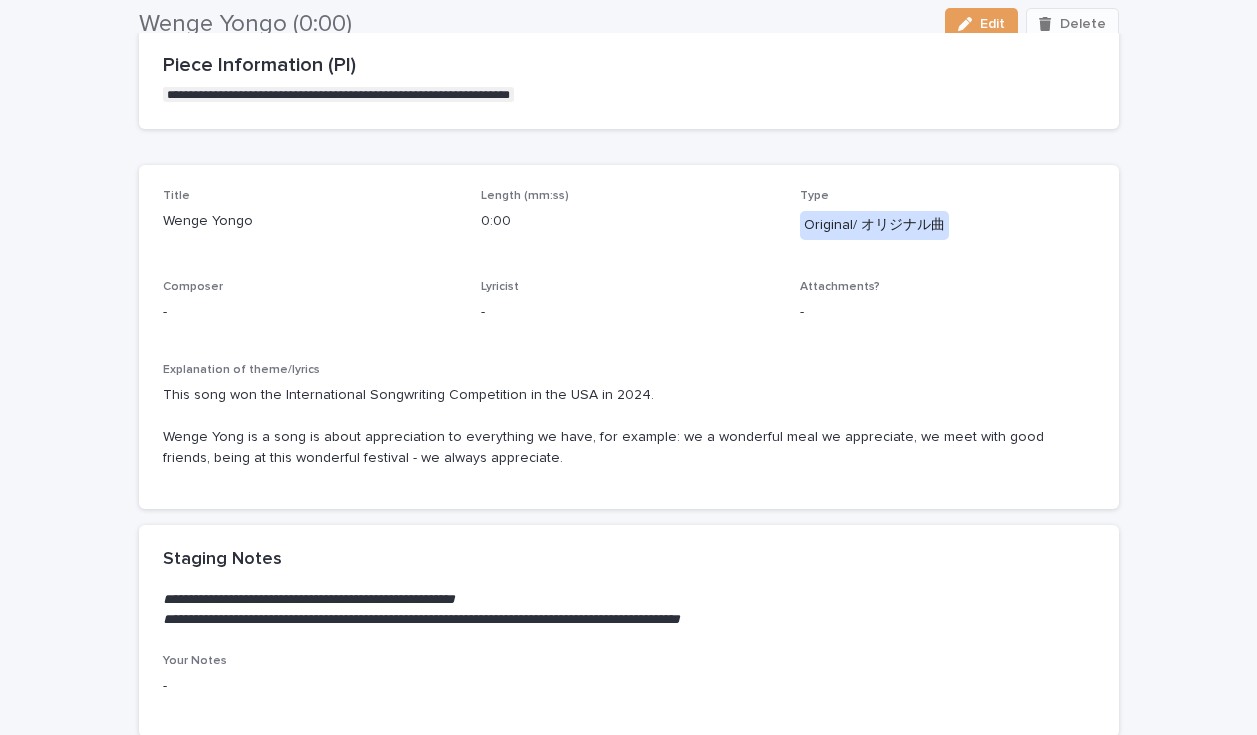 scroll, scrollTop: 119, scrollLeft: 0, axis: vertical 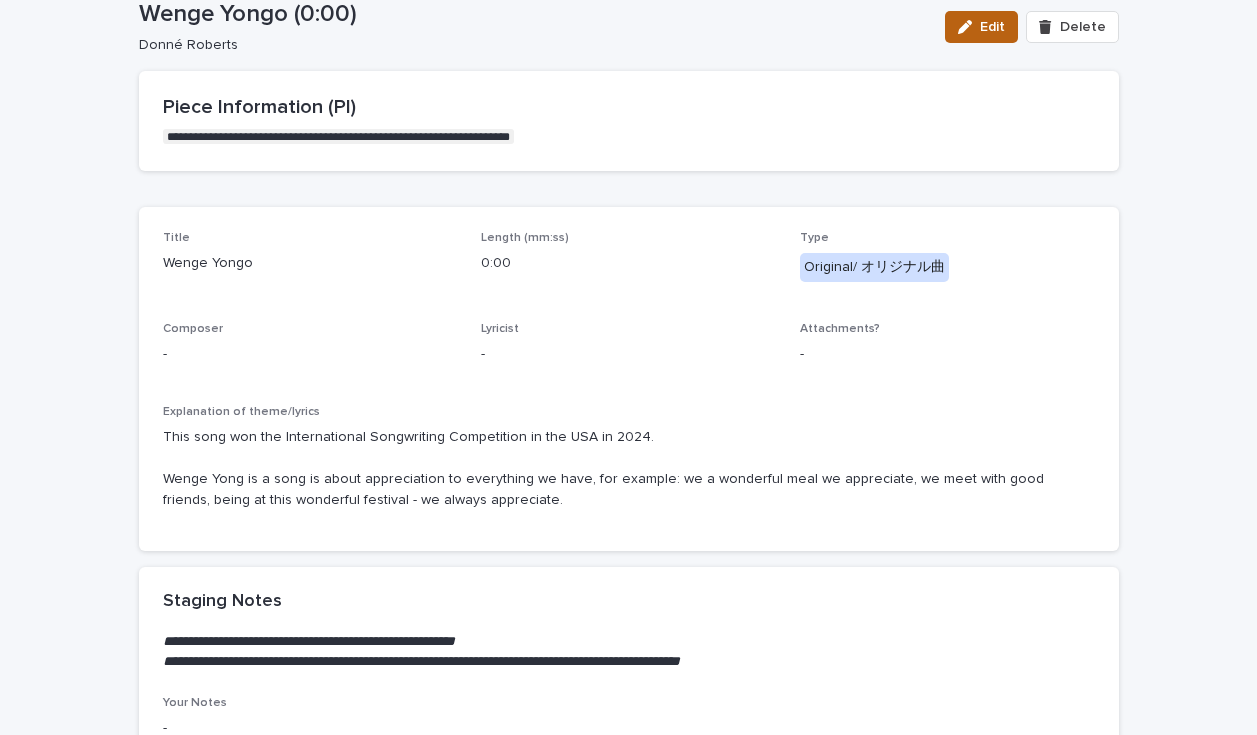 click on "Edit" at bounding box center [992, 27] 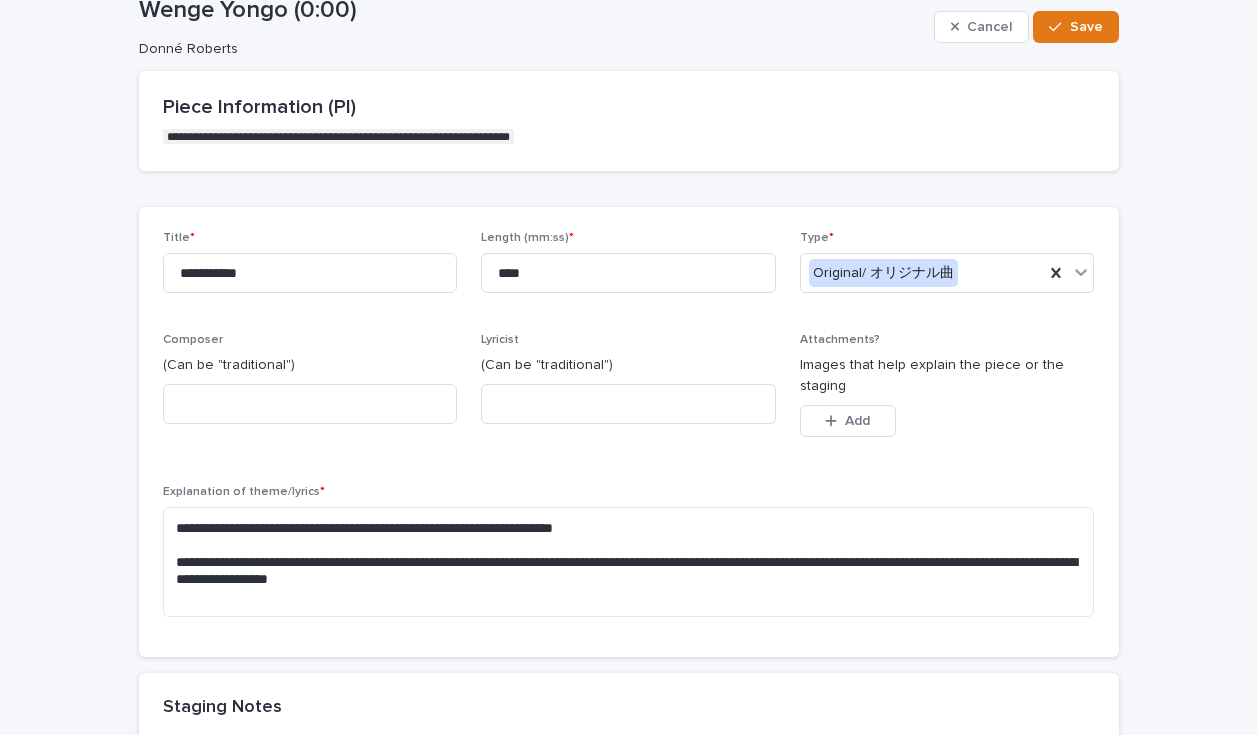 scroll, scrollTop: 150, scrollLeft: 0, axis: vertical 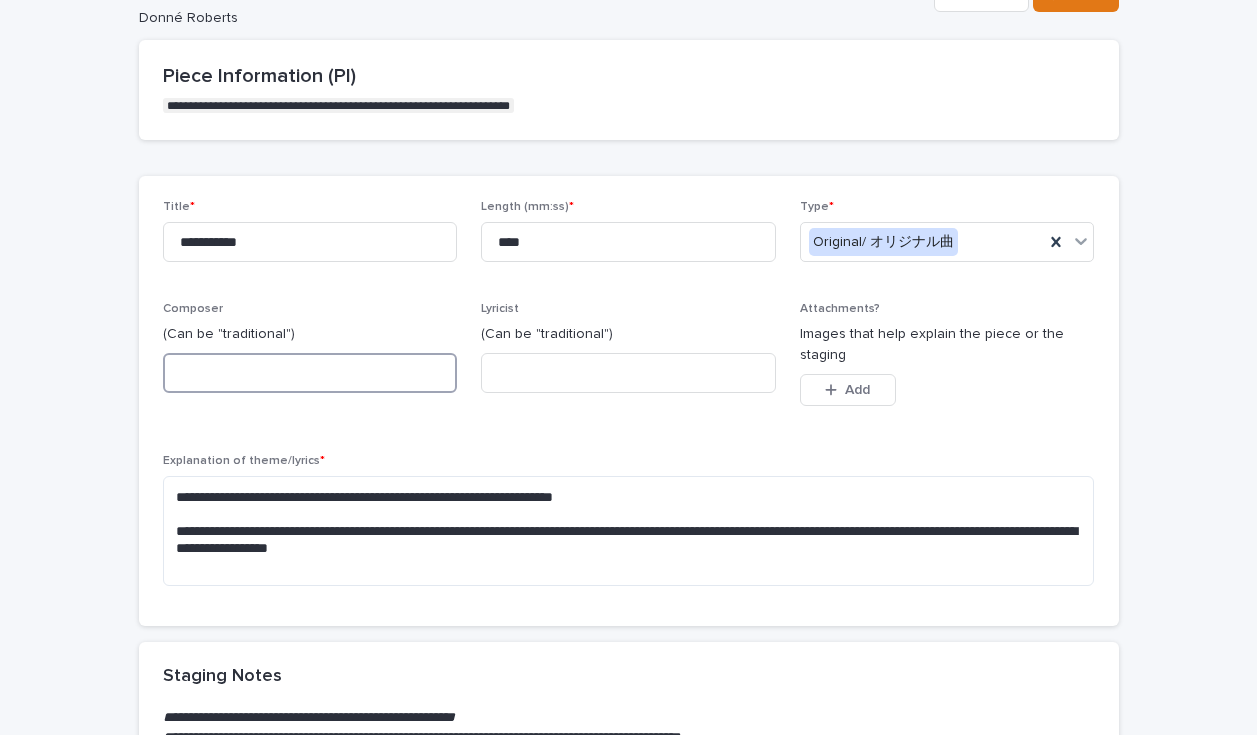 click at bounding box center (310, 373) 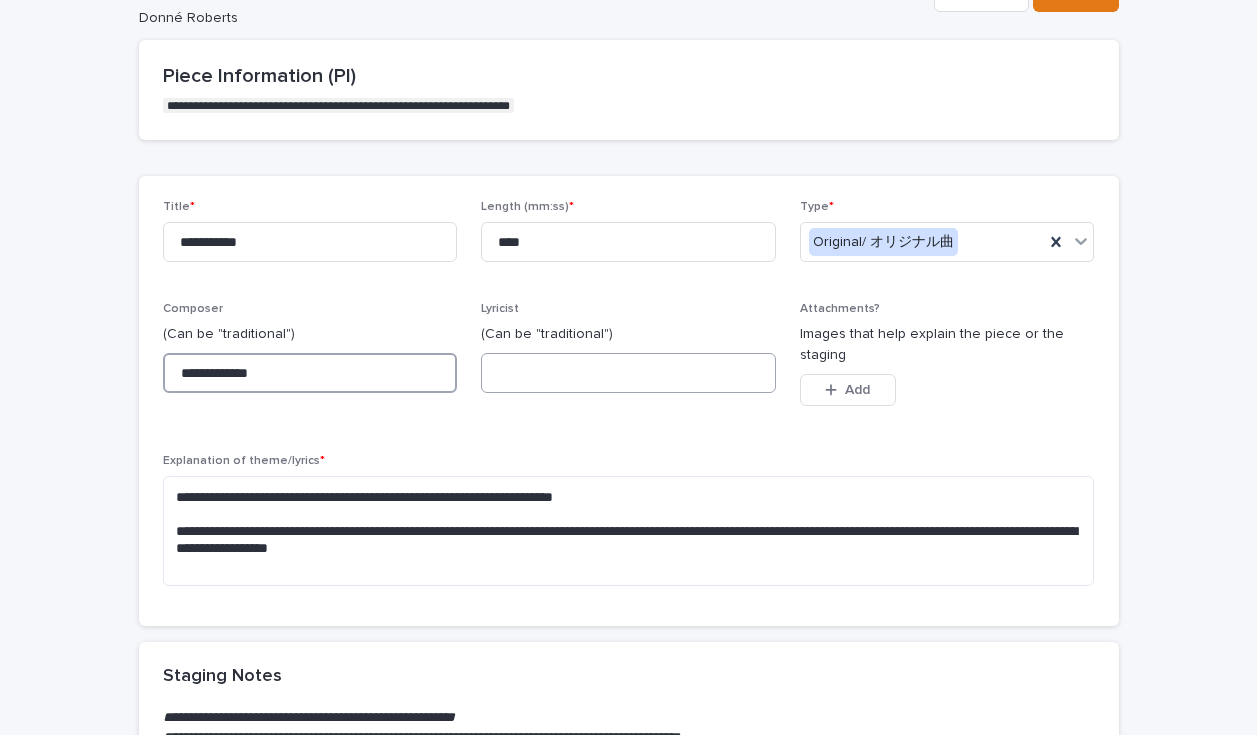 type on "**********" 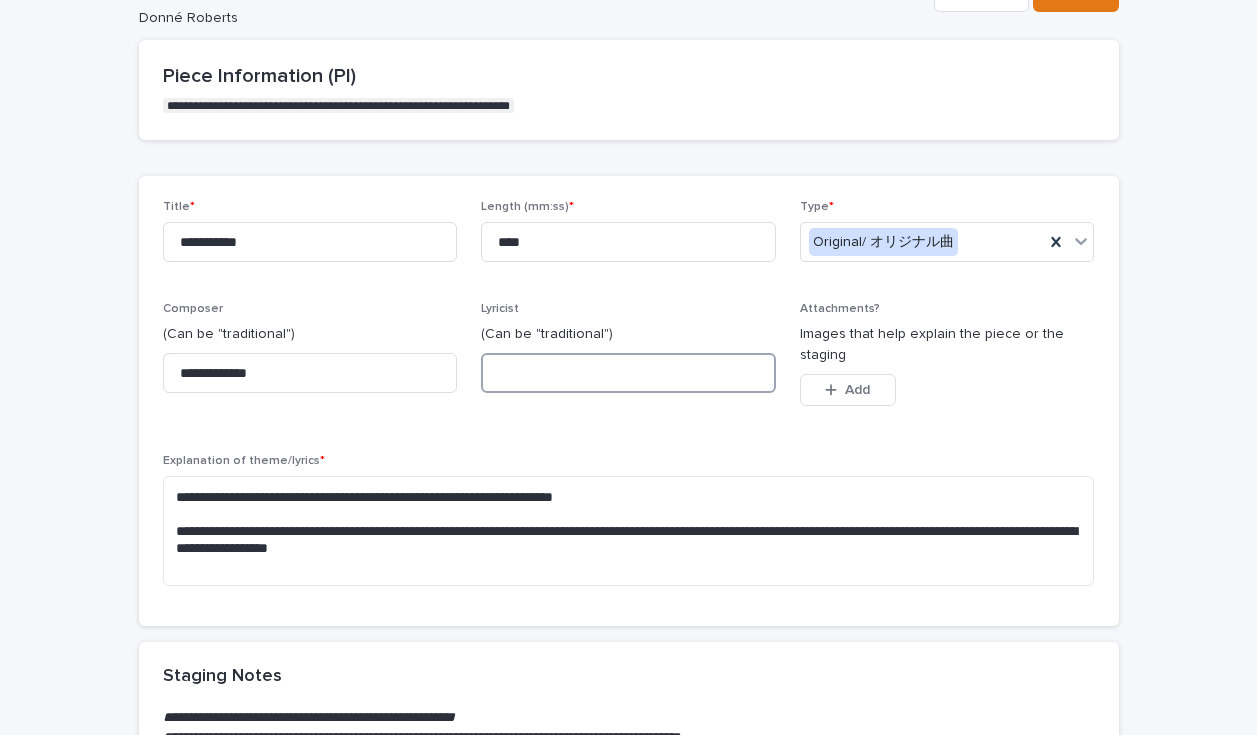 click at bounding box center (628, 373) 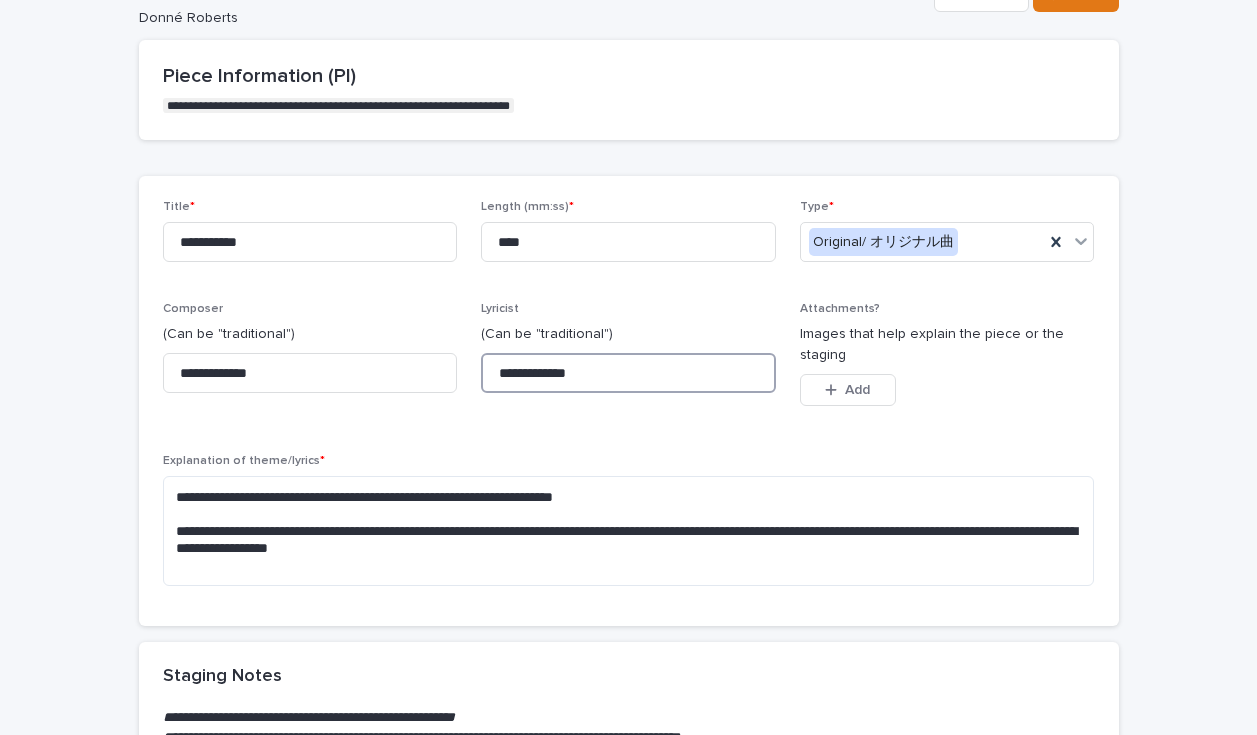 type on "**********" 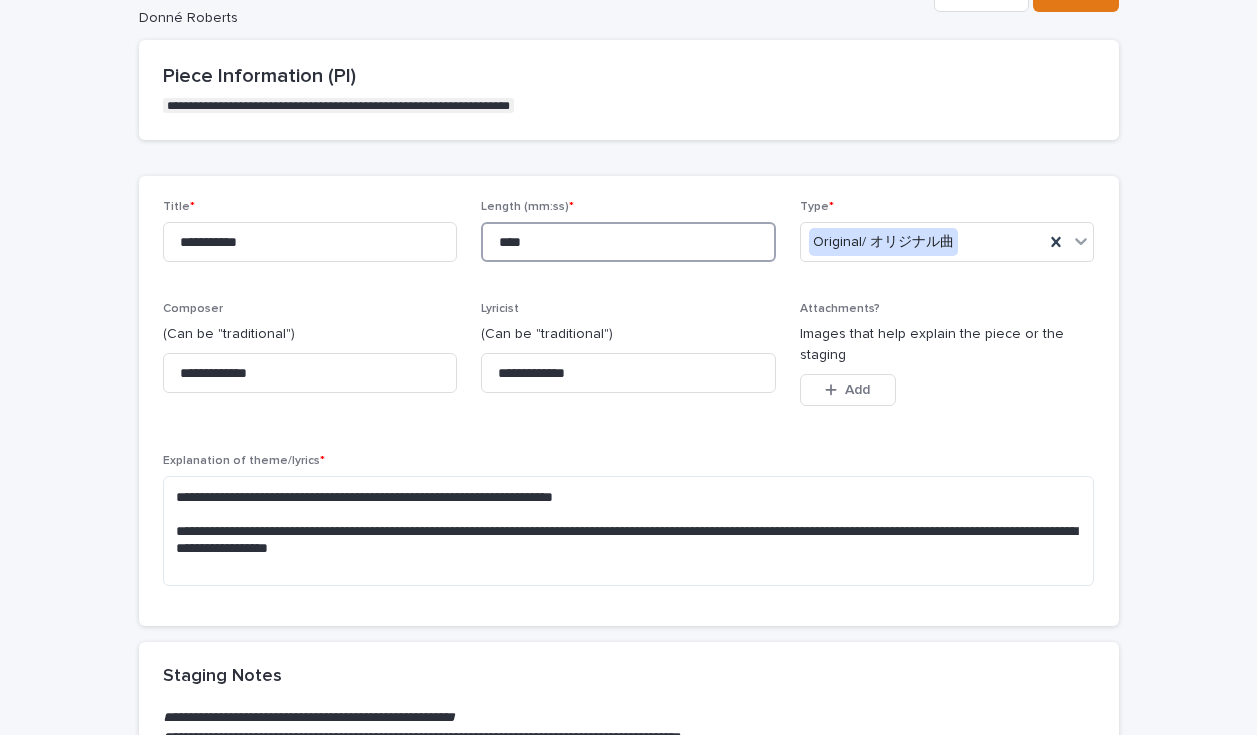 click on "****" at bounding box center [628, 242] 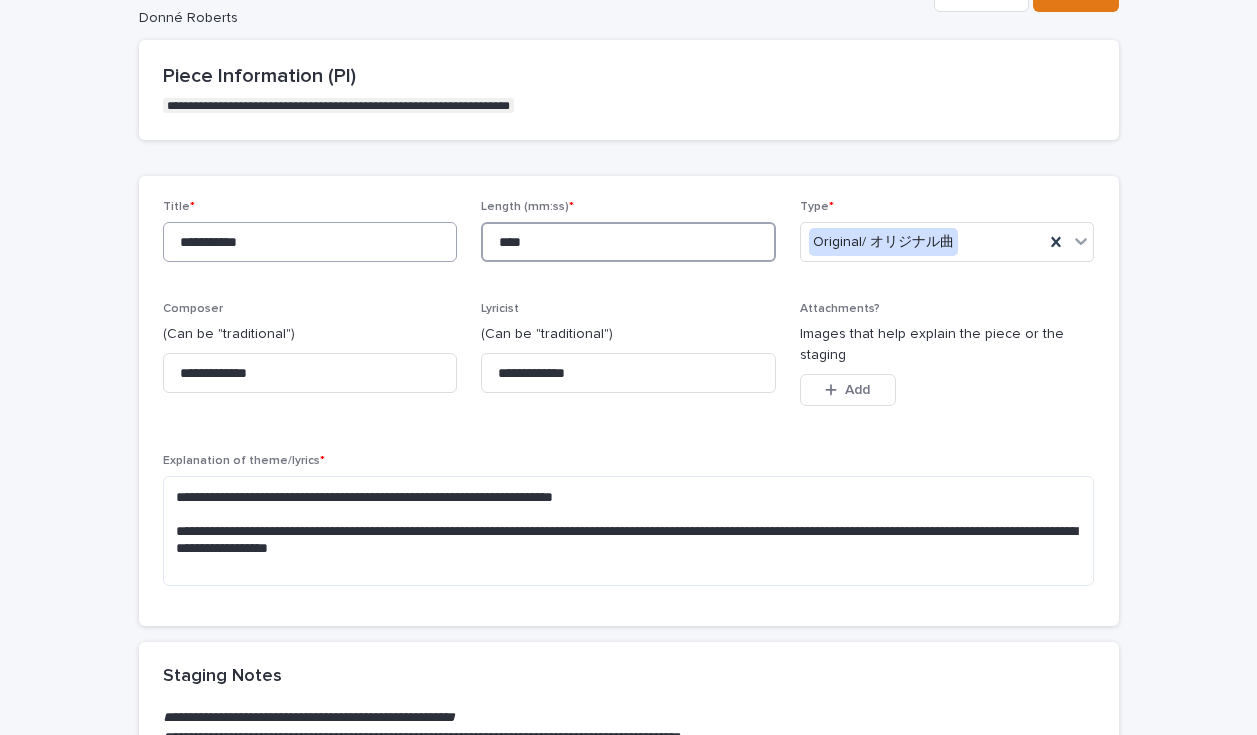 drag, startPoint x: 535, startPoint y: 235, endPoint x: 440, endPoint y: 229, distance: 95.189285 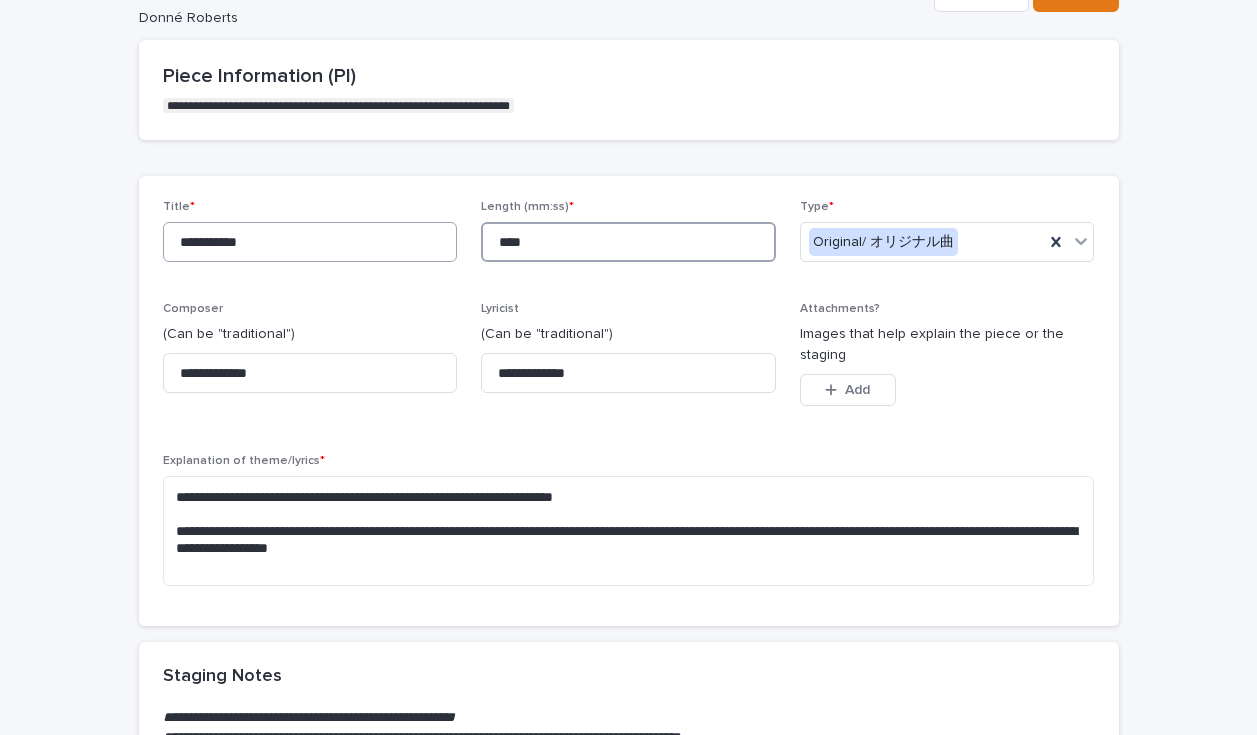 click on "**********" at bounding box center [629, 401] 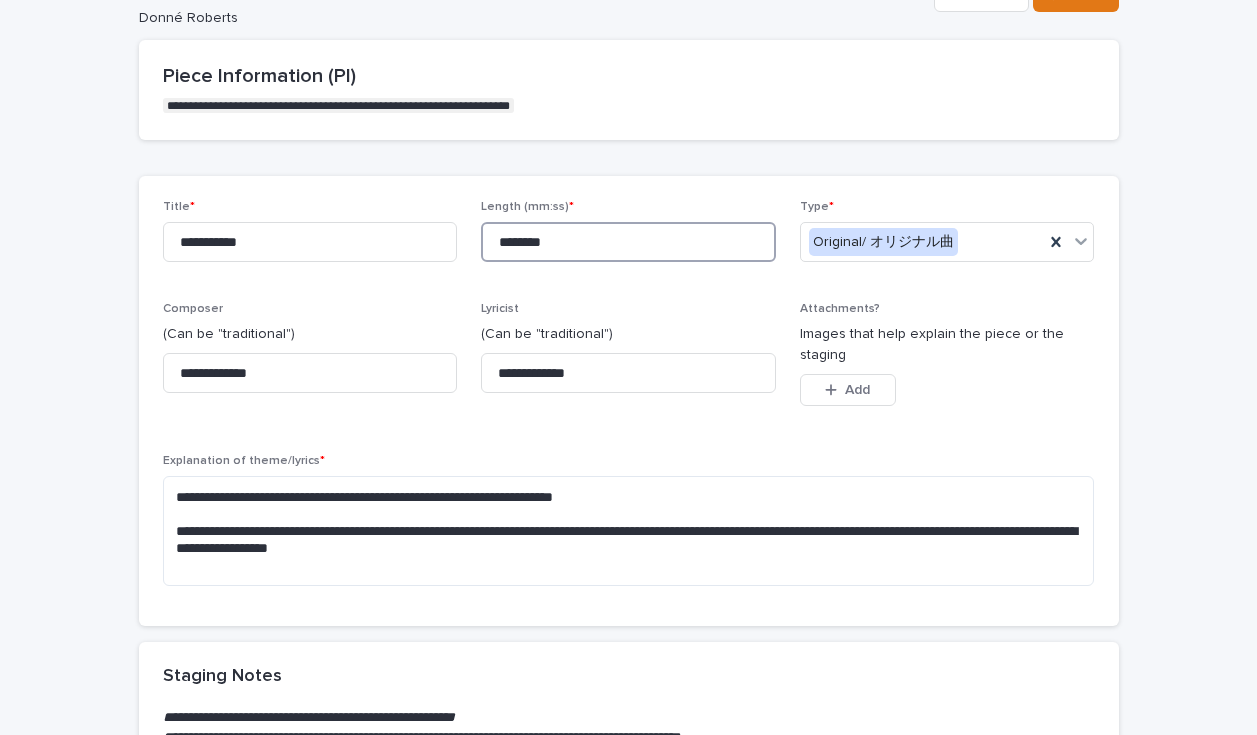 drag, startPoint x: 526, startPoint y: 237, endPoint x: 556, endPoint y: 237, distance: 30 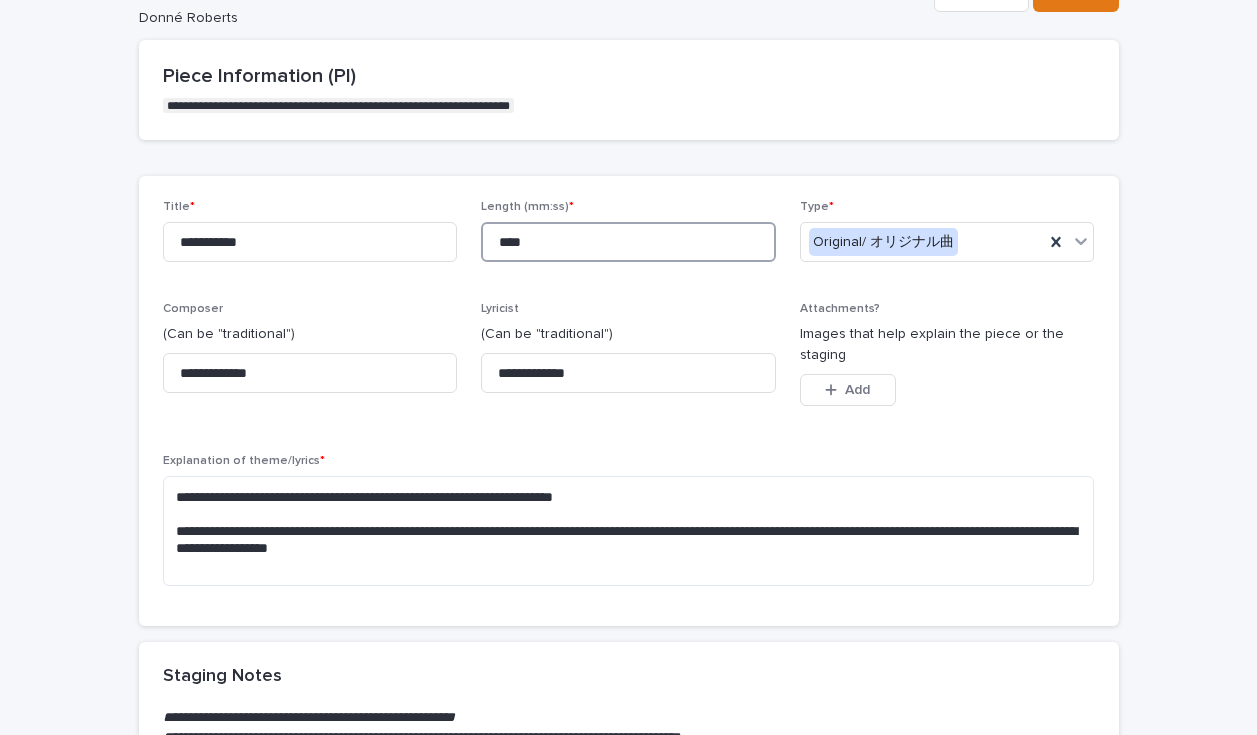 type on "****" 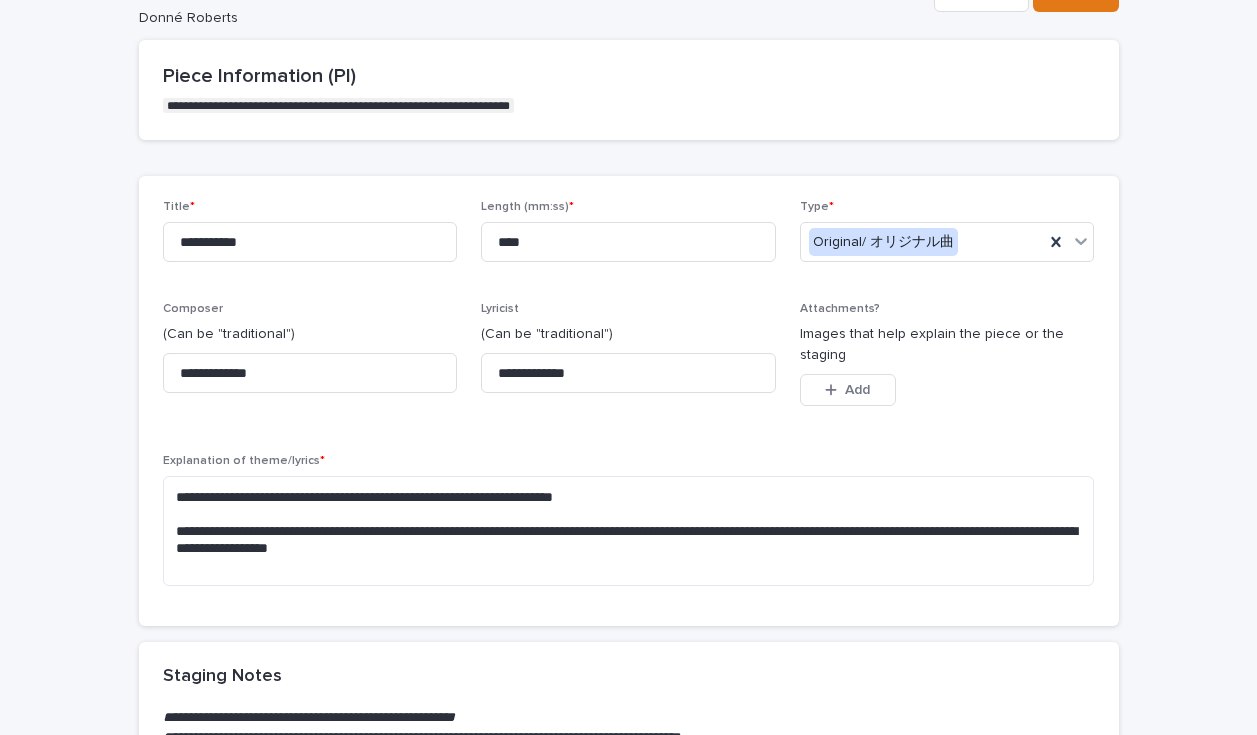 click on "**********" at bounding box center [629, 401] 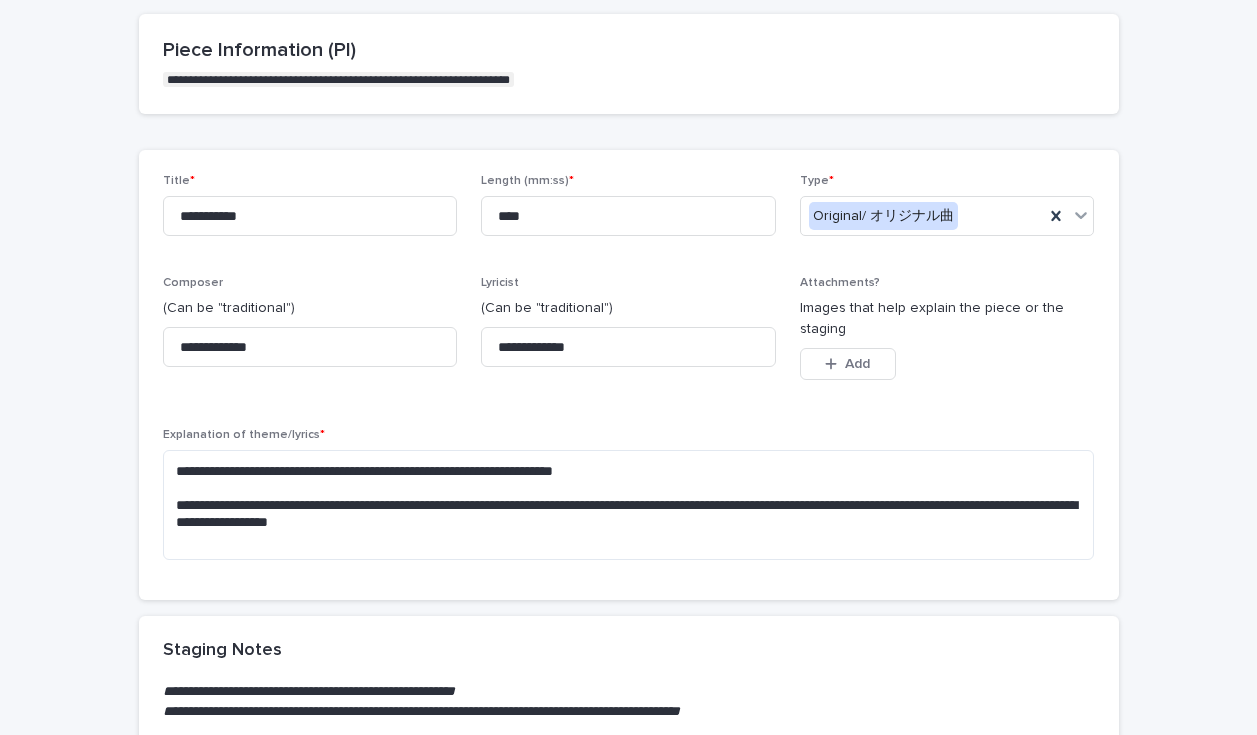 scroll, scrollTop: 465, scrollLeft: 0, axis: vertical 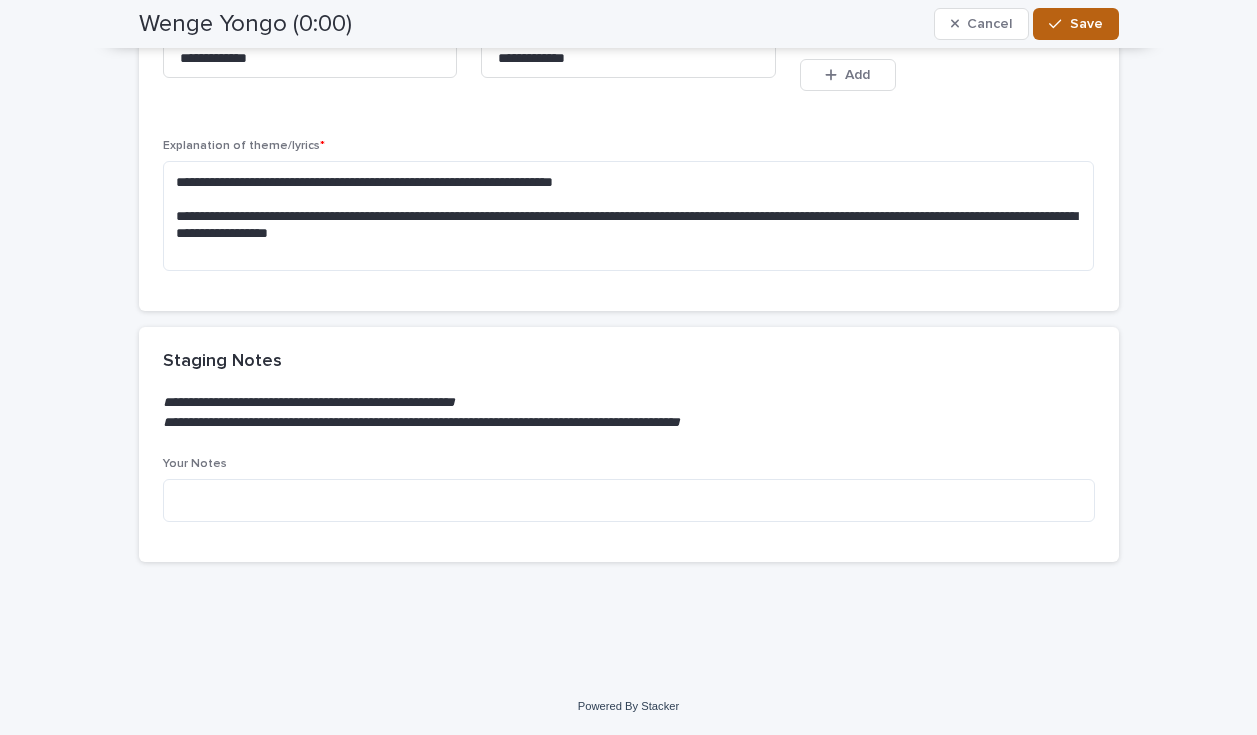 click on "Save" at bounding box center (1075, 24) 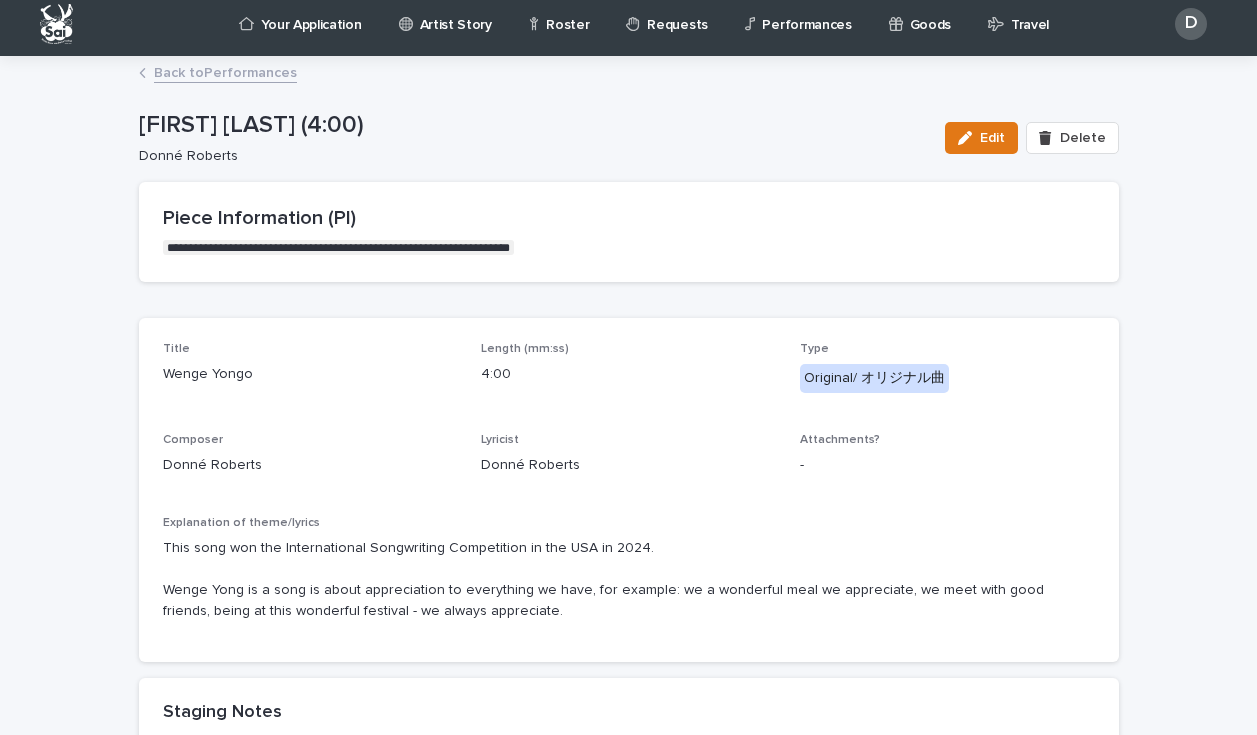 scroll, scrollTop: 0, scrollLeft: 0, axis: both 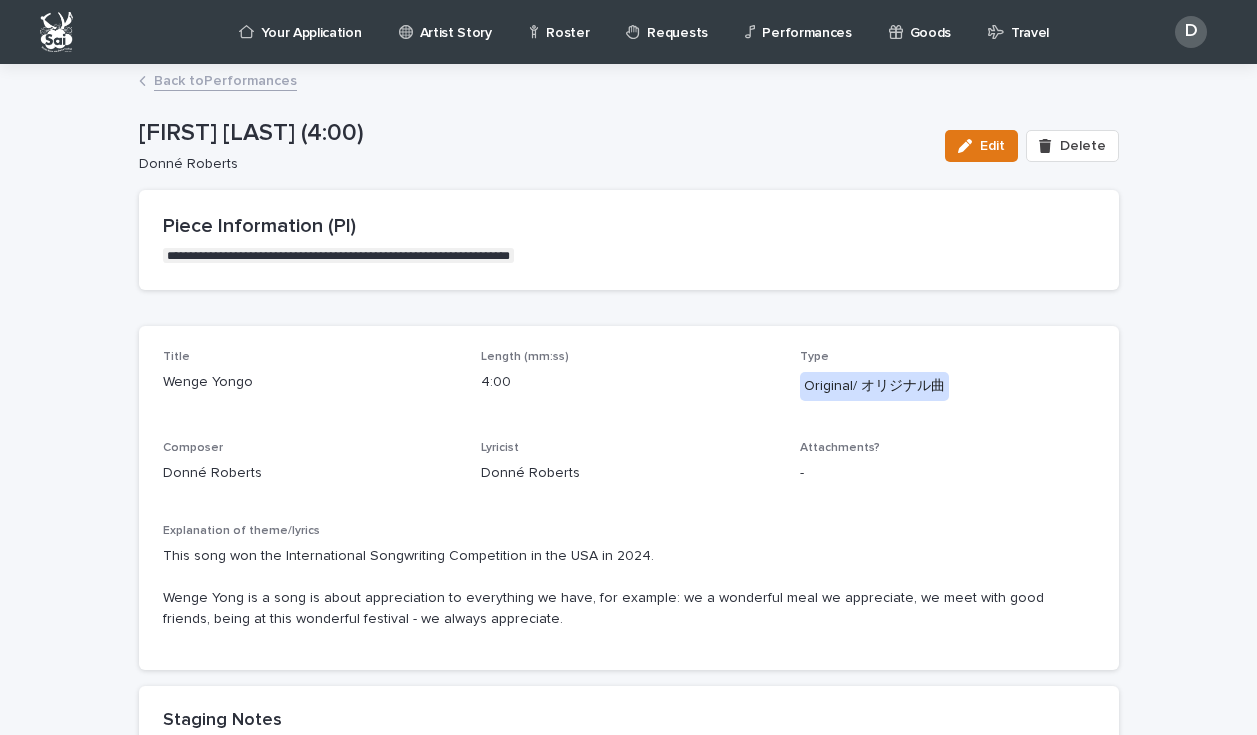 click on "Back to  Performances" at bounding box center [225, 79] 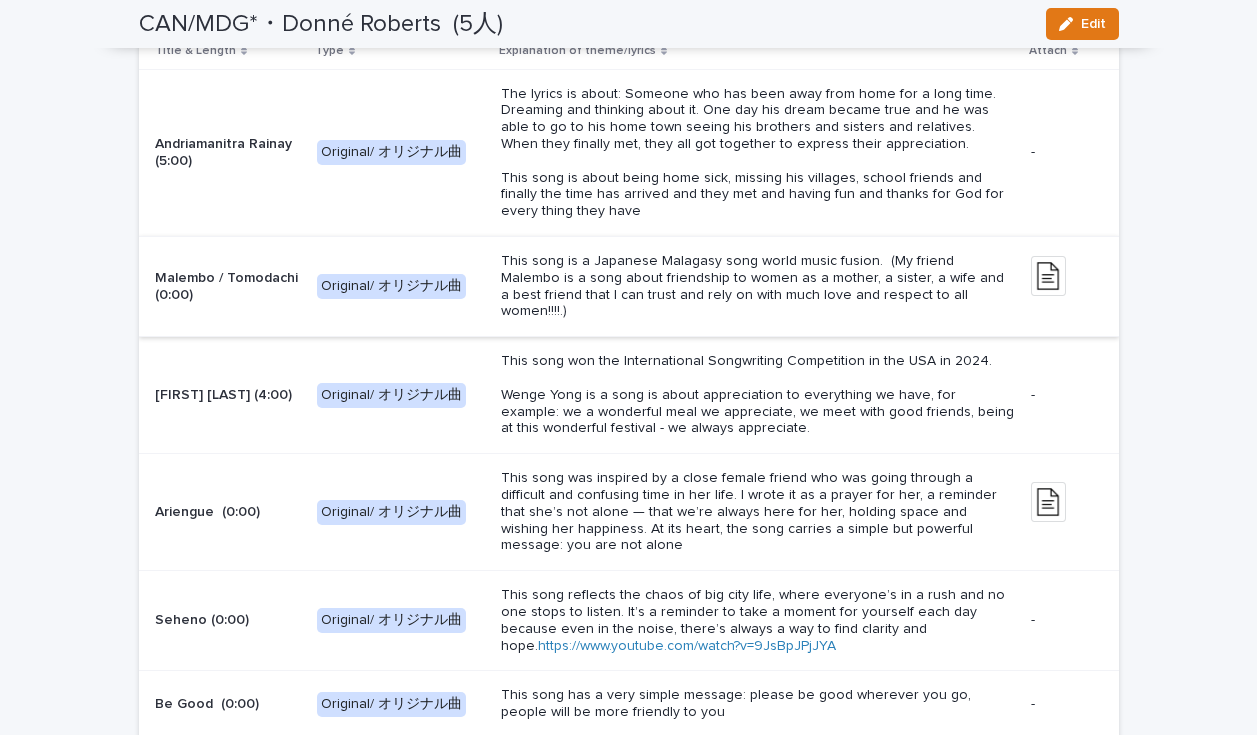 scroll, scrollTop: 2821, scrollLeft: 0, axis: vertical 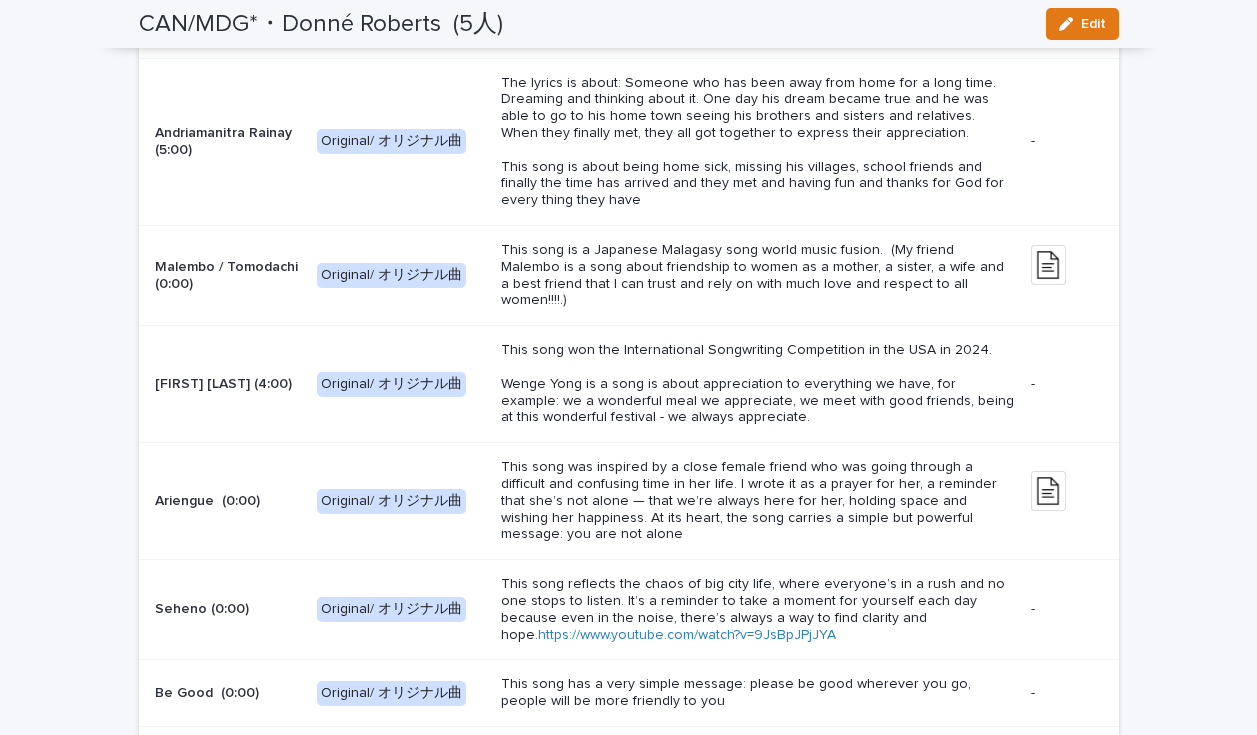 click on "This song was inspired by a close female friend who was going through a difficult and confusing time in her life. I wrote it as a prayer for her, a reminder that she’s not alone — that we’re always here for her, holding space and wishing her happiness. At its heart, the song carries a simple but powerful message: you are not alone" at bounding box center [758, 501] 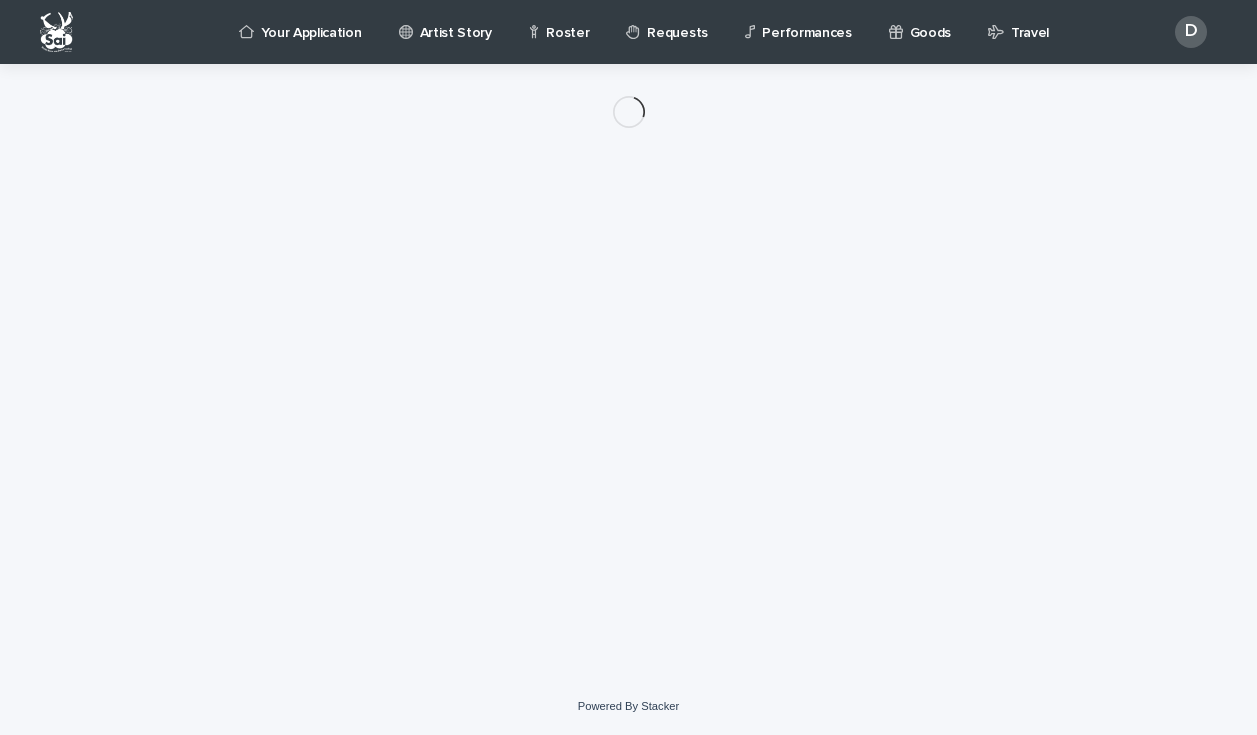 scroll, scrollTop: 0, scrollLeft: 0, axis: both 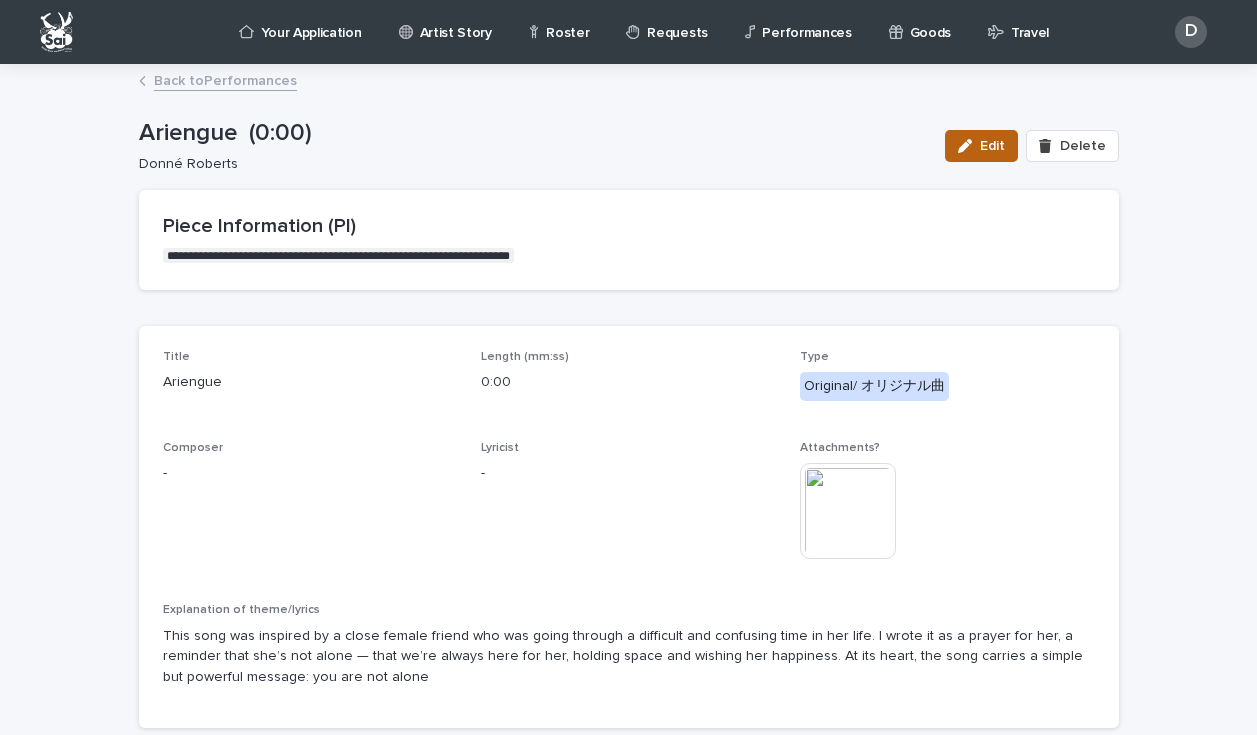 click on "Edit" at bounding box center (981, 146) 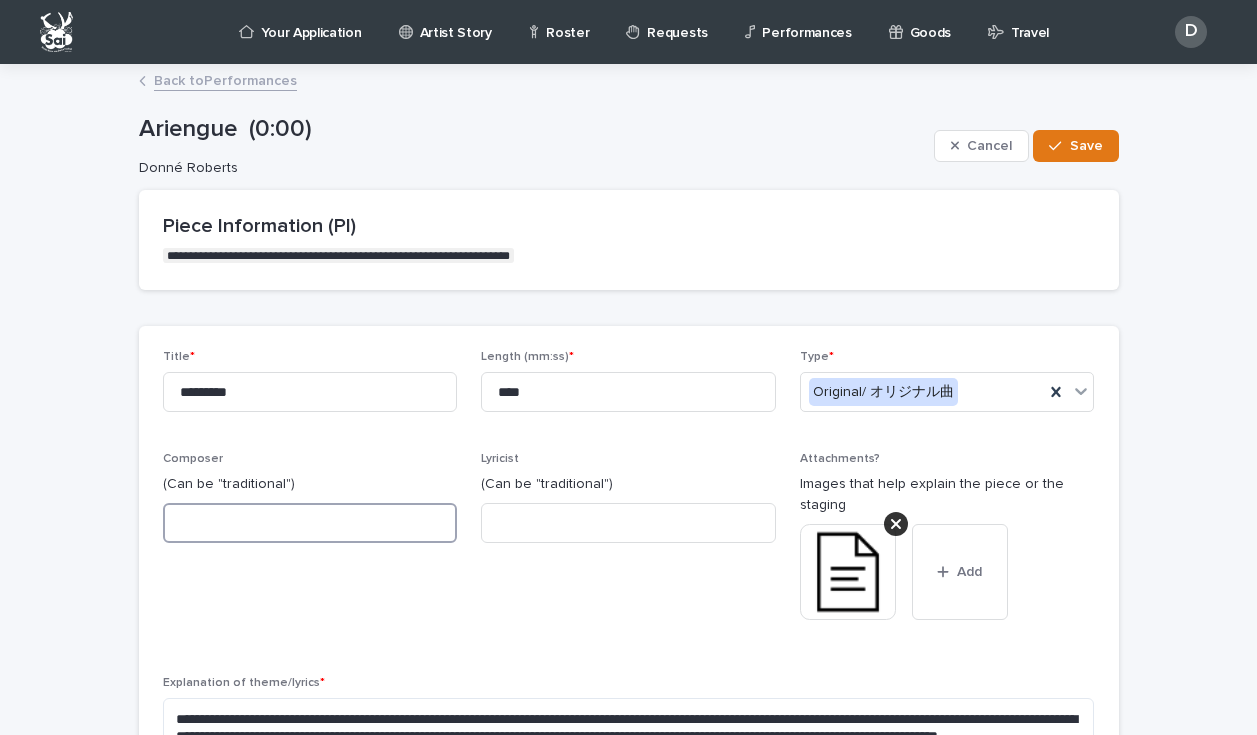 click at bounding box center (310, 523) 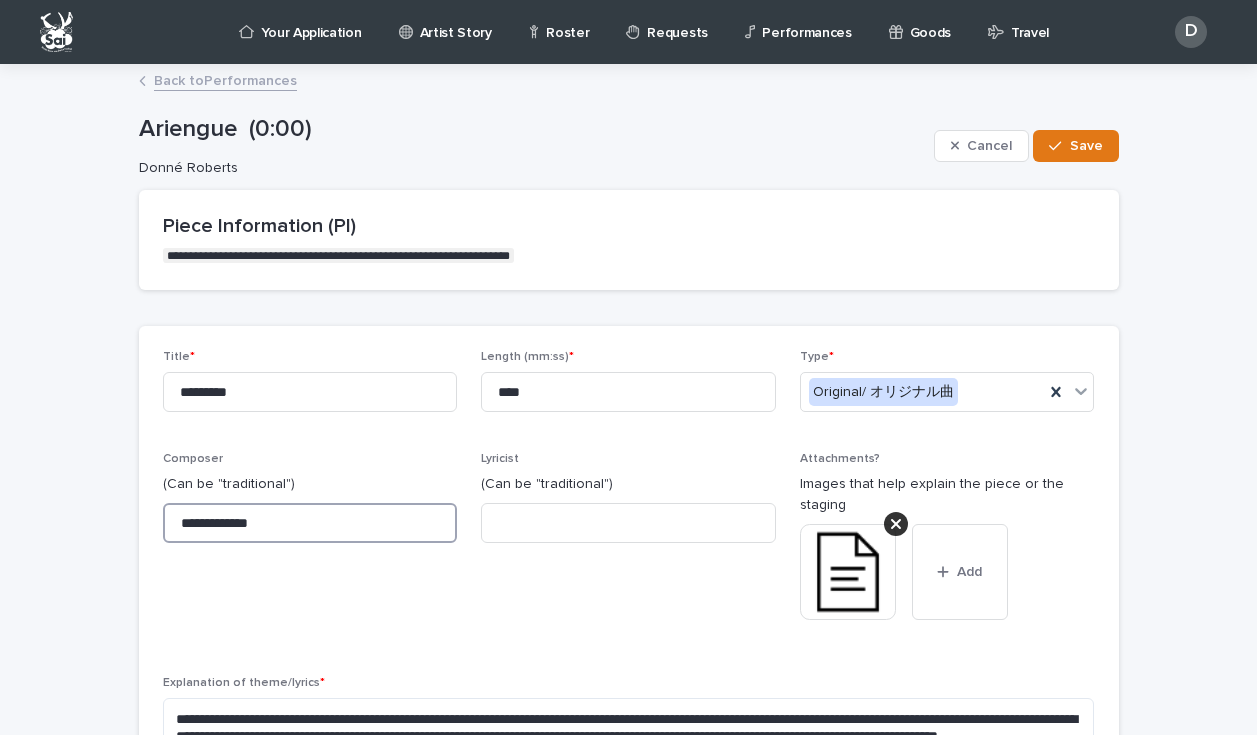drag, startPoint x: 368, startPoint y: 522, endPoint x: 357, endPoint y: 426, distance: 96.62815 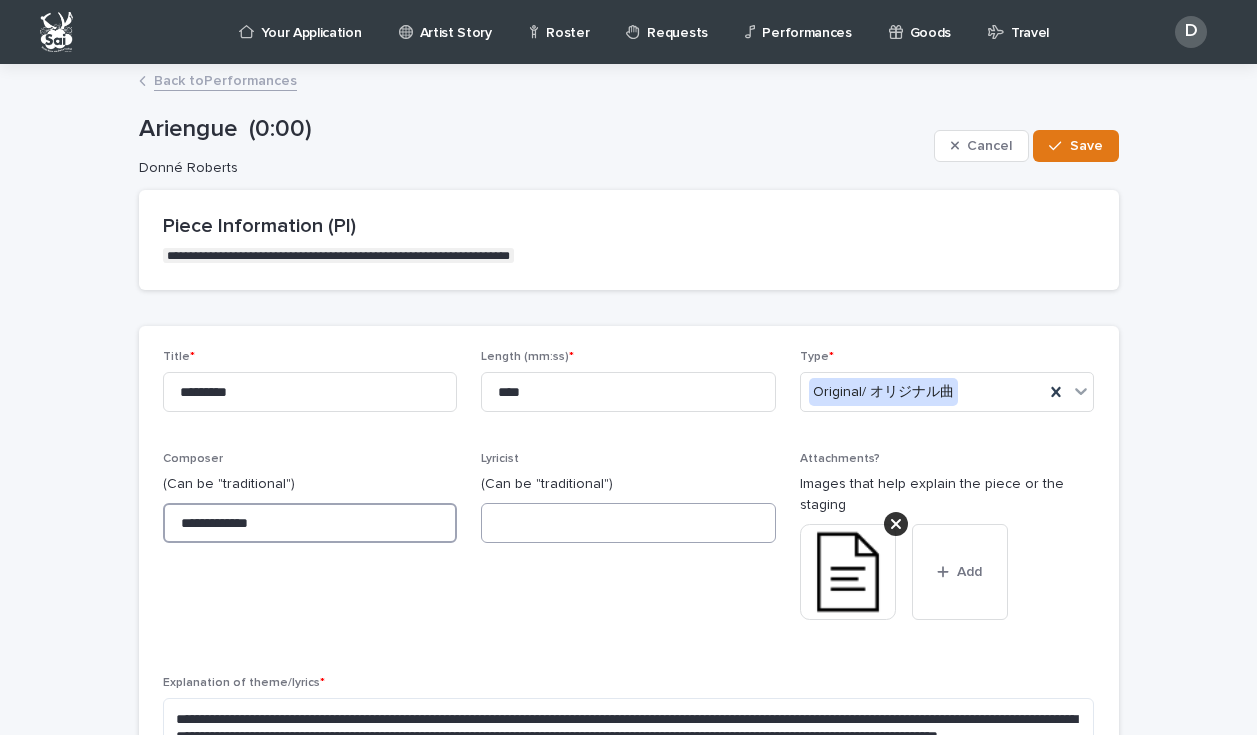 type on "**********" 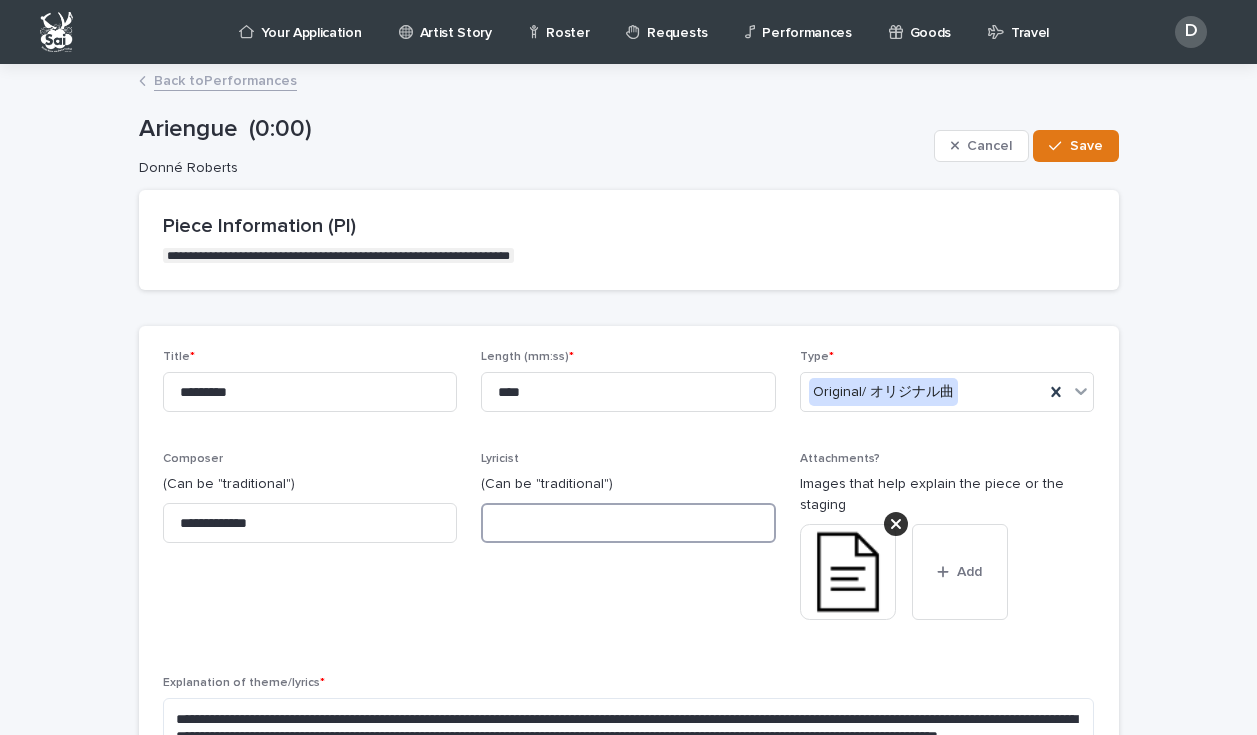 click at bounding box center (628, 523) 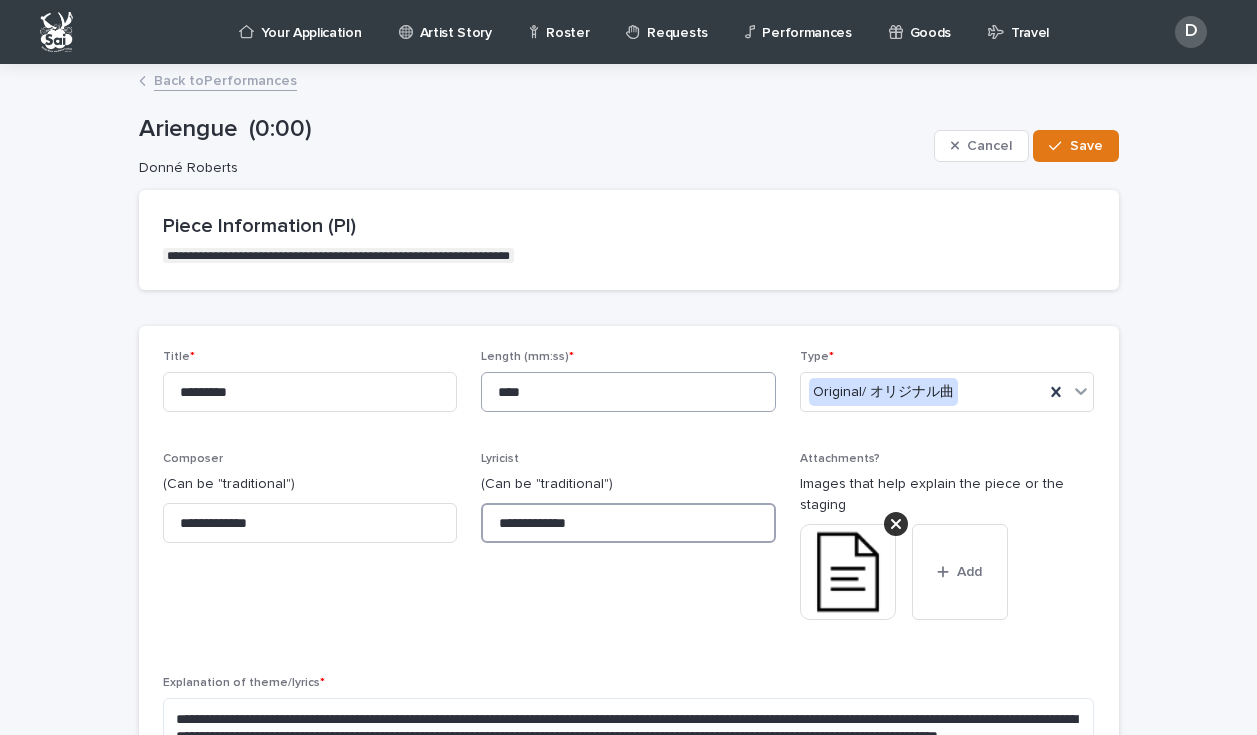 type on "**********" 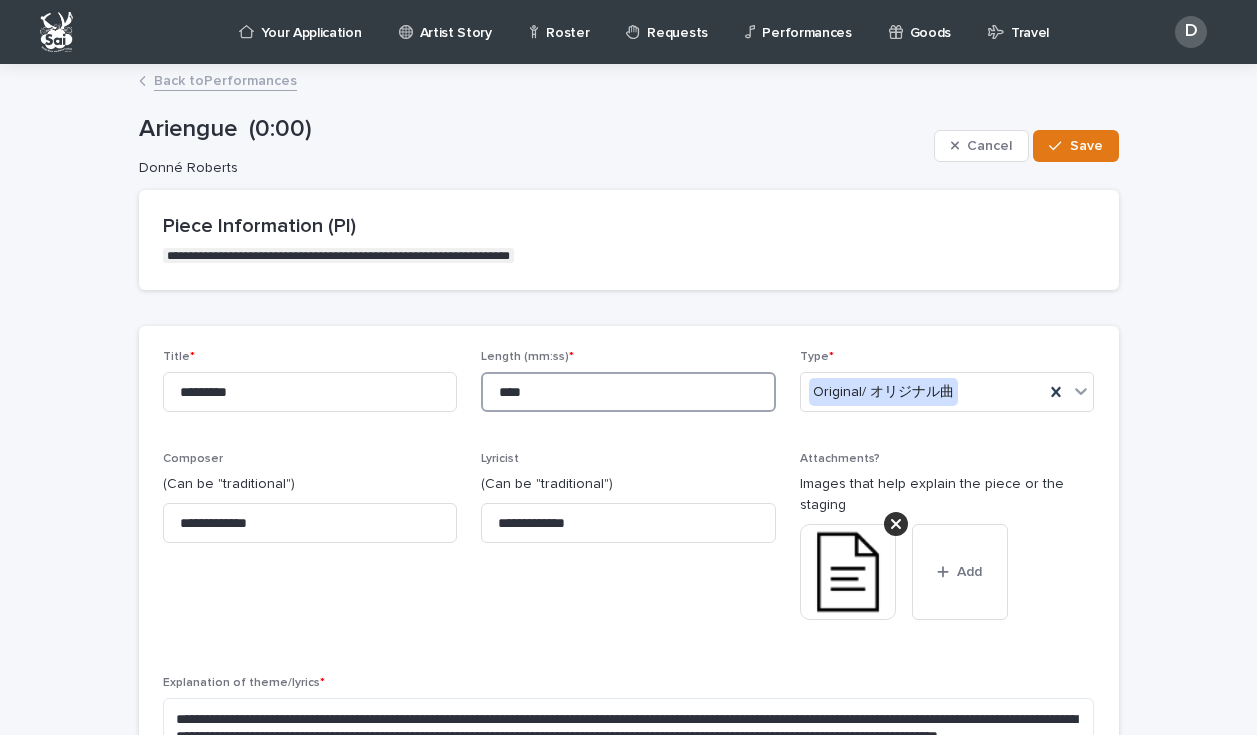 drag, startPoint x: 526, startPoint y: 386, endPoint x: 478, endPoint y: 386, distance: 48 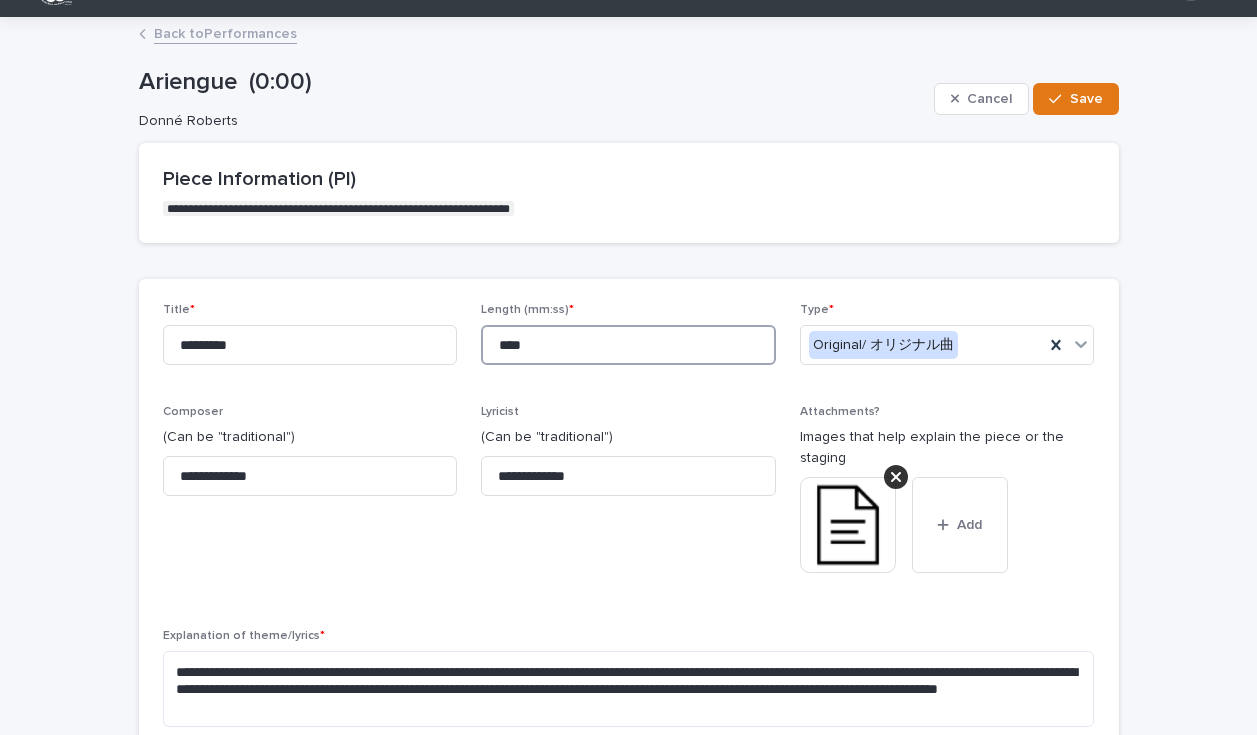 scroll, scrollTop: 52, scrollLeft: 0, axis: vertical 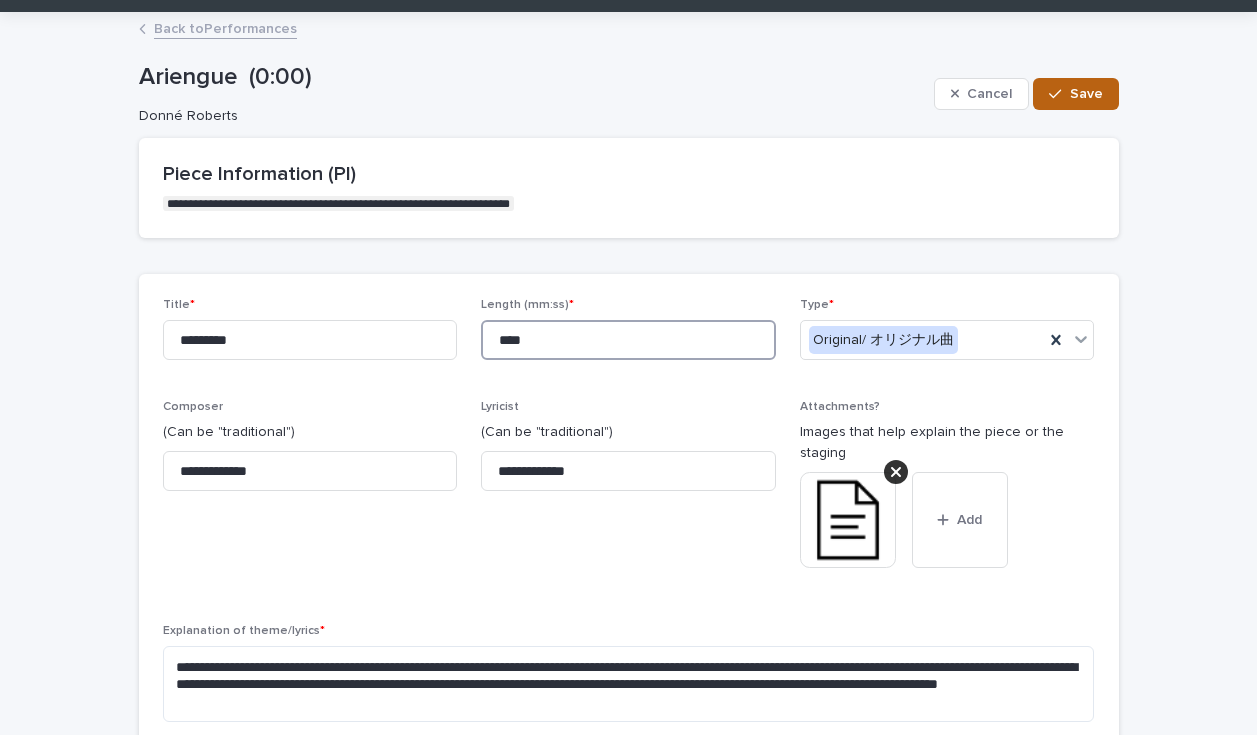 type on "****" 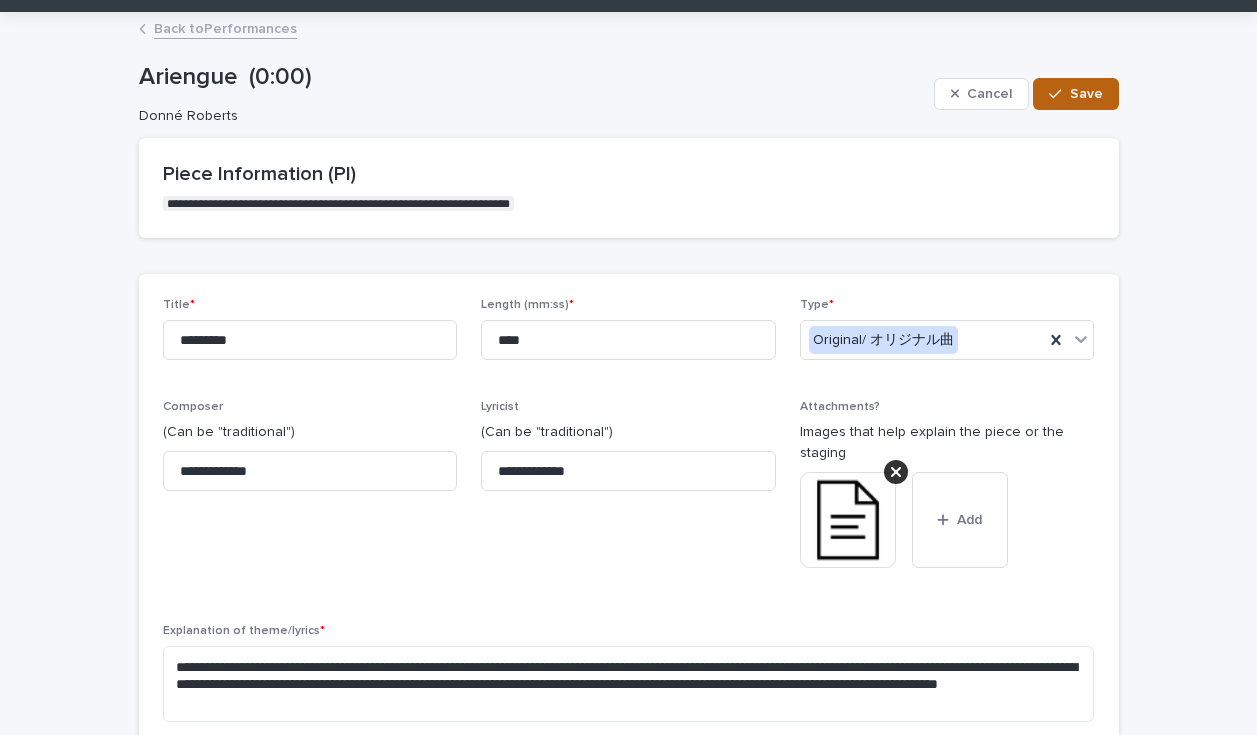 click on "Save" at bounding box center [1086, 94] 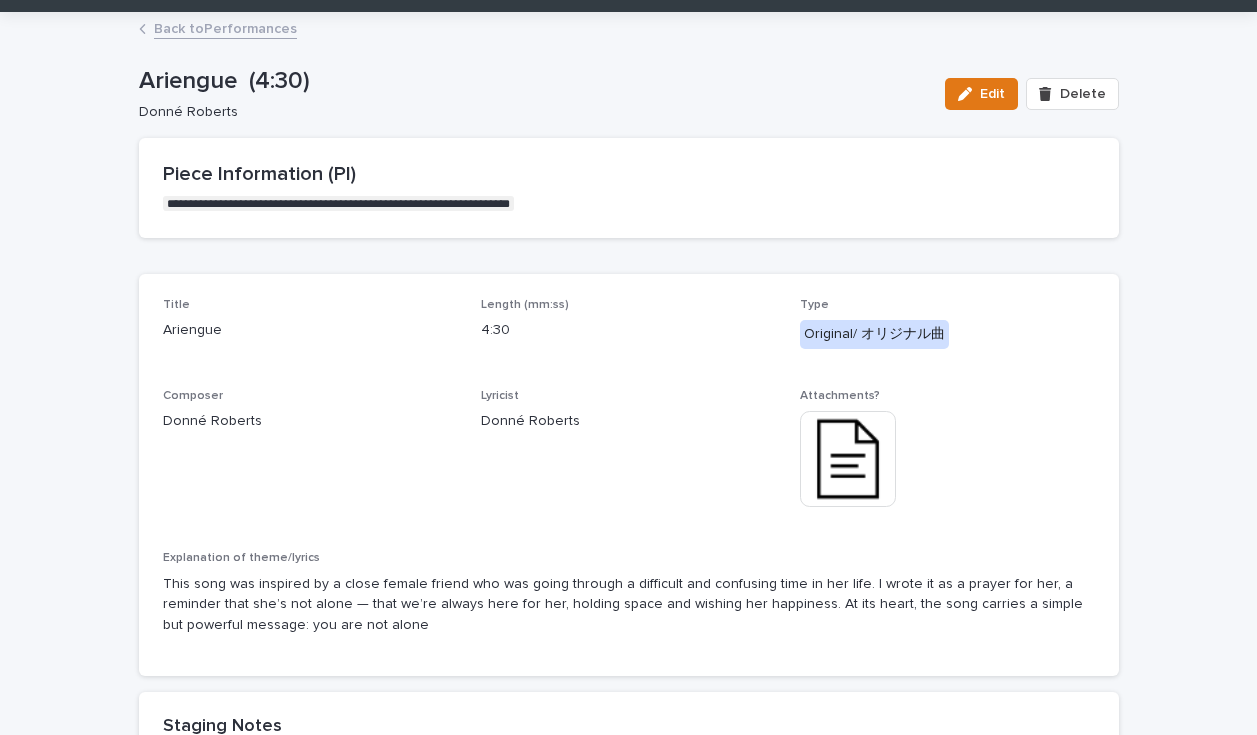 click at bounding box center (848, 459) 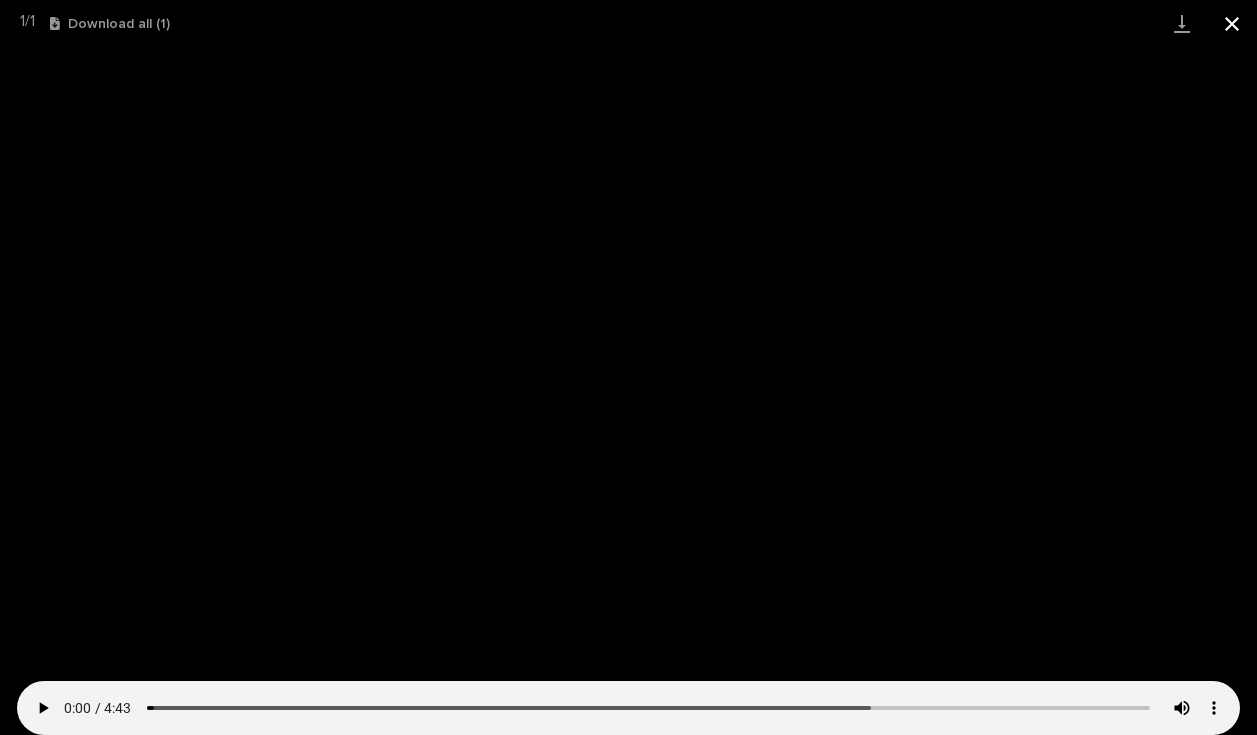 click at bounding box center [1232, 23] 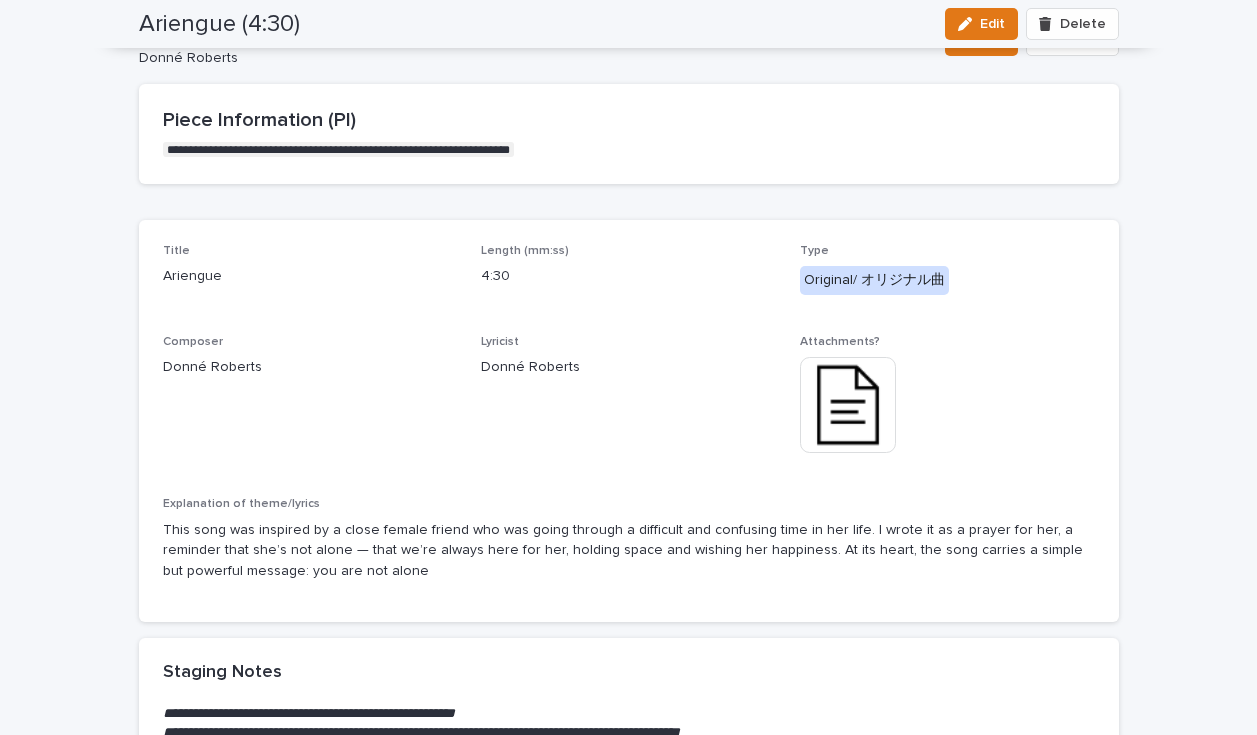 scroll, scrollTop: 0, scrollLeft: 0, axis: both 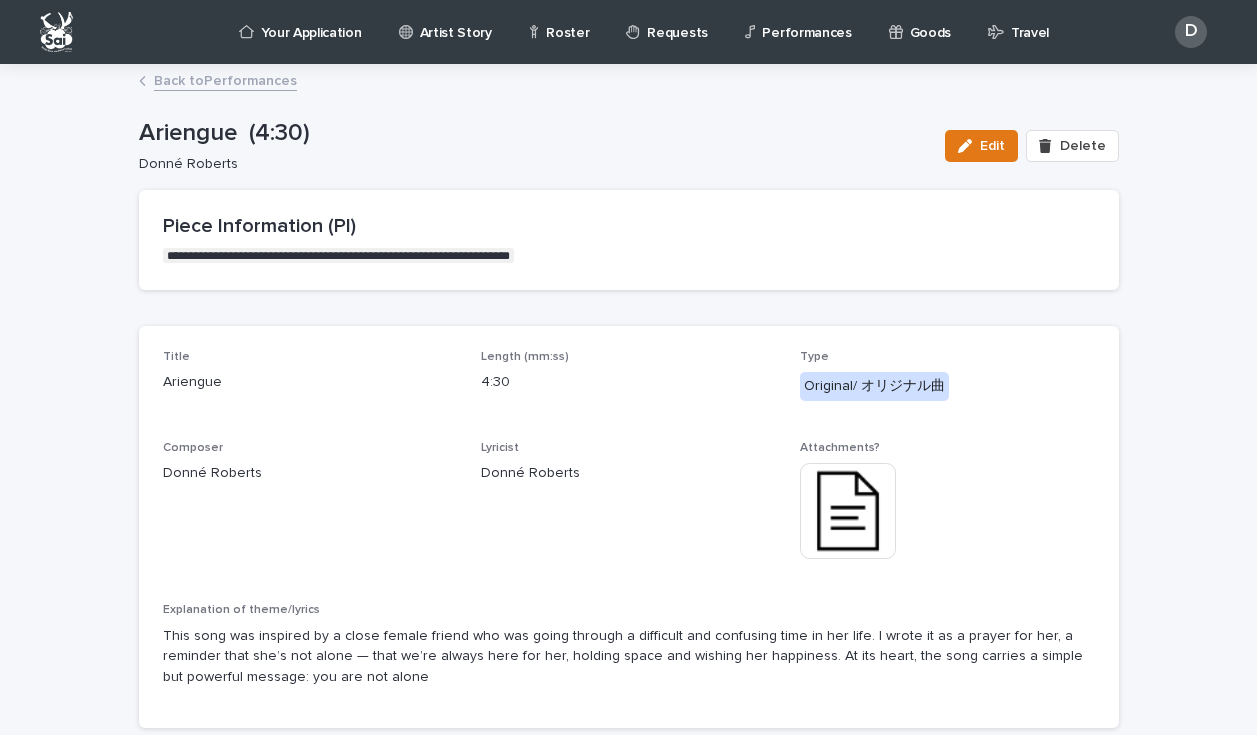 click on "Back to  Performances" at bounding box center (225, 79) 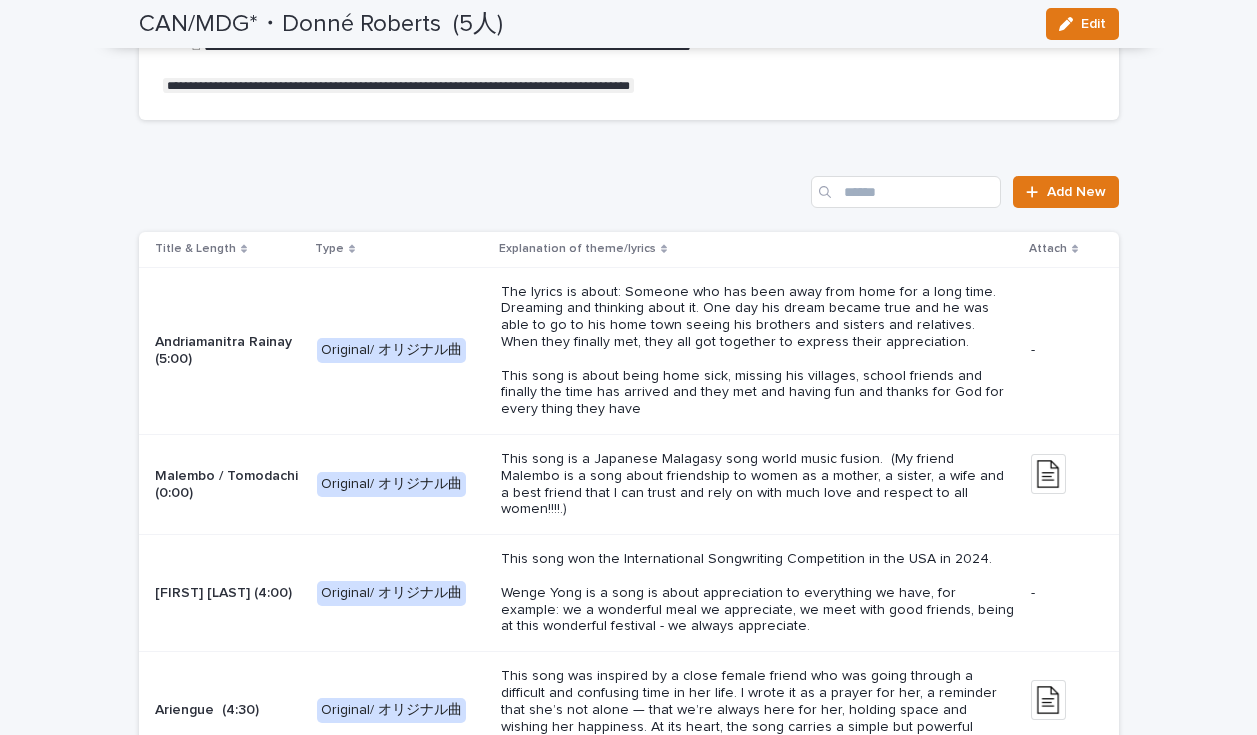 scroll, scrollTop: 2613, scrollLeft: 0, axis: vertical 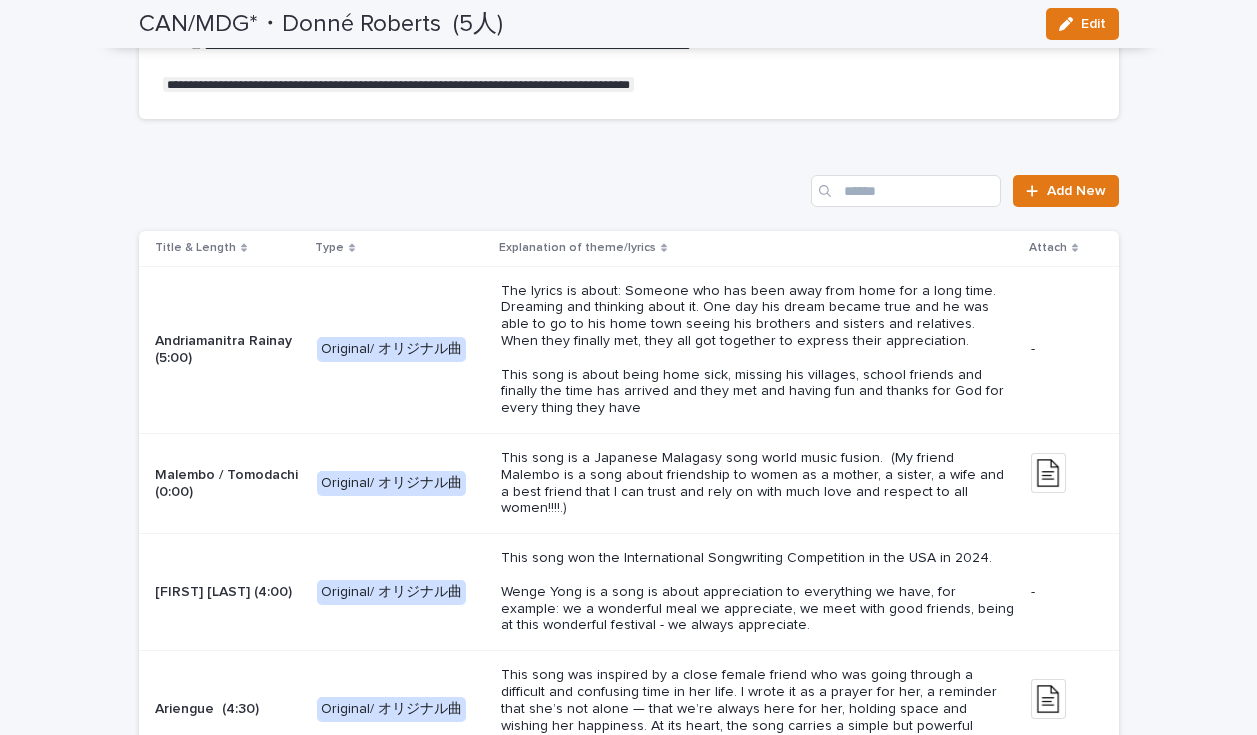 click on "This song is a Japanese Malagasy song world music fusion.  (My friend Malembo is a song about friendship to women as a mother, a sister, a wife and a best friend that I can trust and rely on with much love and respect to all women!!!!.)" at bounding box center [758, 483] 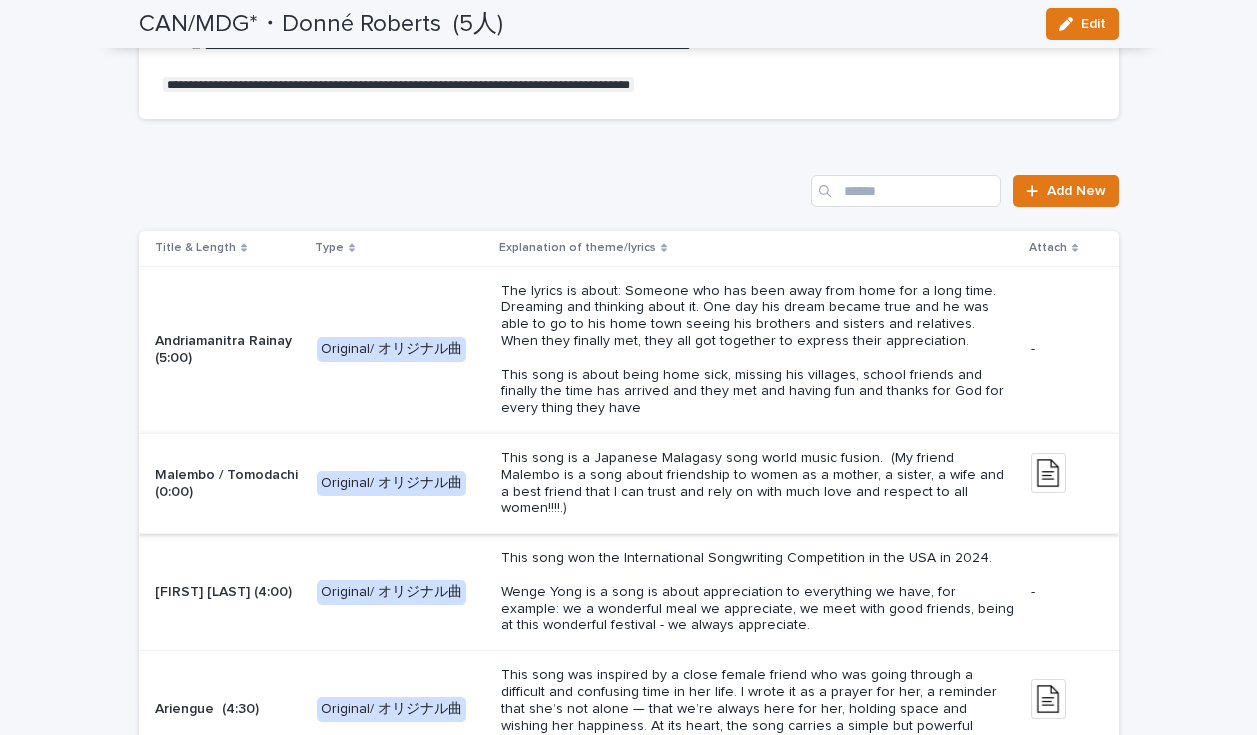 scroll, scrollTop: 0, scrollLeft: 0, axis: both 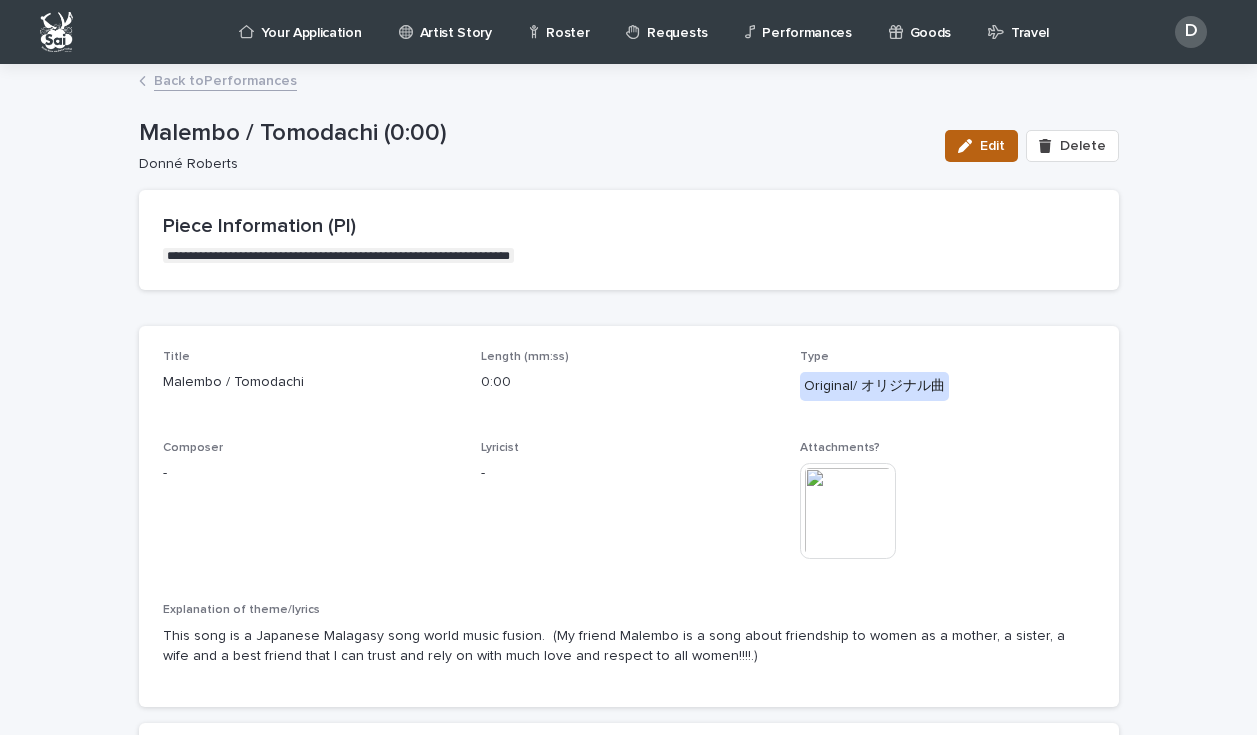 click on "Edit" at bounding box center (992, 146) 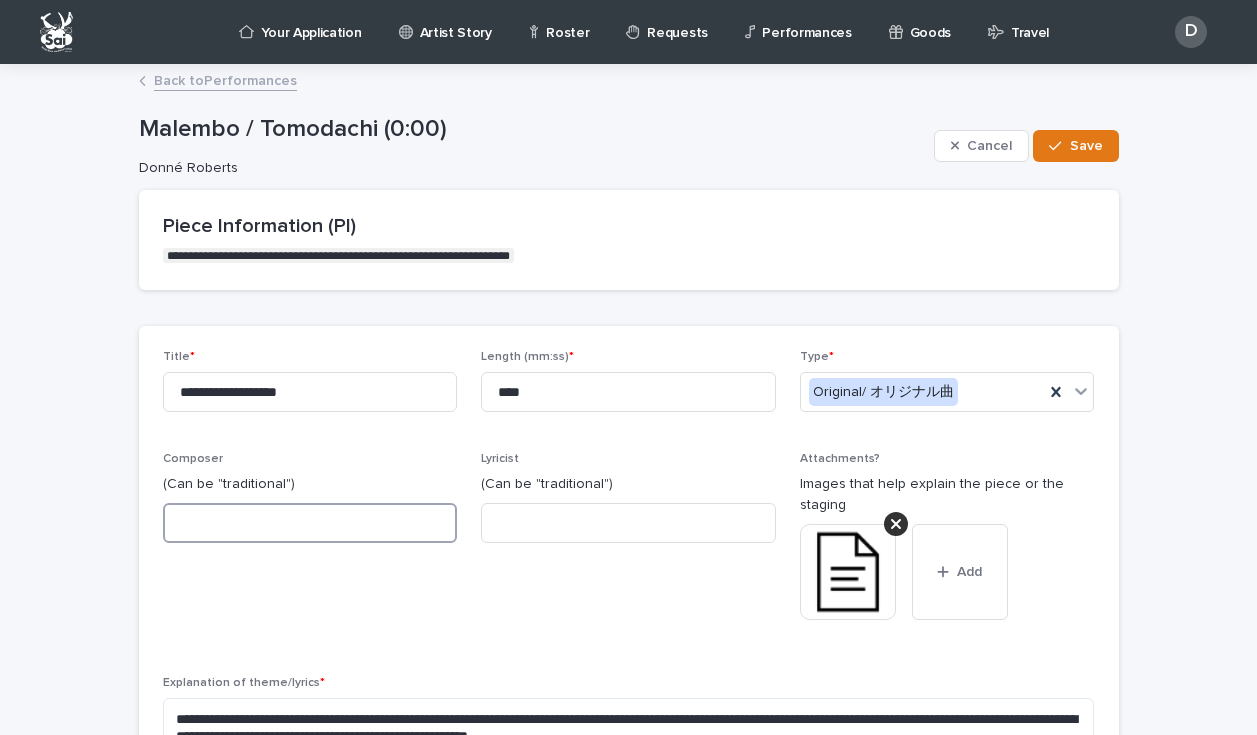 click at bounding box center [310, 523] 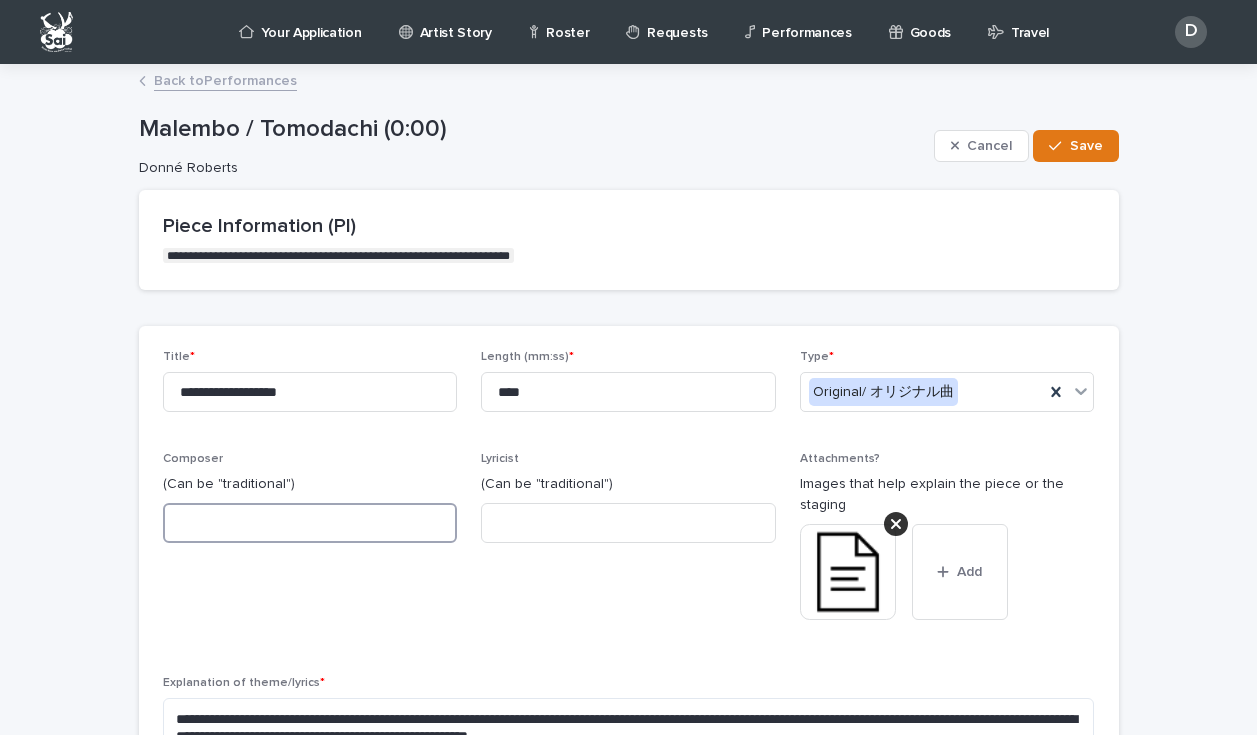 paste on "**********" 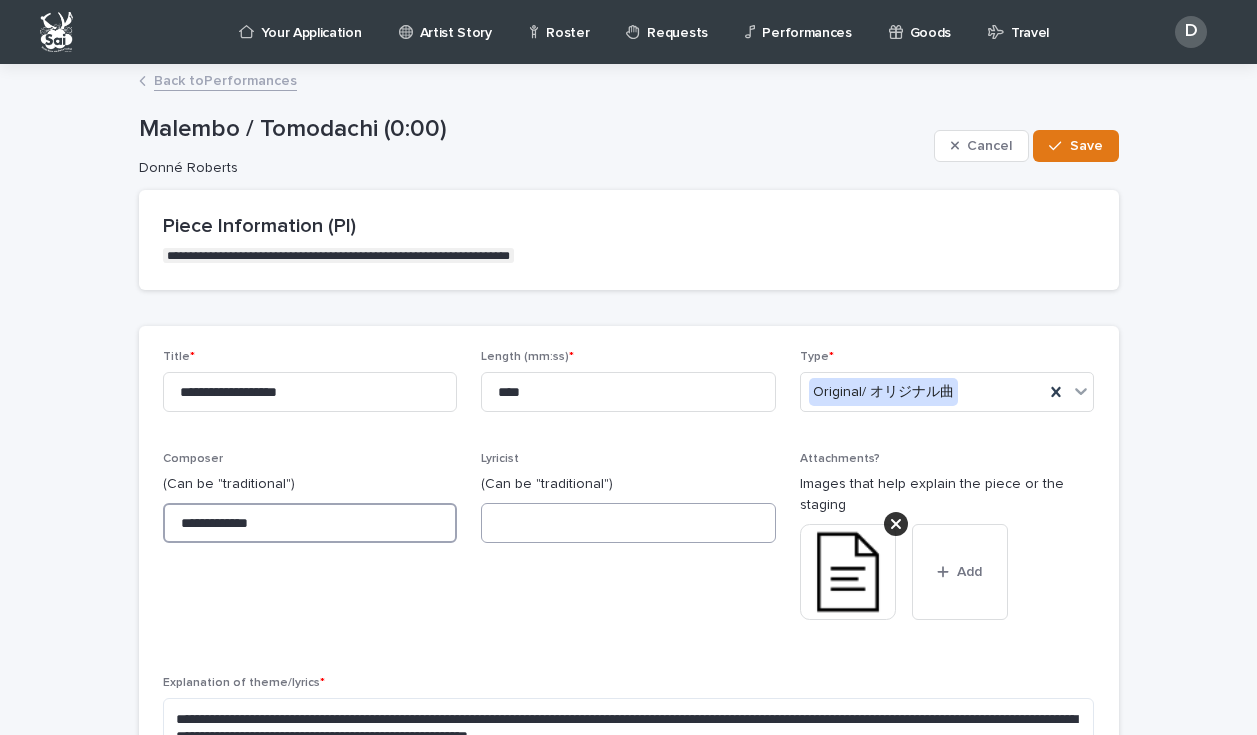 type on "**********" 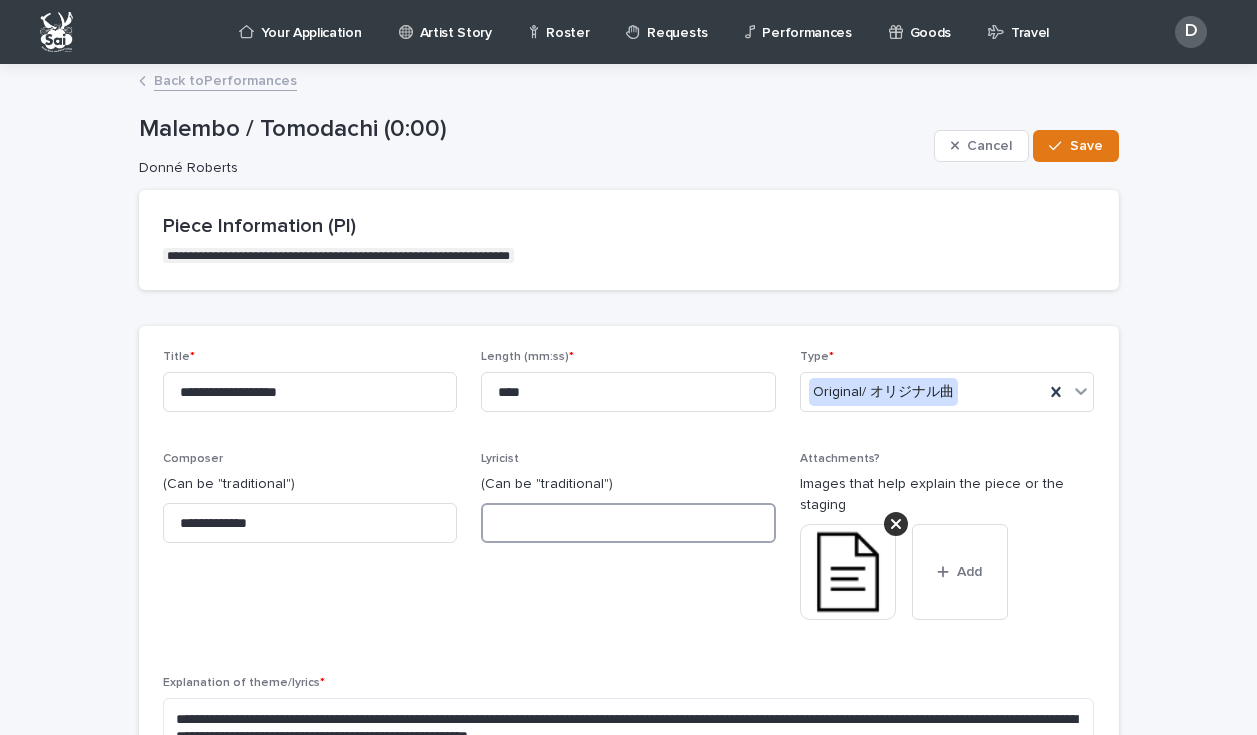 click at bounding box center (628, 523) 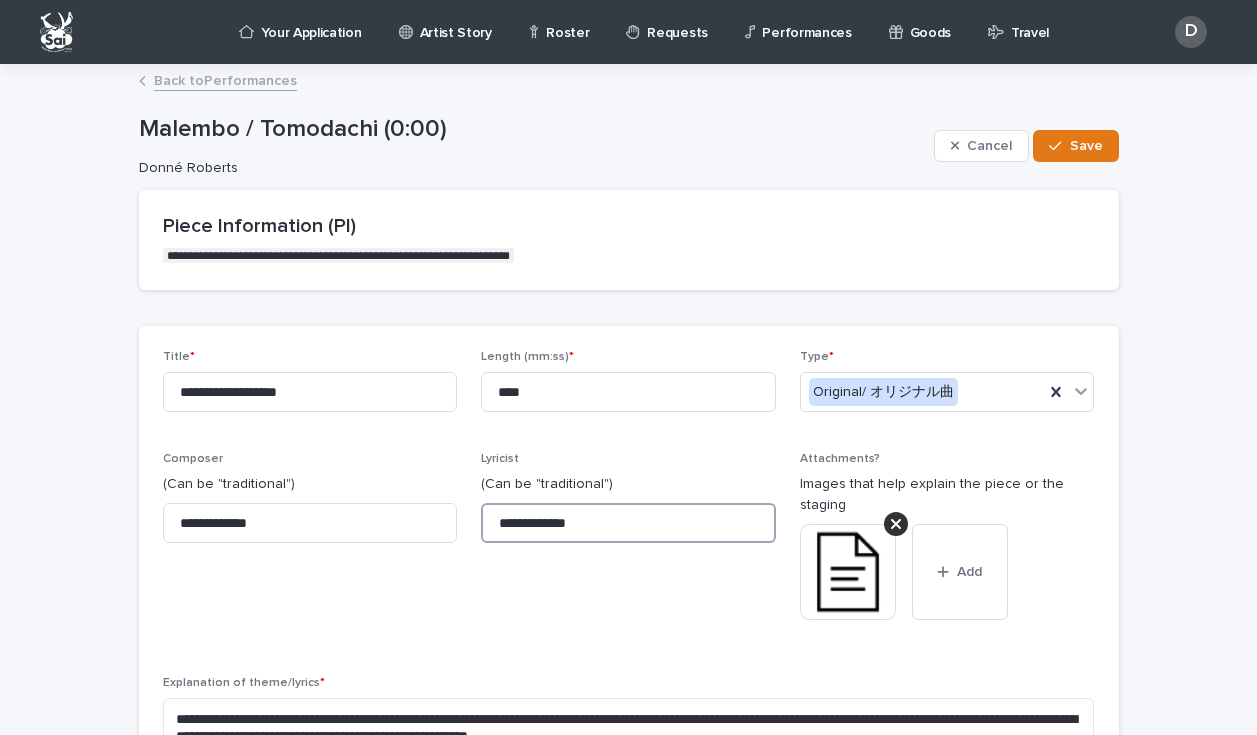type on "**********" 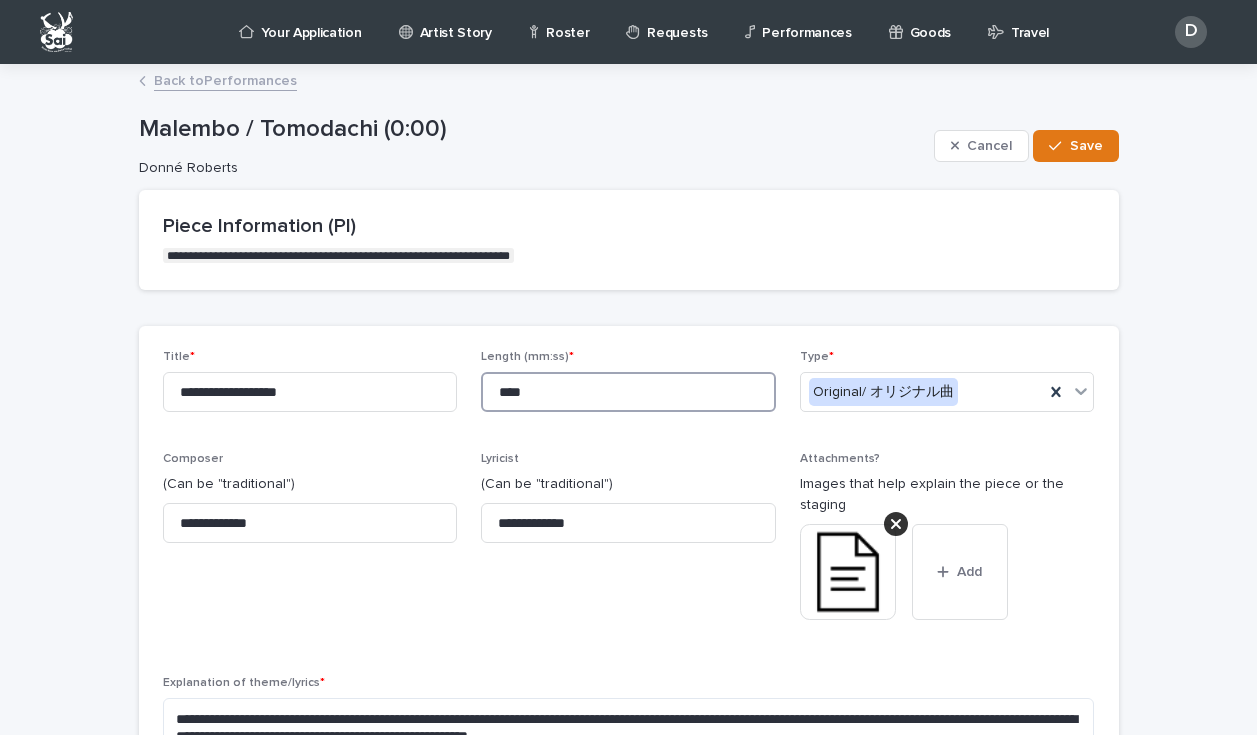 drag, startPoint x: 532, startPoint y: 404, endPoint x: 467, endPoint y: 398, distance: 65.27634 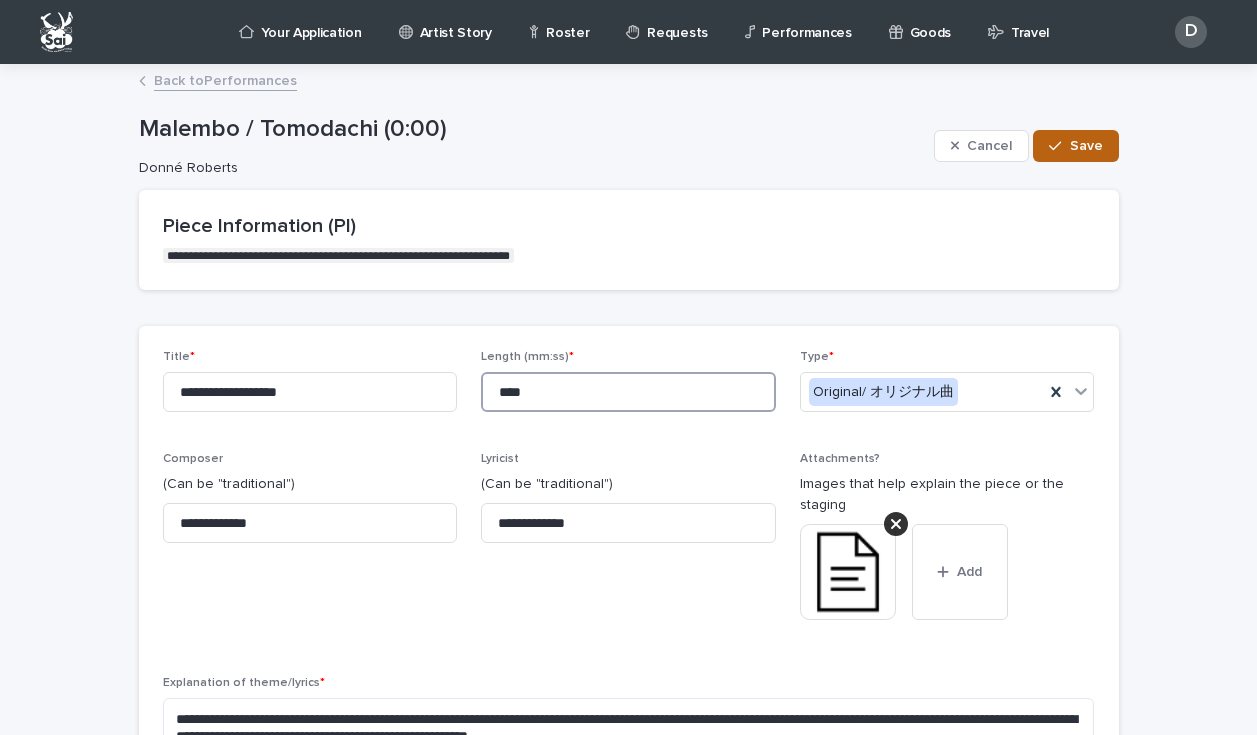 type on "****" 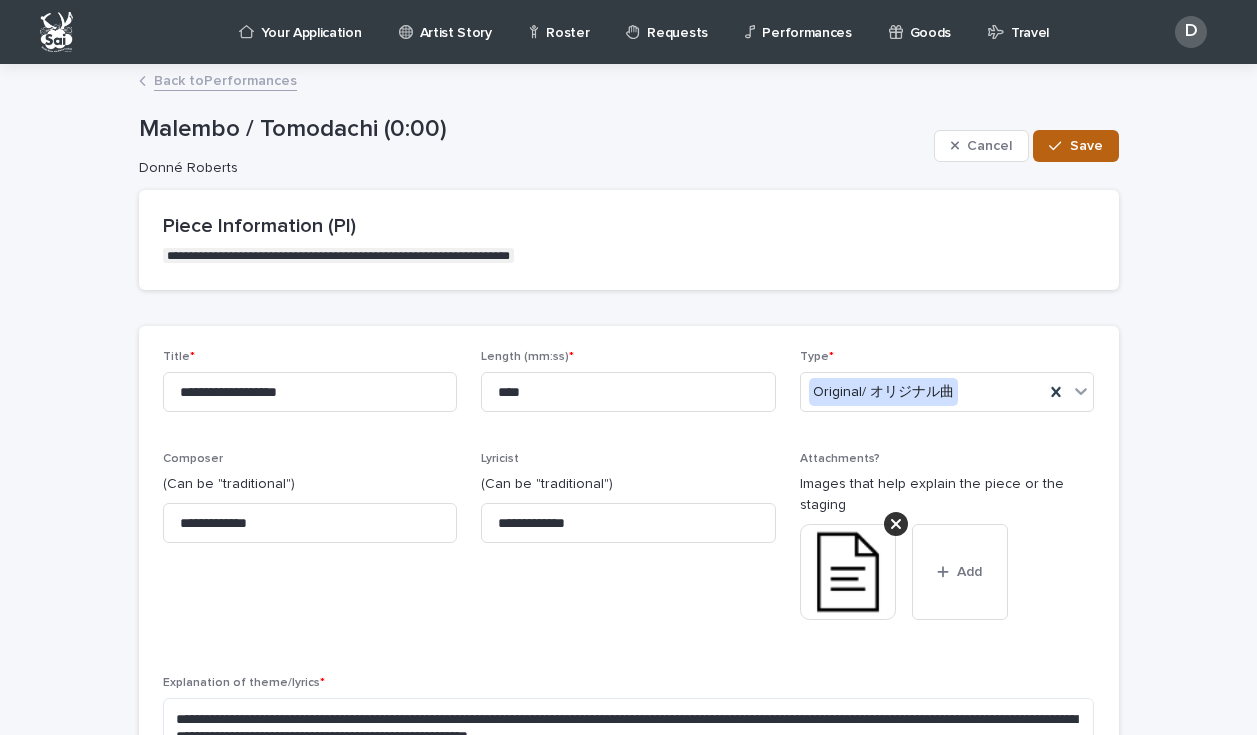 click 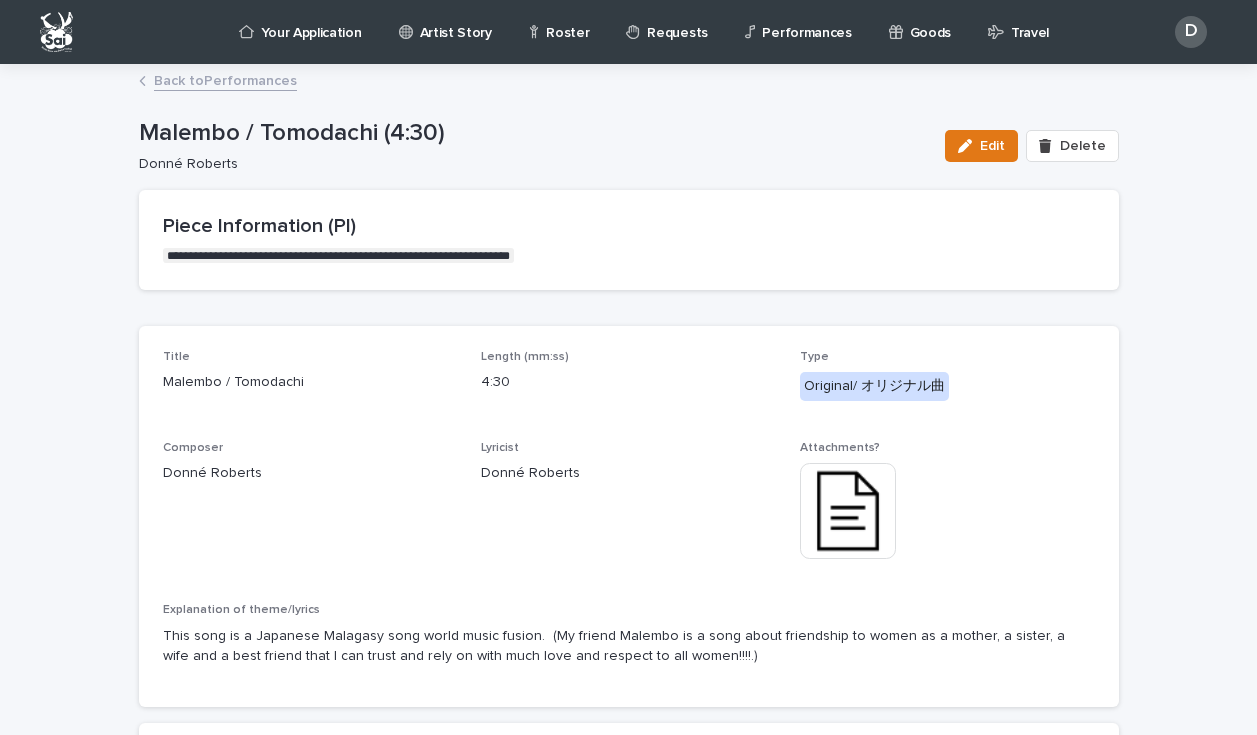 click on "Back to  Performances" at bounding box center [225, 79] 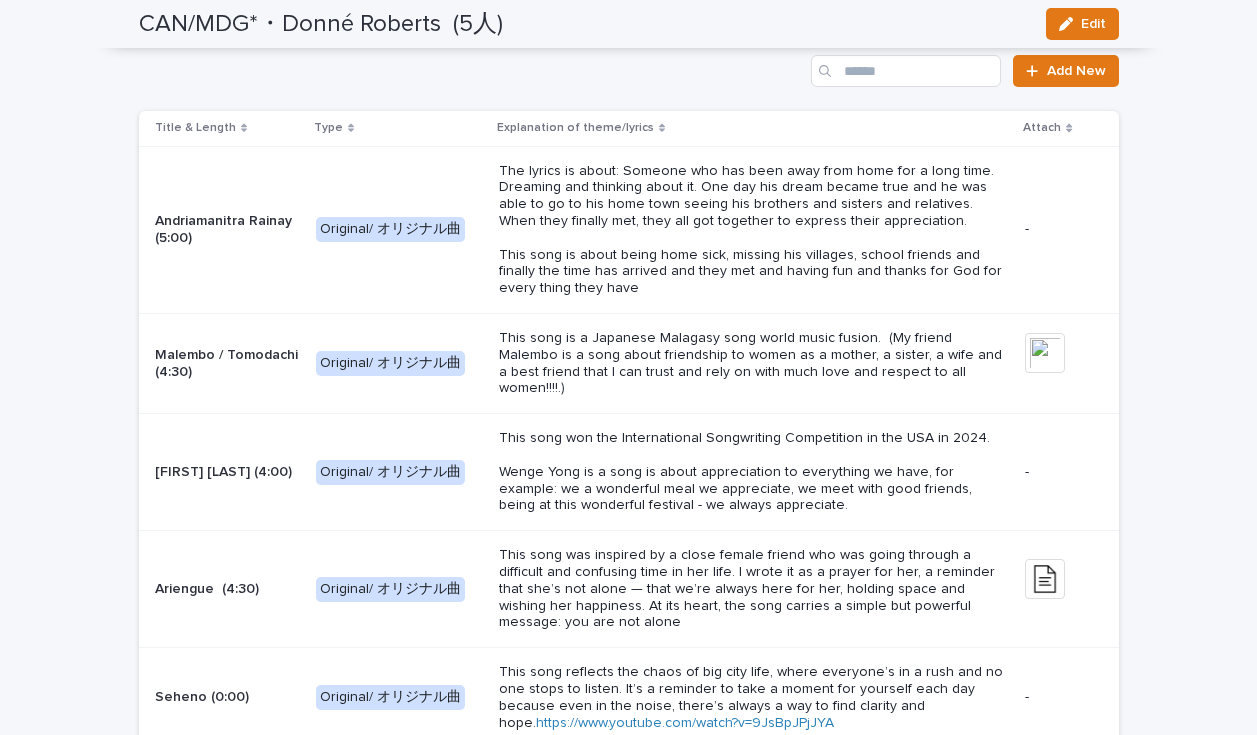 scroll, scrollTop: 2734, scrollLeft: 0, axis: vertical 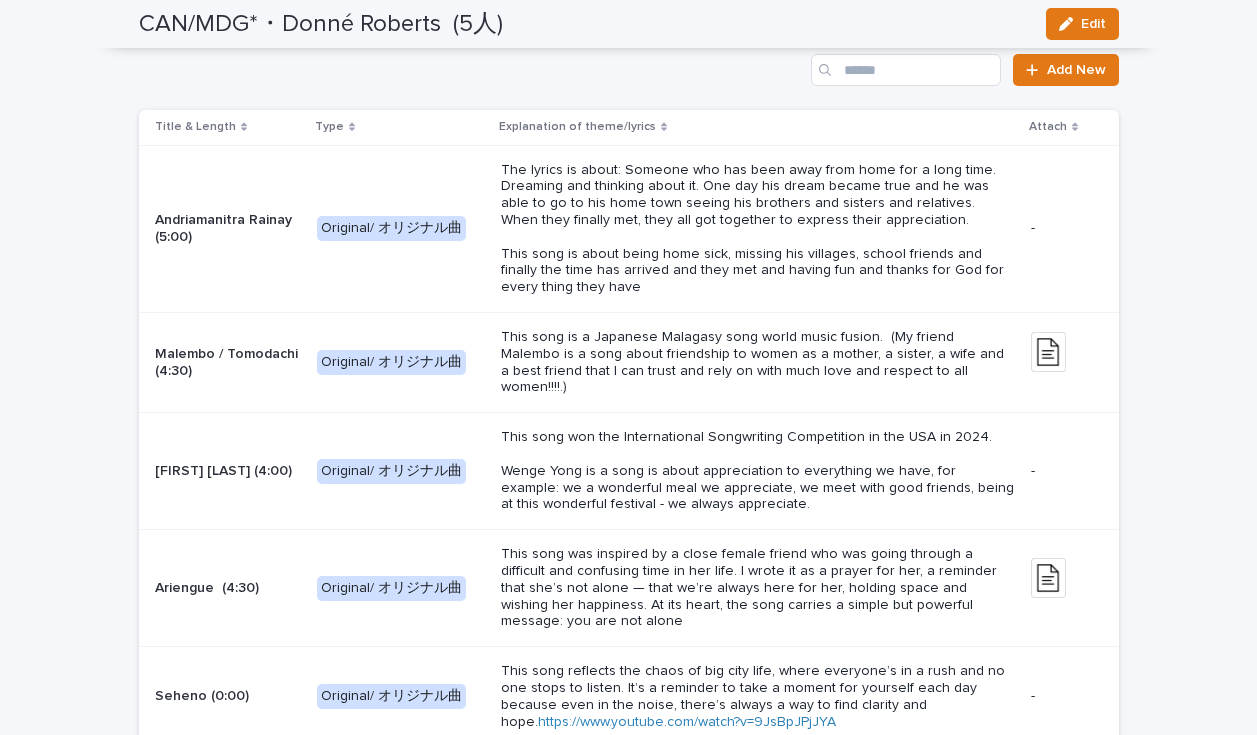 click on "The lyrics is about: Someone who has been away from home for a long time. Dreaming and thinking about it. One day his dream became true and he was able to go to his home town seeing his brothers and sisters and relatives. When they finally met, they all got together to express their appreciation.
This song is about being home sick, missing his villages, school friends and finally the time has arrived and they met and having fun and thanks for God for every thing they have" at bounding box center [758, 229] 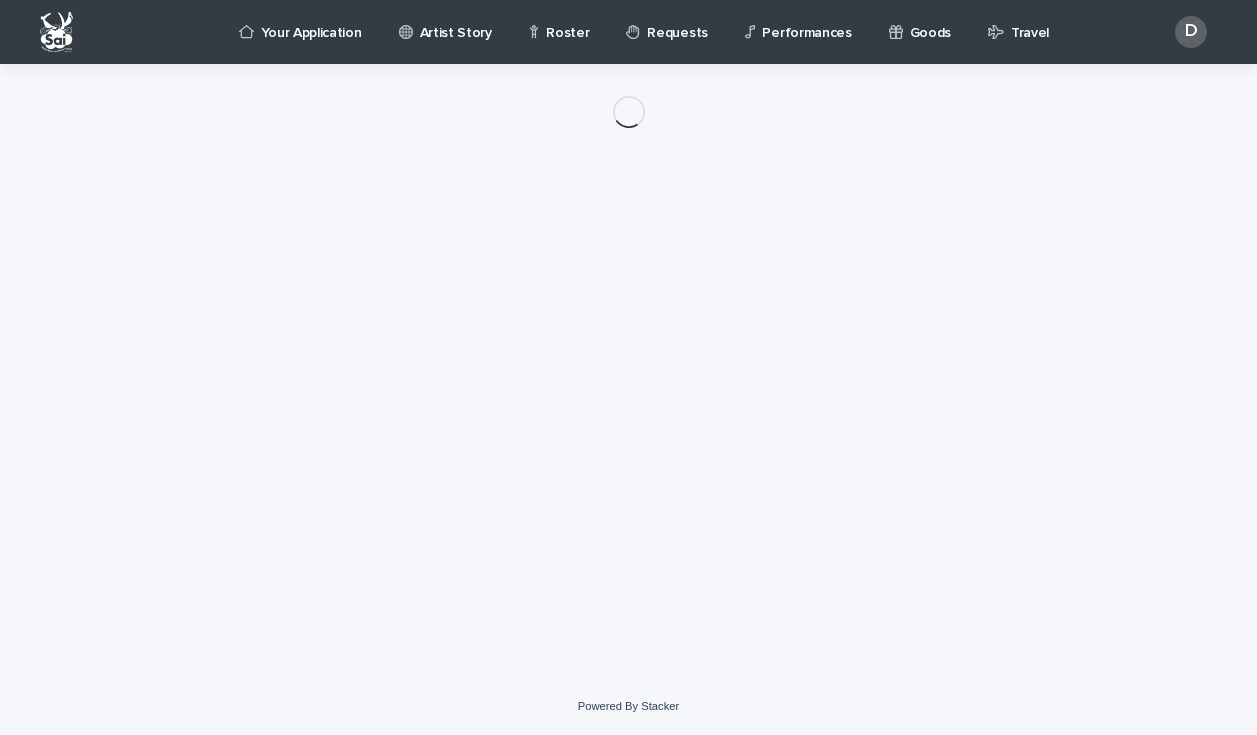 scroll, scrollTop: 0, scrollLeft: 0, axis: both 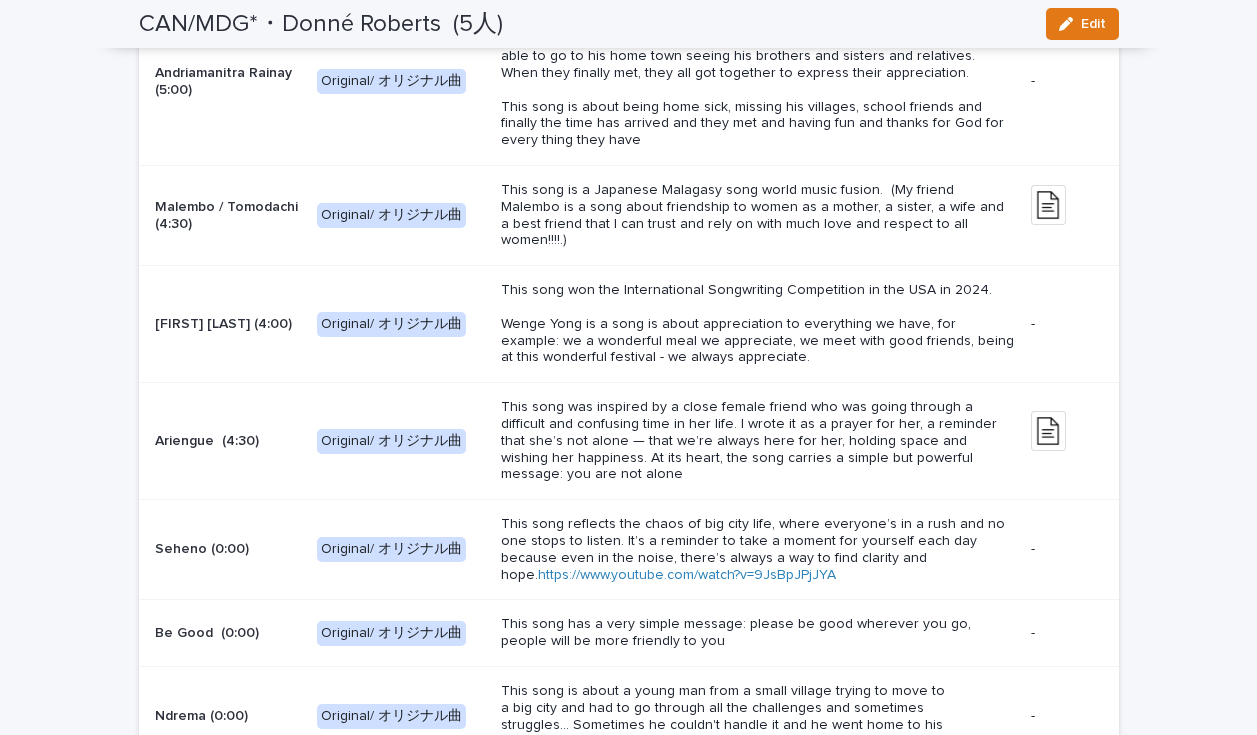 click on "This song was inspired by a close female friend who was going through a difficult and confusing time in her life. I wrote it as a prayer for her, a reminder that she’s not alone — that we’re always here for her, holding space and wishing her happiness. At its heart, the song carries a simple but powerful message: you are not alone" at bounding box center (758, 441) 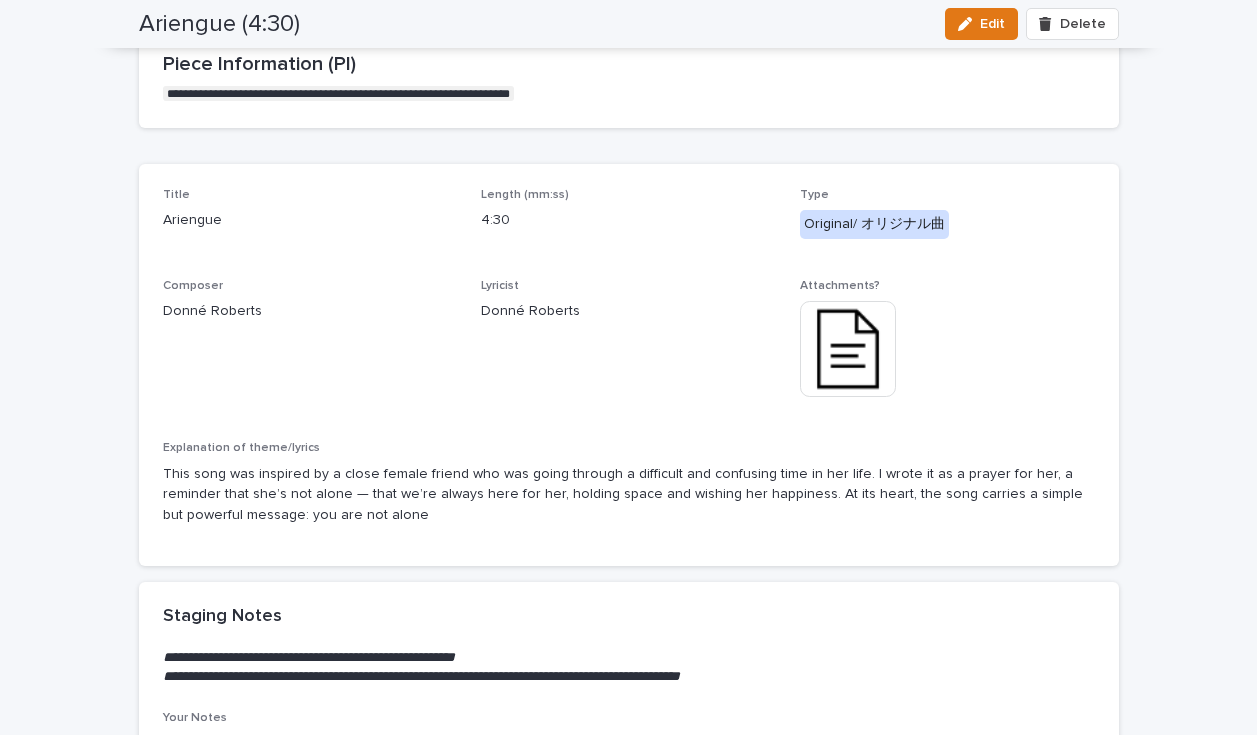 scroll, scrollTop: 156, scrollLeft: 0, axis: vertical 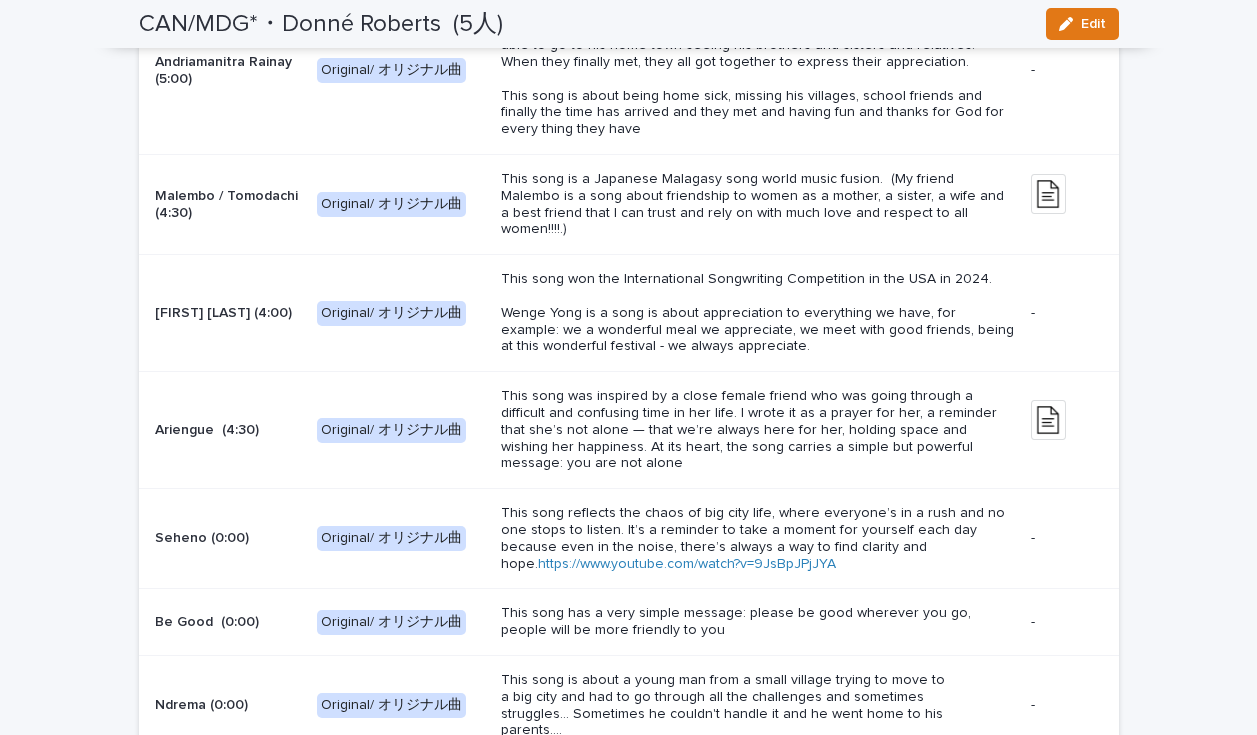 click on "This song reflects the chaos of big city life, where everyone’s in a rush and no one stops to listen. It’s a reminder to take a moment for yourself each day because even in the noise, there’s always a way to find clarity and hope.
https://www.youtube.com/watch?v=9JsBpJPjJYA" at bounding box center [758, 538] 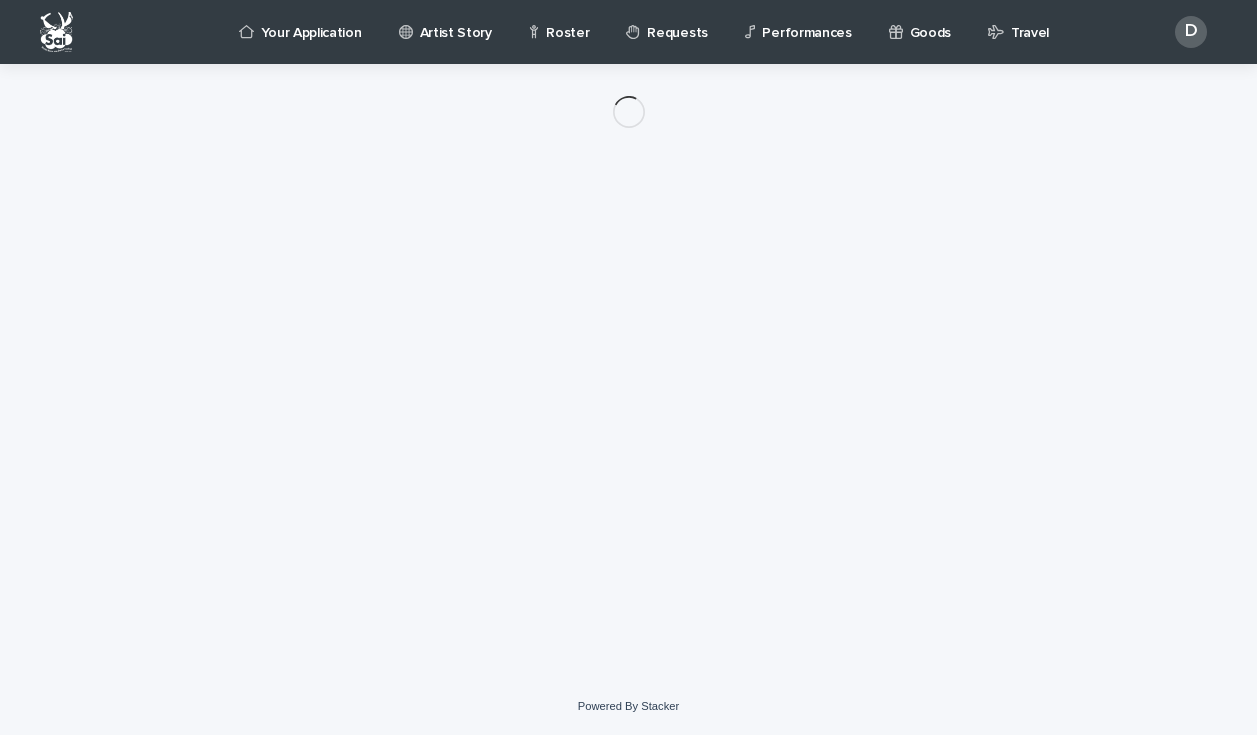 scroll, scrollTop: 0, scrollLeft: 0, axis: both 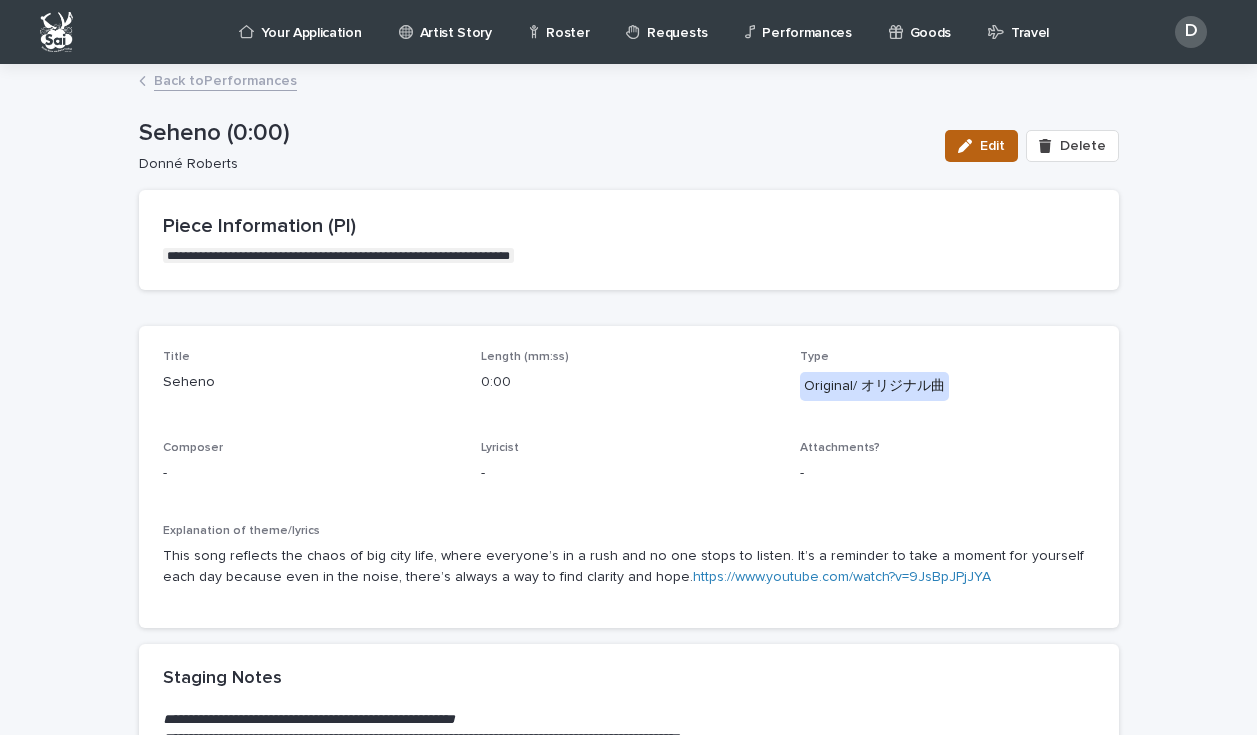click on "Edit" at bounding box center (981, 146) 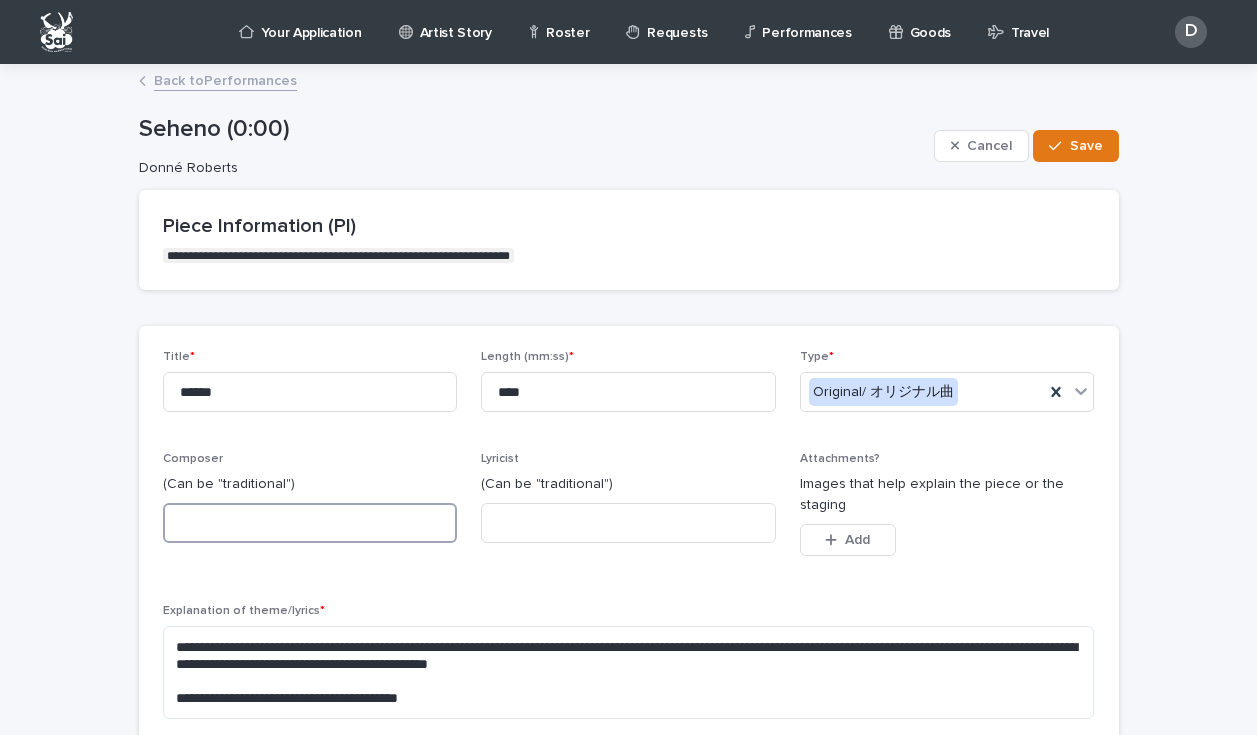 click at bounding box center (310, 523) 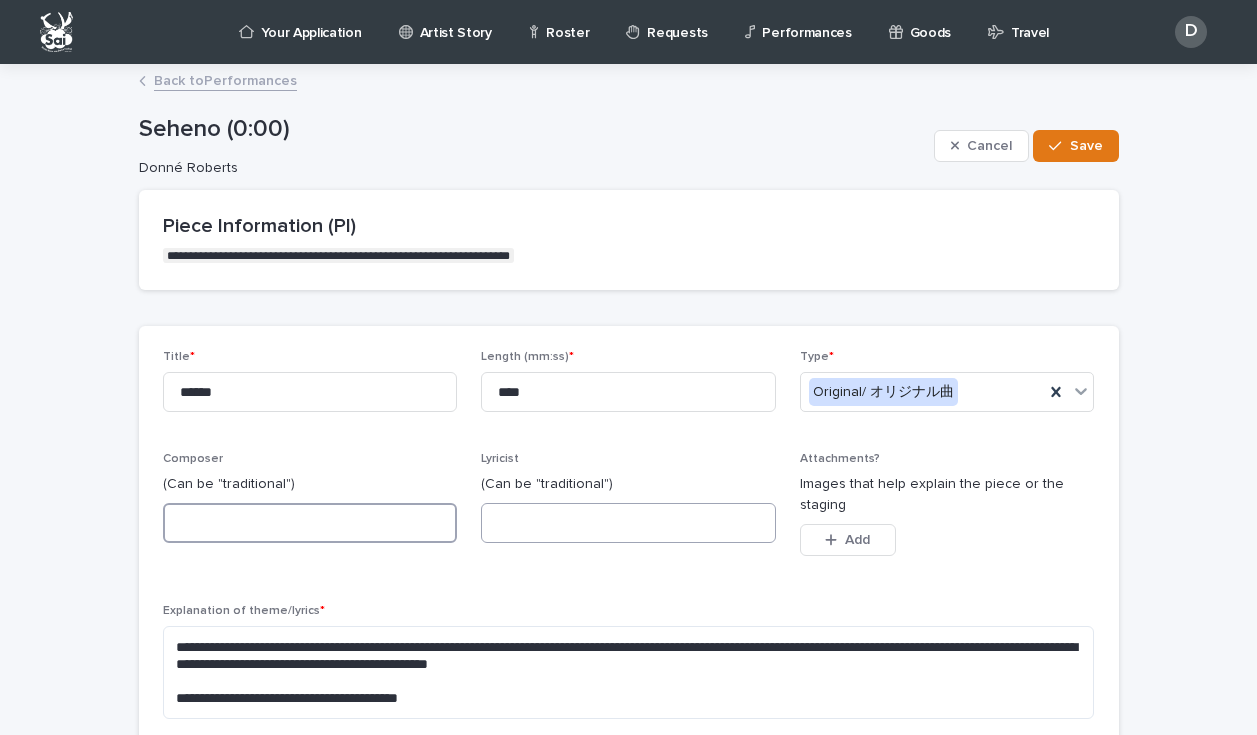 paste on "**********" 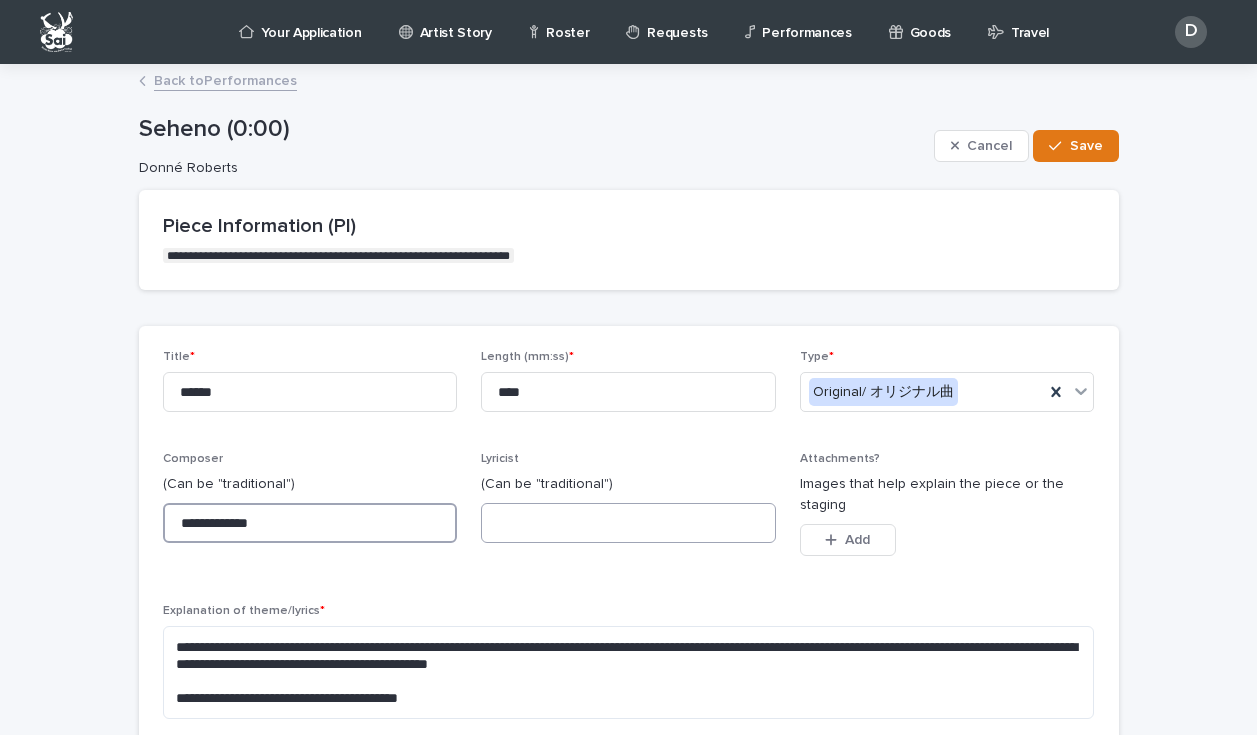type on "**********" 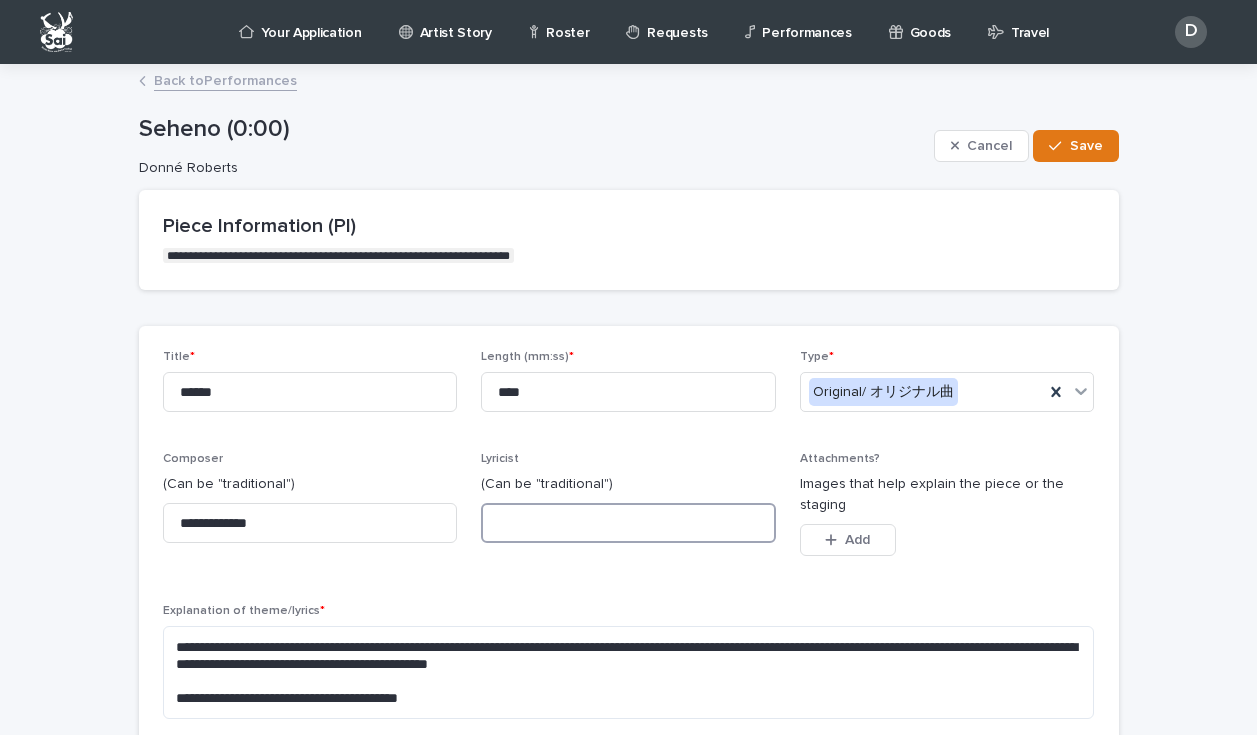 click at bounding box center (628, 523) 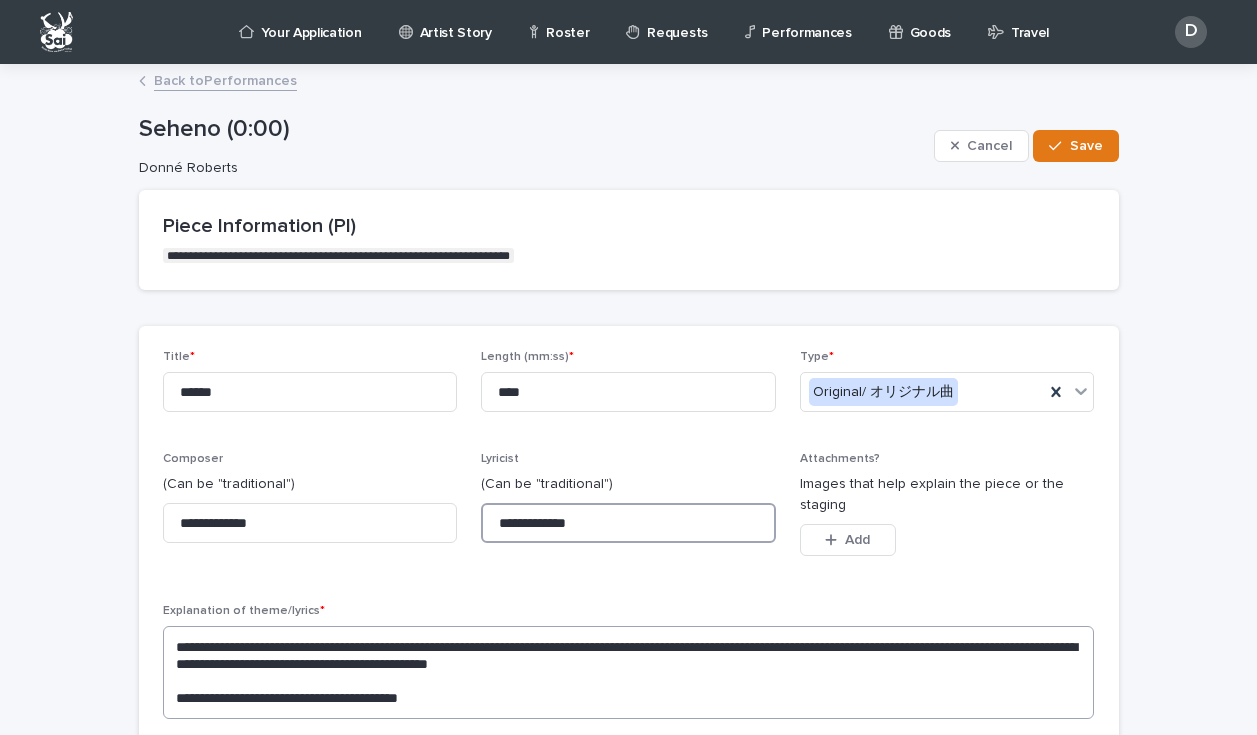 type on "**********" 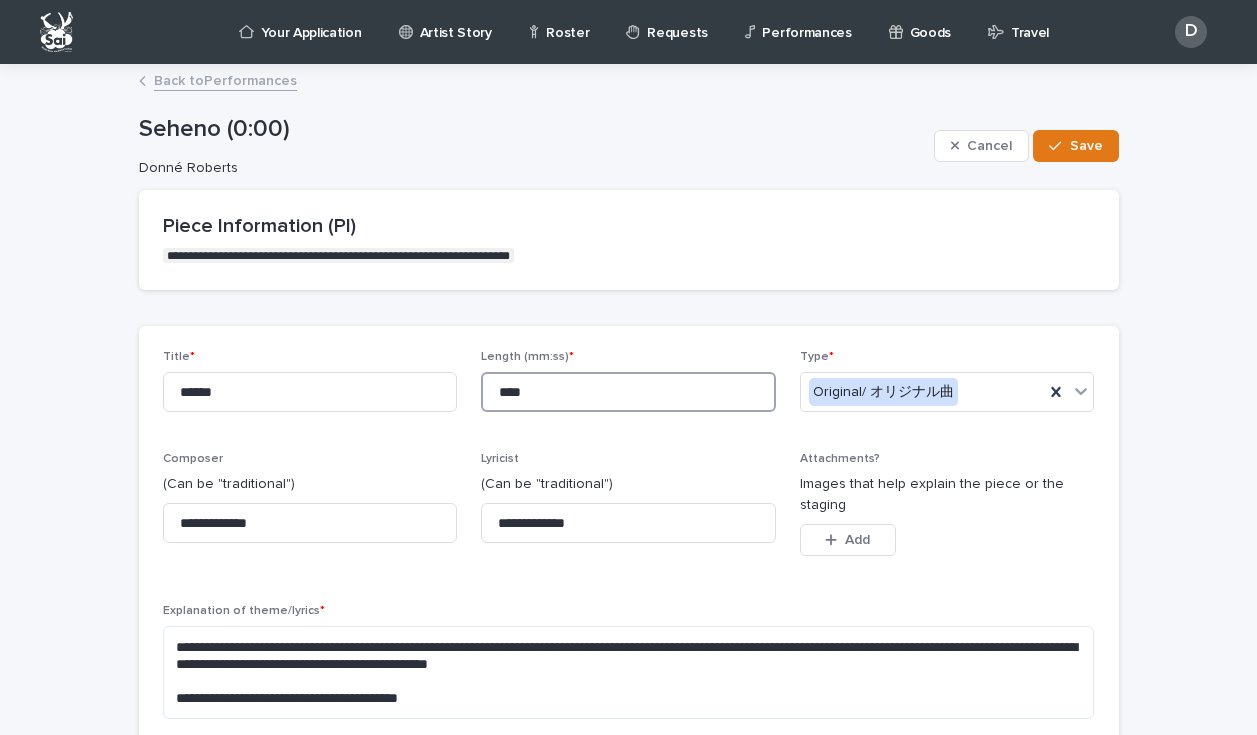 drag, startPoint x: 537, startPoint y: 394, endPoint x: 512, endPoint y: 369, distance: 35.35534 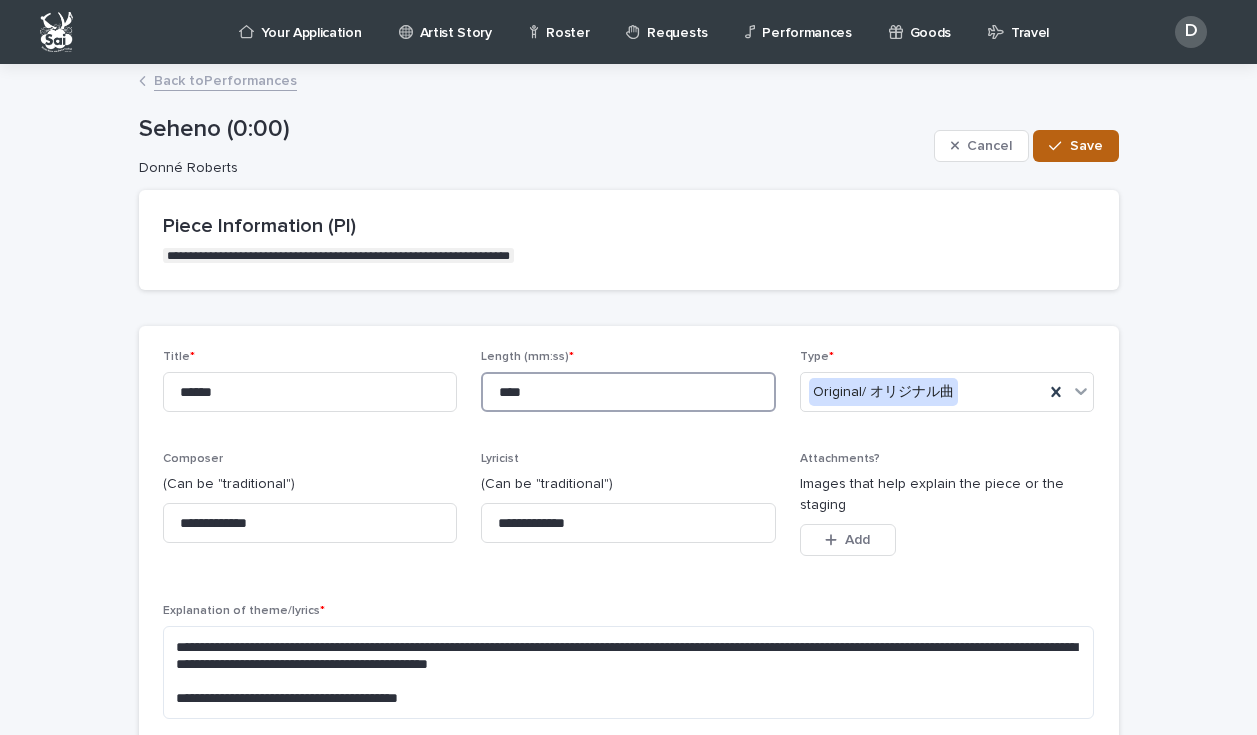 type on "****" 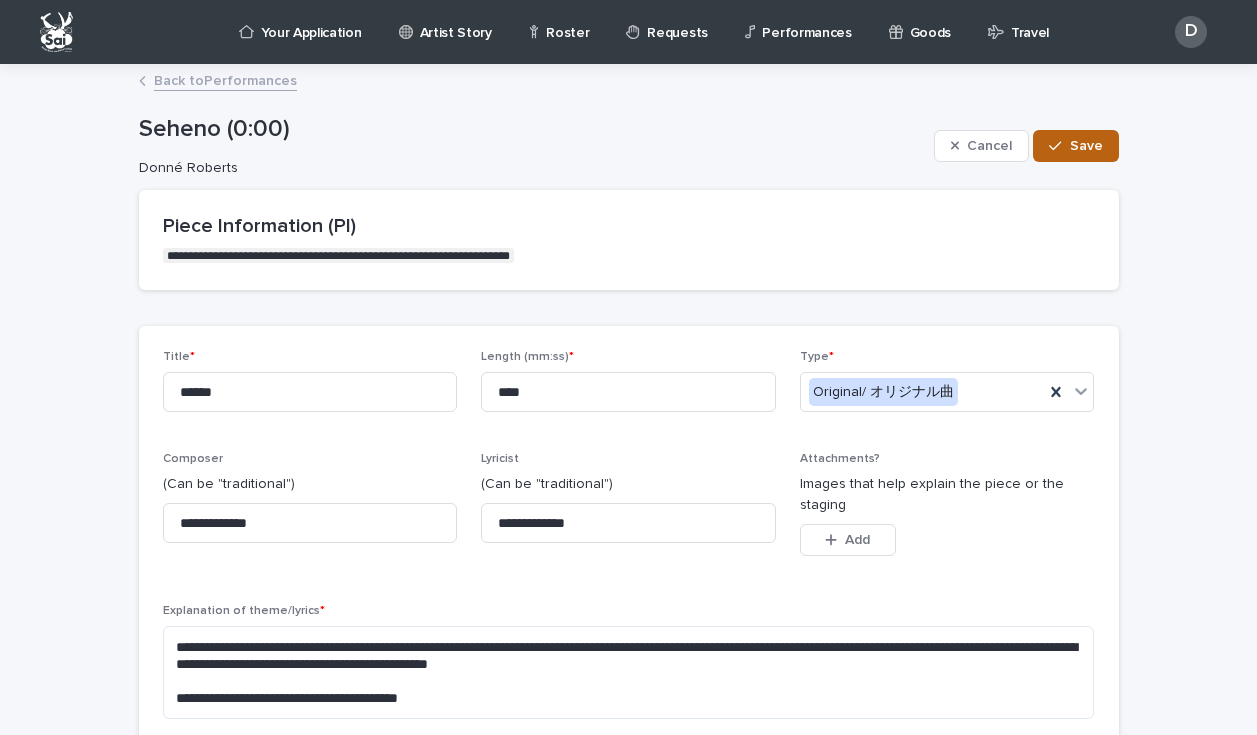 click on "Save" at bounding box center (1086, 146) 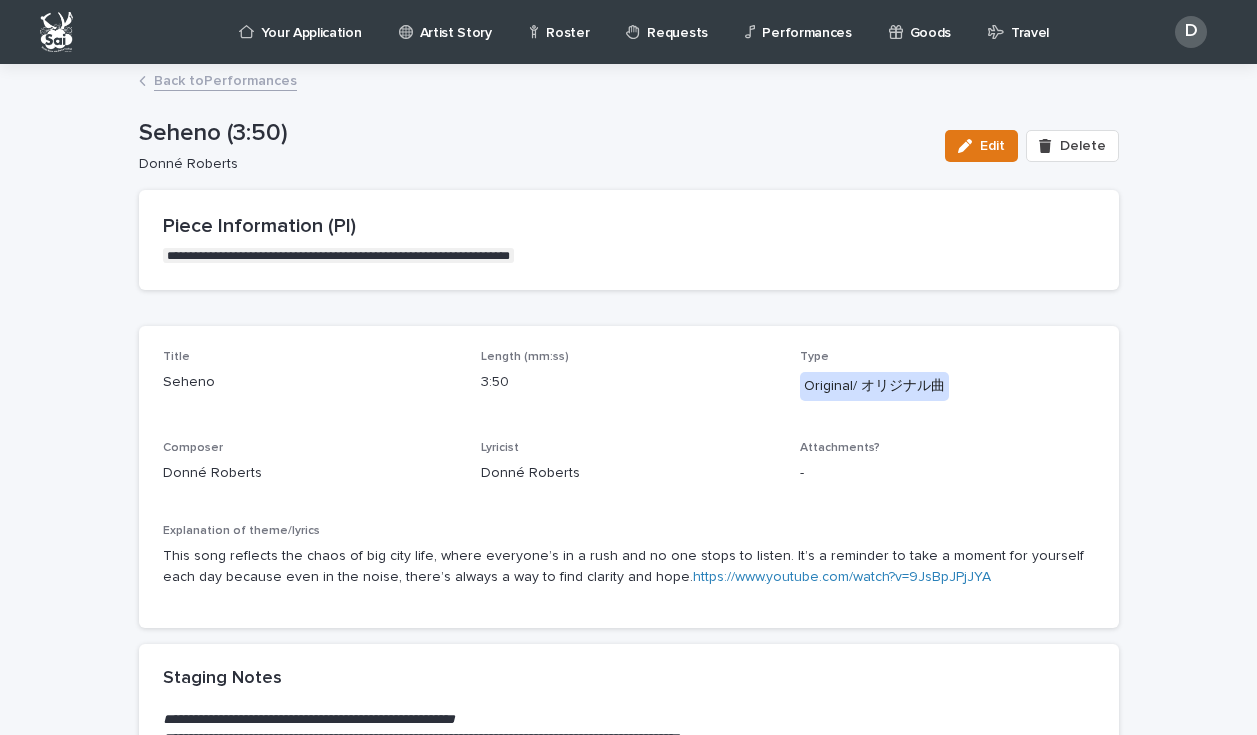click on "Back to  Performances" at bounding box center (225, 79) 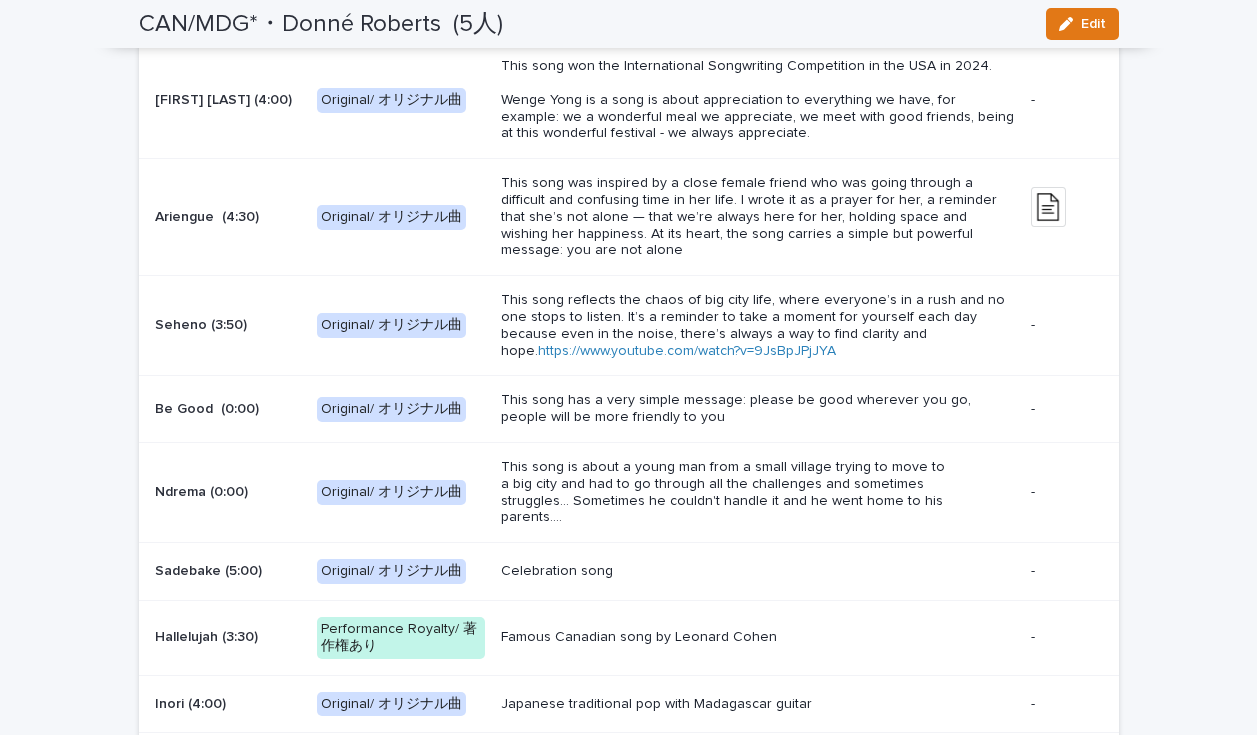 scroll, scrollTop: 3171, scrollLeft: 0, axis: vertical 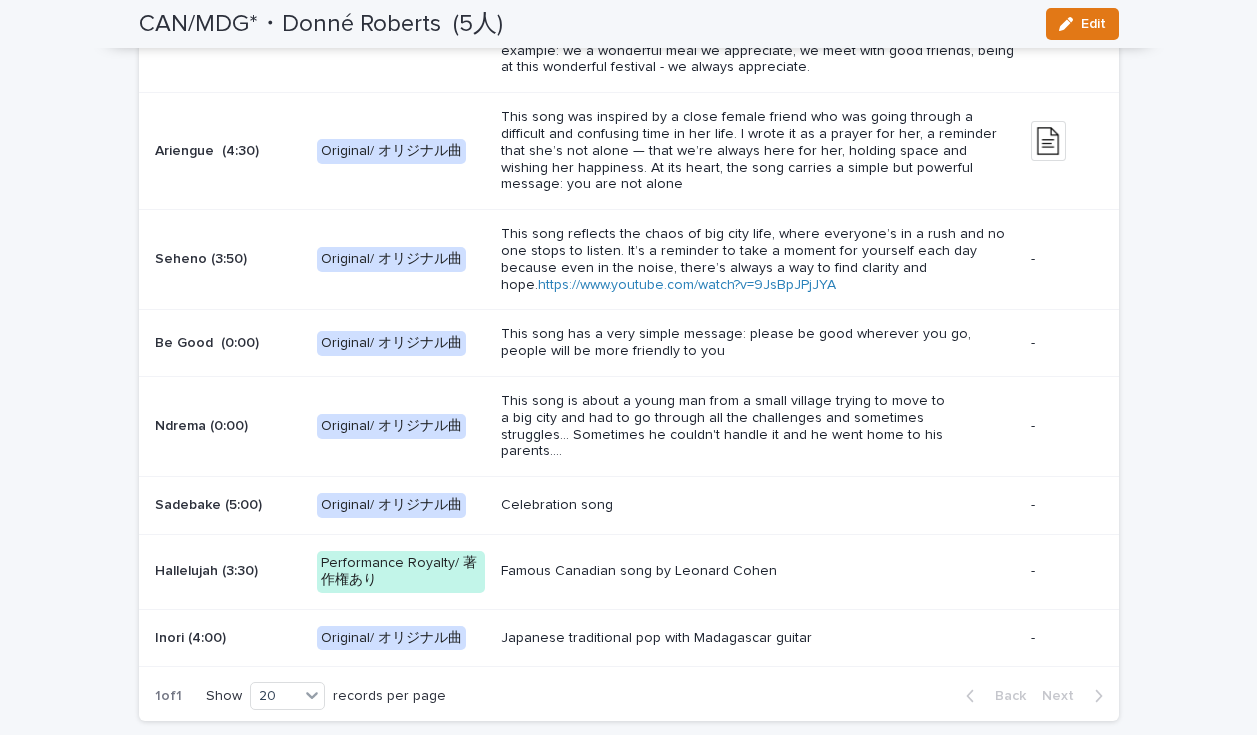 click on "Celebration song" at bounding box center (758, 505) 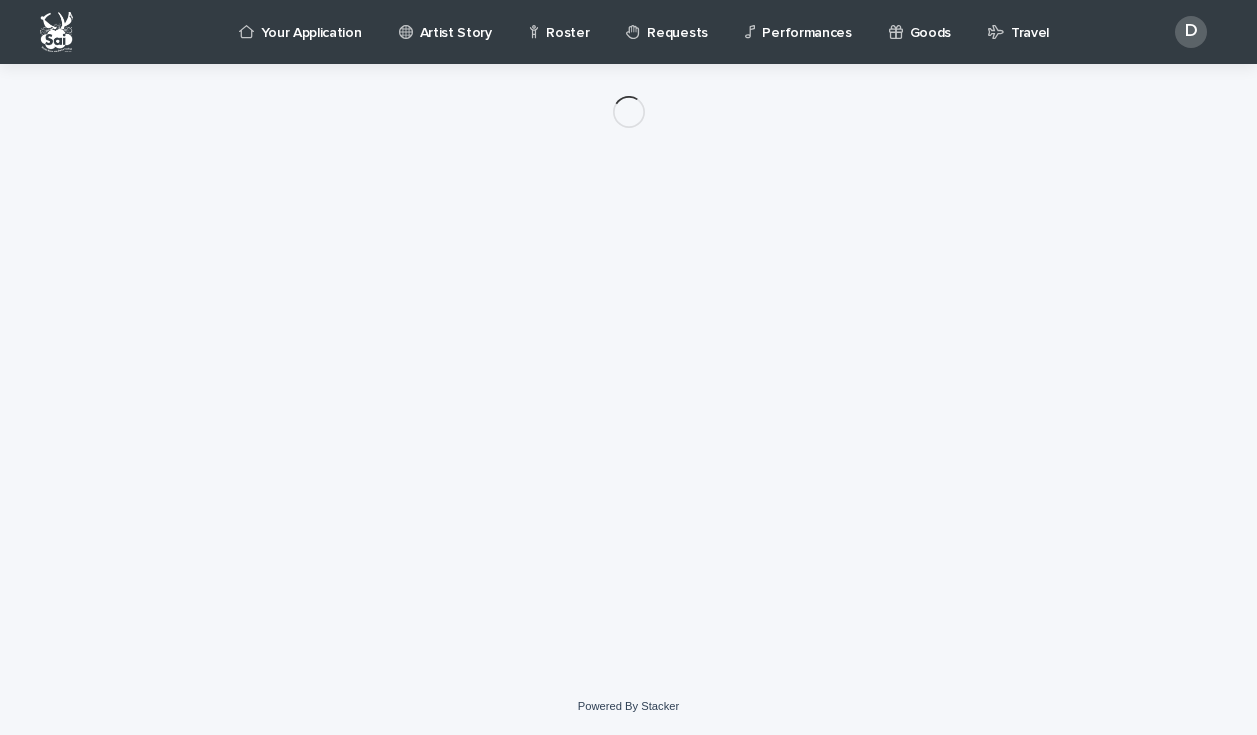 scroll, scrollTop: 0, scrollLeft: 0, axis: both 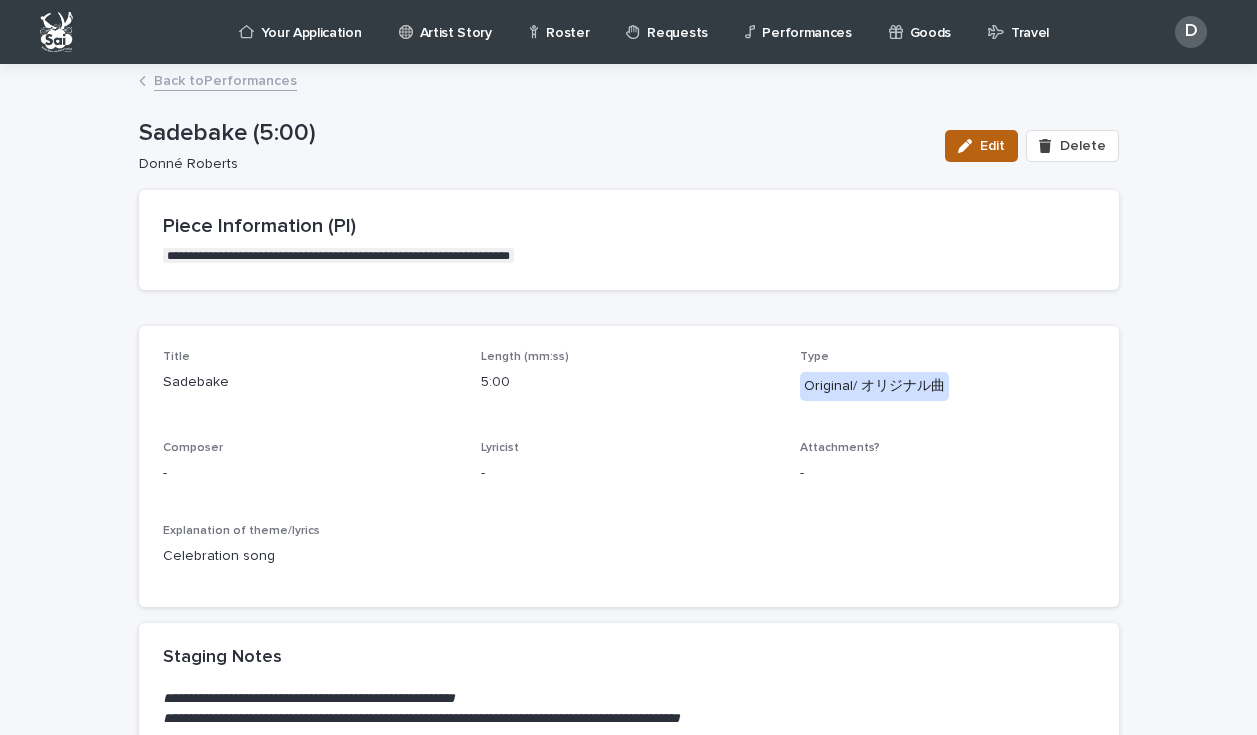 click on "Edit" at bounding box center [981, 146] 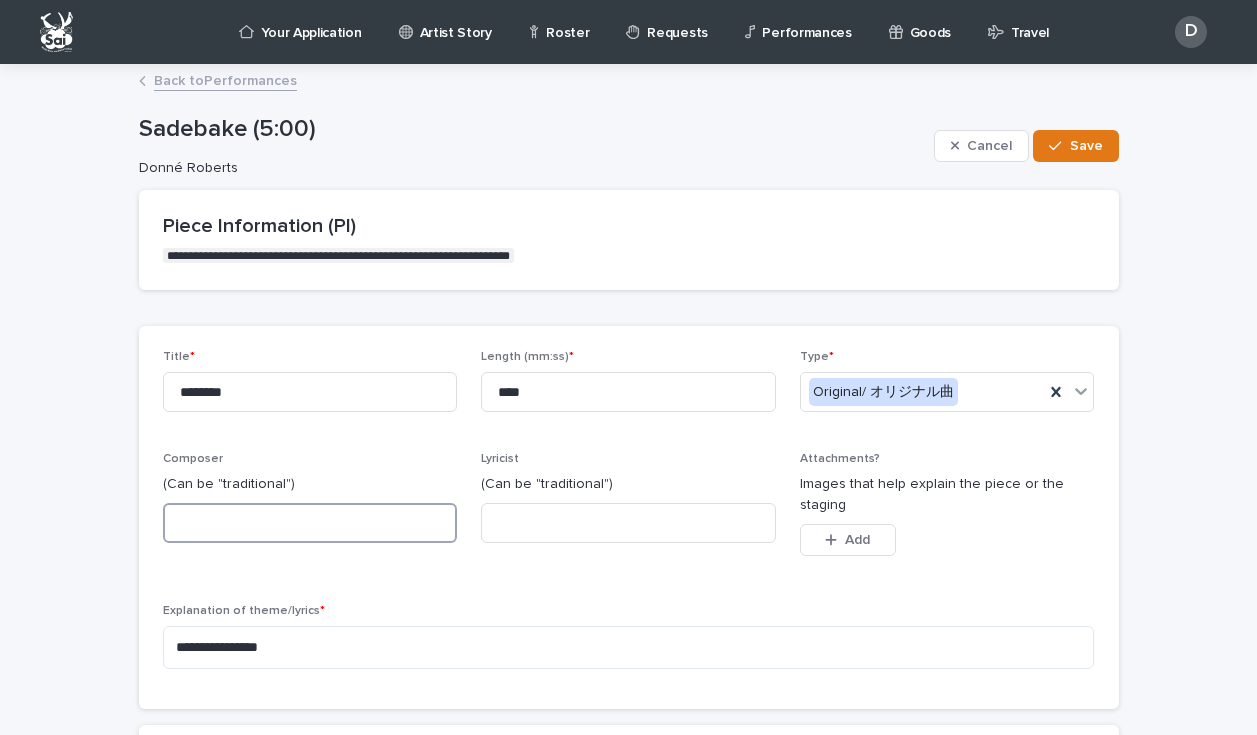click at bounding box center (310, 523) 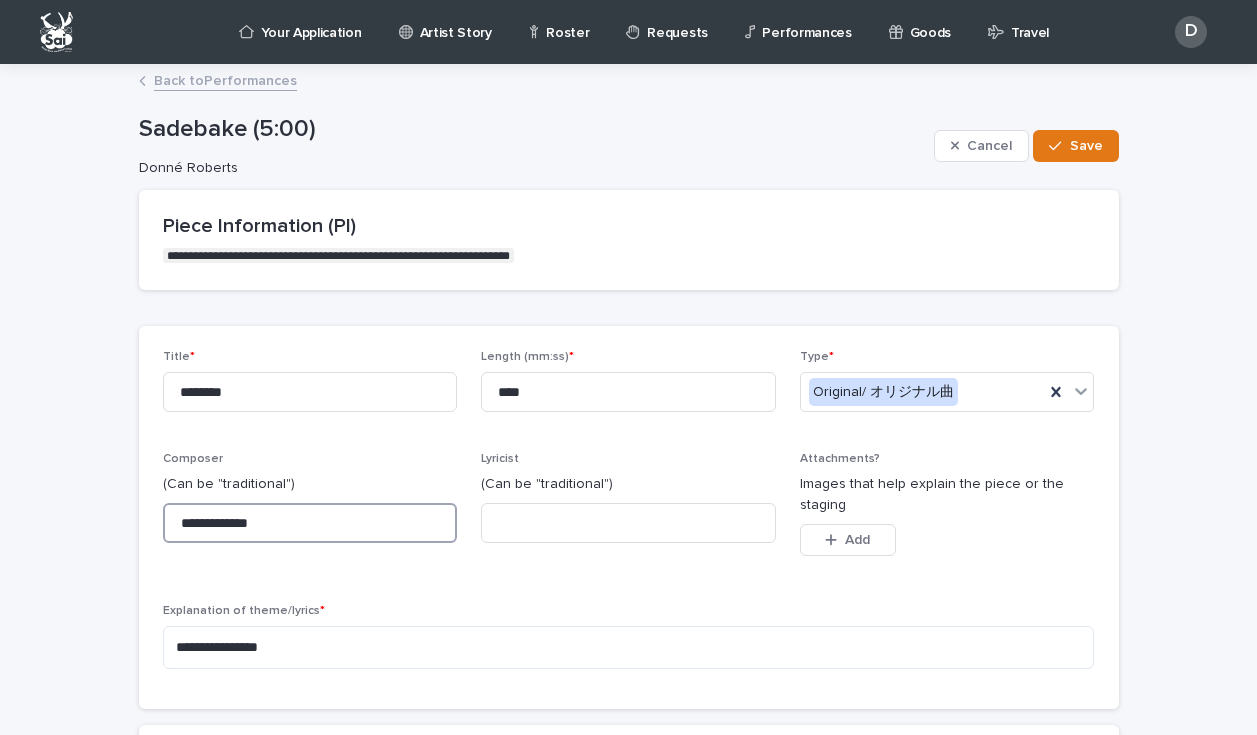 type on "**********" 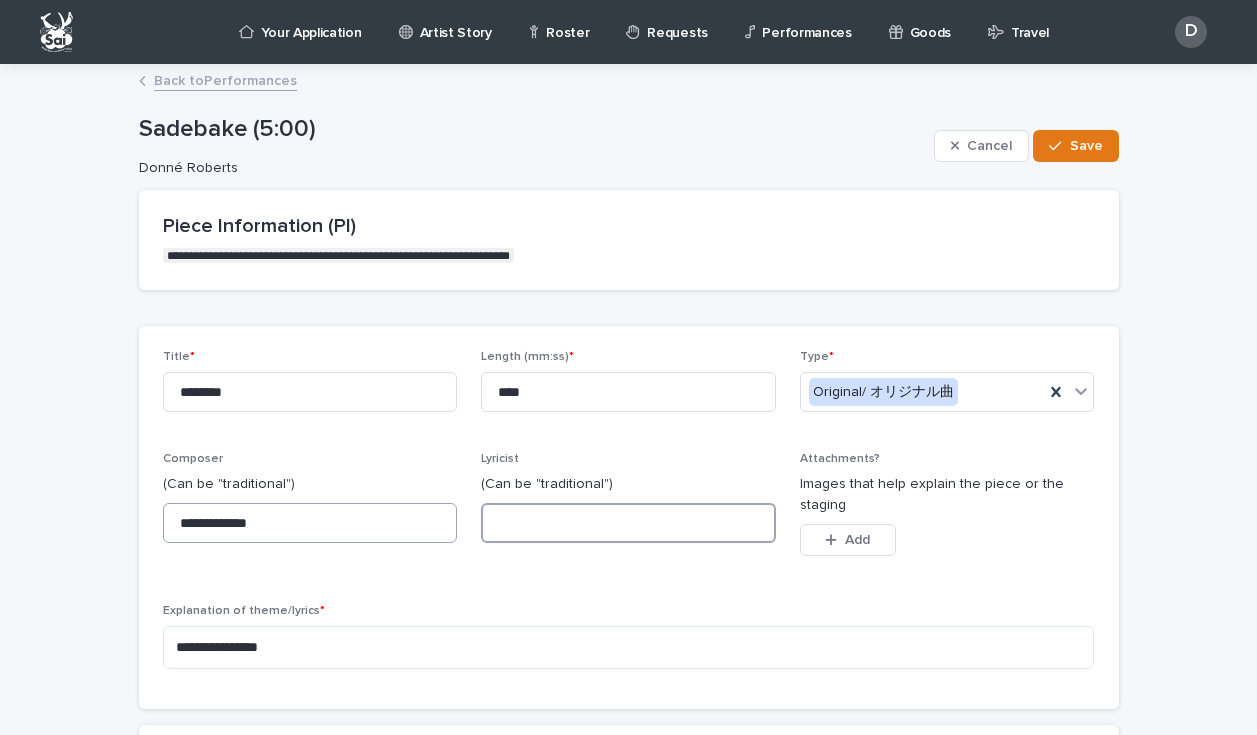 paste on "**********" 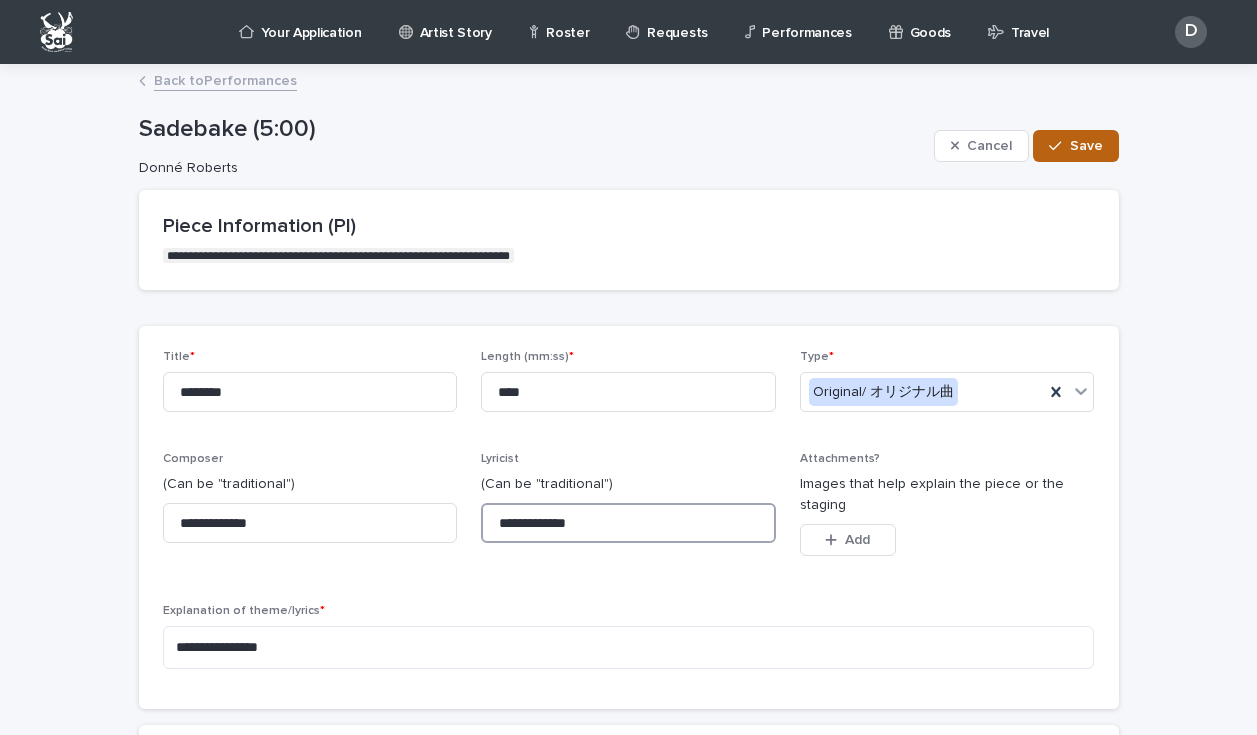 type on "**********" 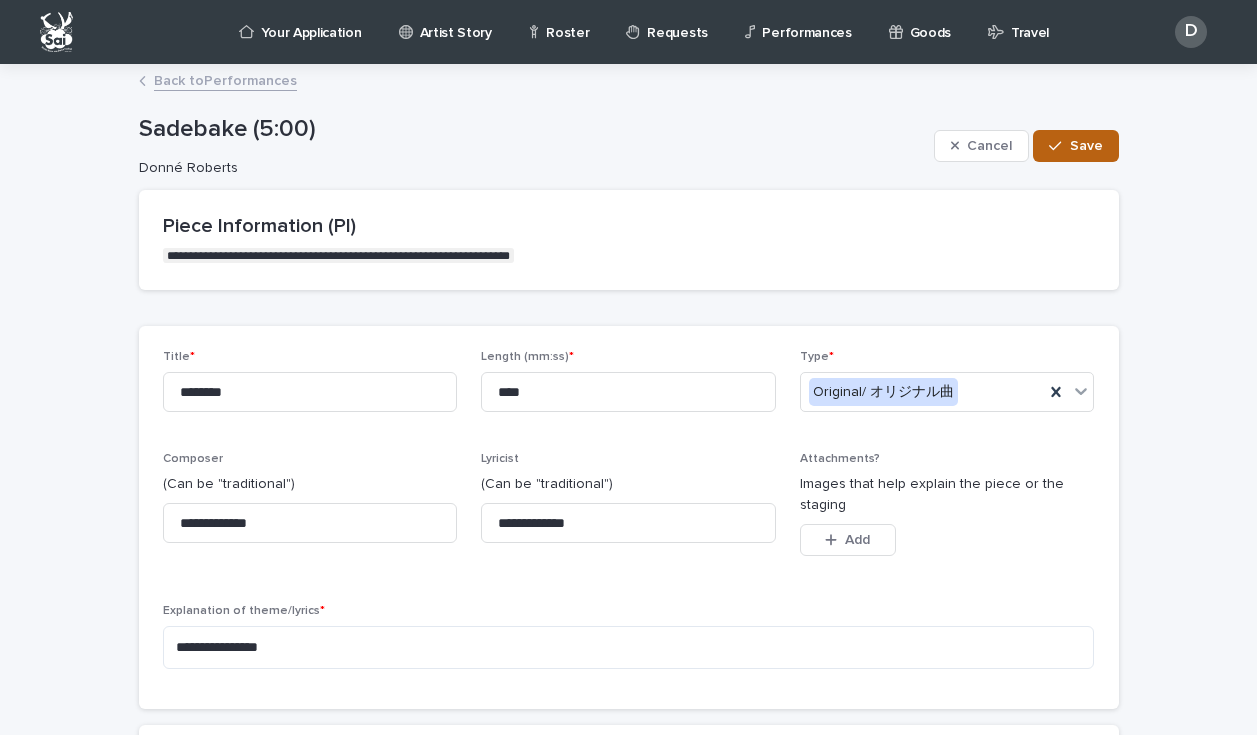 click on "Save" at bounding box center [1075, 146] 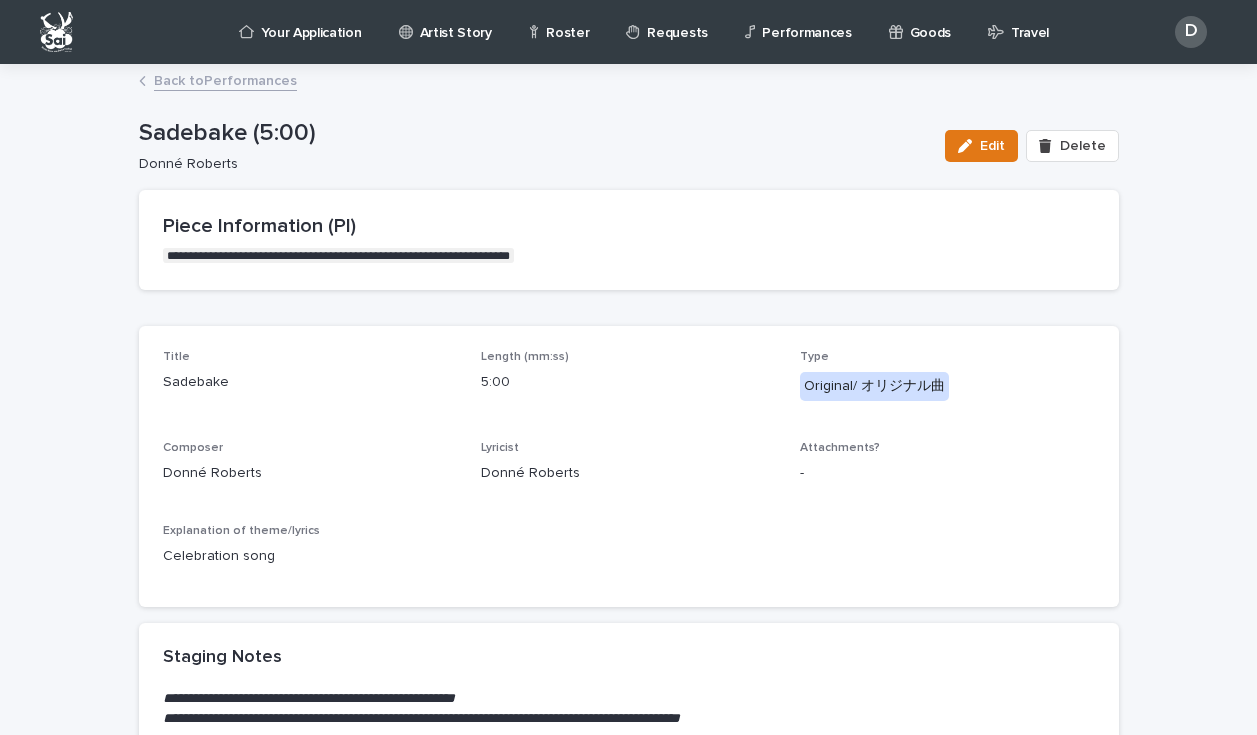 click on "Back to  Performances" at bounding box center [225, 79] 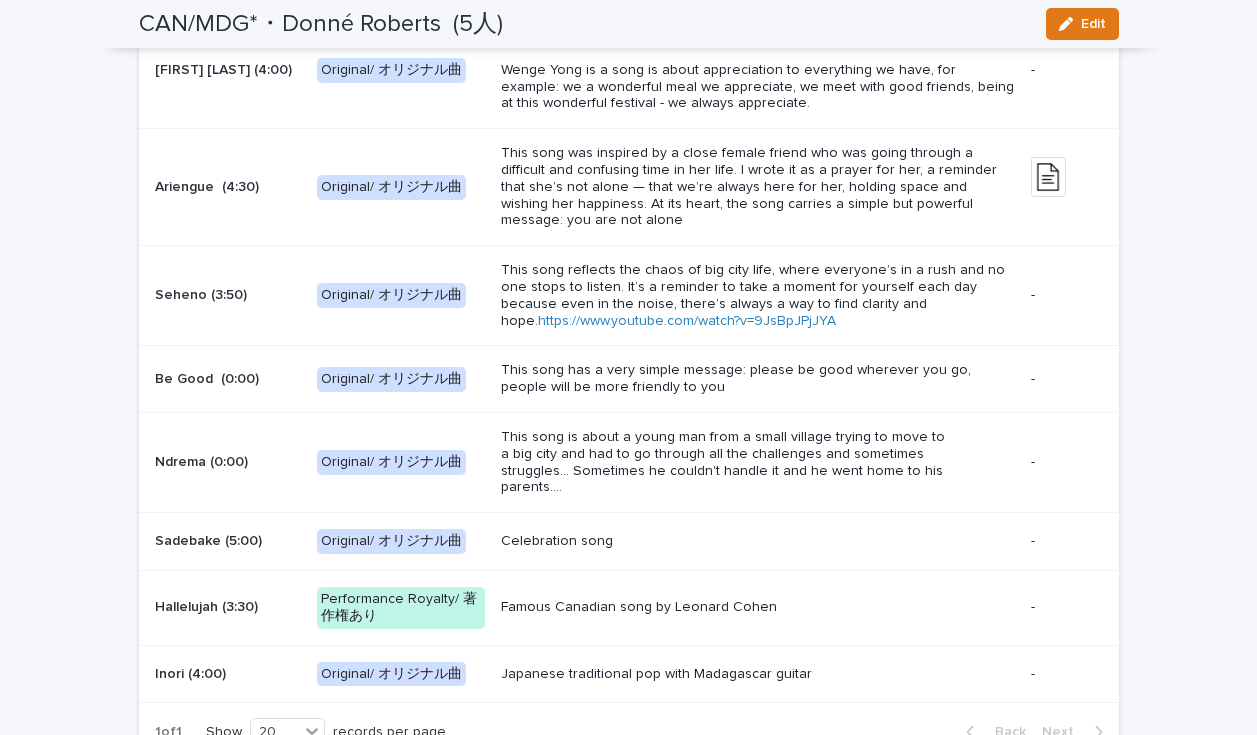 scroll, scrollTop: 3277, scrollLeft: 0, axis: vertical 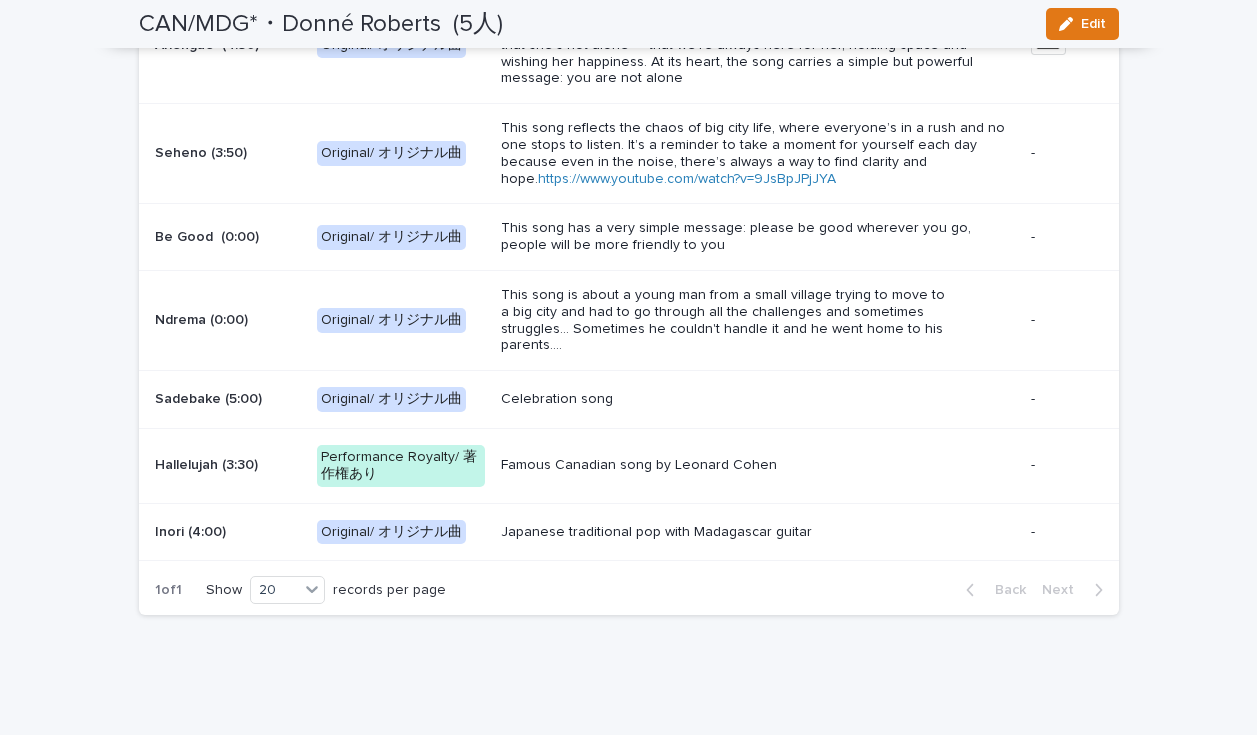 click on "This song is about a young man from a small village trying to move to
a big city and had to go through all the challenges and sometimes
struggles... Sometimes he couldn't handle it and he went home to his
parents...." at bounding box center (758, 320) 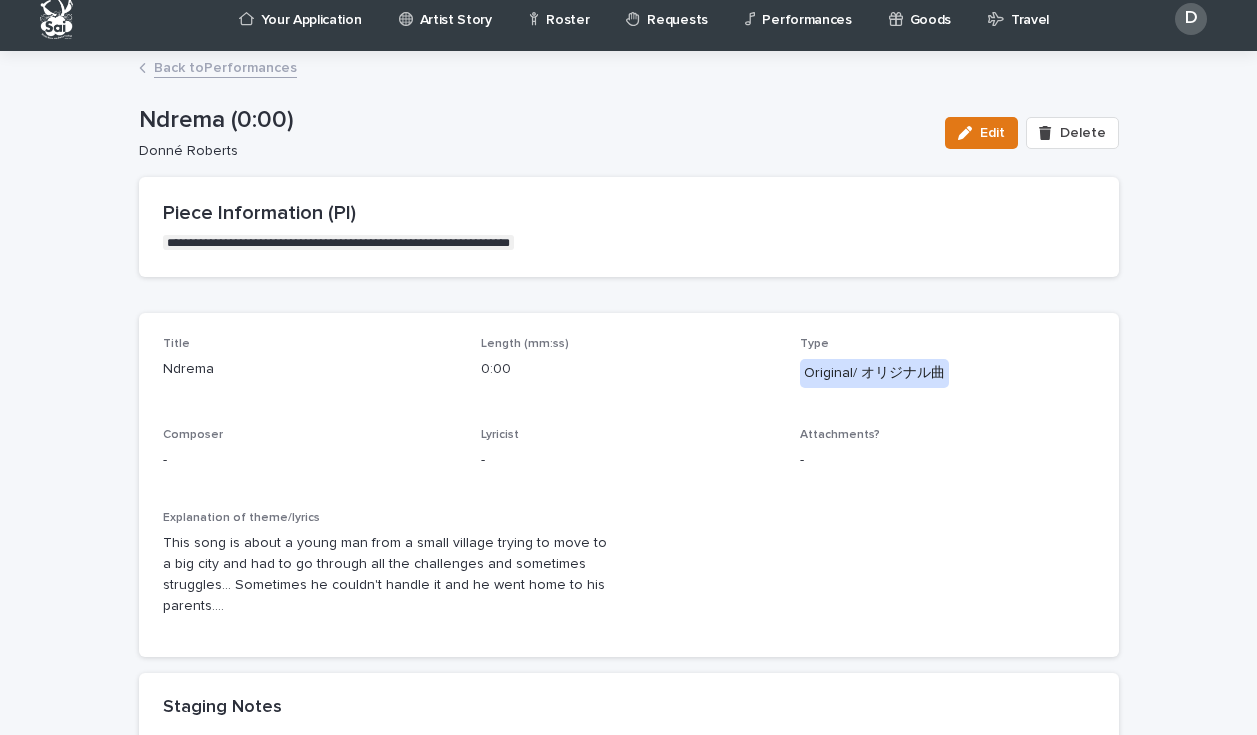 scroll, scrollTop: 19, scrollLeft: 0, axis: vertical 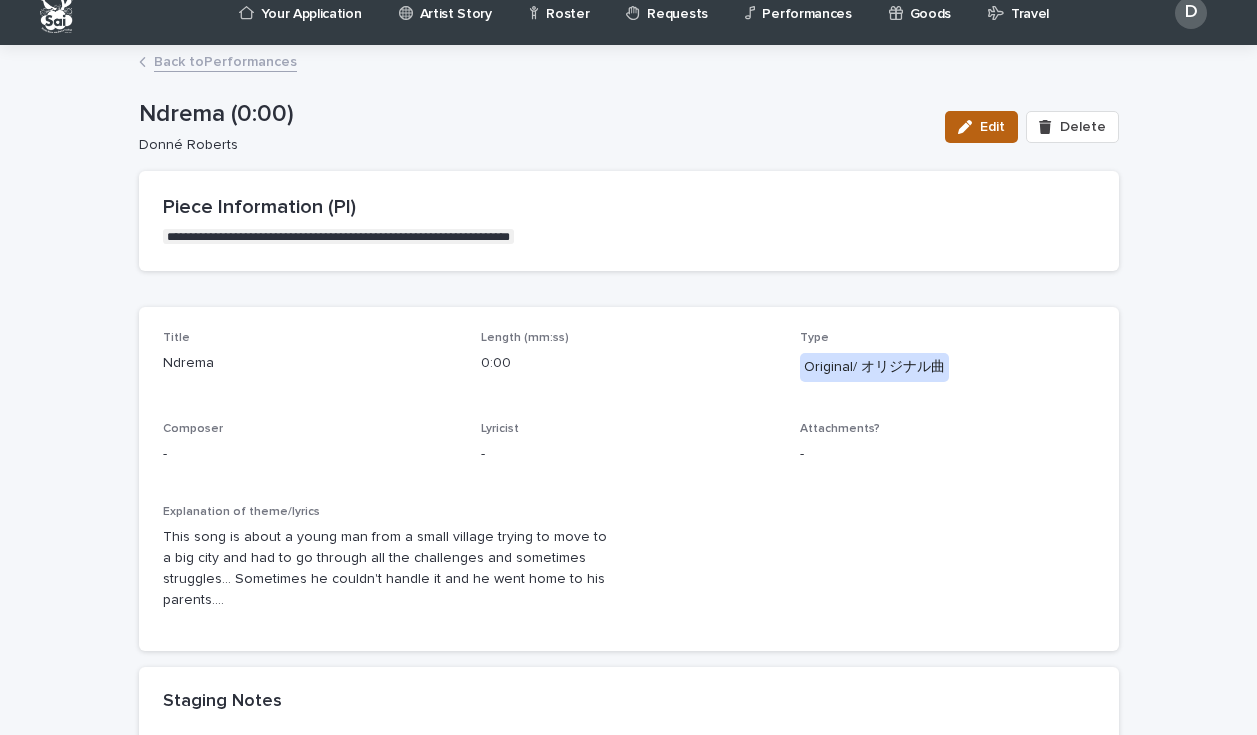 click at bounding box center [969, 127] 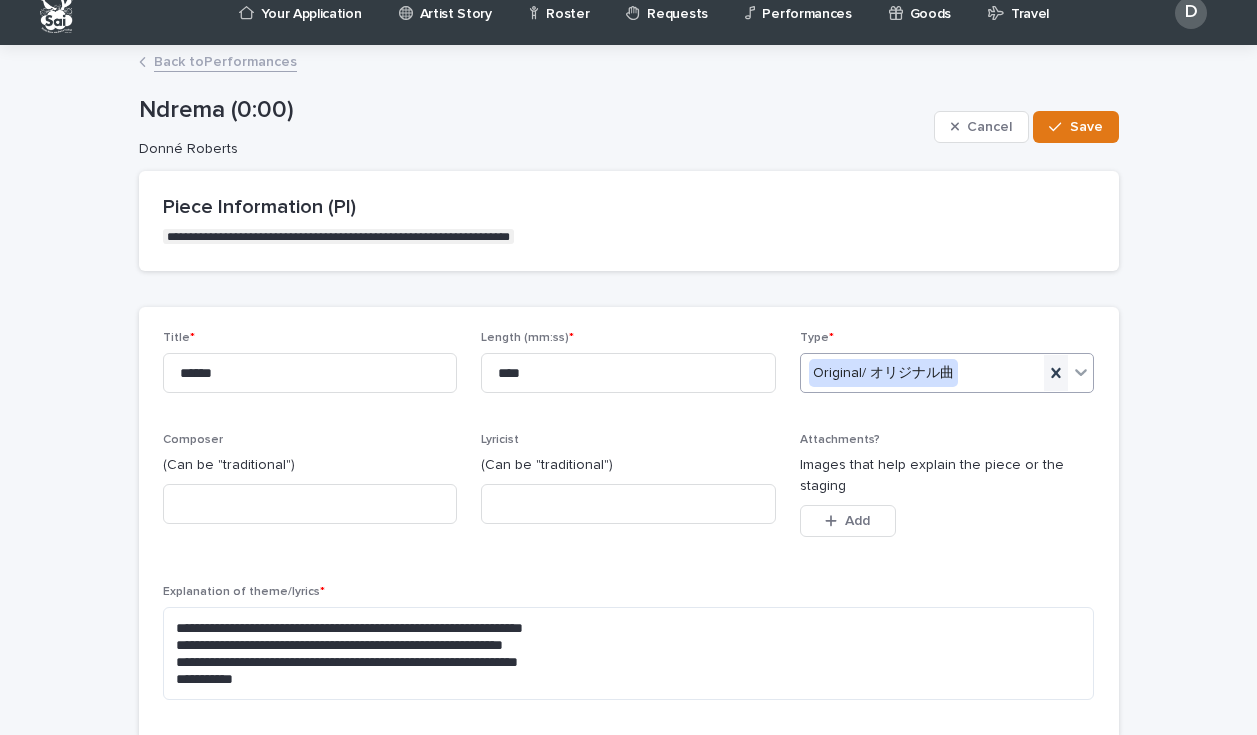 click 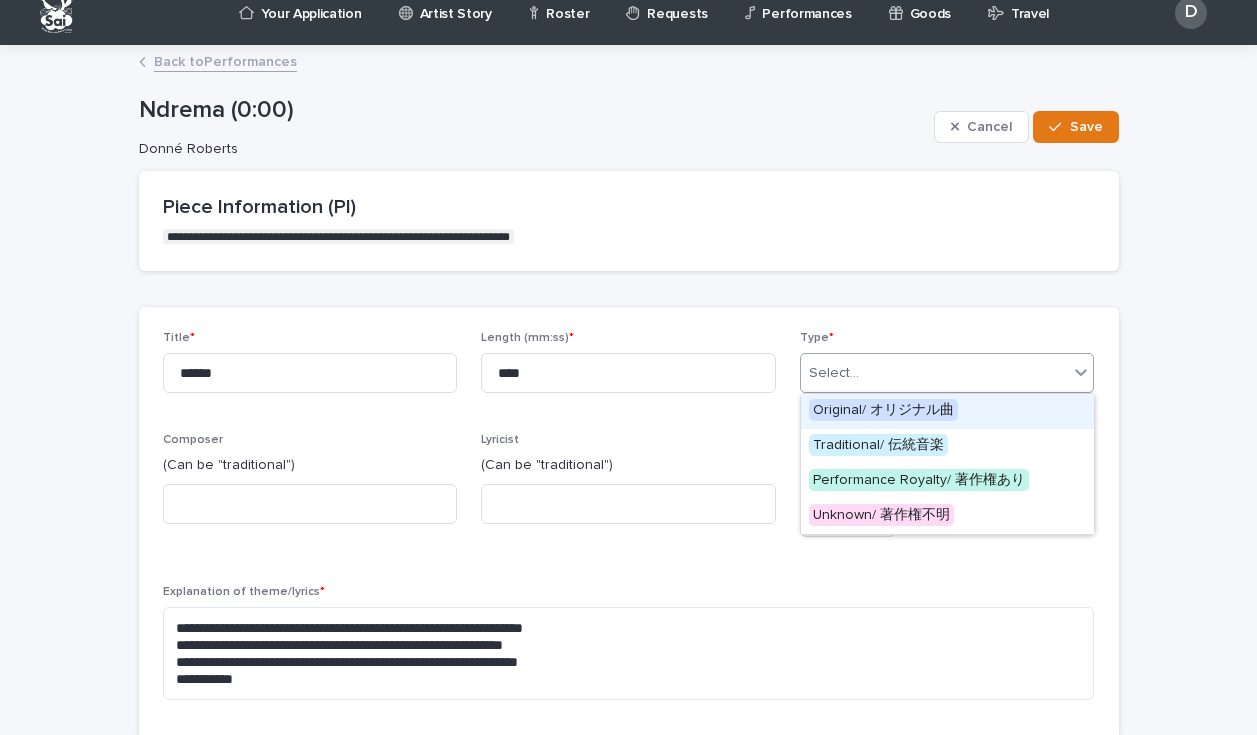 click on "Select..." at bounding box center (935, 373) 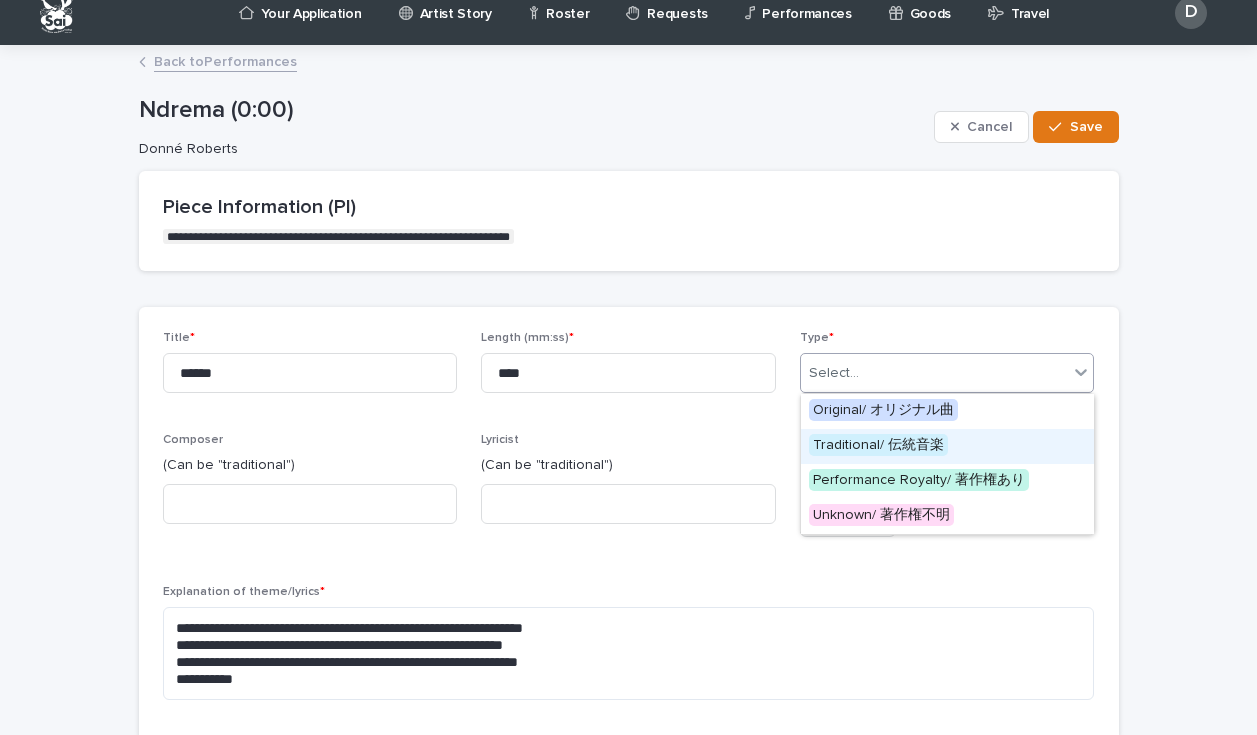 click on "Traditional/ 伝統音楽" at bounding box center [878, 445] 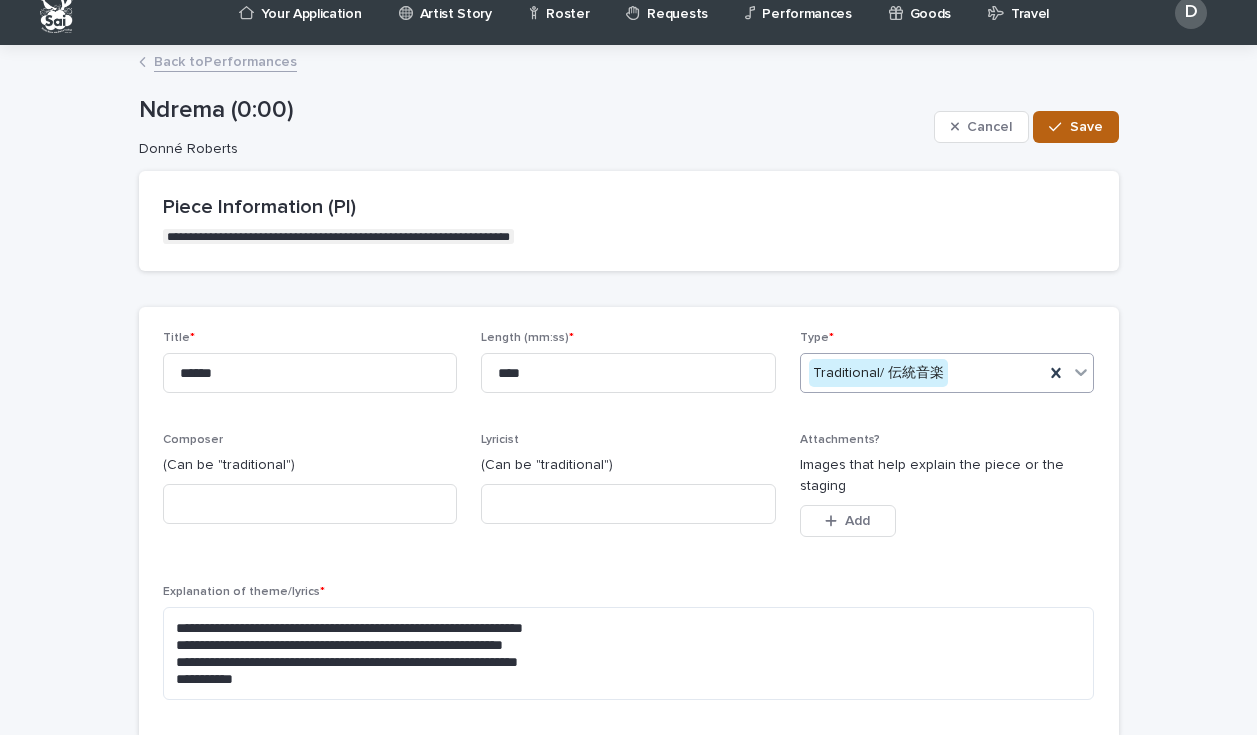 click on "Save" at bounding box center [1086, 127] 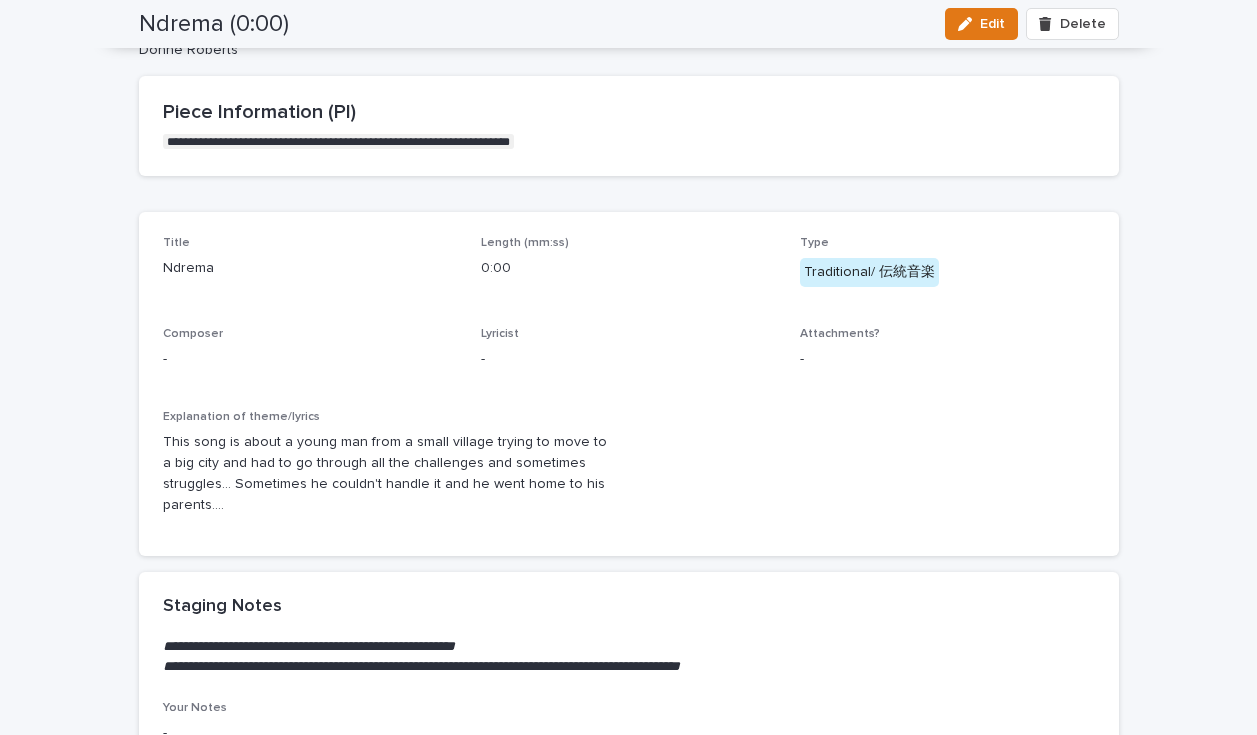 scroll, scrollTop: 0, scrollLeft: 0, axis: both 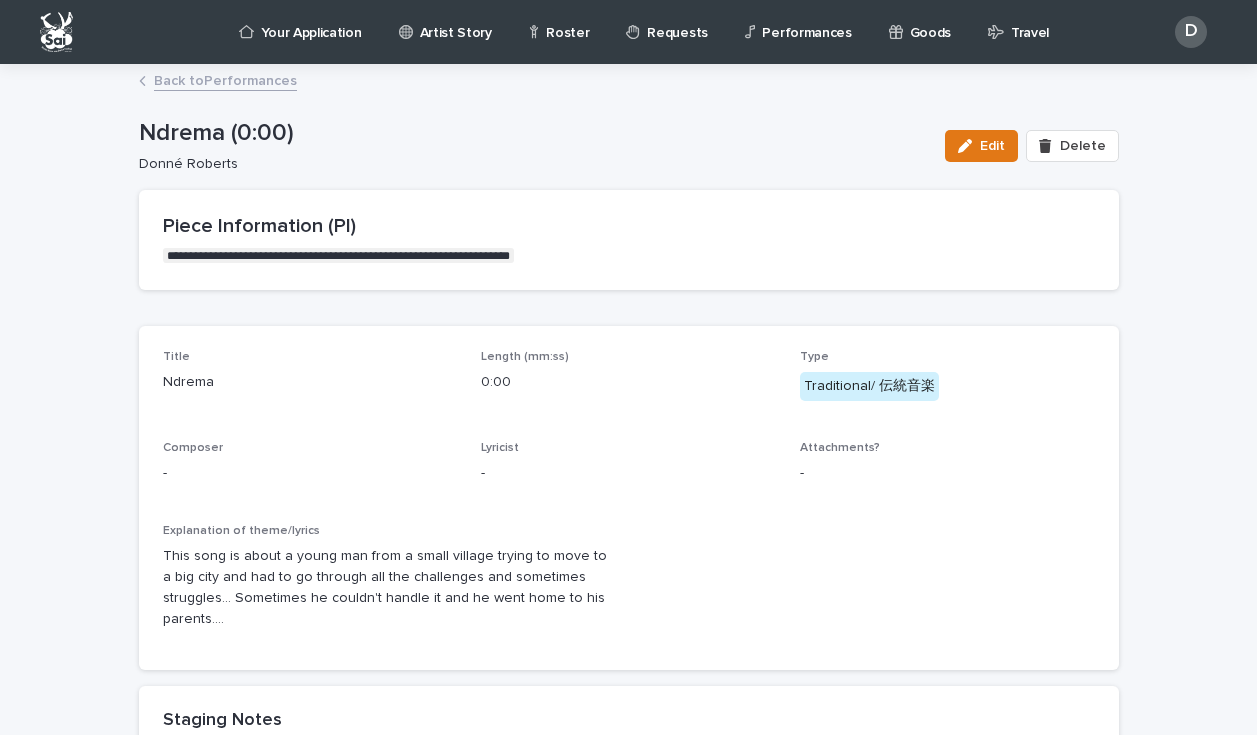 click on "Back to  Performances" at bounding box center [225, 79] 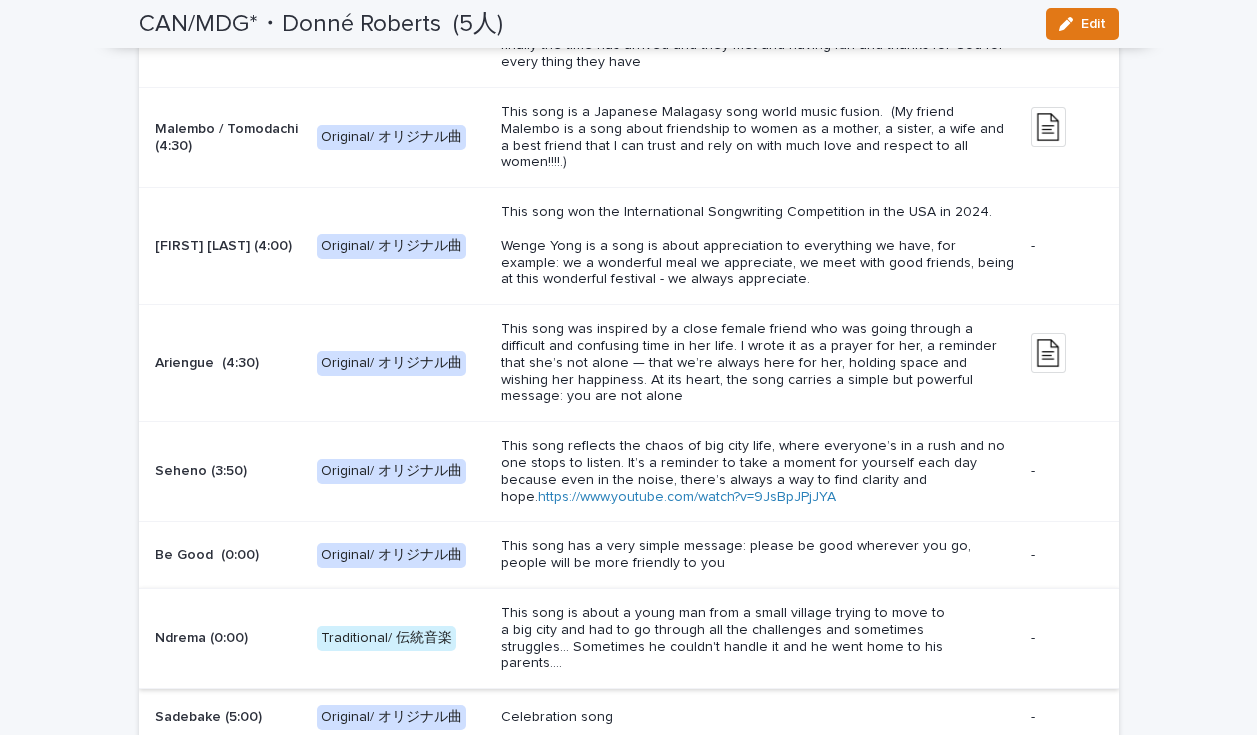scroll, scrollTop: 2964, scrollLeft: 0, axis: vertical 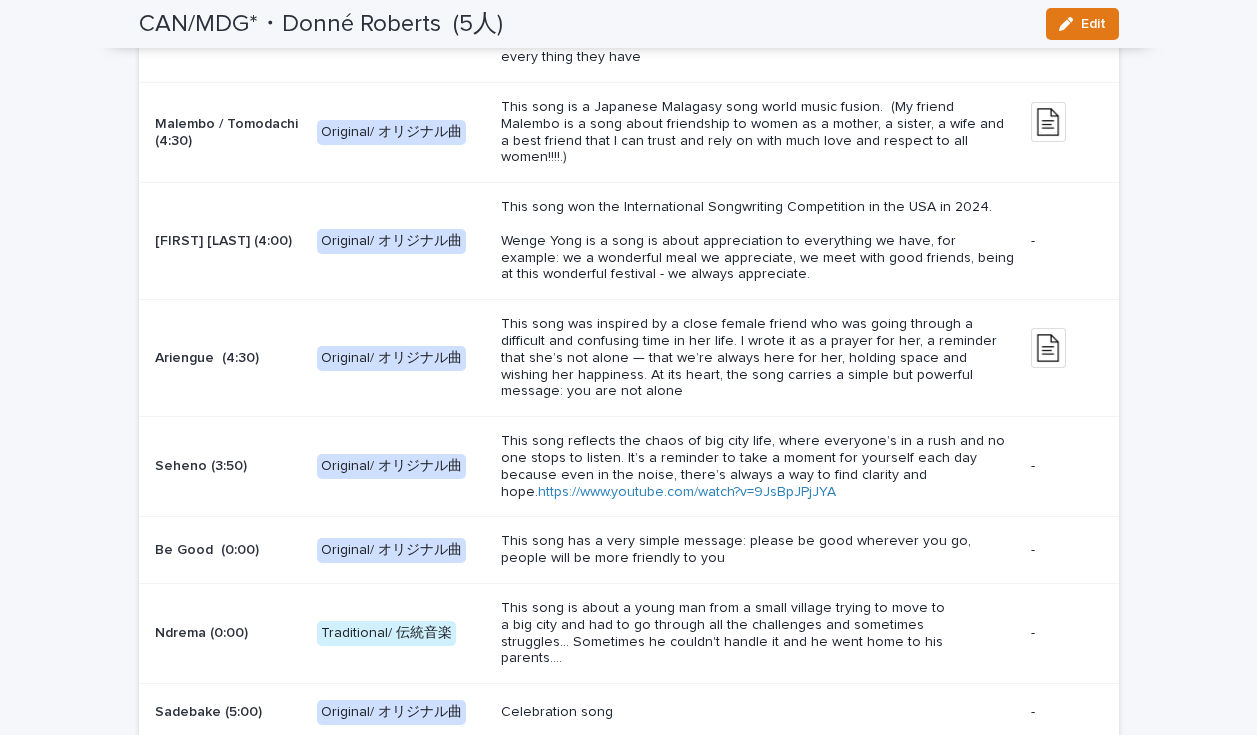 click on "This song is about a young man from a small village trying to move to
a big city and had to go through all the challenges and sometimes
struggles... Sometimes he couldn't handle it and he went home to his
parents...." at bounding box center (758, 633) 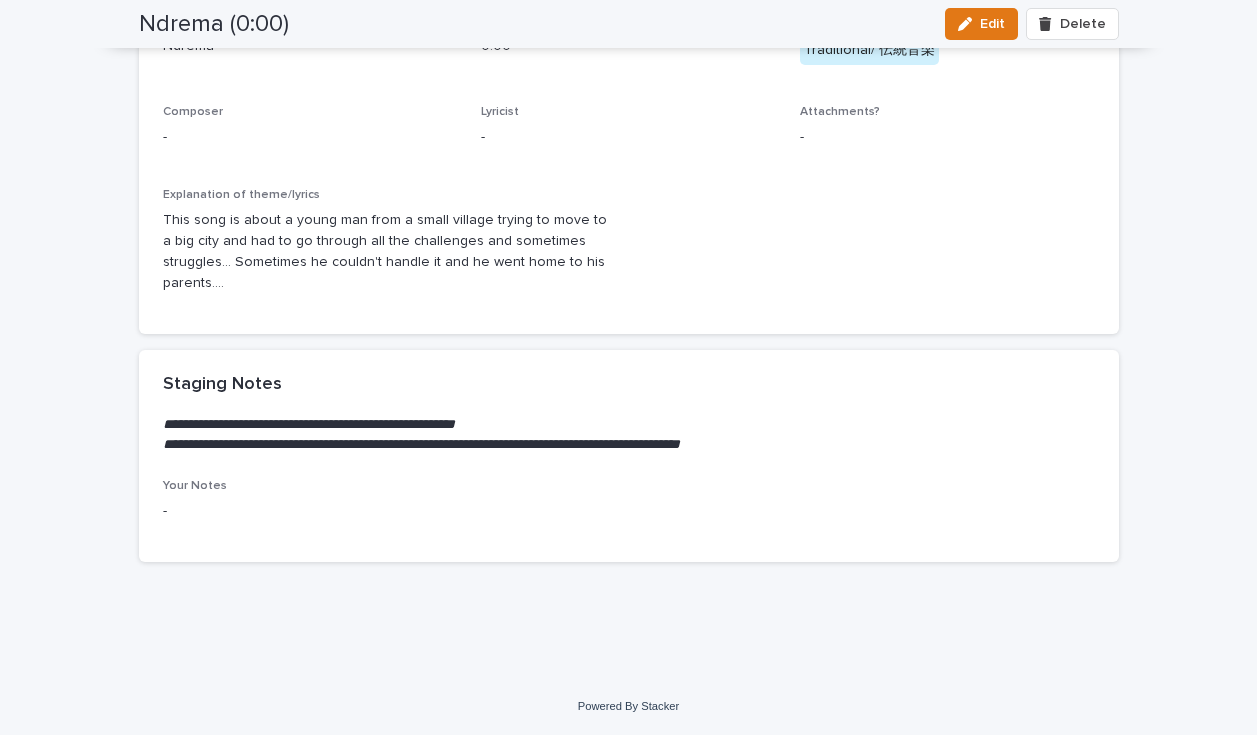 scroll, scrollTop: 0, scrollLeft: 0, axis: both 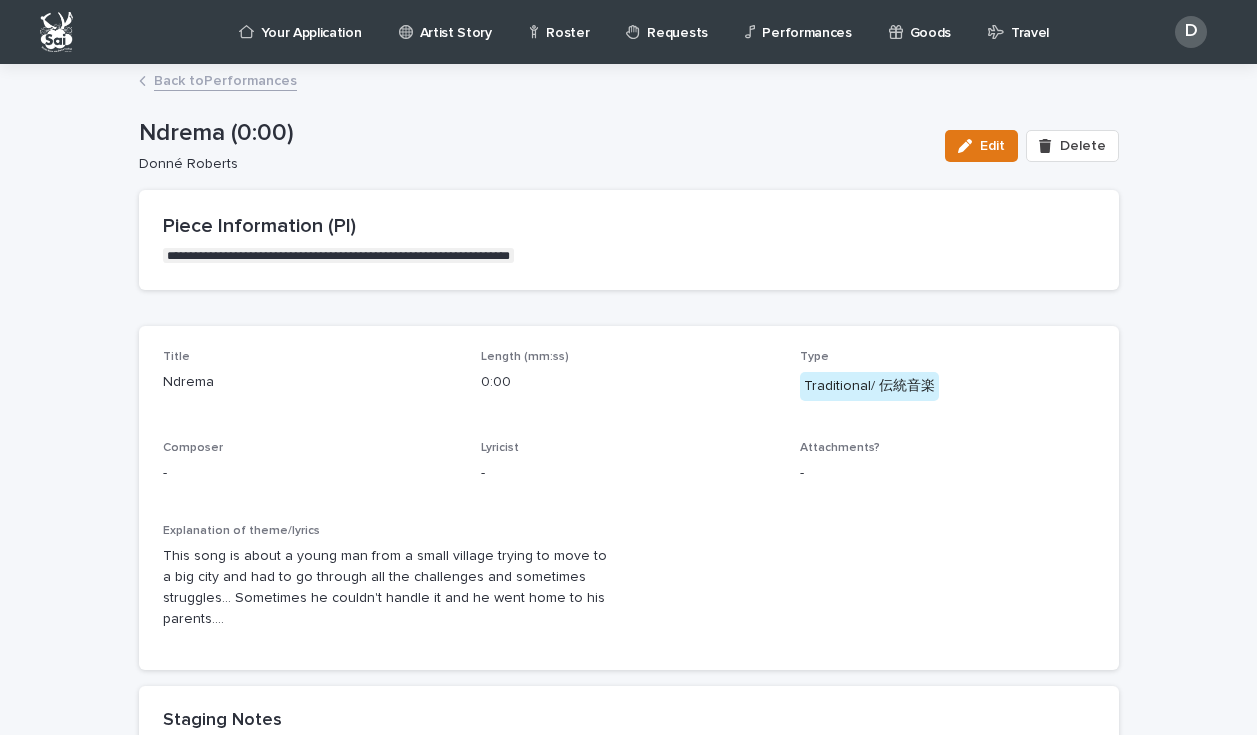 click on "Back to  Performances" at bounding box center (225, 79) 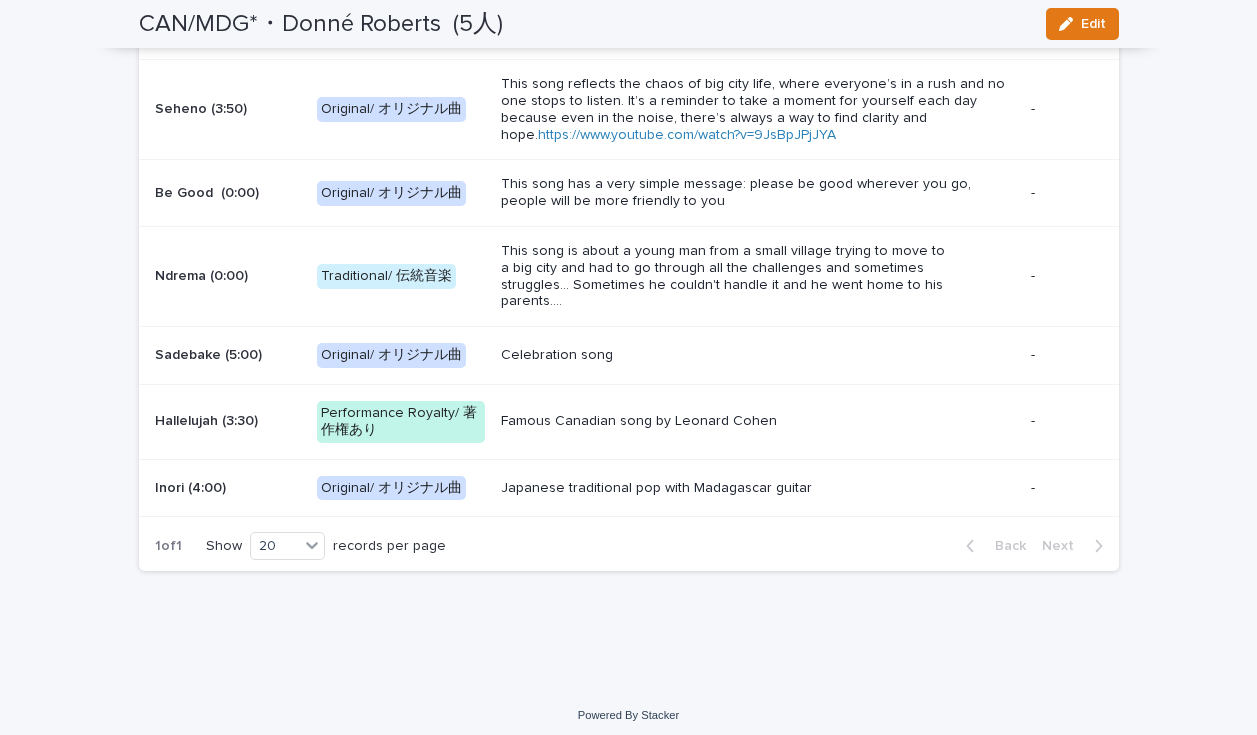 scroll, scrollTop: 3323, scrollLeft: 0, axis: vertical 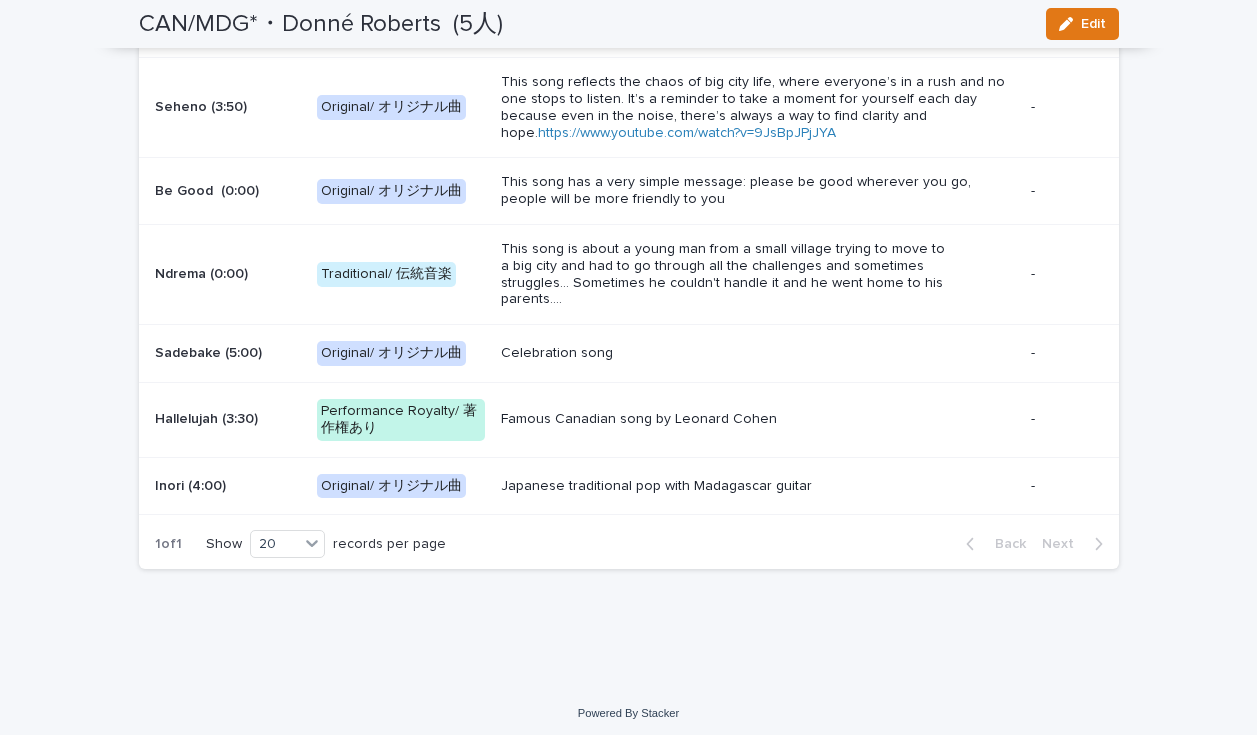 click on "This song has a very simple message: please be good wherever you go, people will be more friendly to you" at bounding box center [758, 191] 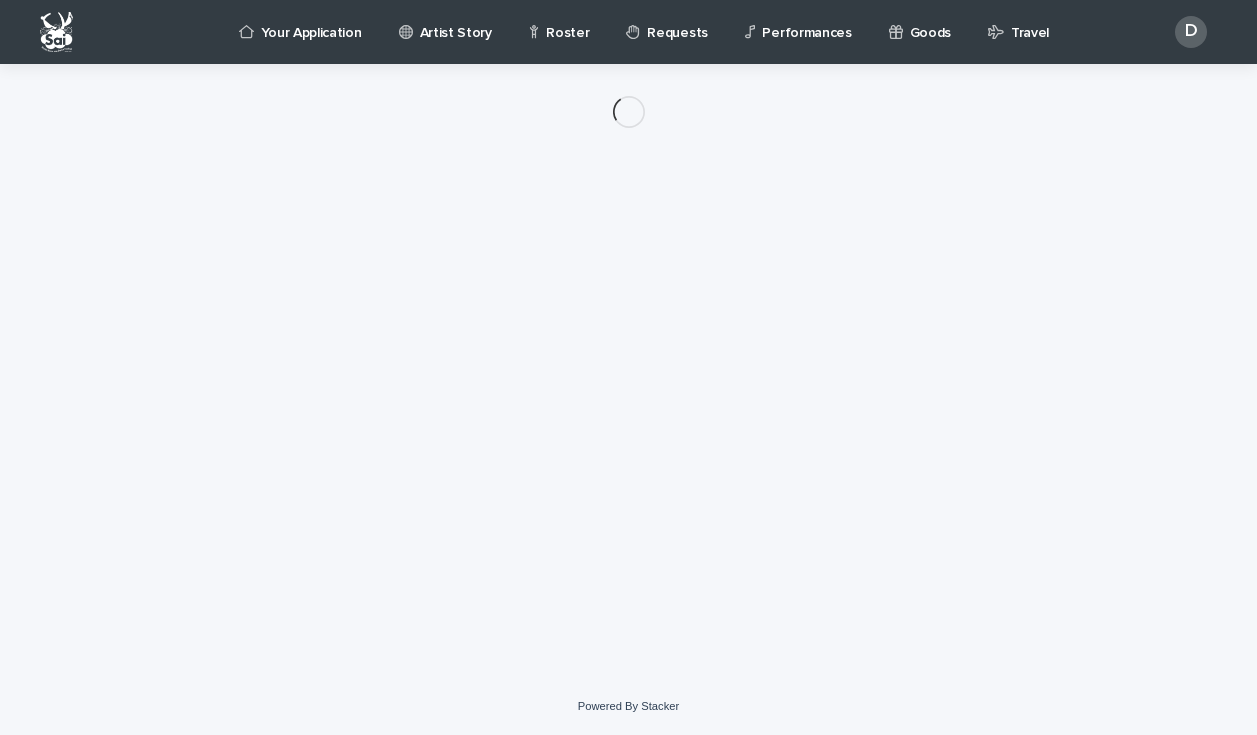 scroll, scrollTop: 0, scrollLeft: 0, axis: both 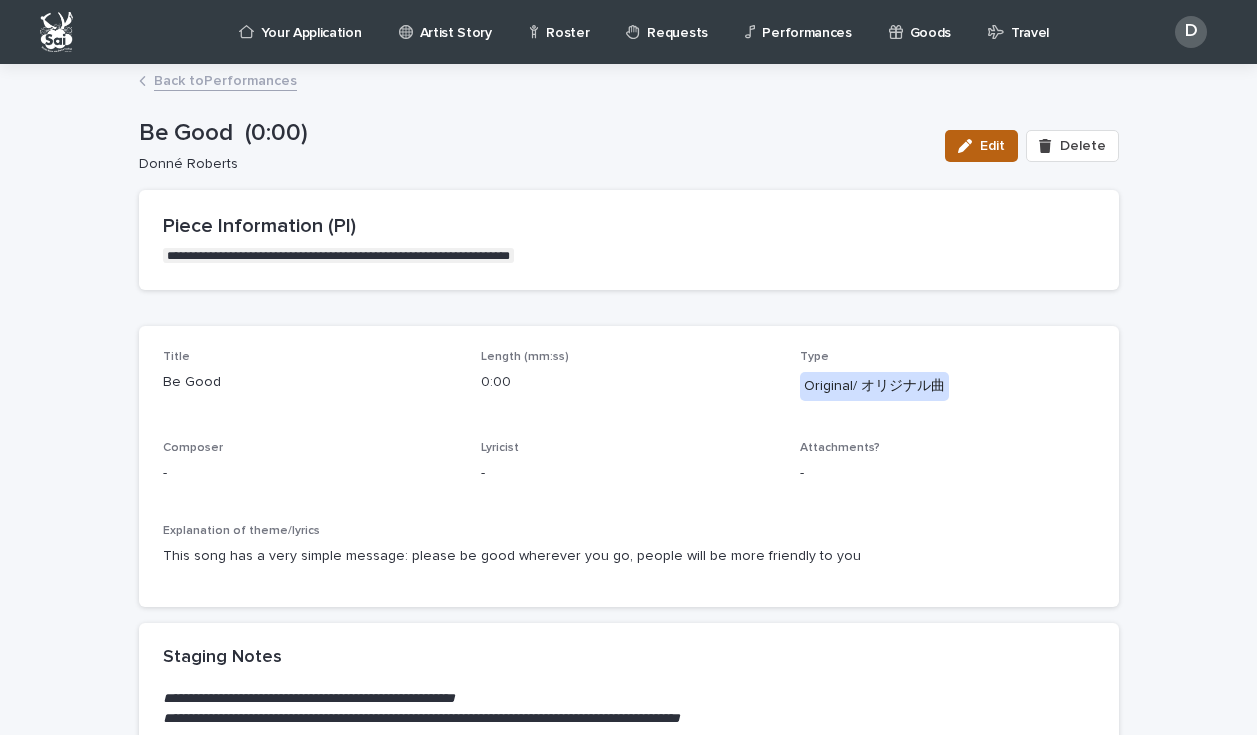 click 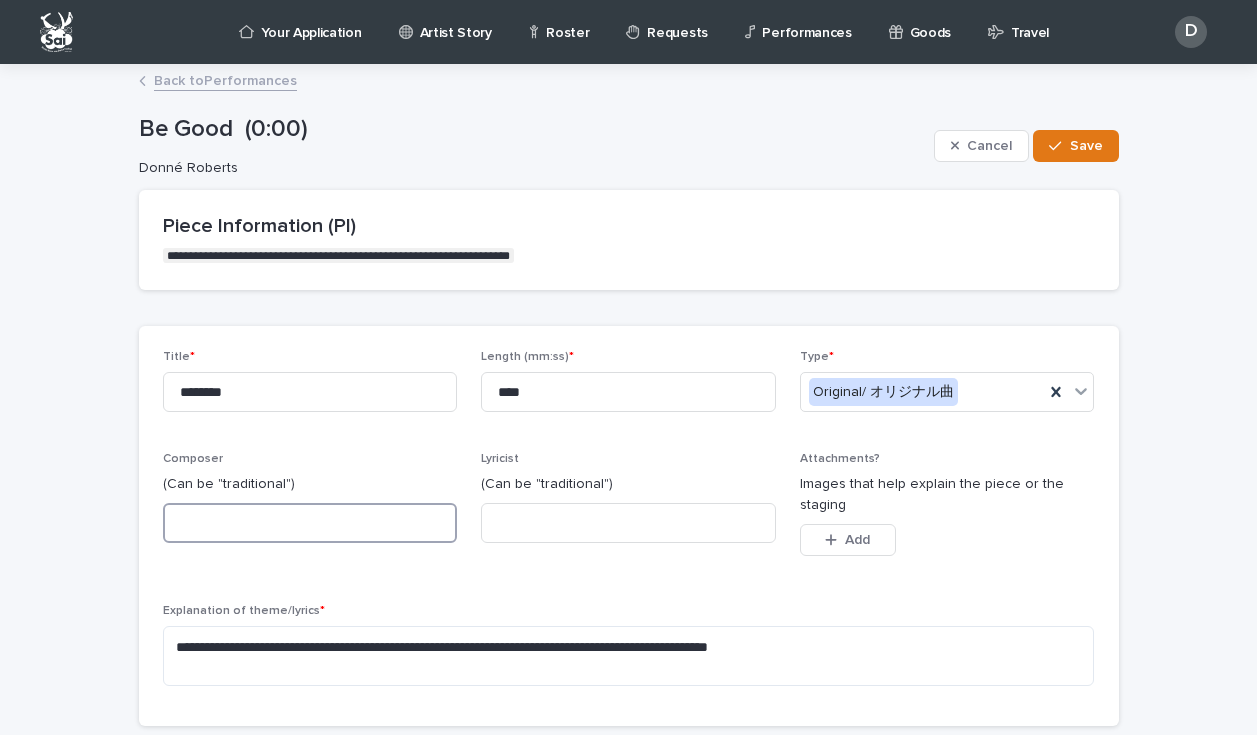 click at bounding box center [310, 523] 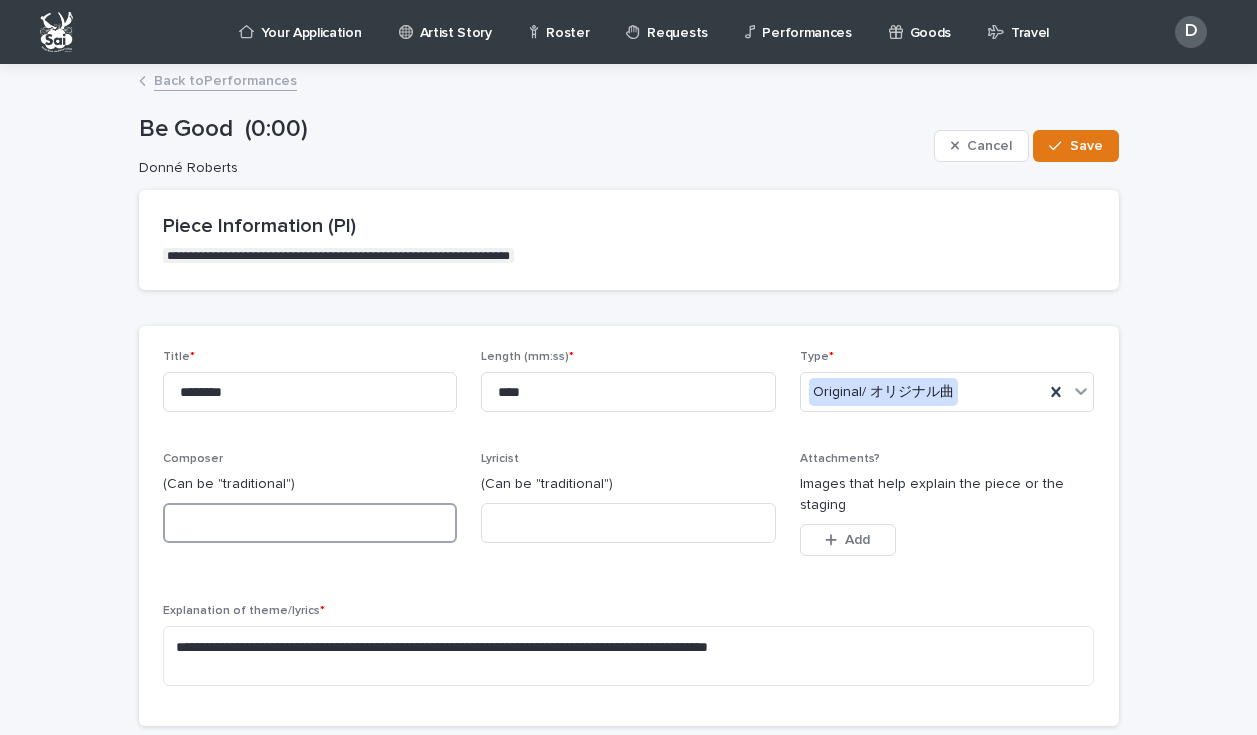 paste on "**********" 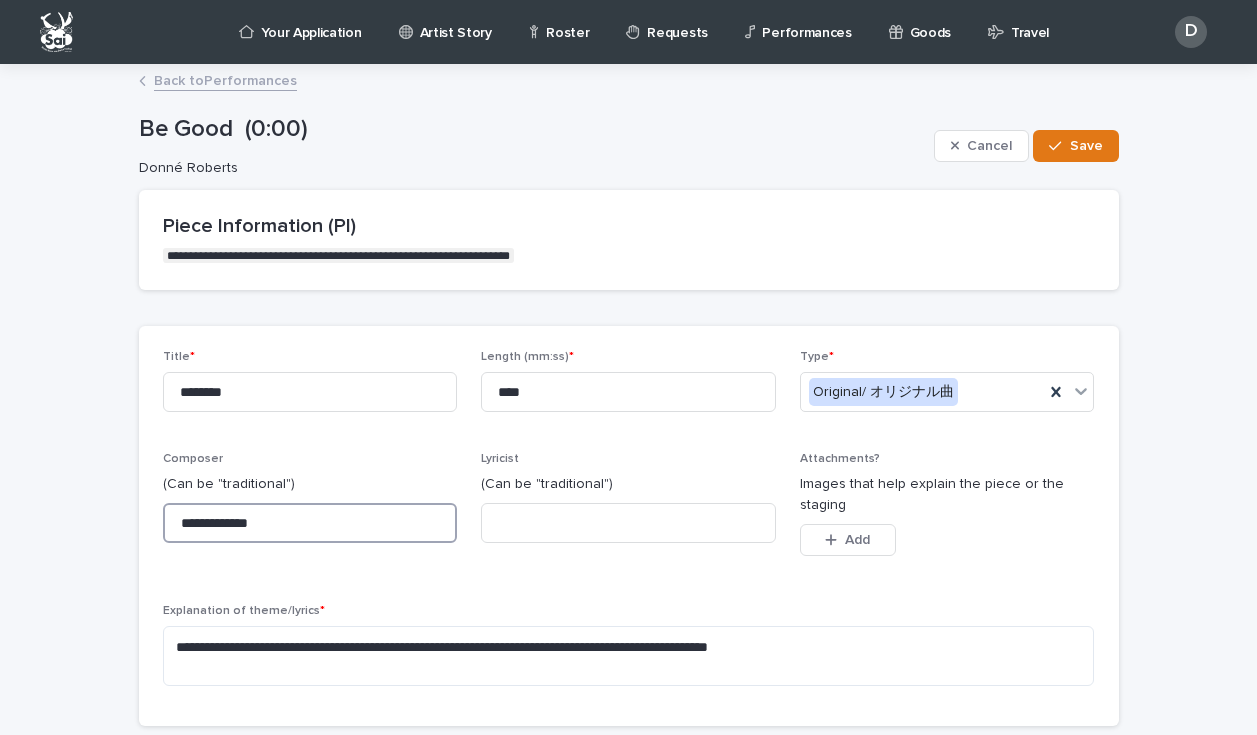 type on "**********" 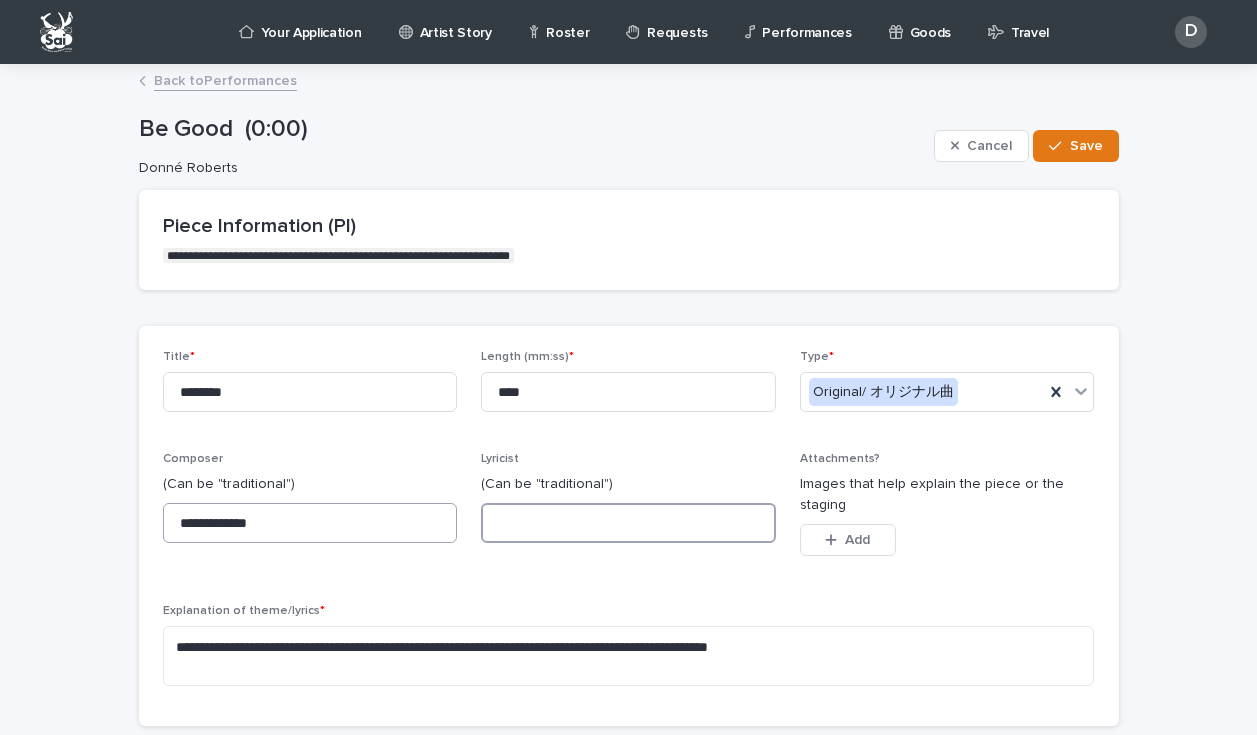 paste on "**********" 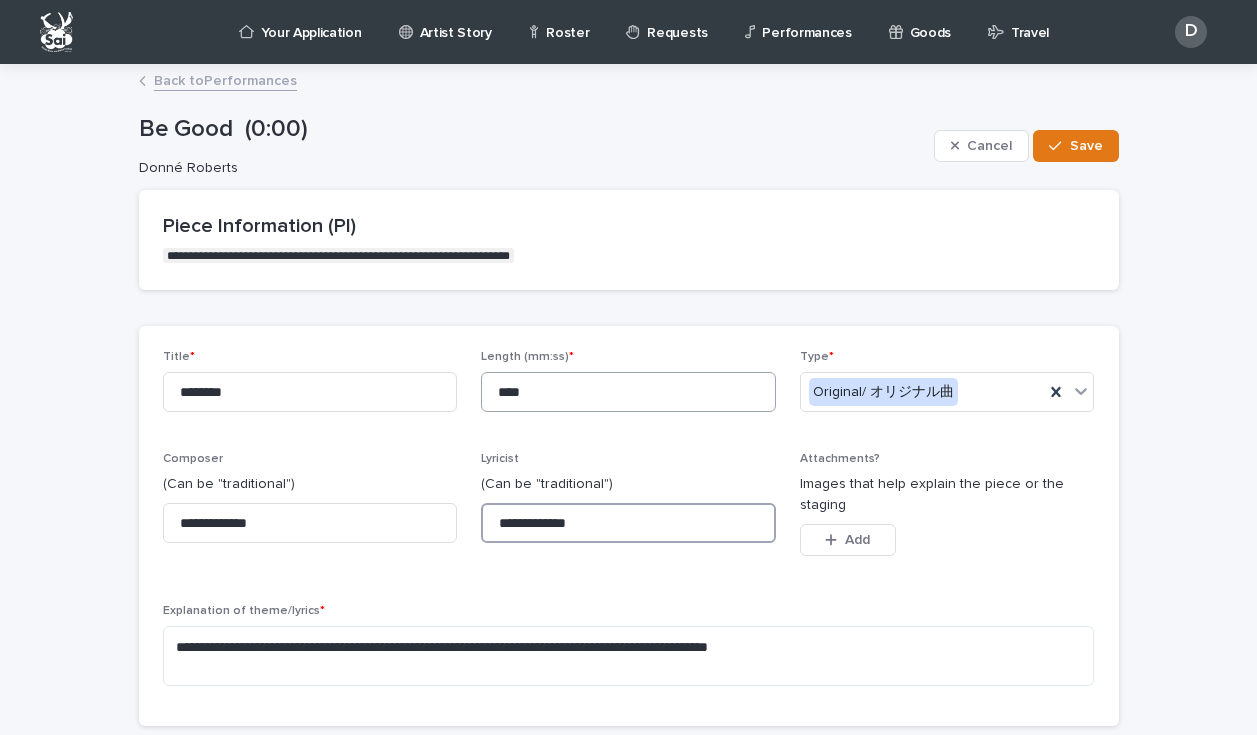 type on "**********" 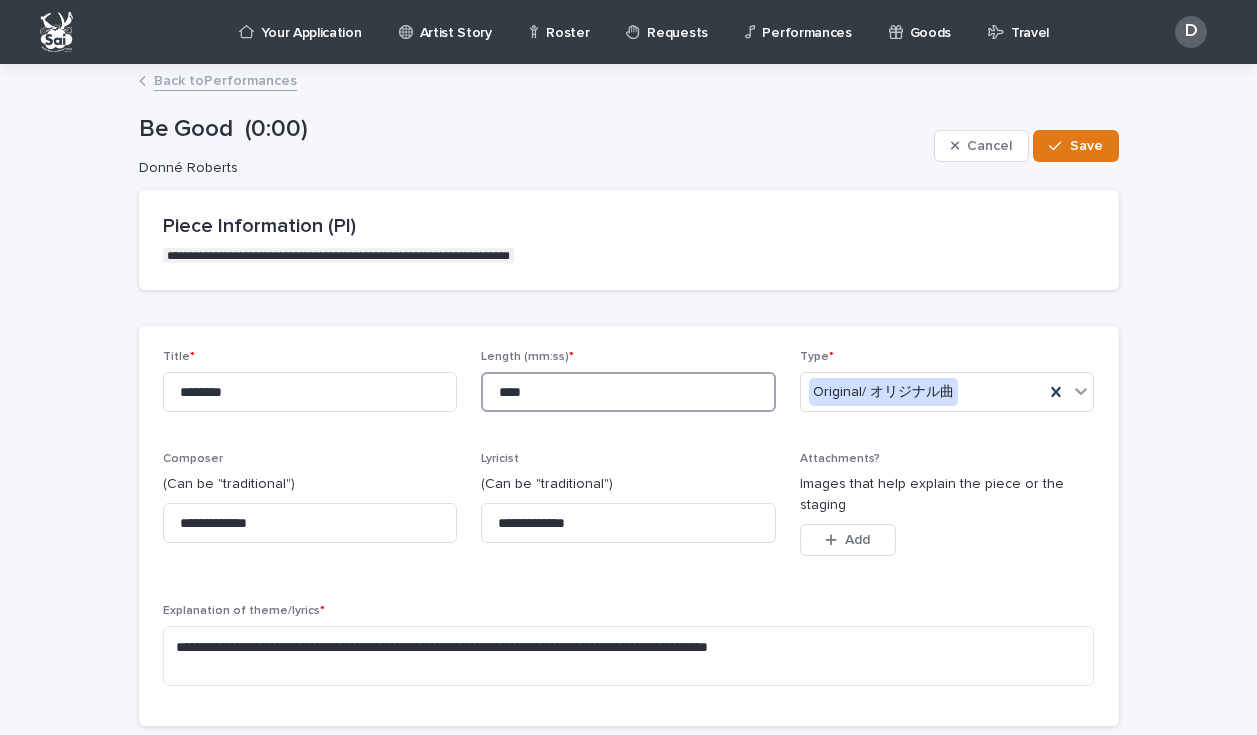 drag, startPoint x: 533, startPoint y: 387, endPoint x: 469, endPoint y: 387, distance: 64 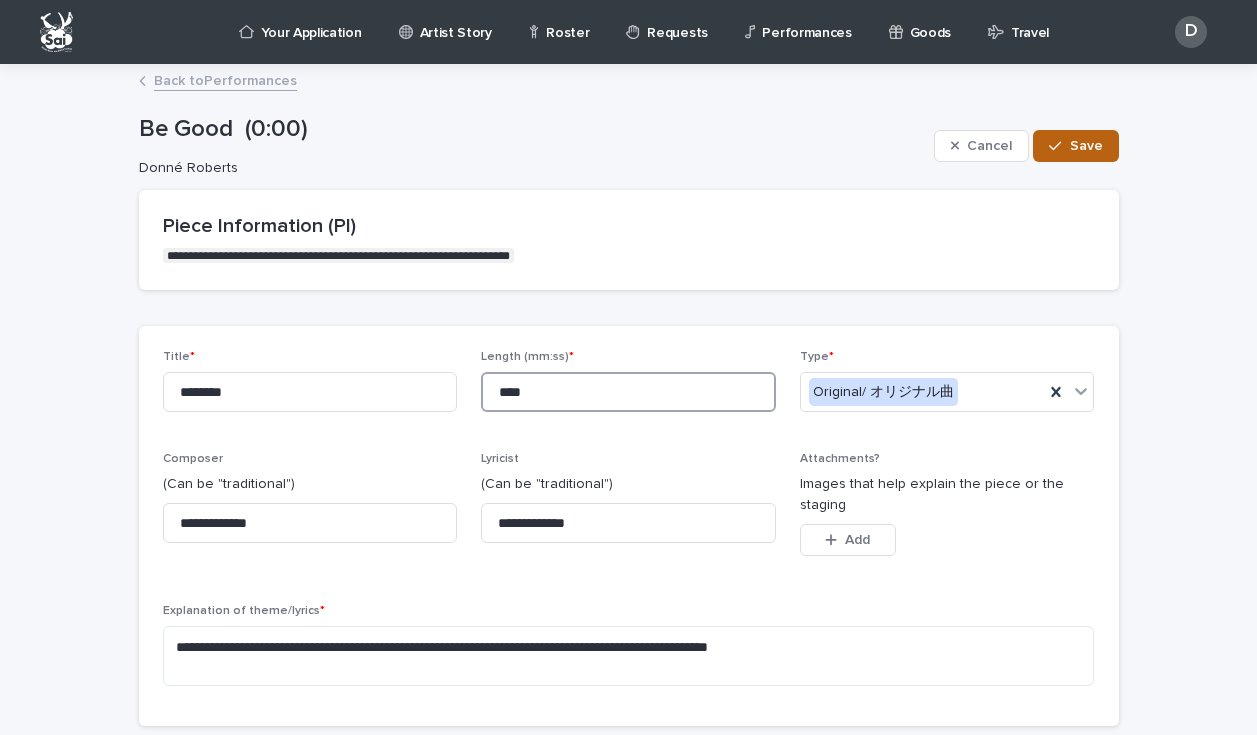 type on "****" 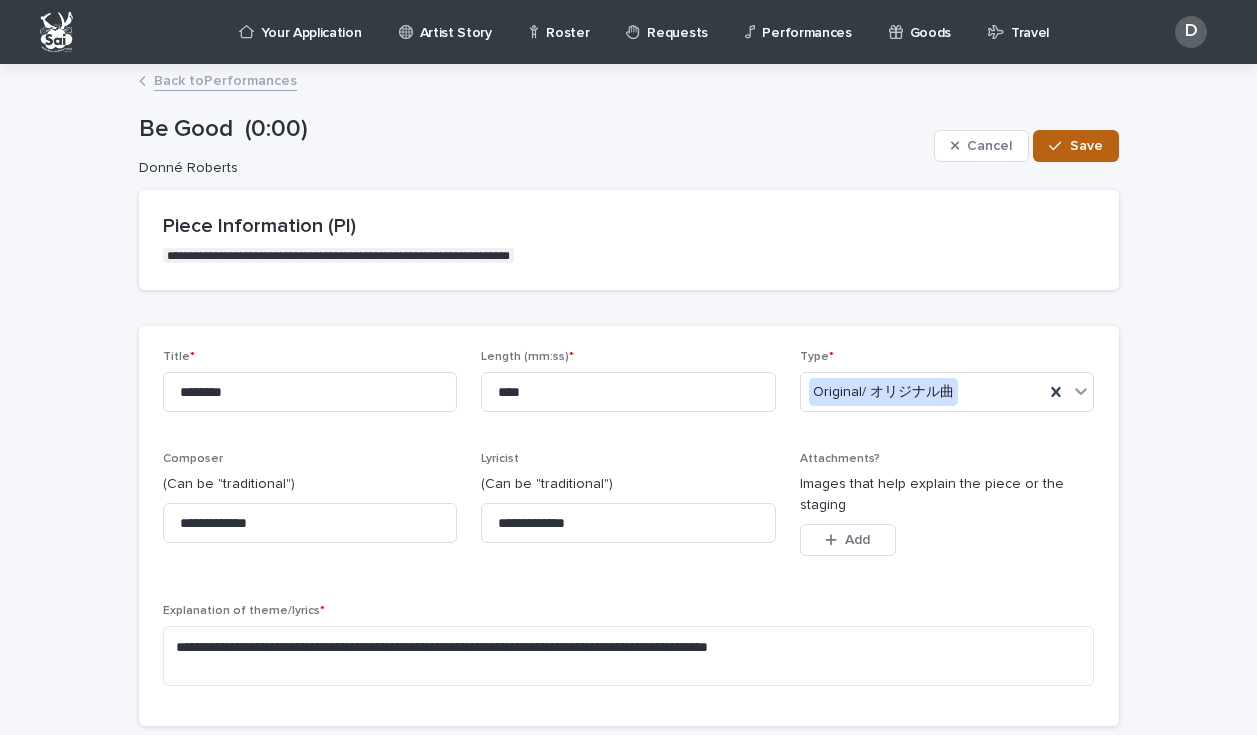 click on "Save" at bounding box center [1086, 146] 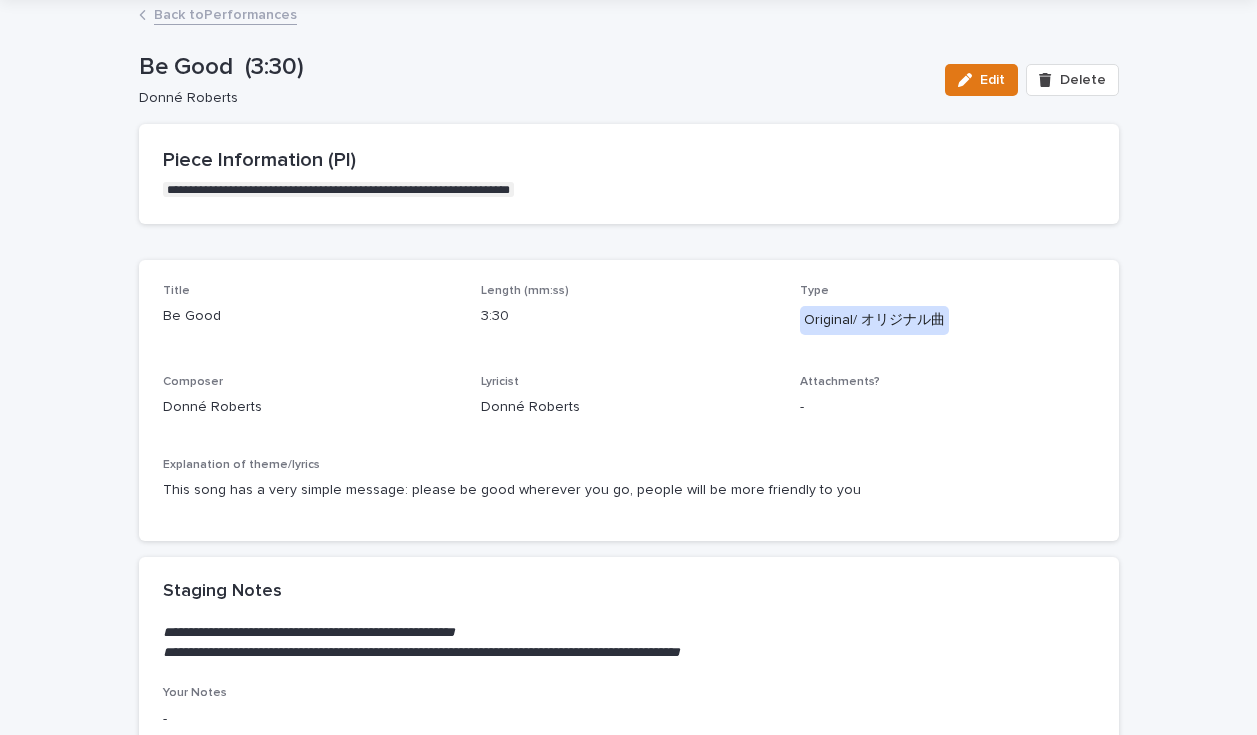 scroll, scrollTop: 0, scrollLeft: 0, axis: both 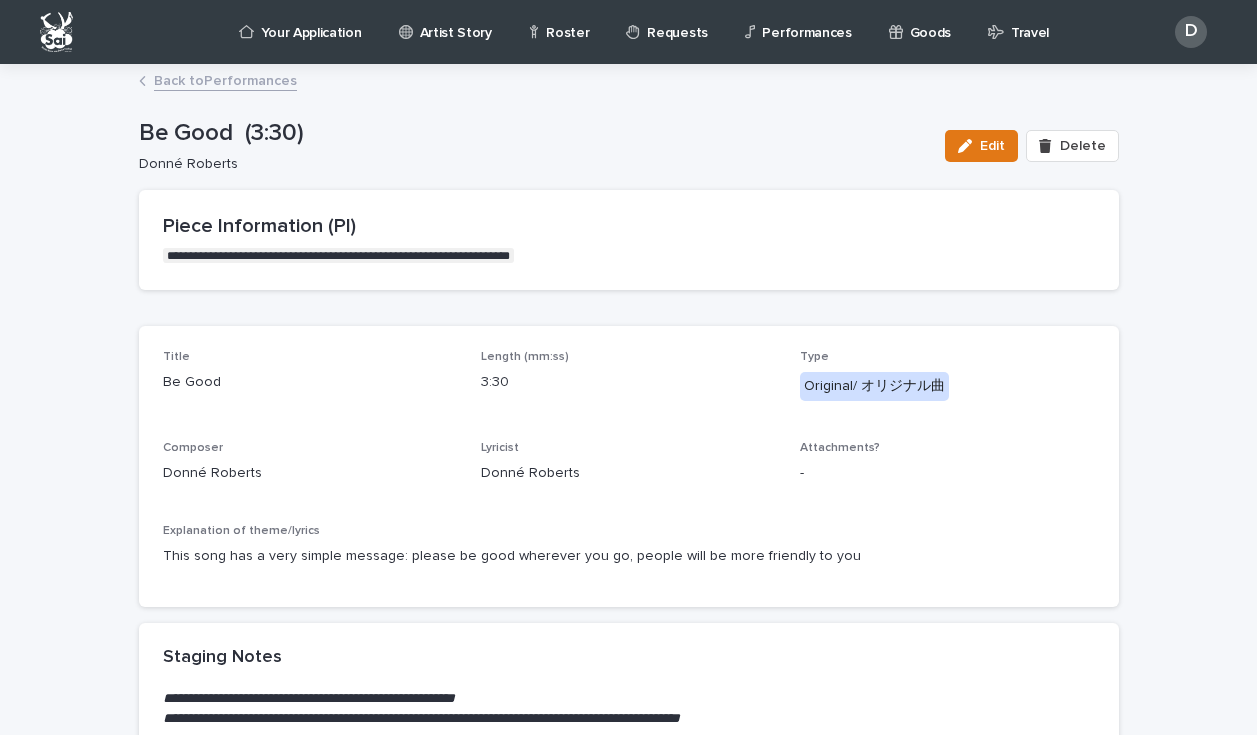 click on "Performances" at bounding box center (806, 21) 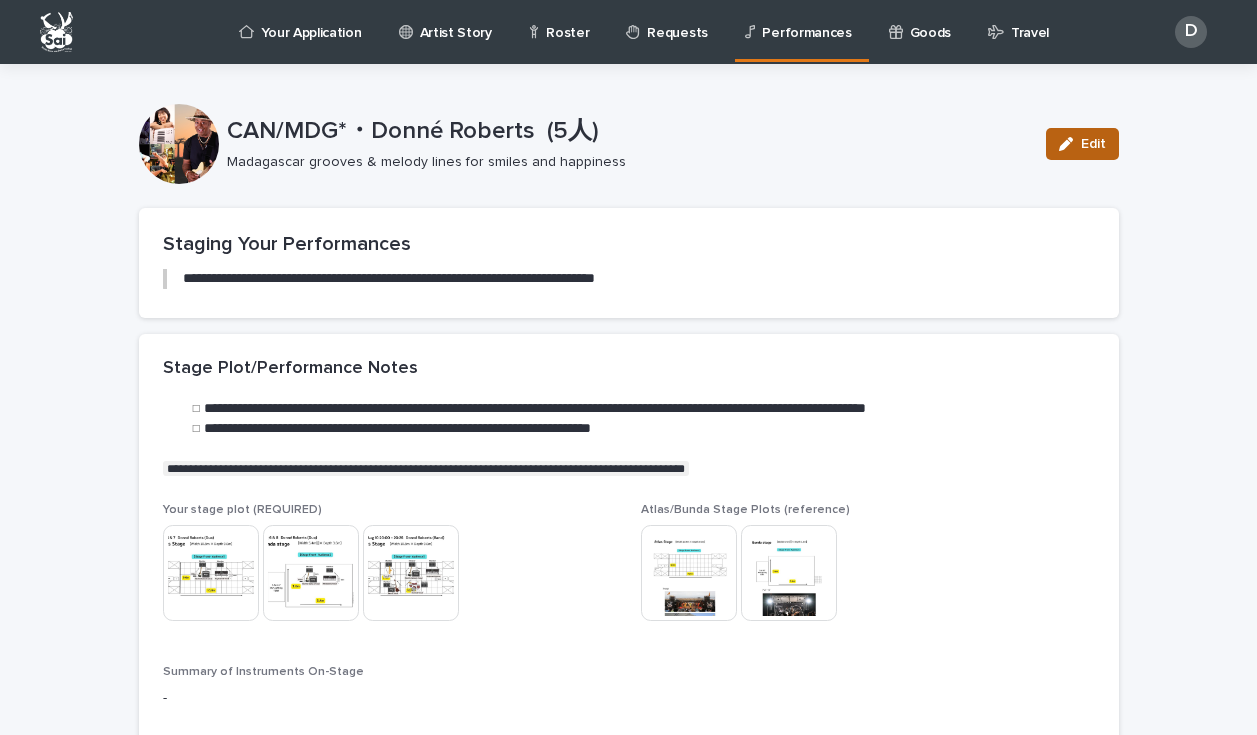 click on "Edit" at bounding box center [1082, 144] 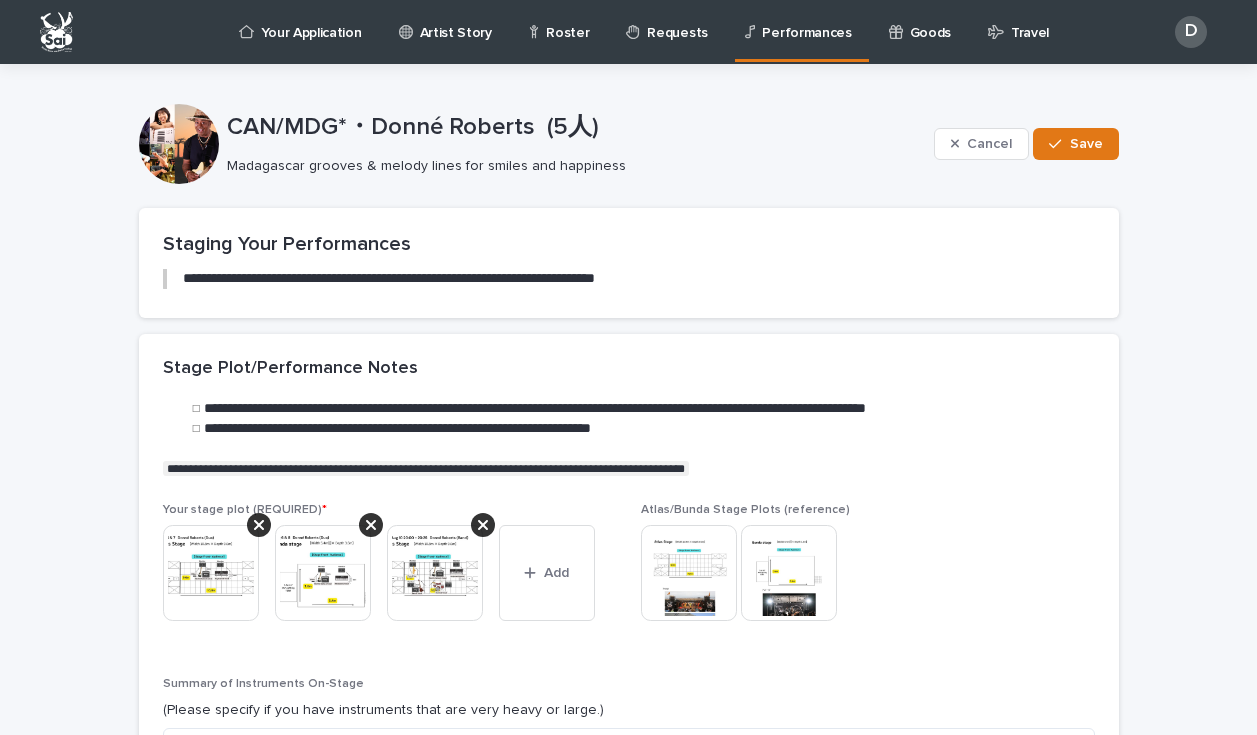 click at bounding box center [211, 573] 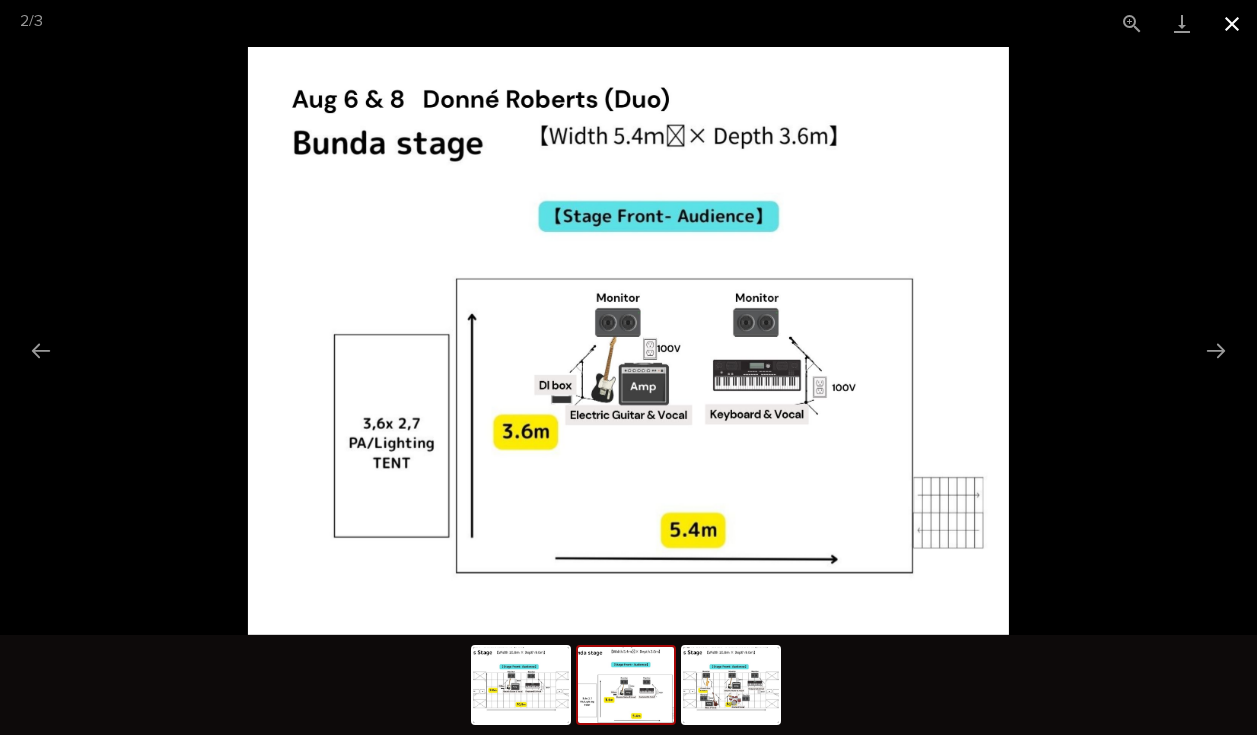 click at bounding box center (1232, 23) 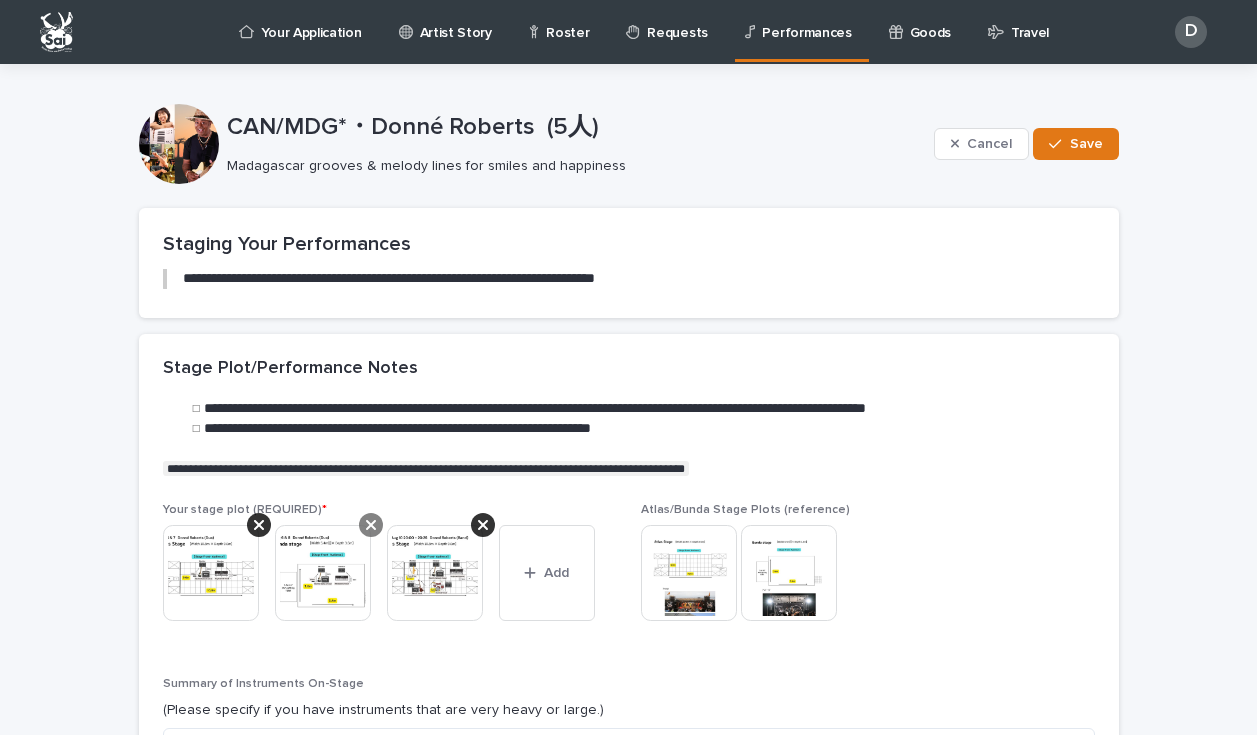 click 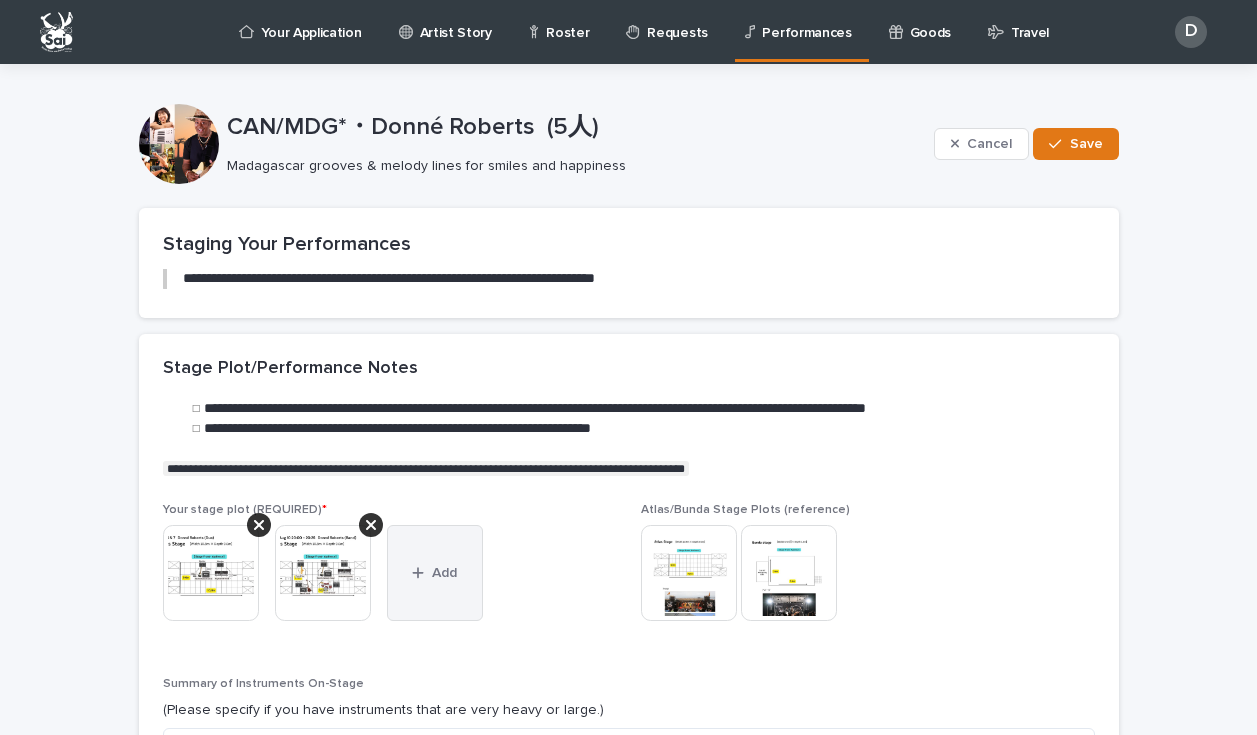 click 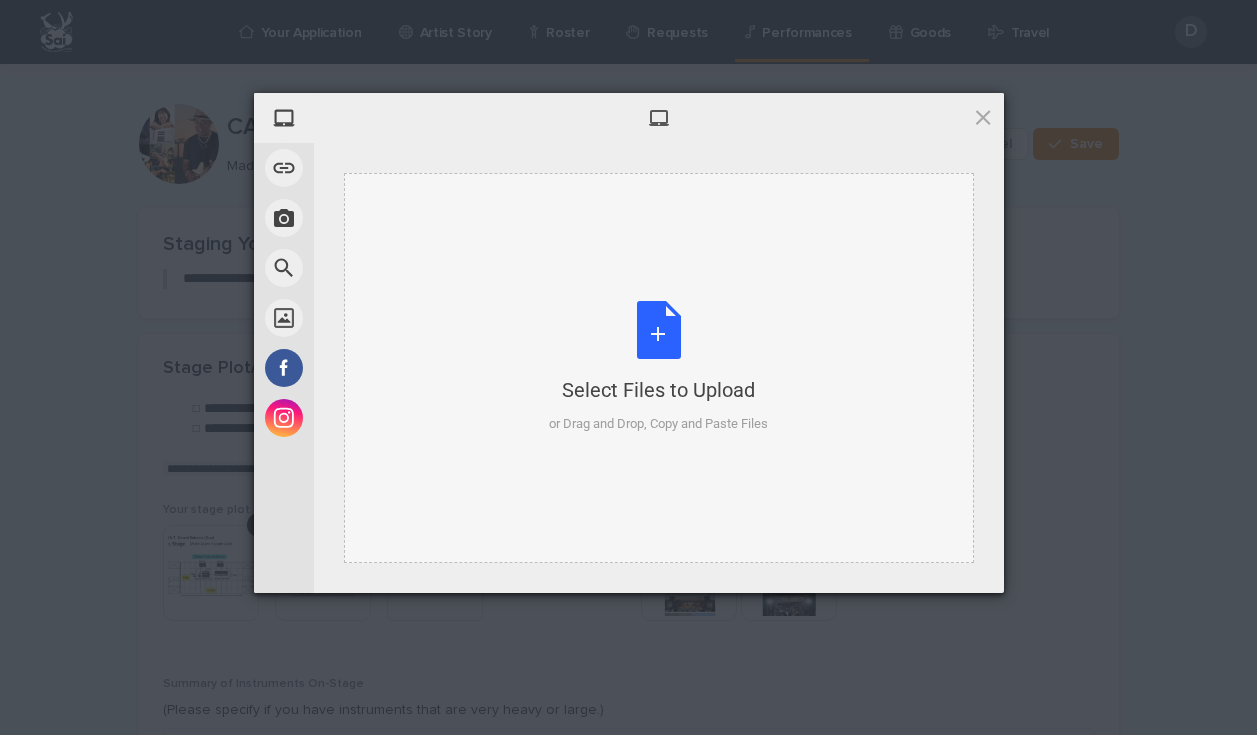 click on "Select Files to Upload
or Drag and Drop, Copy and Paste Files" at bounding box center (658, 367) 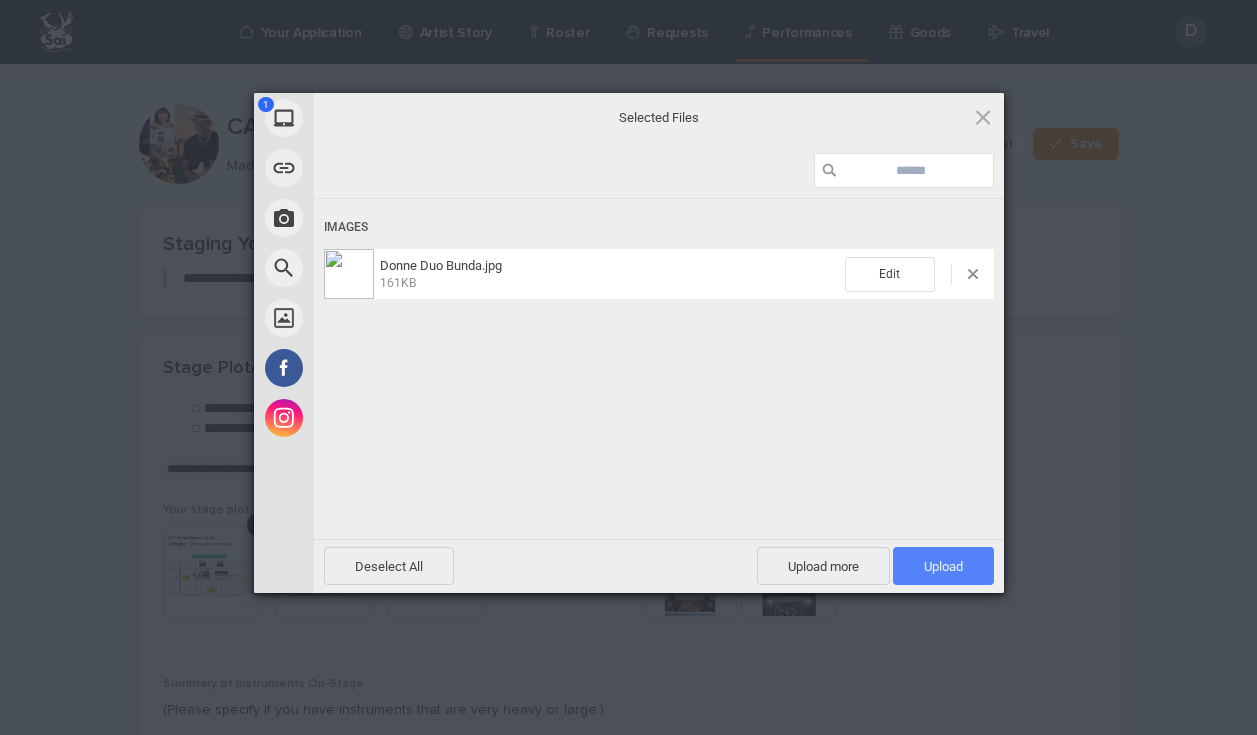 click on "Upload
1" at bounding box center [943, 566] 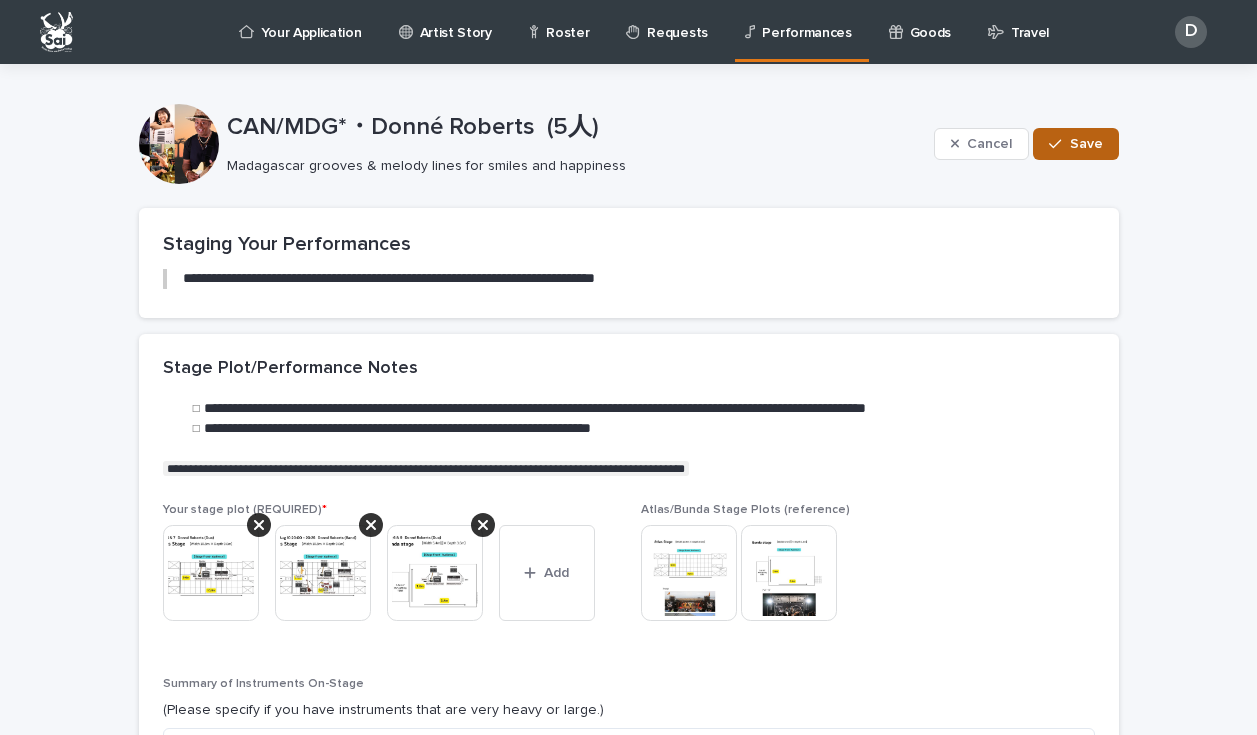 click on "Save" at bounding box center [1075, 144] 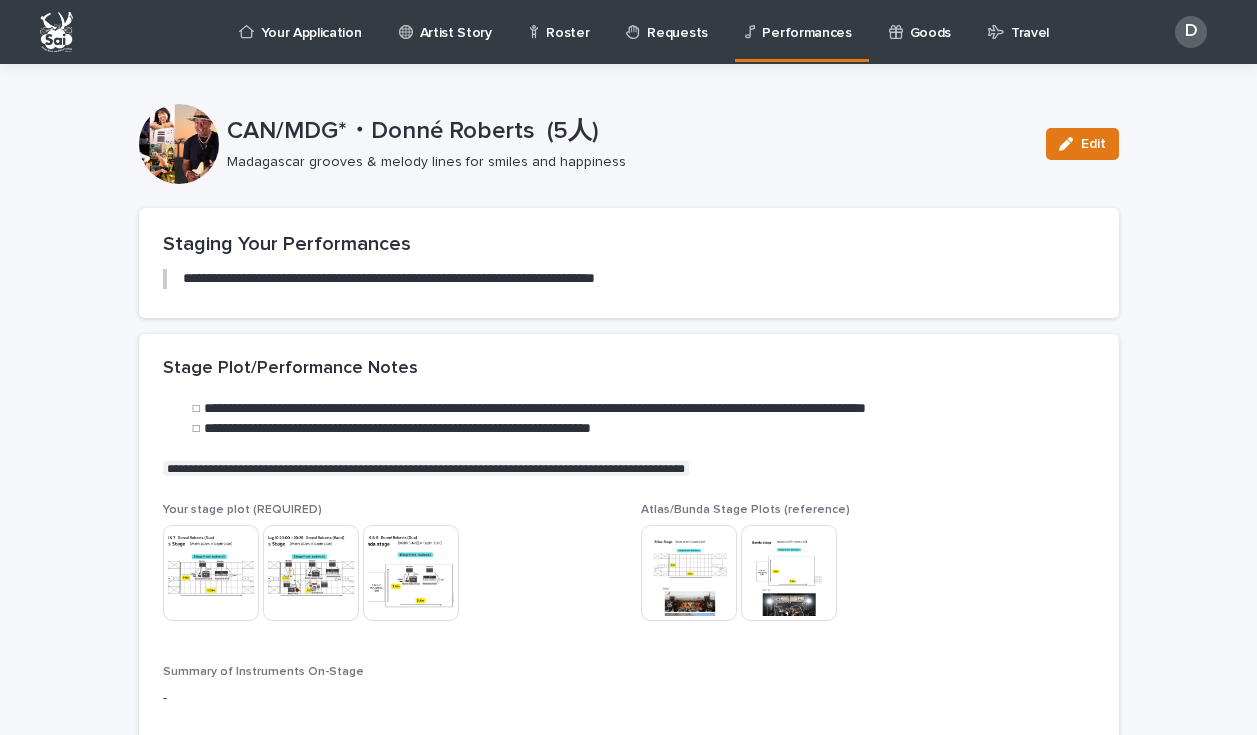 click at bounding box center [411, 573] 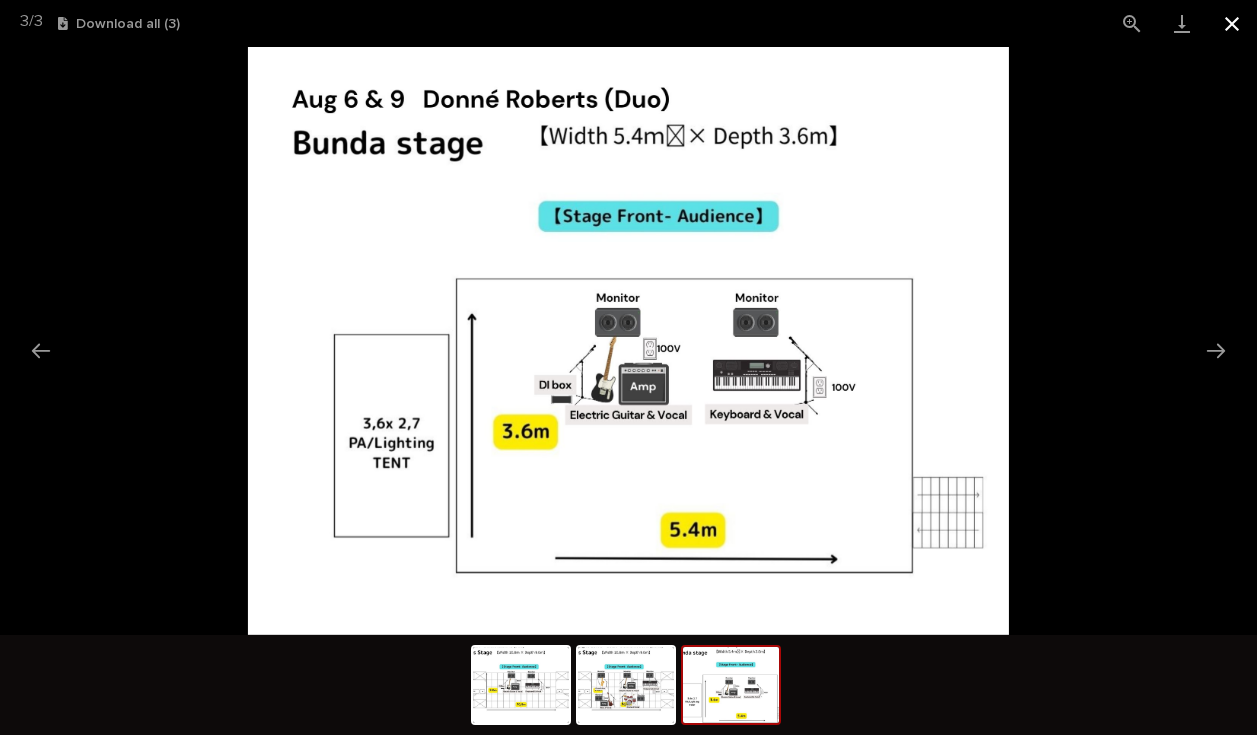 click at bounding box center (1232, 23) 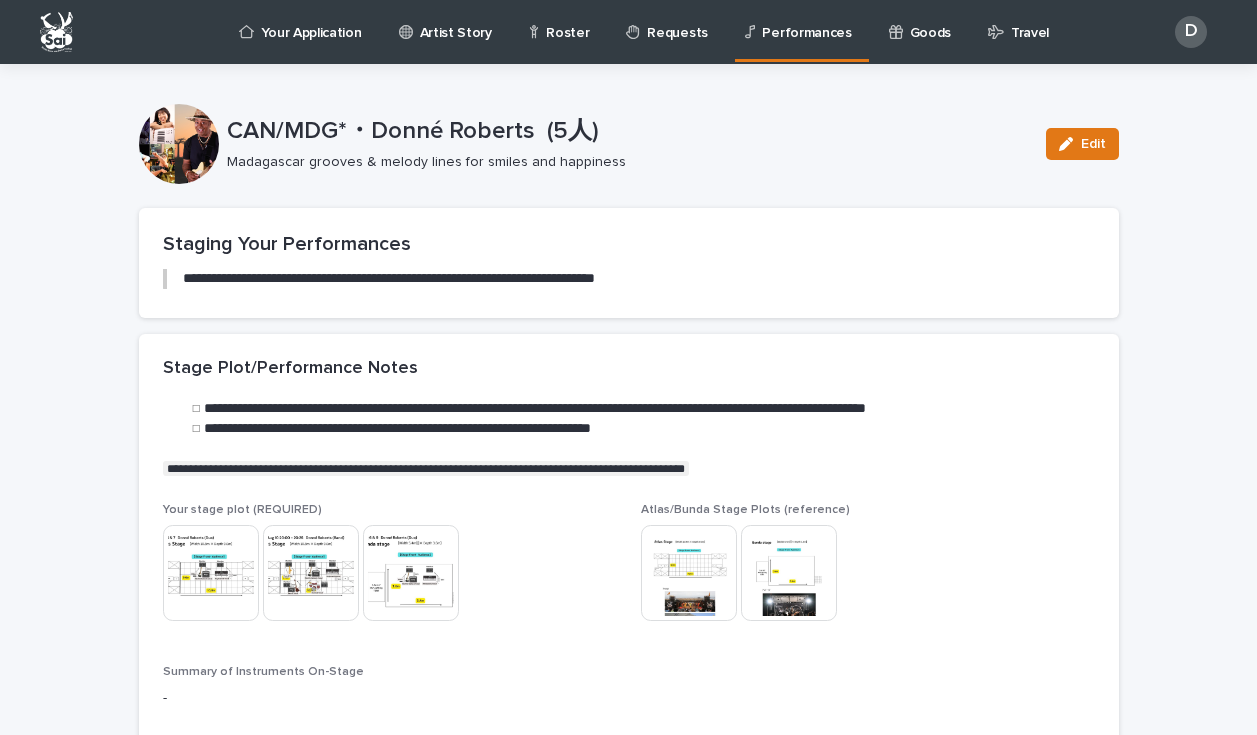 click at bounding box center [311, 573] 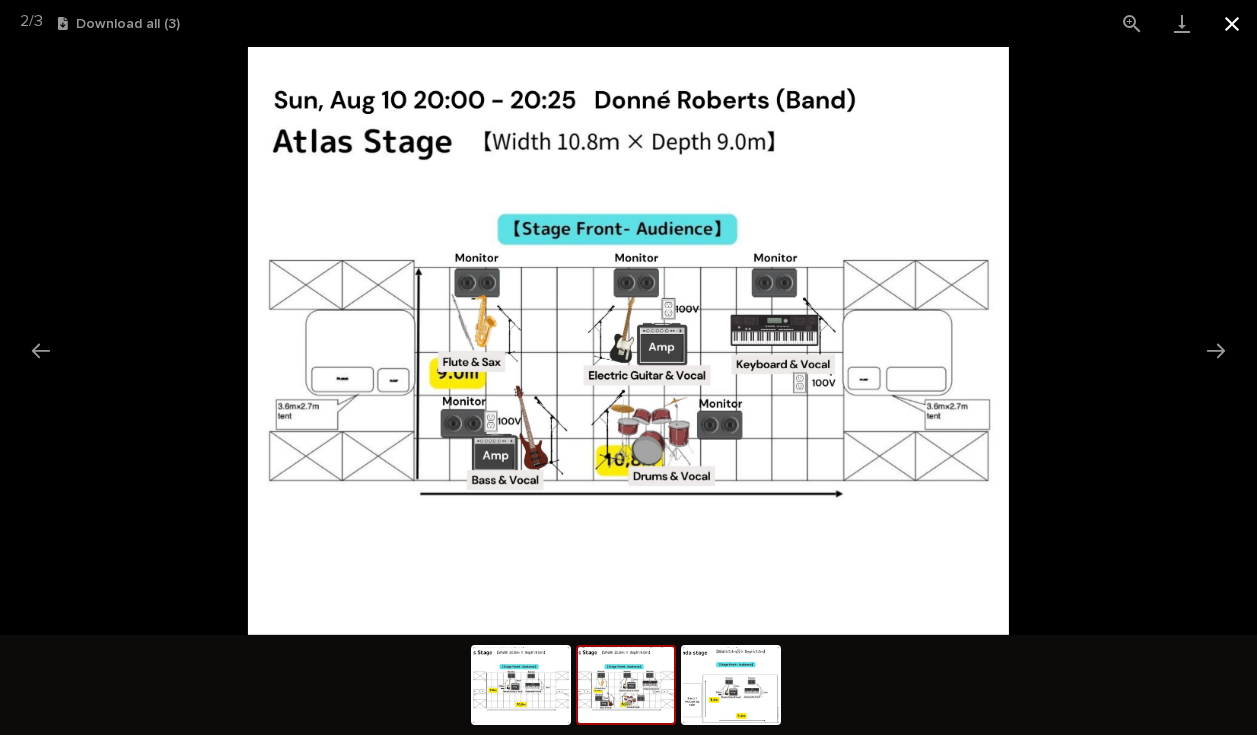 click at bounding box center [1232, 23] 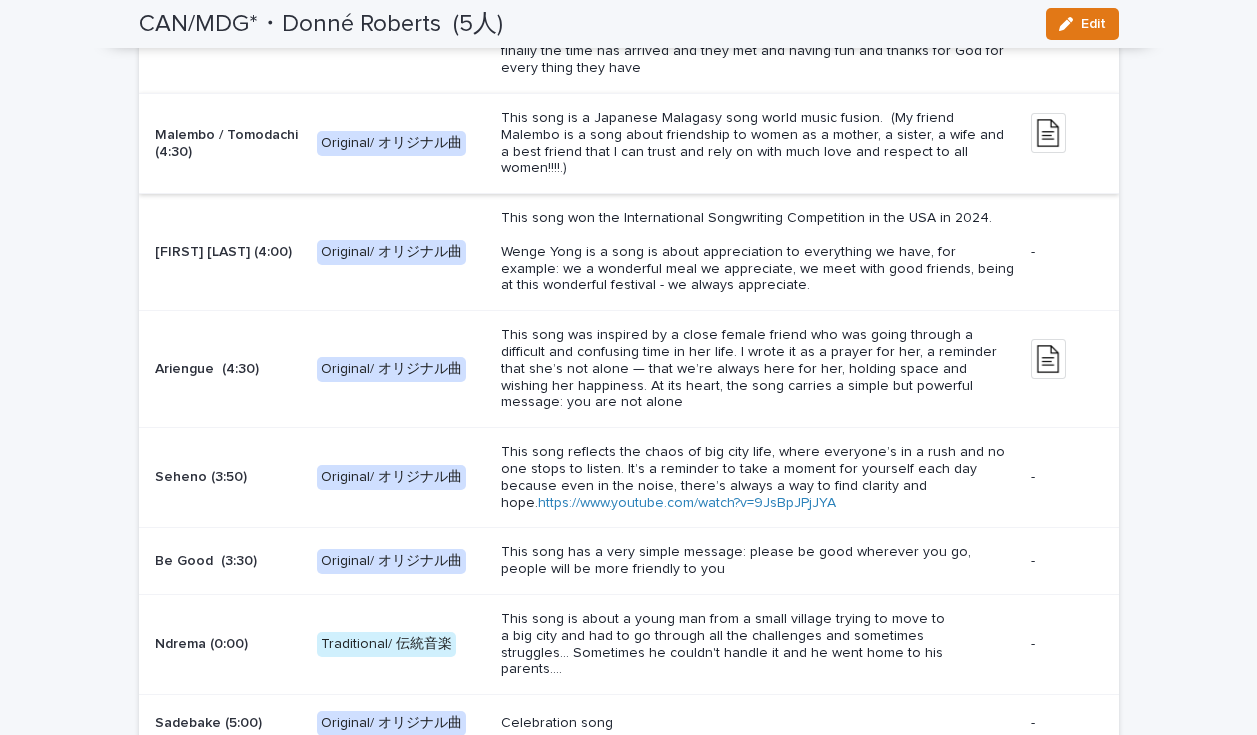 scroll, scrollTop: 2929, scrollLeft: 0, axis: vertical 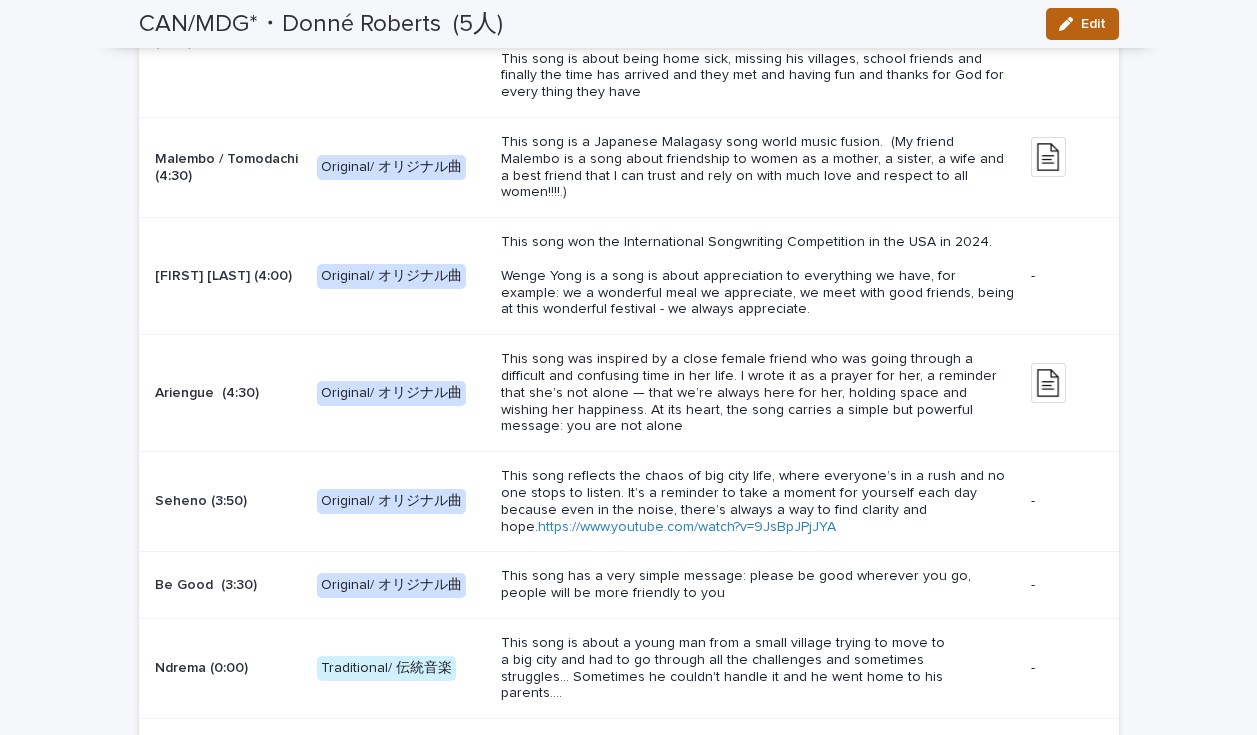click on "Edit" at bounding box center [1082, 24] 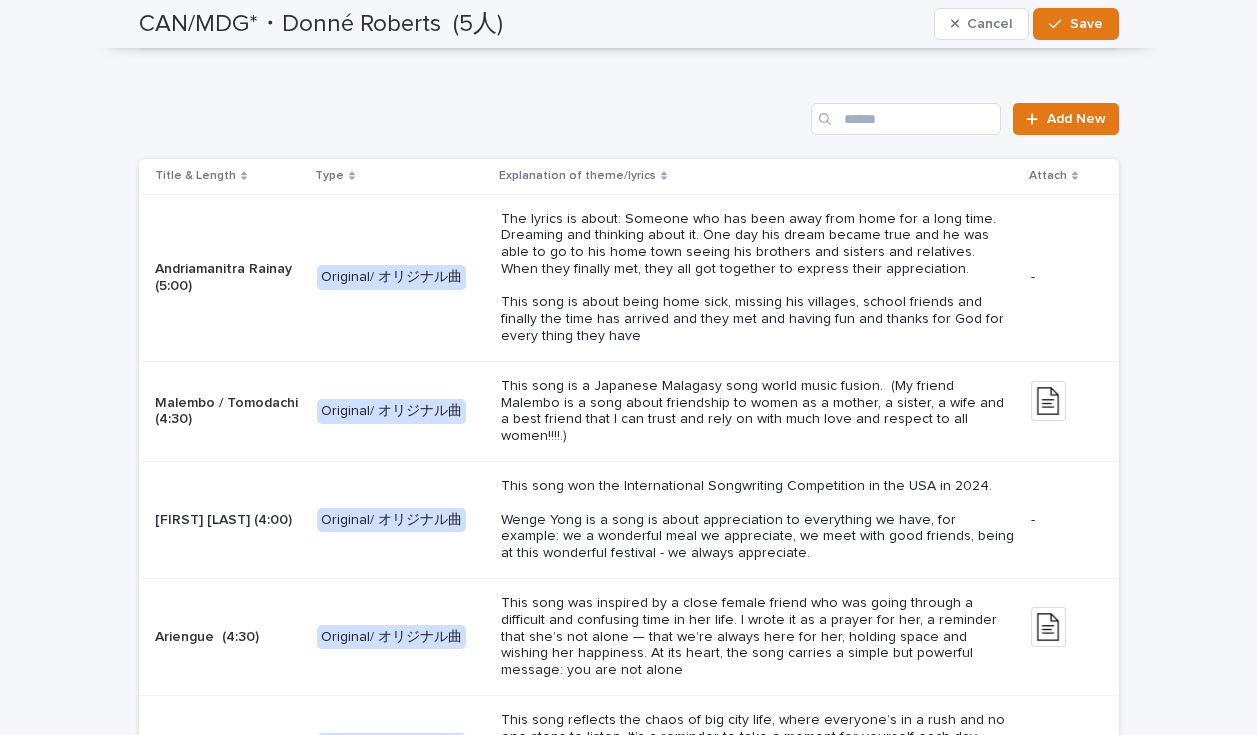 click on "Add New Title & Length Type Explanation of theme/lyrics Attach Andriamanitra Rainay (5:00) Original/ オリジナル曲 The lyrics is about: Someone who has been away from home for a long time. Dreaming and thinking about it. One day his dream became true and he was able to go to his home town seeing his brothers and sisters and relatives. When they finally met, they all got together to express their appreciation.
This song is about being home sick, missing his villages, school friends and finally the time has arrived and they met and having fun and thanks for God for every thing they have  - Malembo / Tomodachi (4:30) Original/ オリジナル曲 This song is a Japanese Malagasy song world music fusion.  (My friend Malembo is a song about friendship to women as a mother, a sister, a wife and a best friend that I can trust and rely on with much love and respect to all women!!!!.)
+ 0 This file cannot be opened Download File Wenge Yongo (4:00) Original/ オリジナル曲 - Ariengue  (4:30) + 0   - - - -" at bounding box center [629, 655] 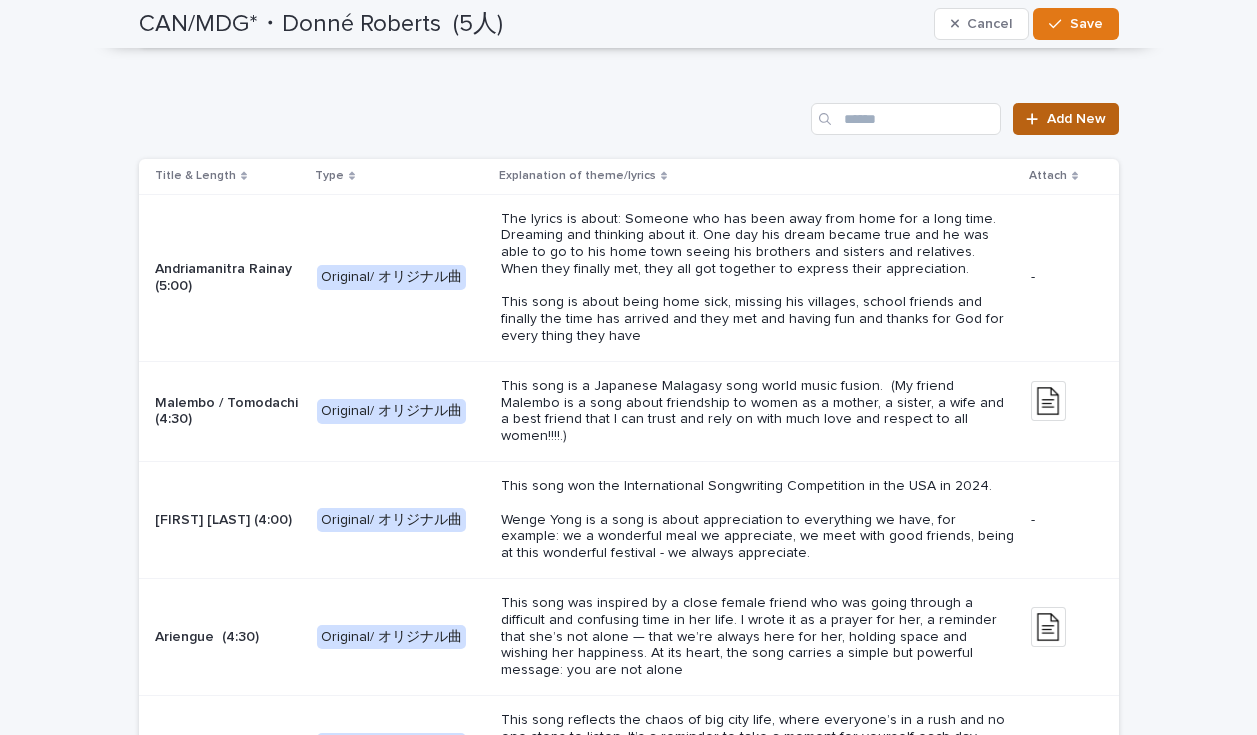 click on "Add New" at bounding box center [1065, 119] 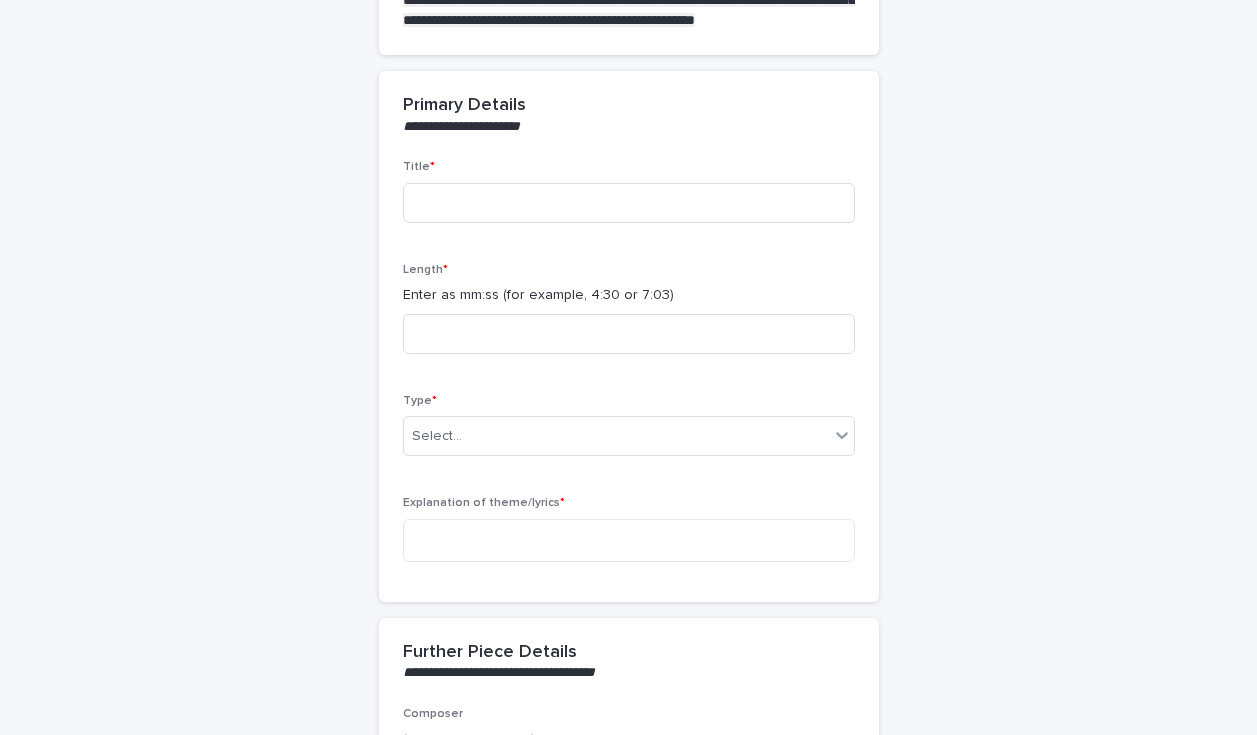 scroll, scrollTop: 150, scrollLeft: 0, axis: vertical 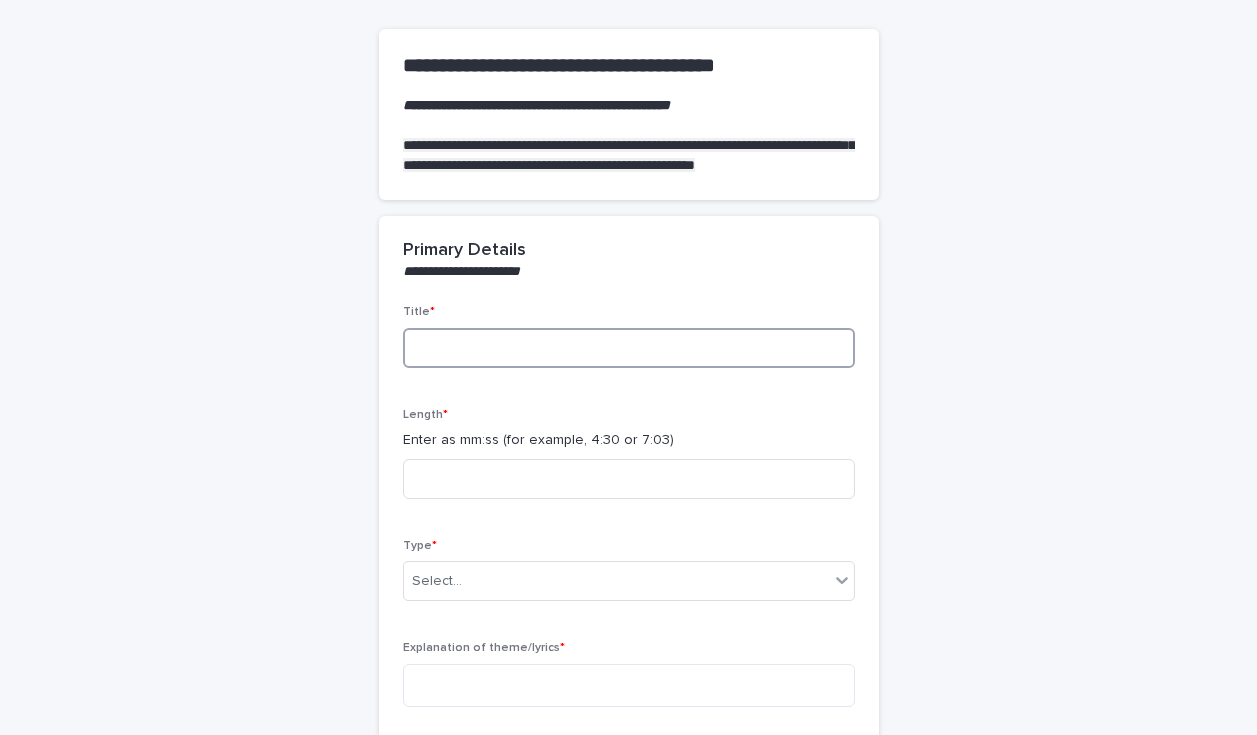 click at bounding box center [629, 348] 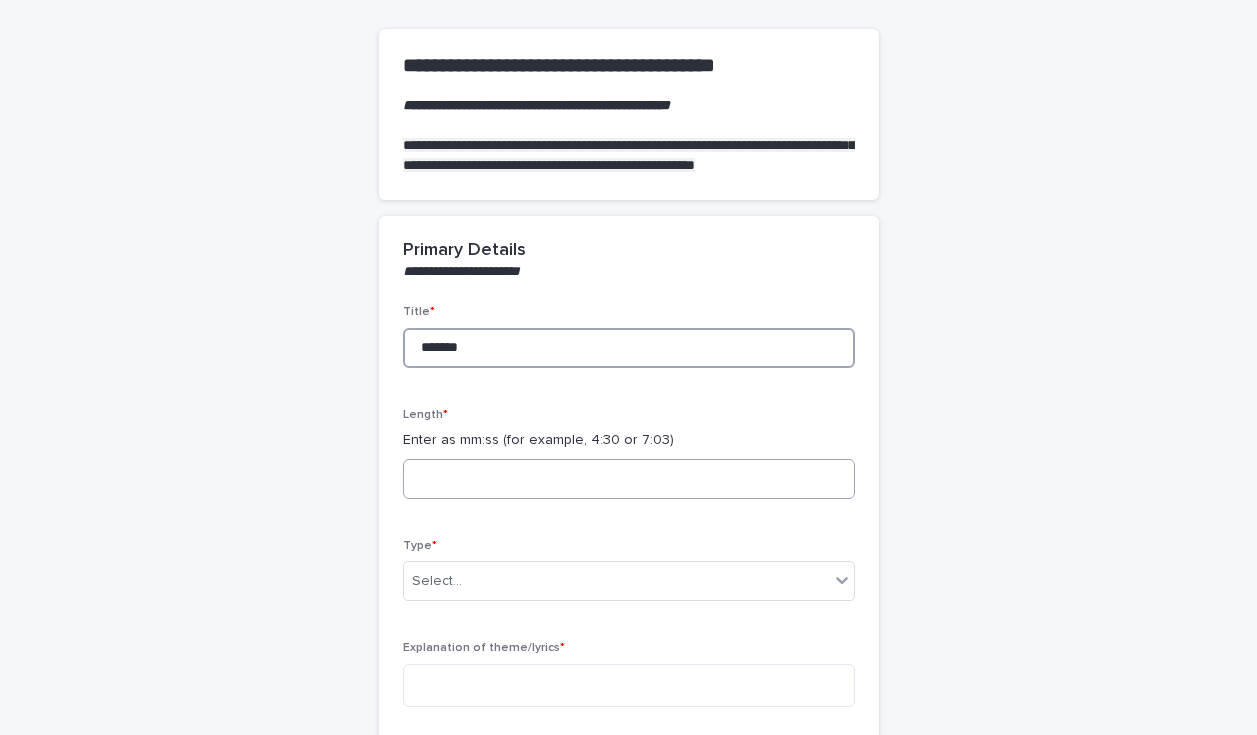 type on "*******" 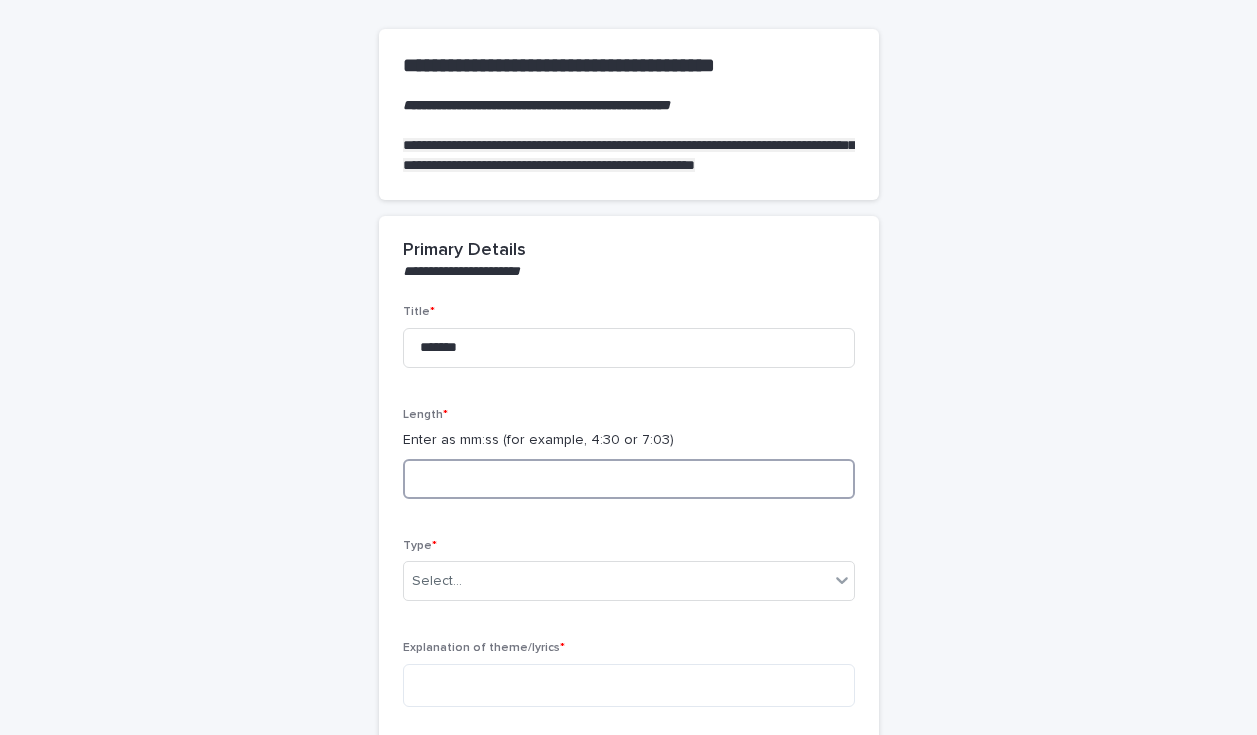 click at bounding box center [629, 479] 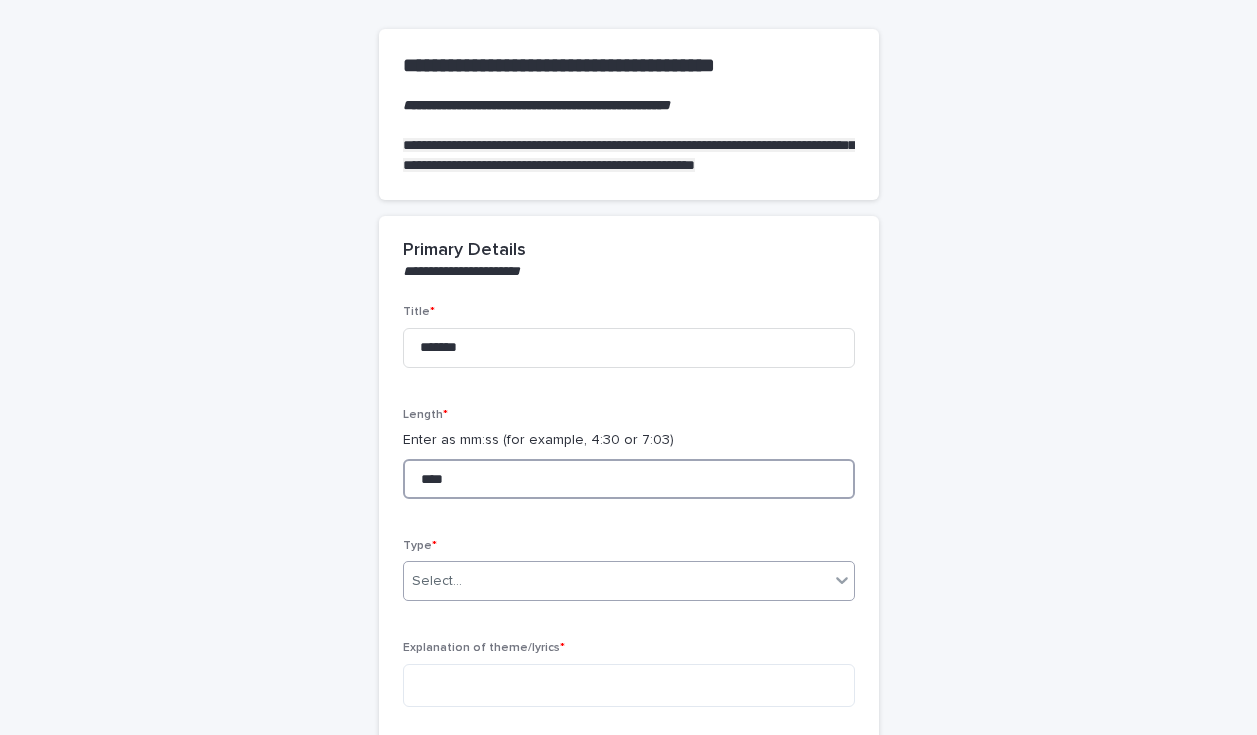 type on "****" 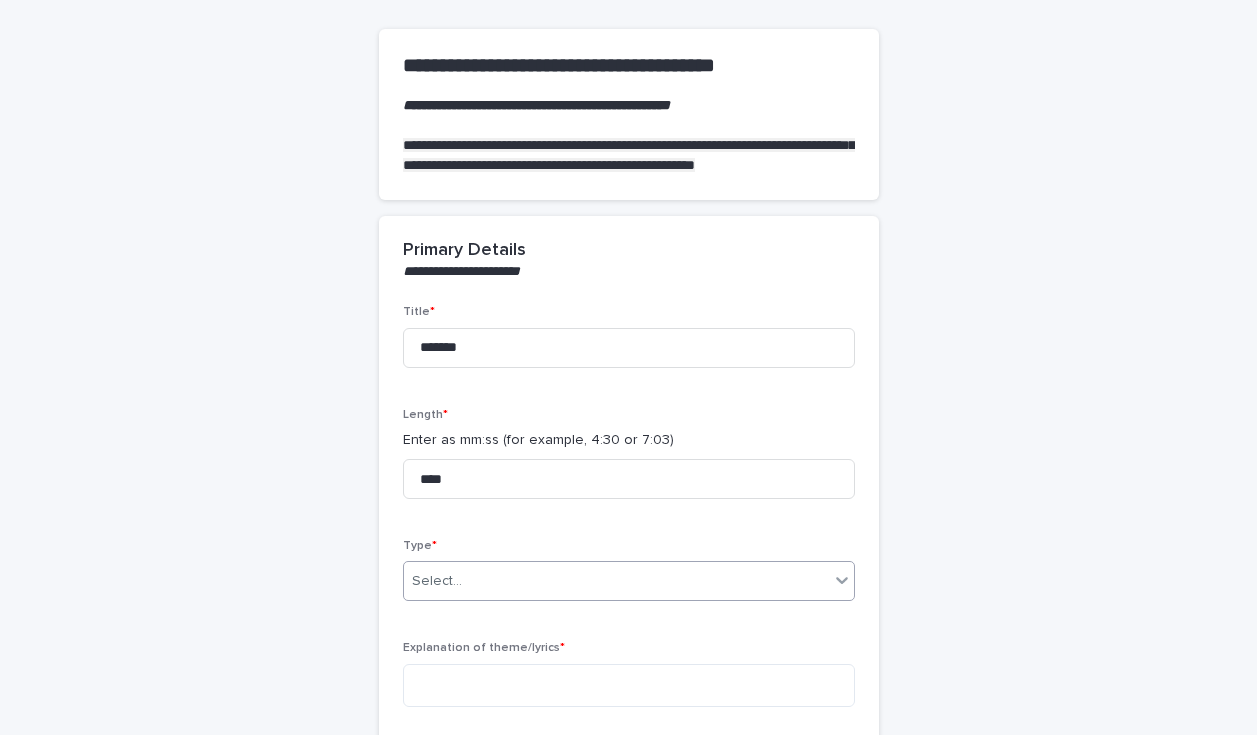 click on "Select..." at bounding box center (616, 581) 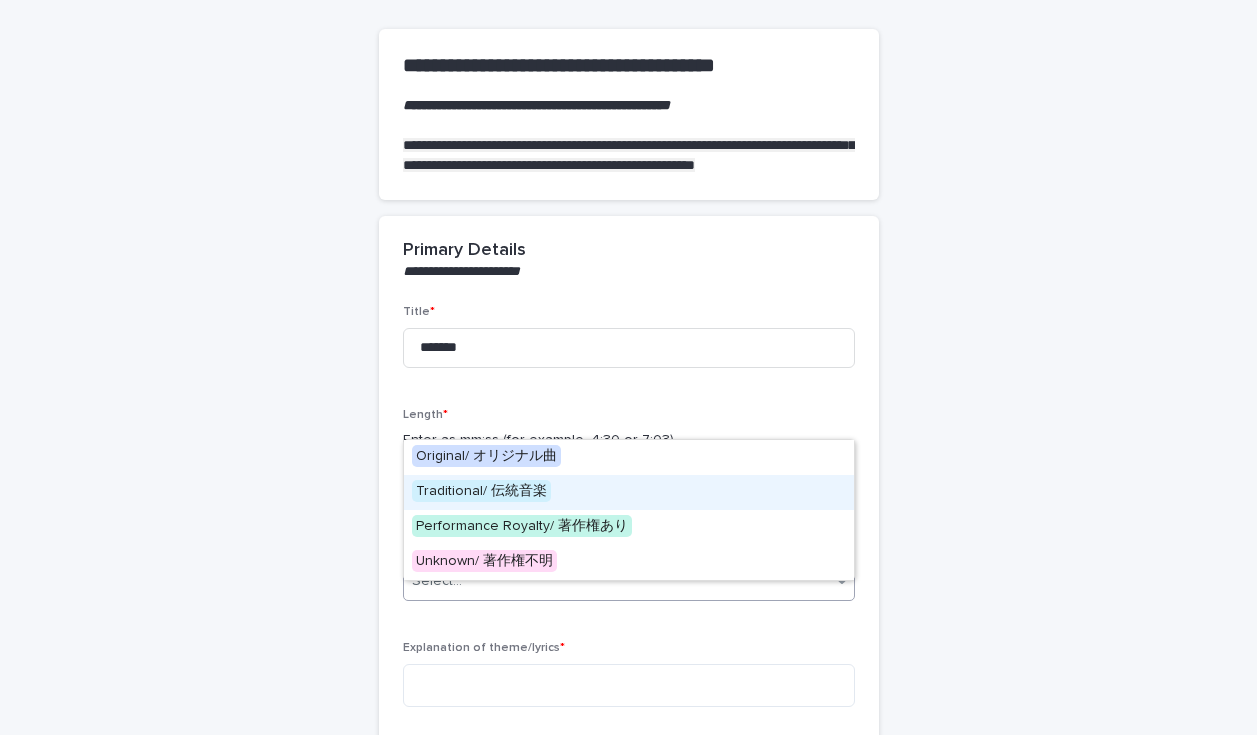 click on "Traditional/ 伝統音楽" at bounding box center (629, 492) 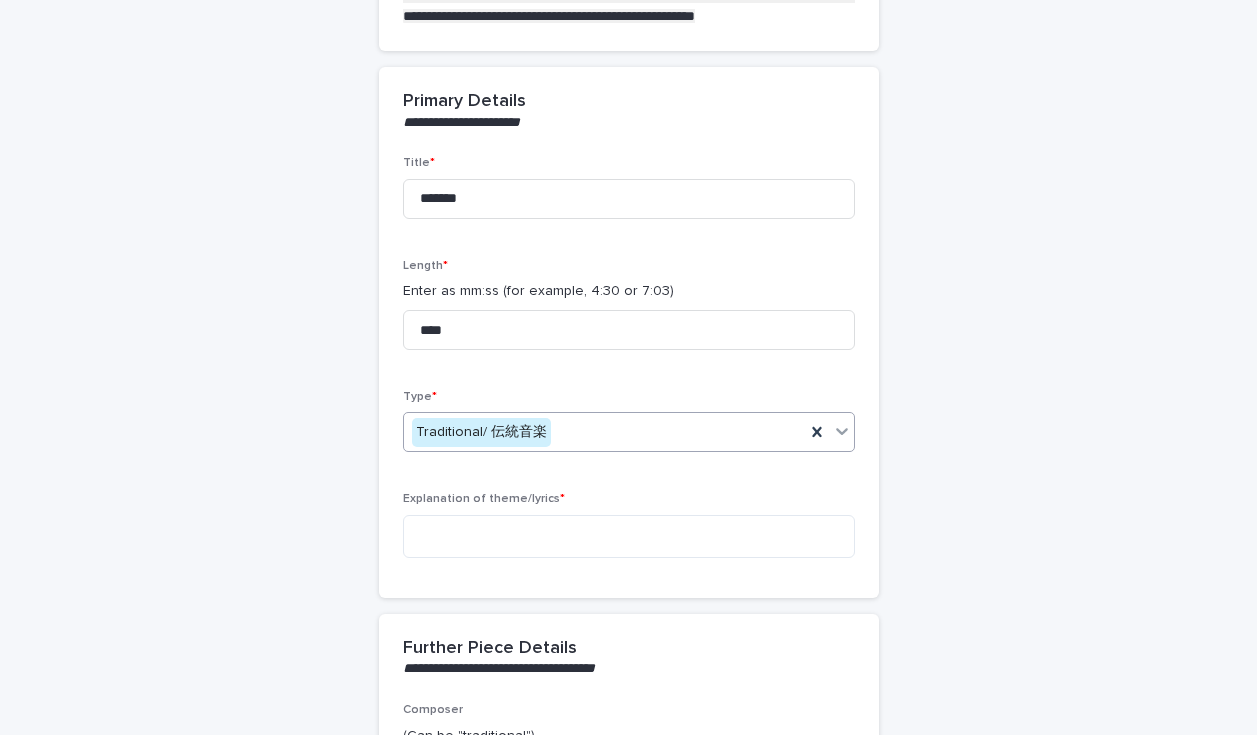 scroll, scrollTop: 305, scrollLeft: 0, axis: vertical 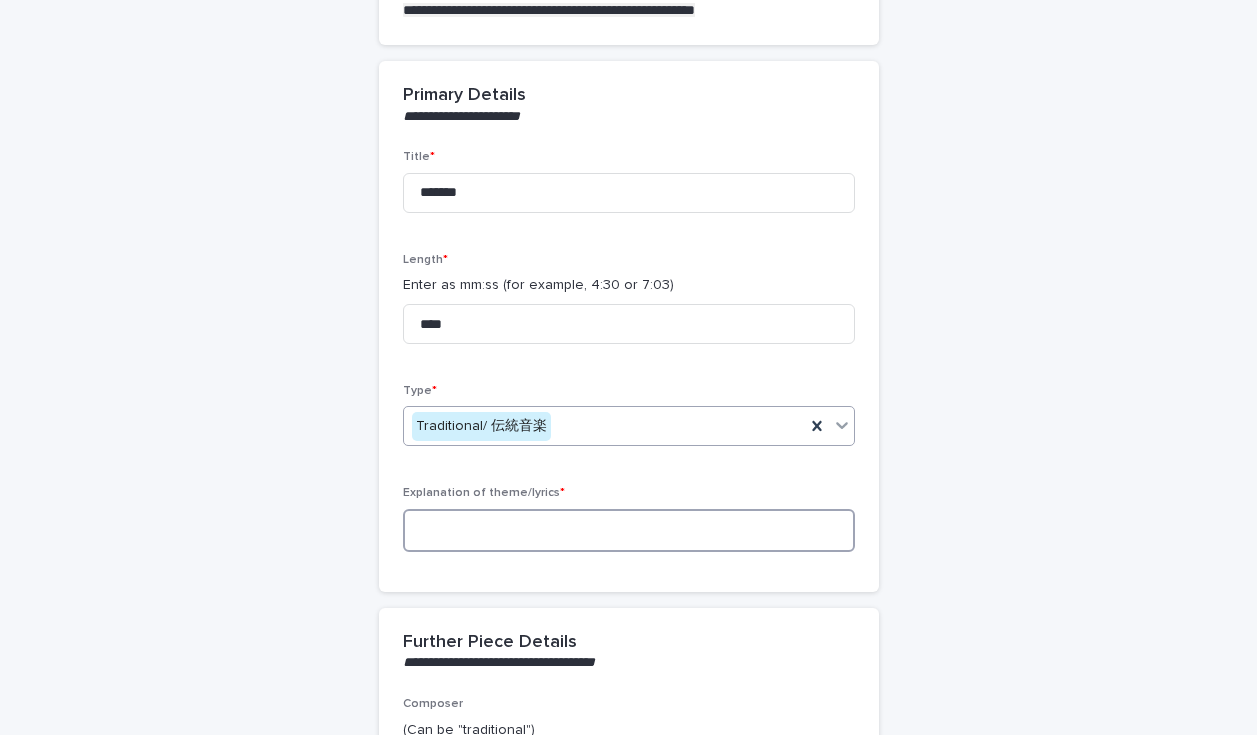 click at bounding box center (629, 530) 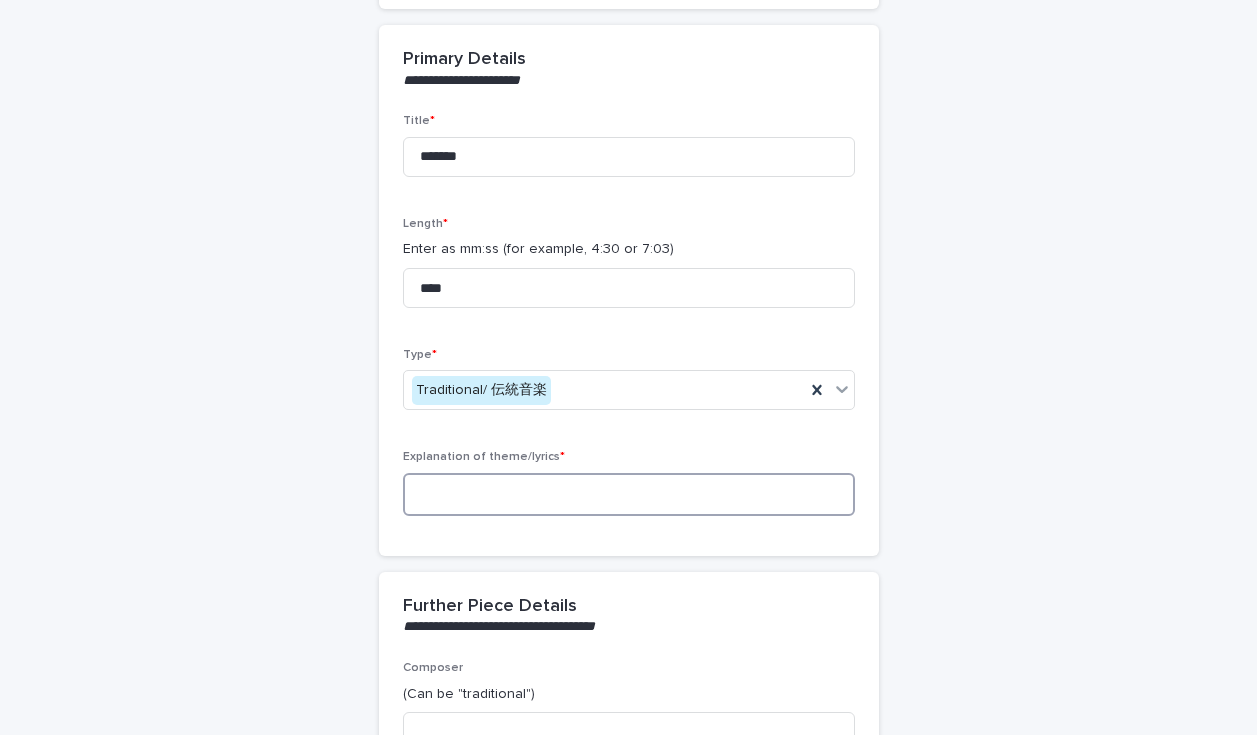 scroll, scrollTop: 360, scrollLeft: 0, axis: vertical 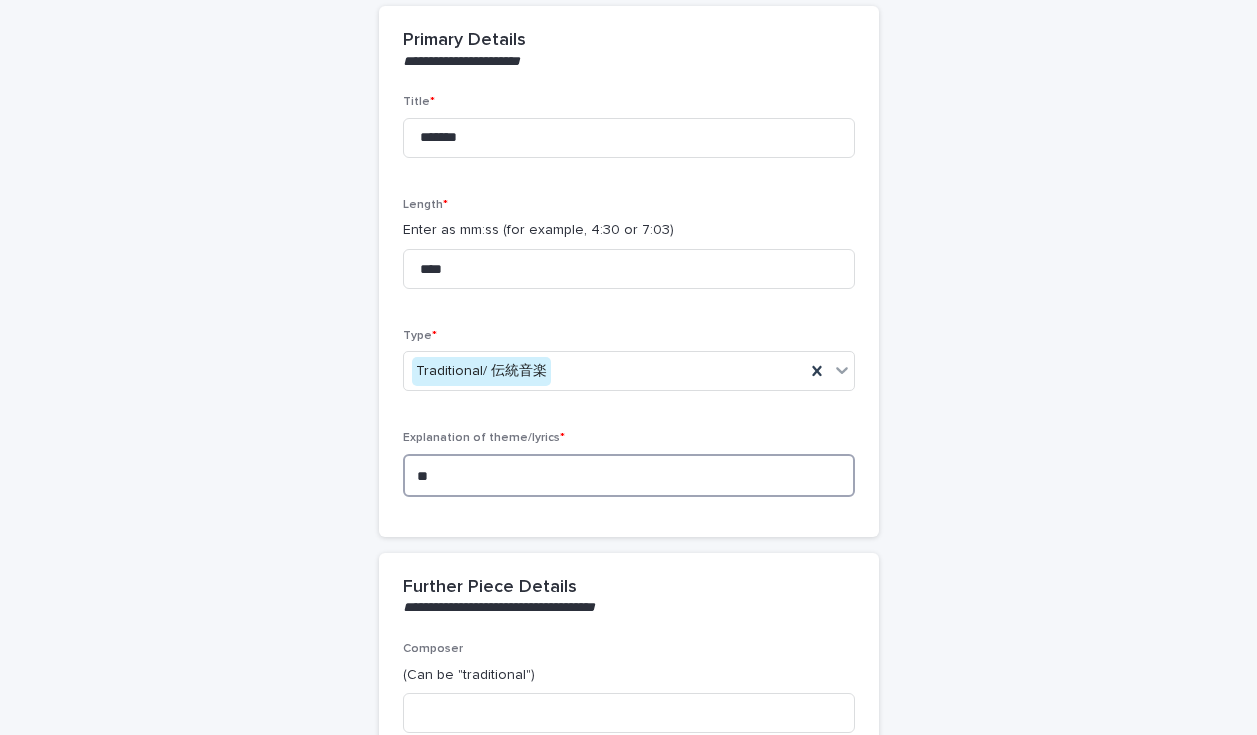 type on "*" 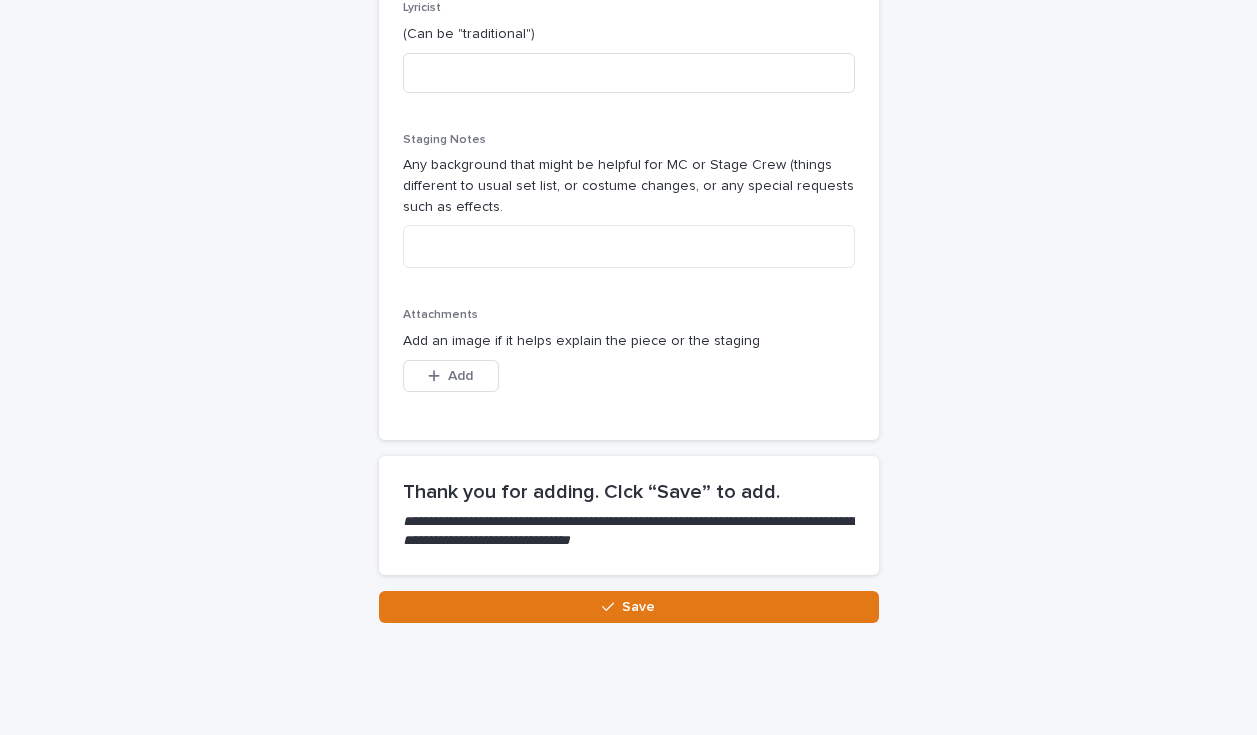 scroll, scrollTop: 1197, scrollLeft: 0, axis: vertical 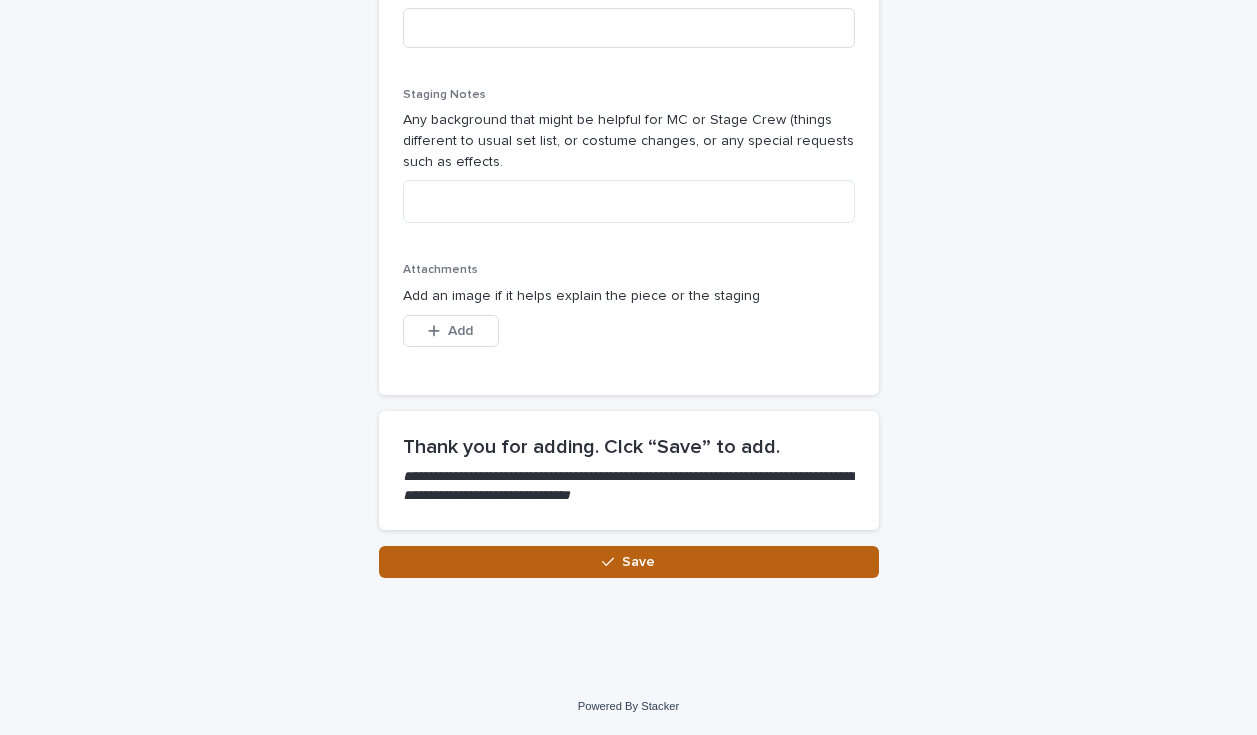 type on "**********" 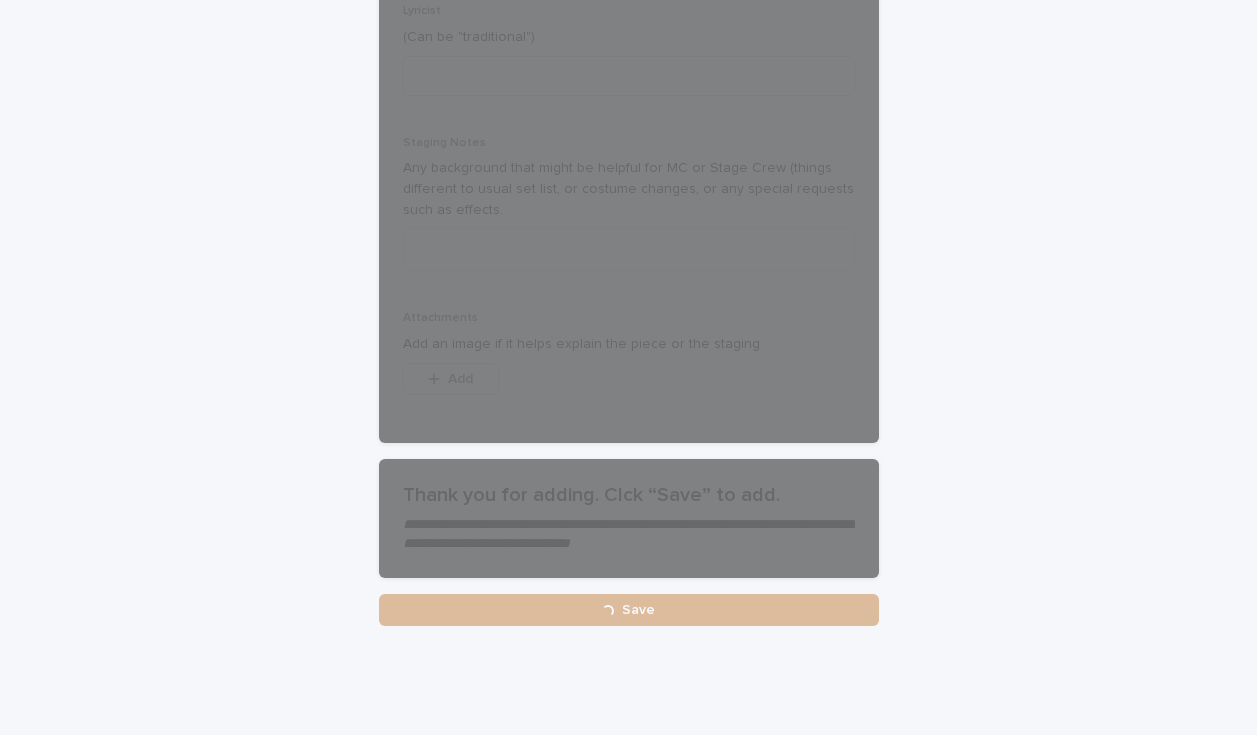 scroll, scrollTop: 1123, scrollLeft: 0, axis: vertical 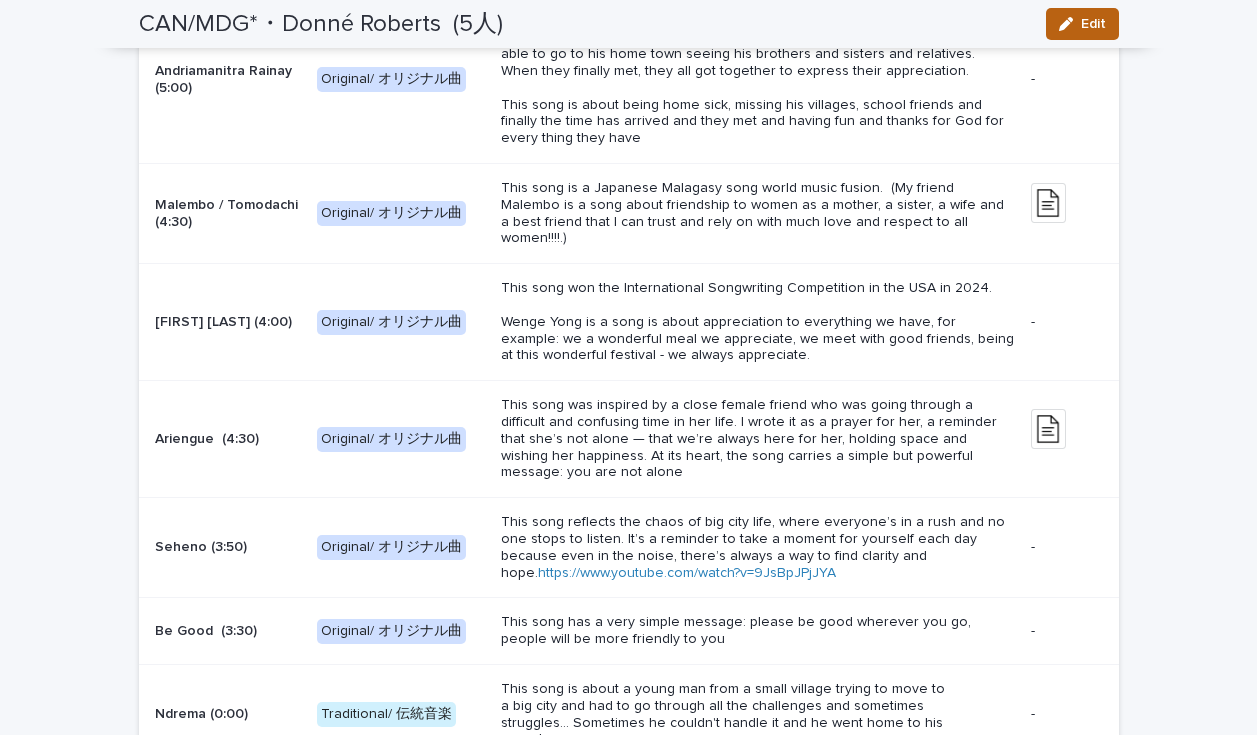 click on "Edit" at bounding box center [1093, 24] 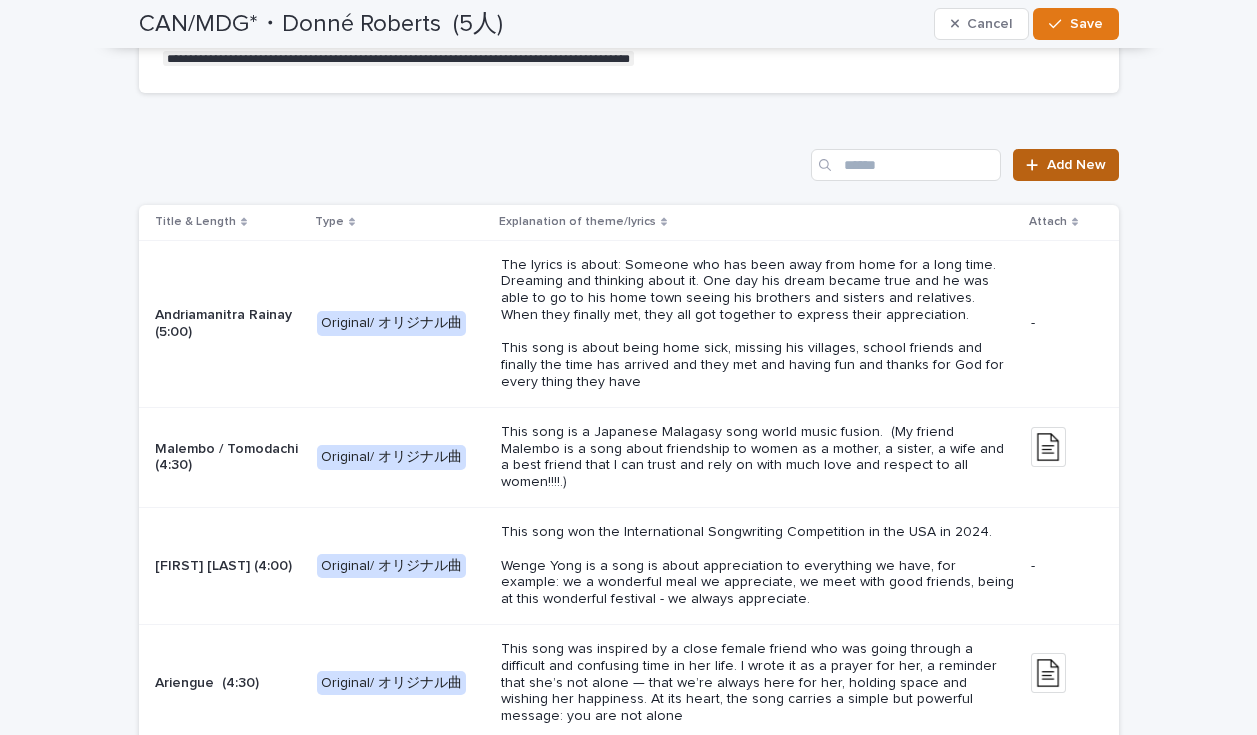 click on "Add New" at bounding box center (1076, 165) 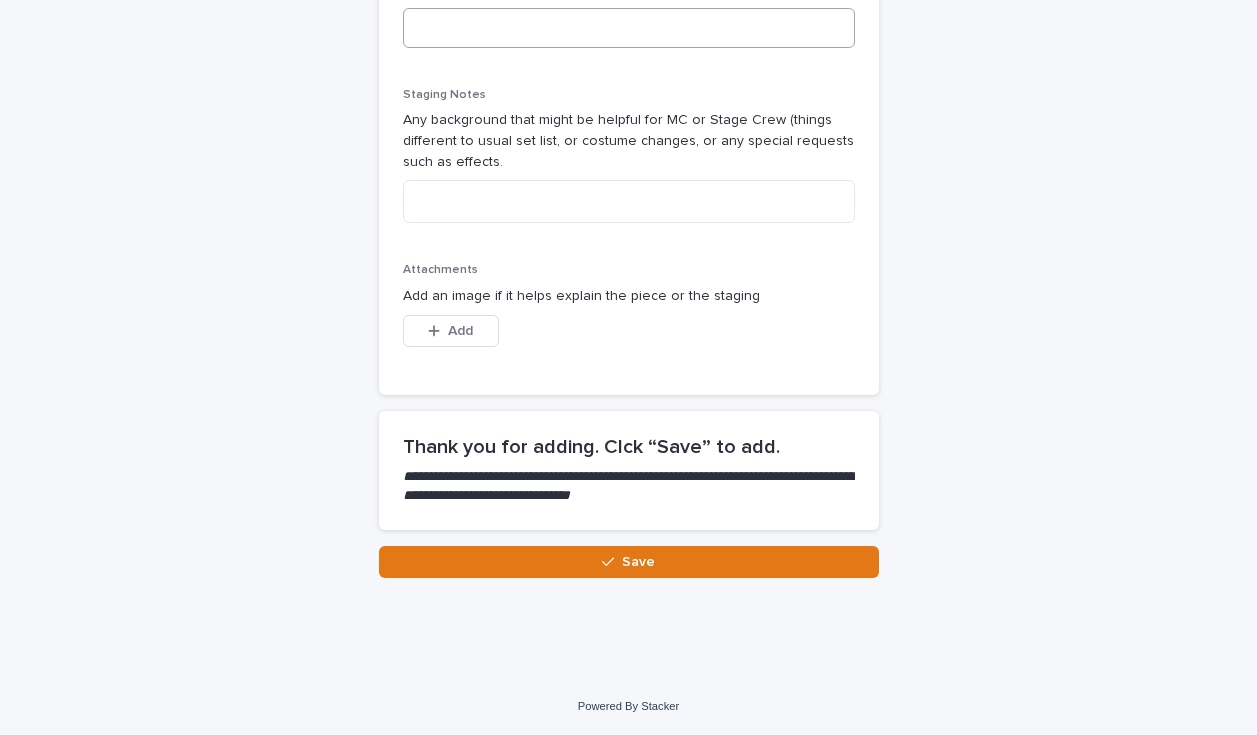 scroll, scrollTop: 1017, scrollLeft: 0, axis: vertical 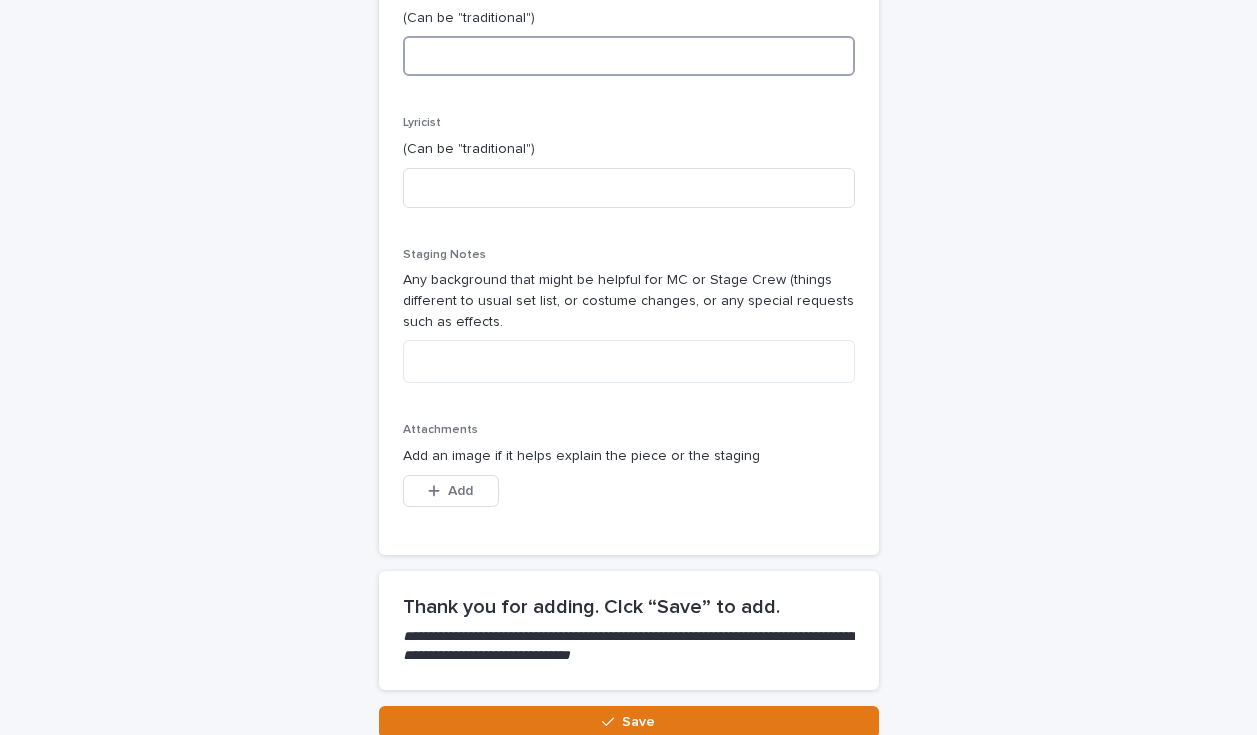 click at bounding box center (629, 56) 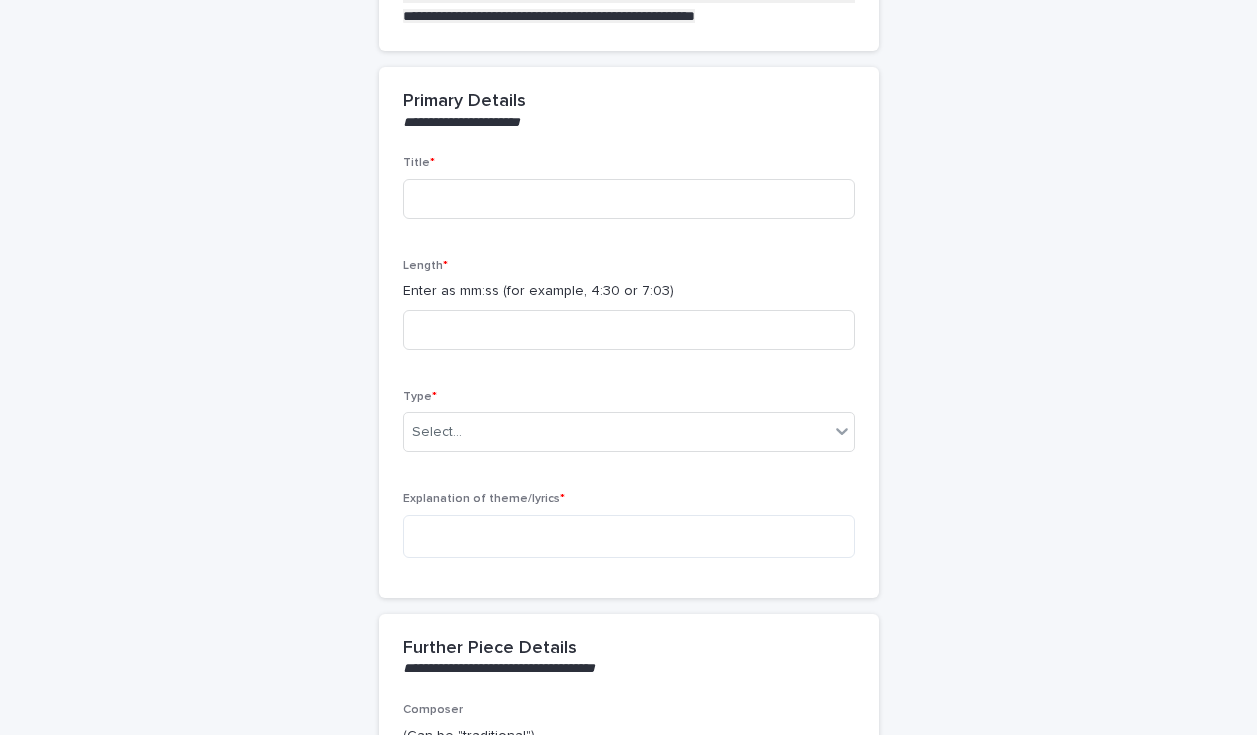 scroll, scrollTop: 255, scrollLeft: 0, axis: vertical 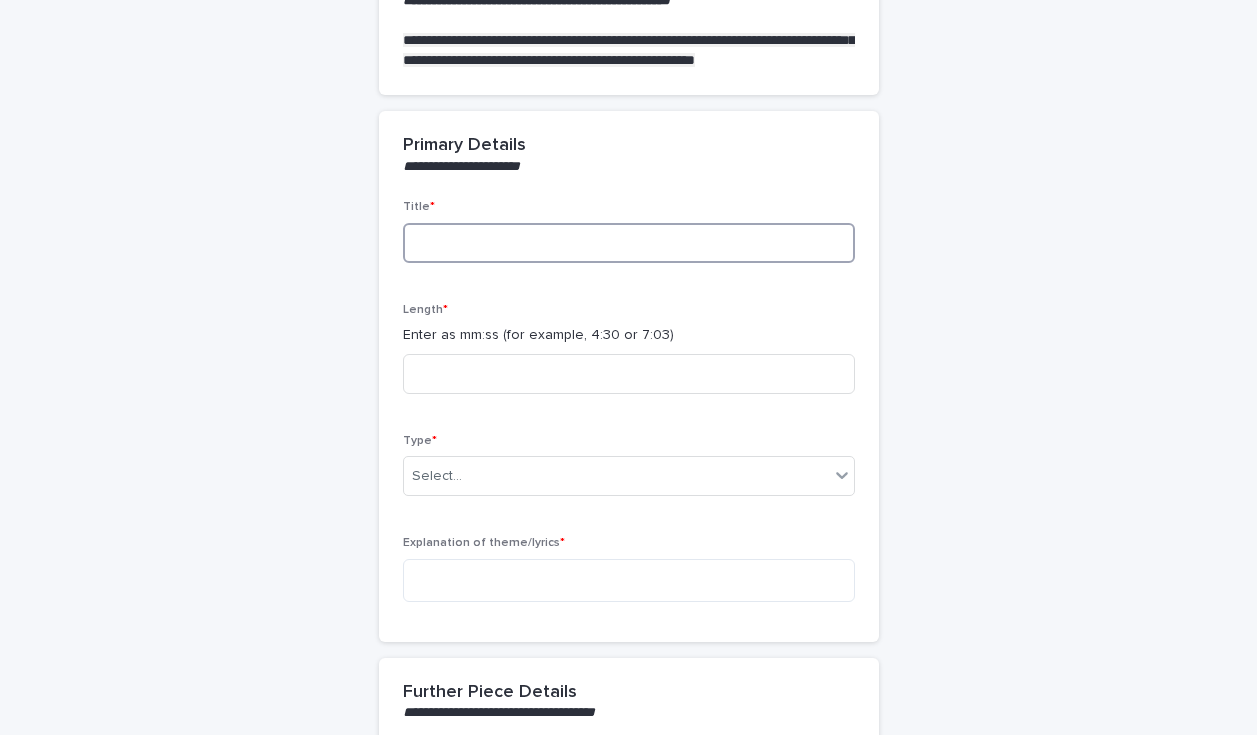 click at bounding box center (629, 243) 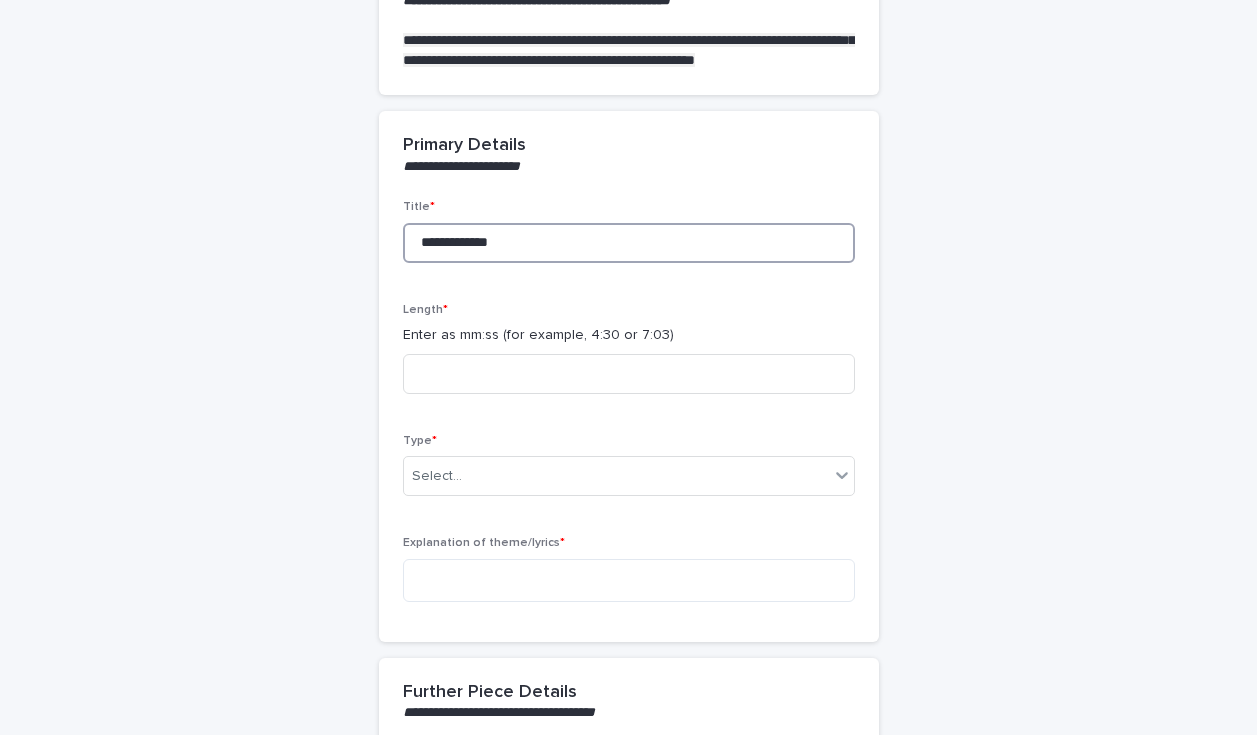 type on "**********" 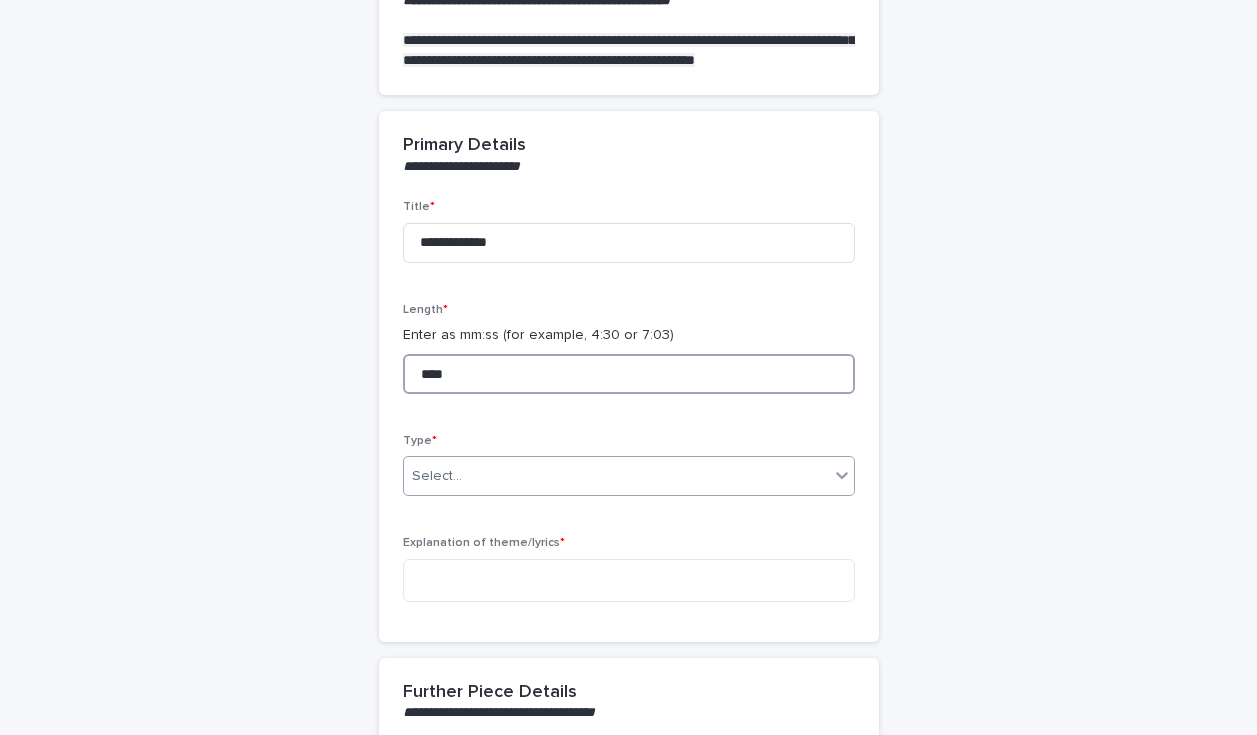 type on "****" 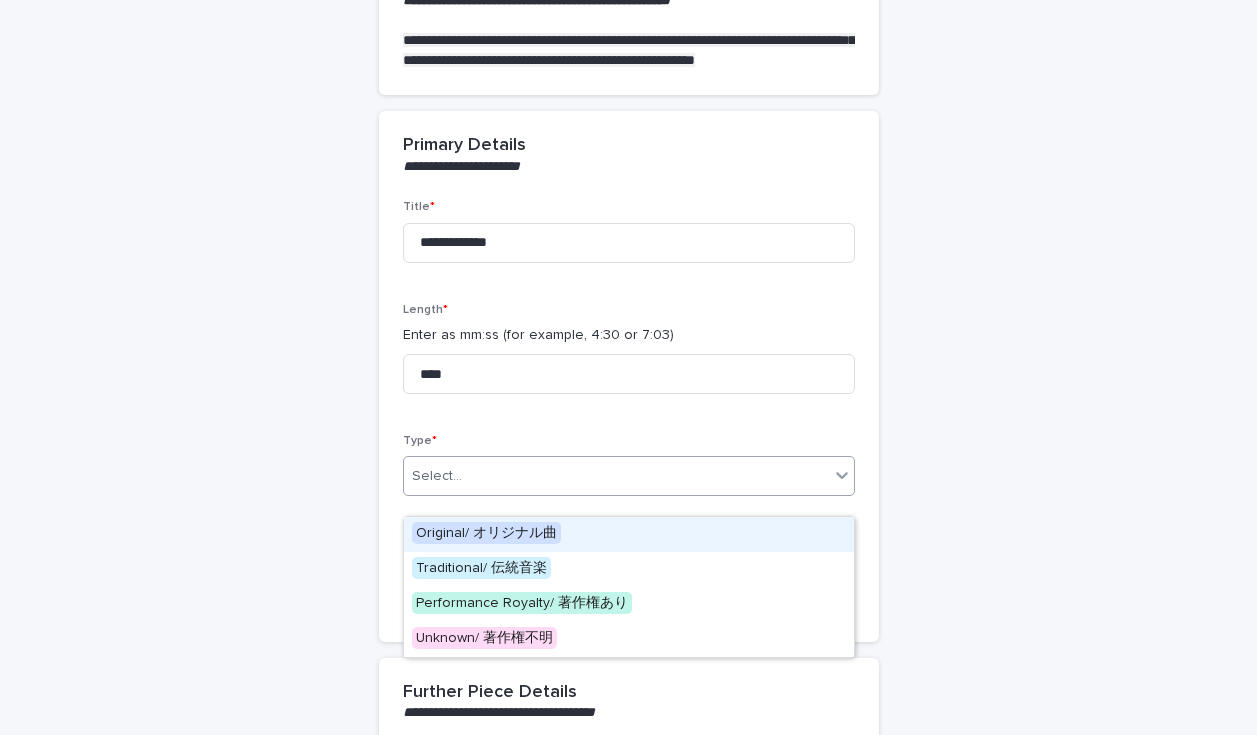 click on "Select..." at bounding box center [616, 476] 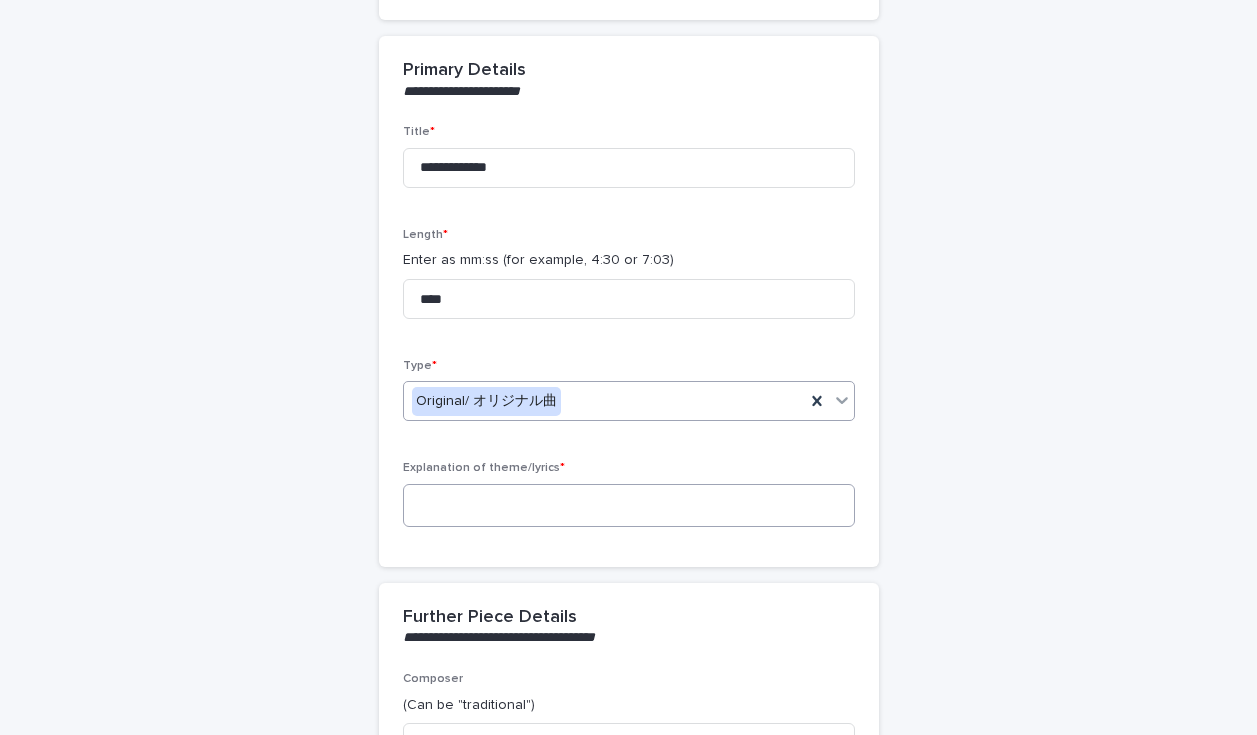 scroll, scrollTop: 331, scrollLeft: 0, axis: vertical 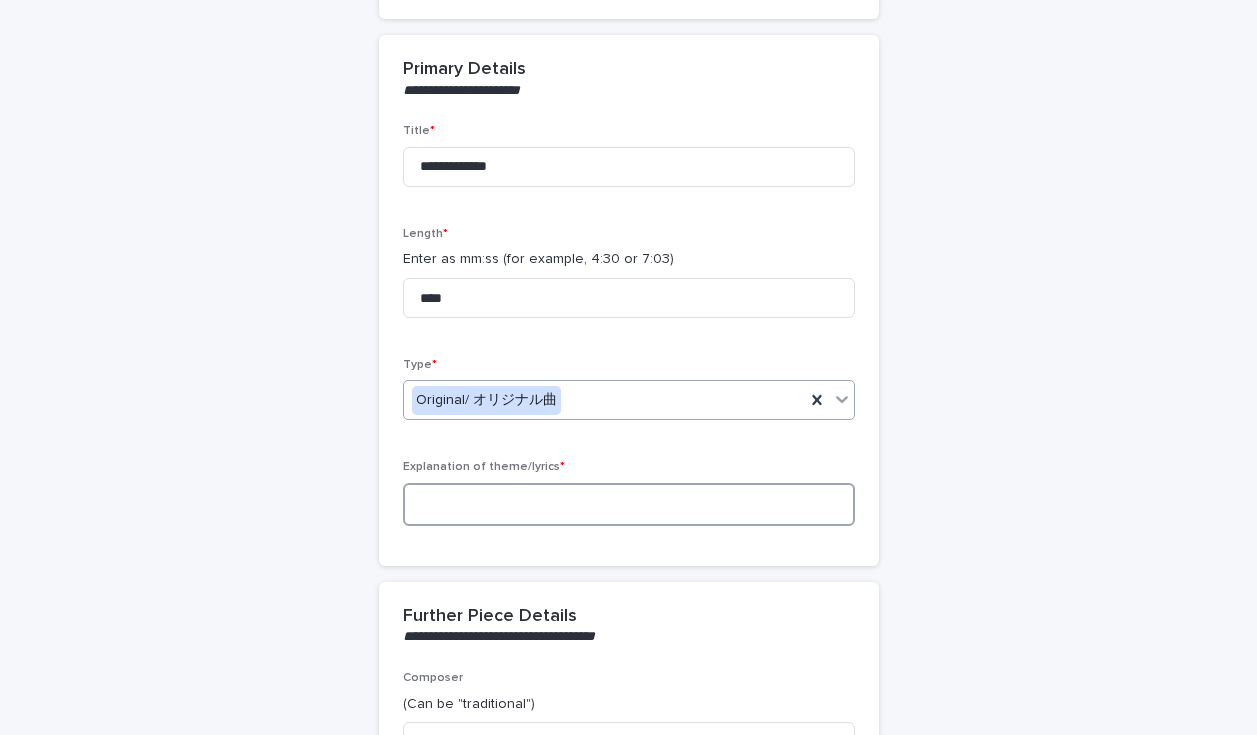 click at bounding box center [629, 504] 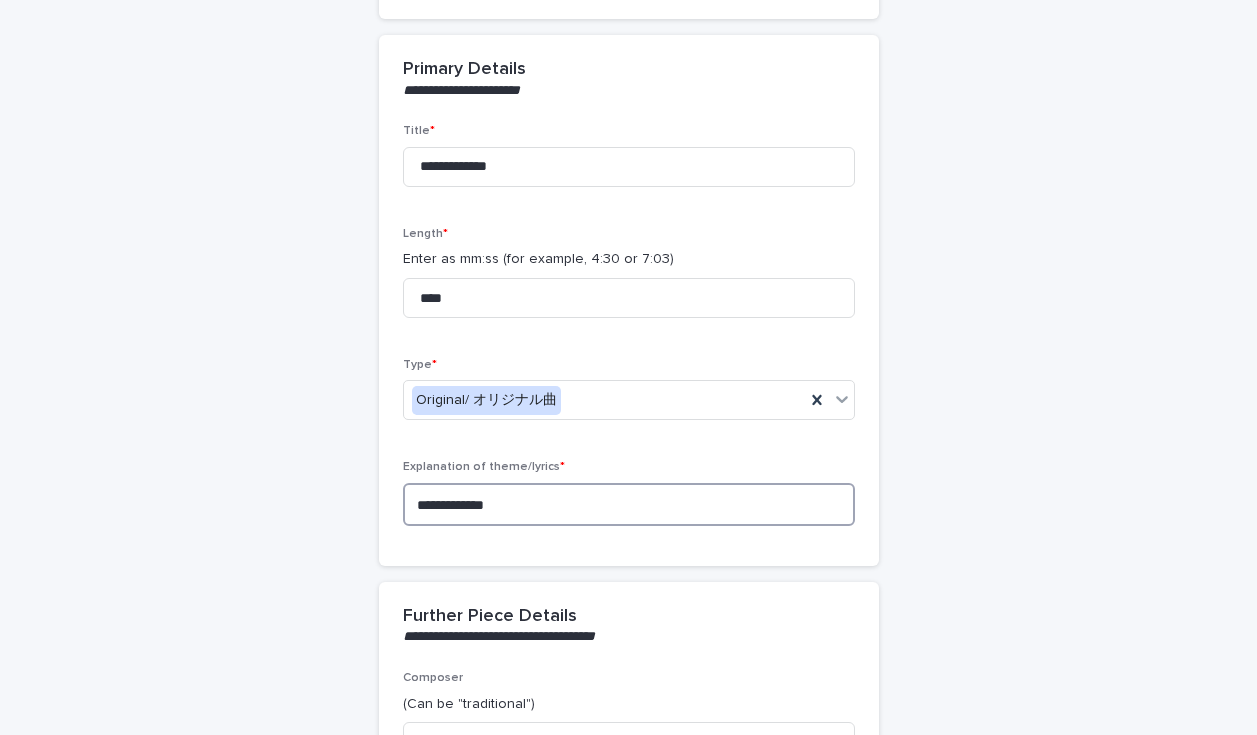 click on "**********" at bounding box center [629, 504] 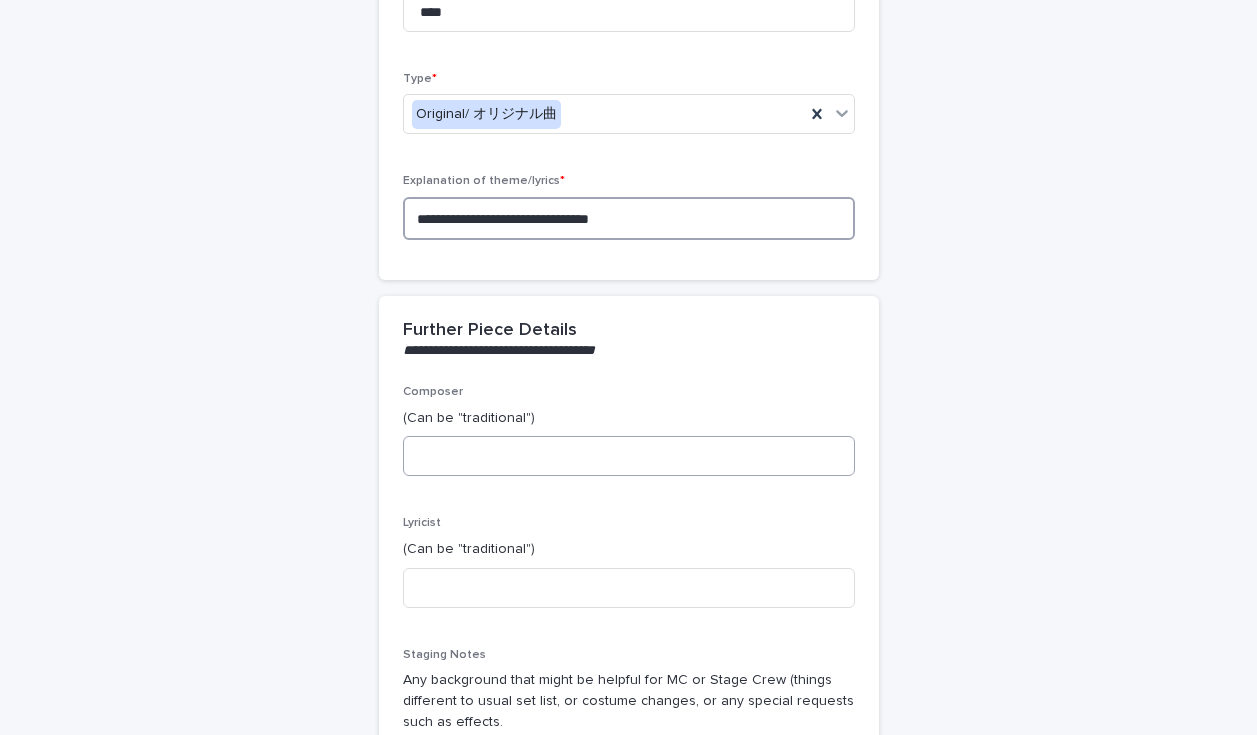 scroll, scrollTop: 618, scrollLeft: 0, axis: vertical 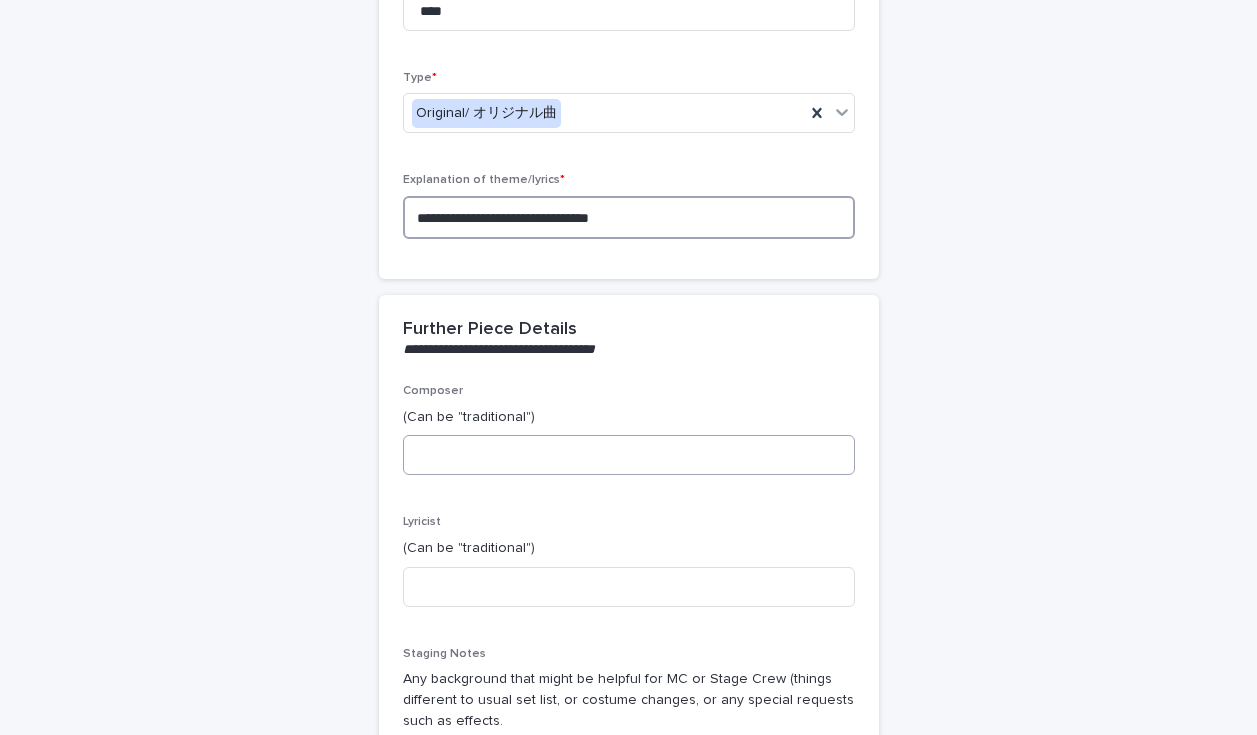 type on "**********" 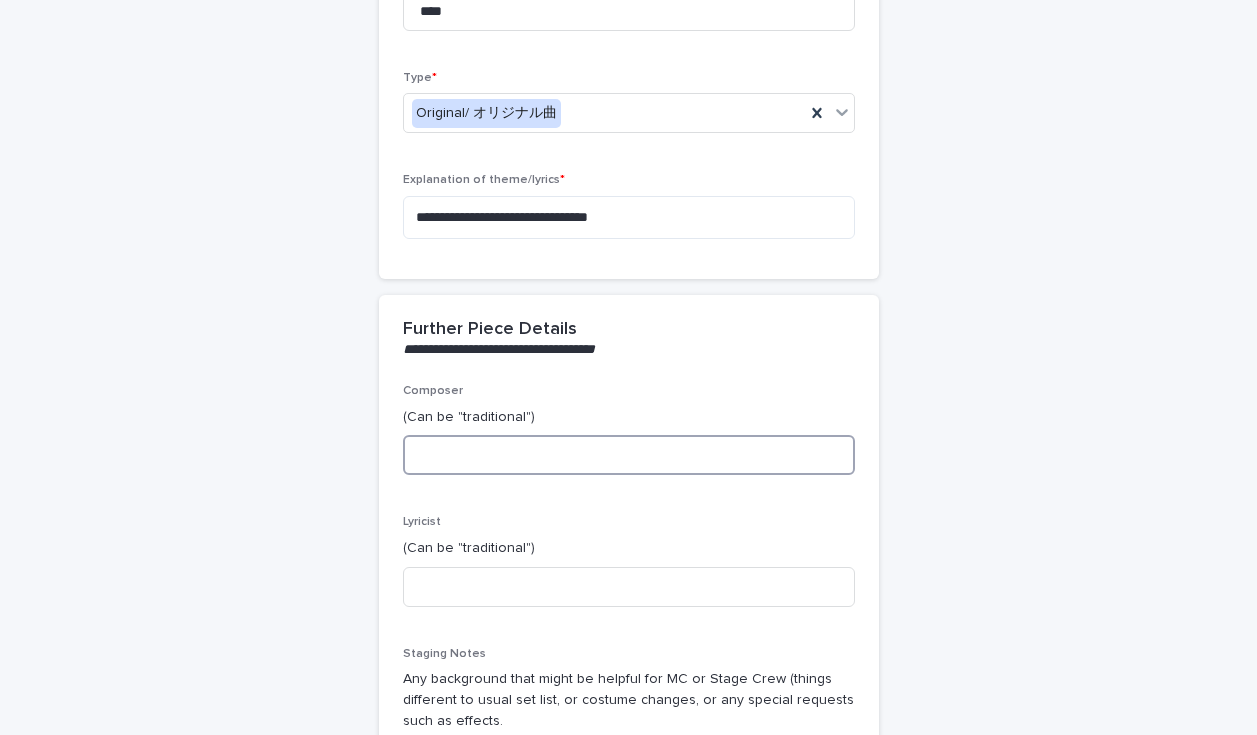 click at bounding box center (629, 455) 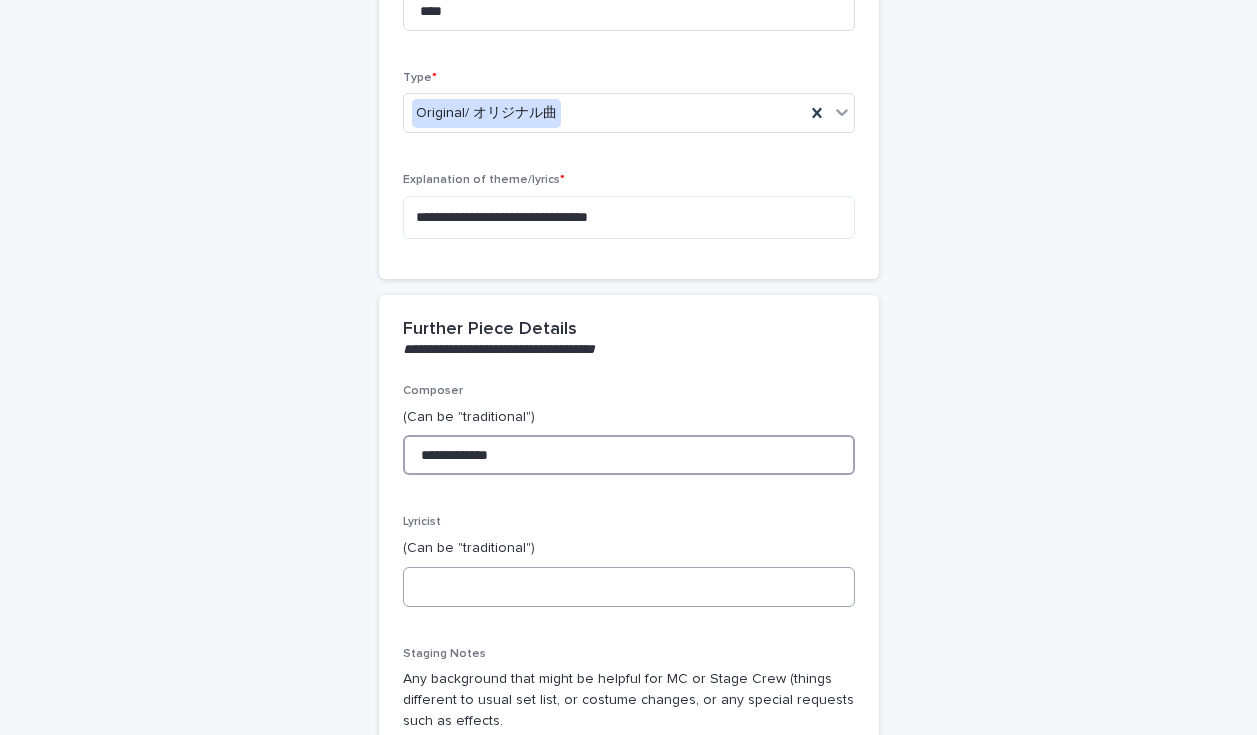 type on "**********" 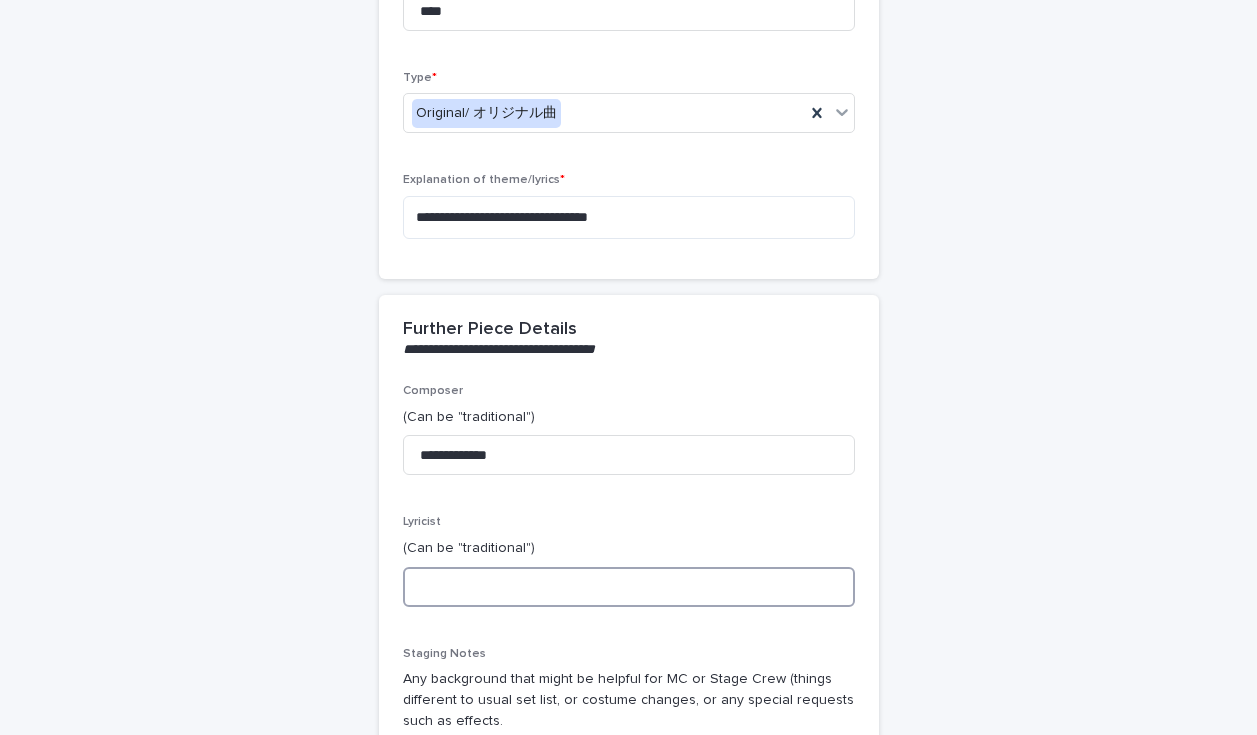 click at bounding box center (629, 587) 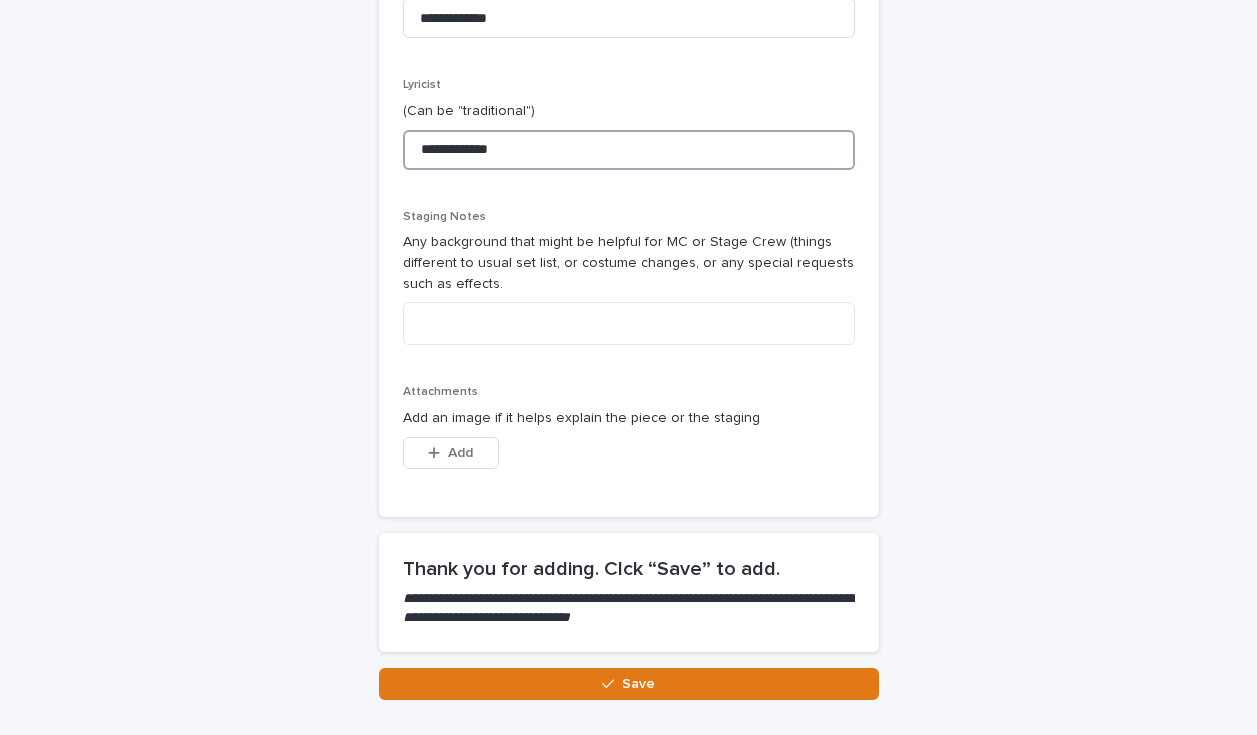 scroll, scrollTop: 1057, scrollLeft: 0, axis: vertical 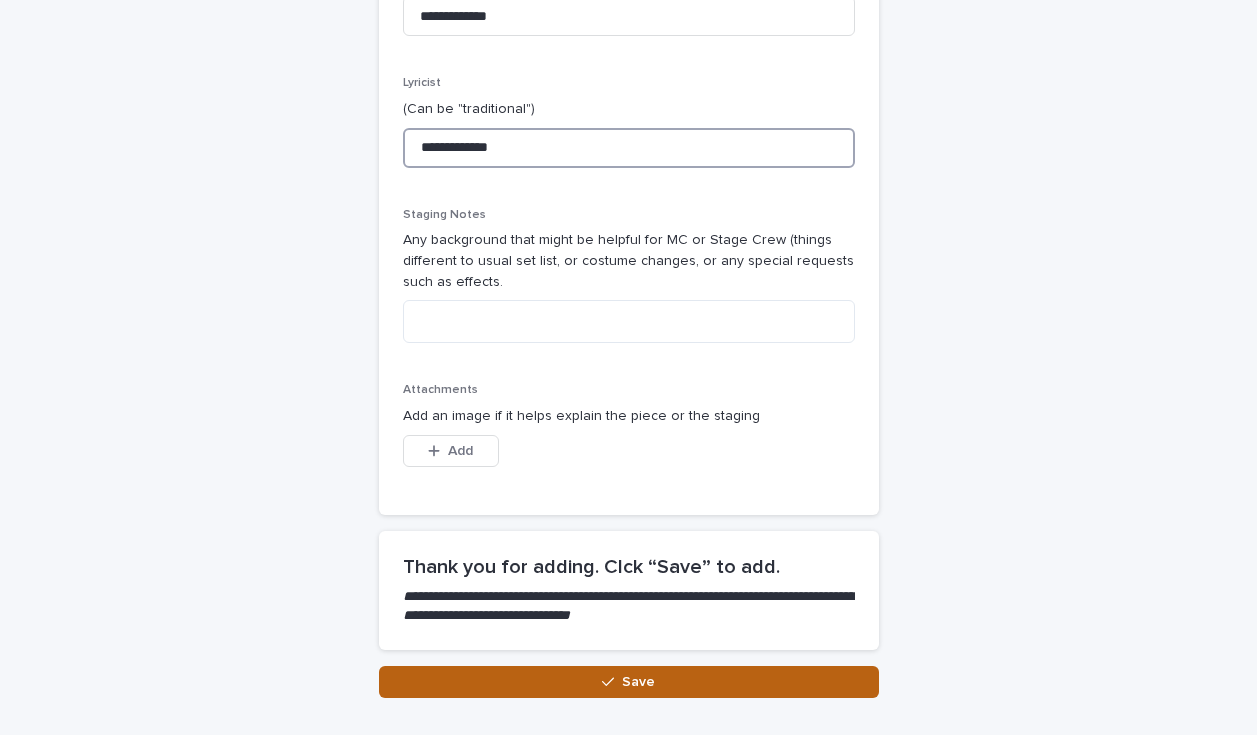 type on "**********" 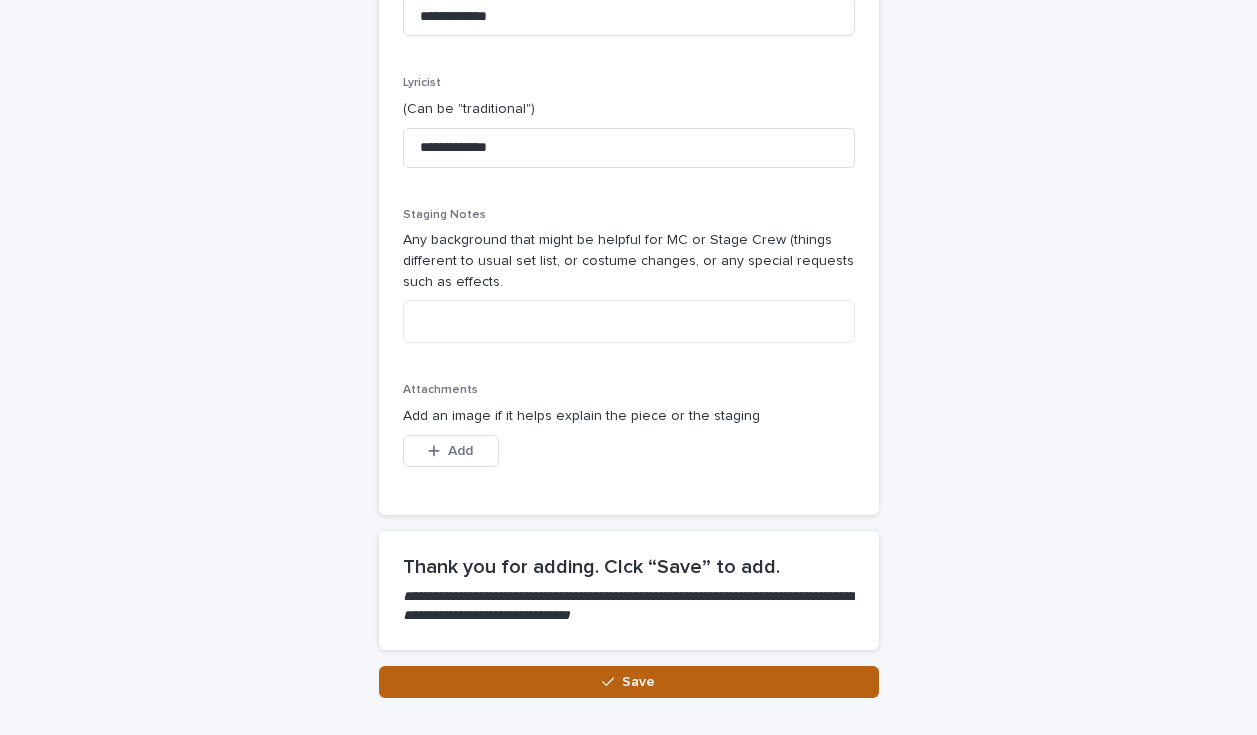 click on "Save" at bounding box center [629, 682] 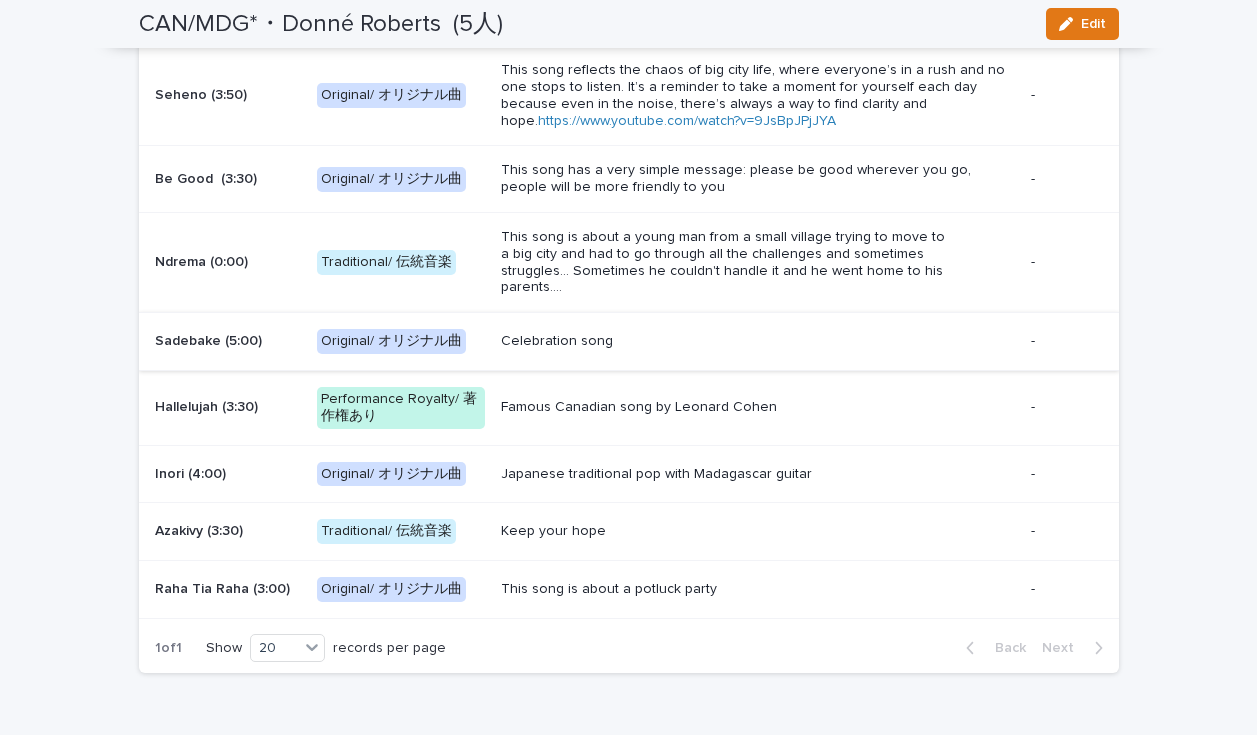 scroll, scrollTop: 3337, scrollLeft: 0, axis: vertical 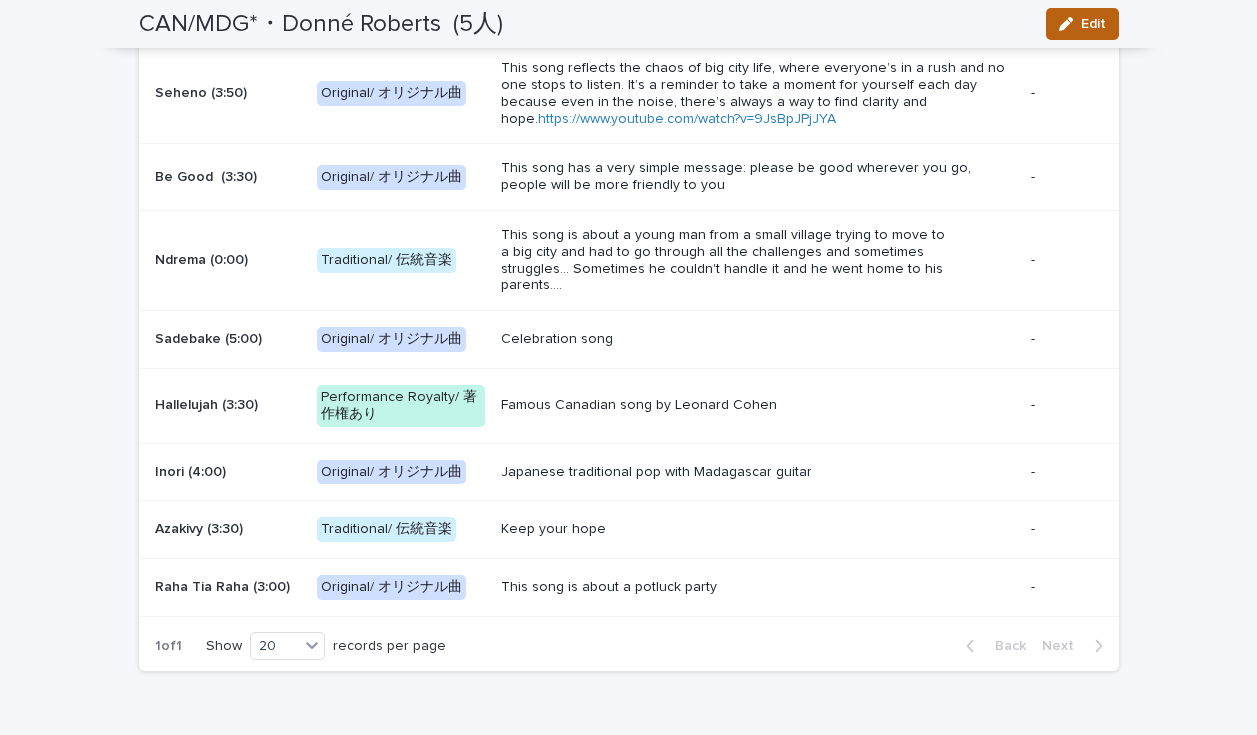 click at bounding box center (1070, 24) 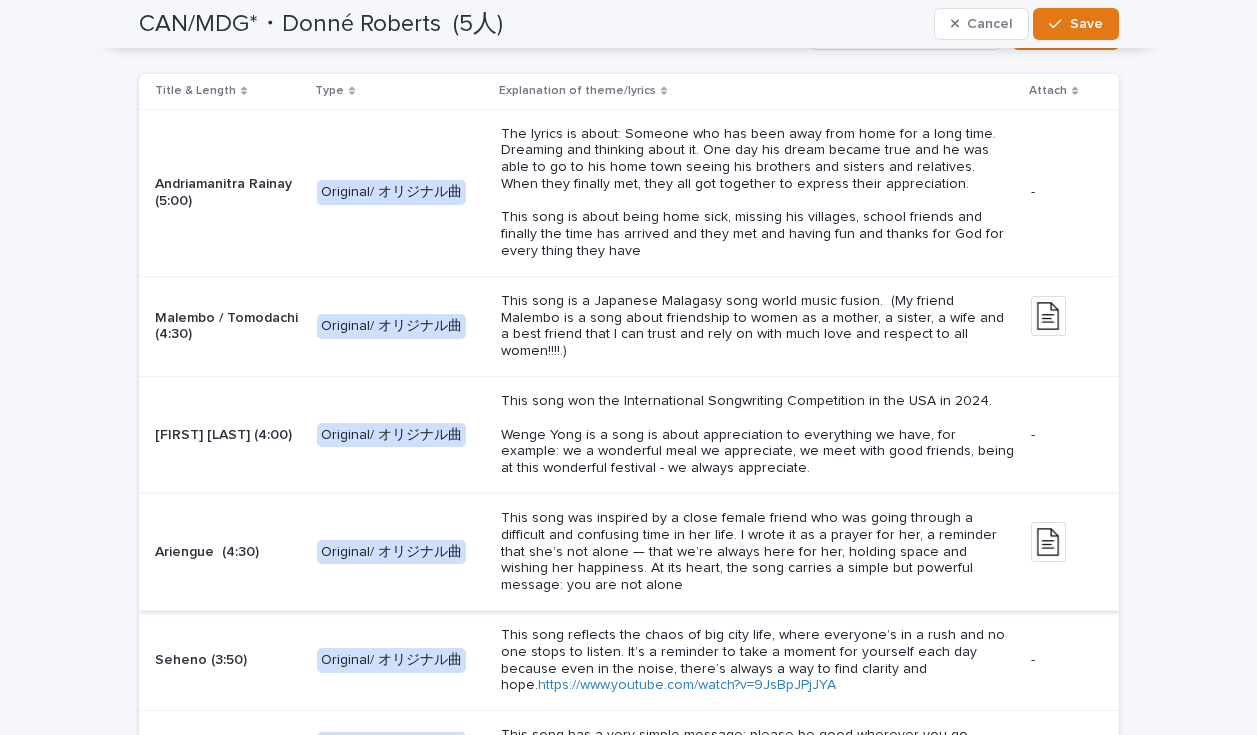 scroll, scrollTop: 2947, scrollLeft: 0, axis: vertical 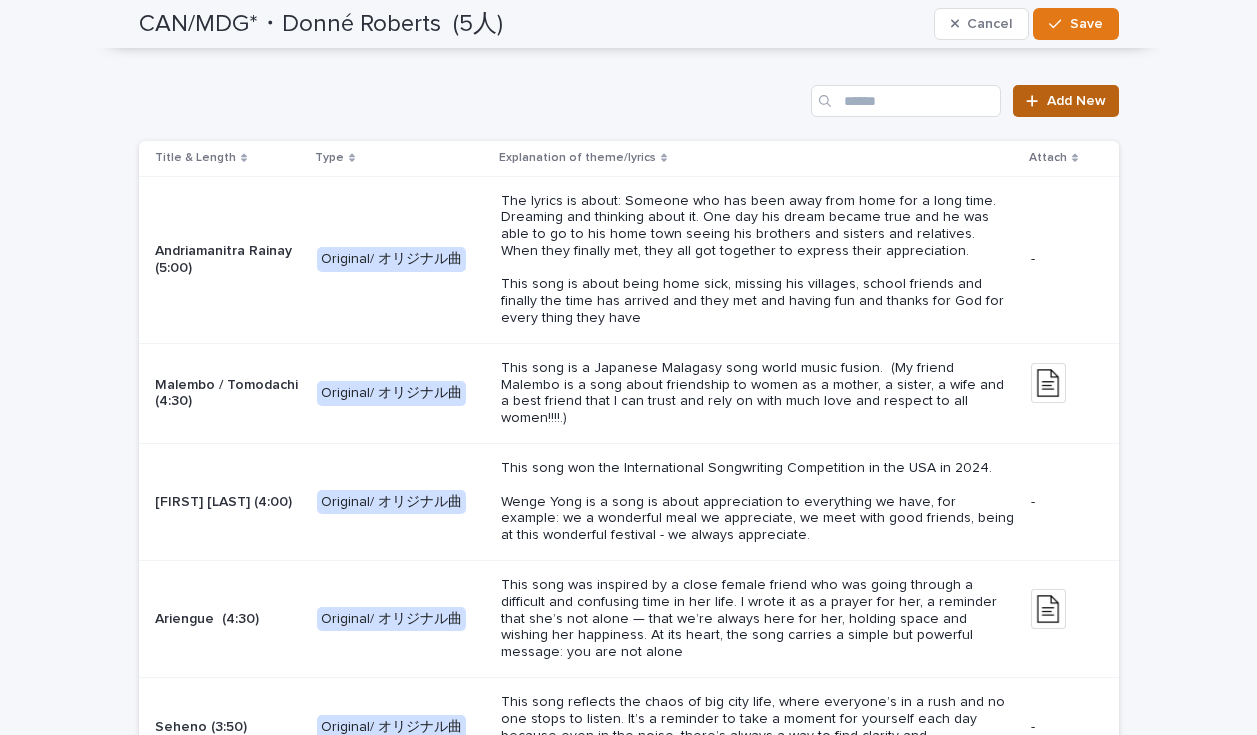 click on "Add New" at bounding box center [1076, 101] 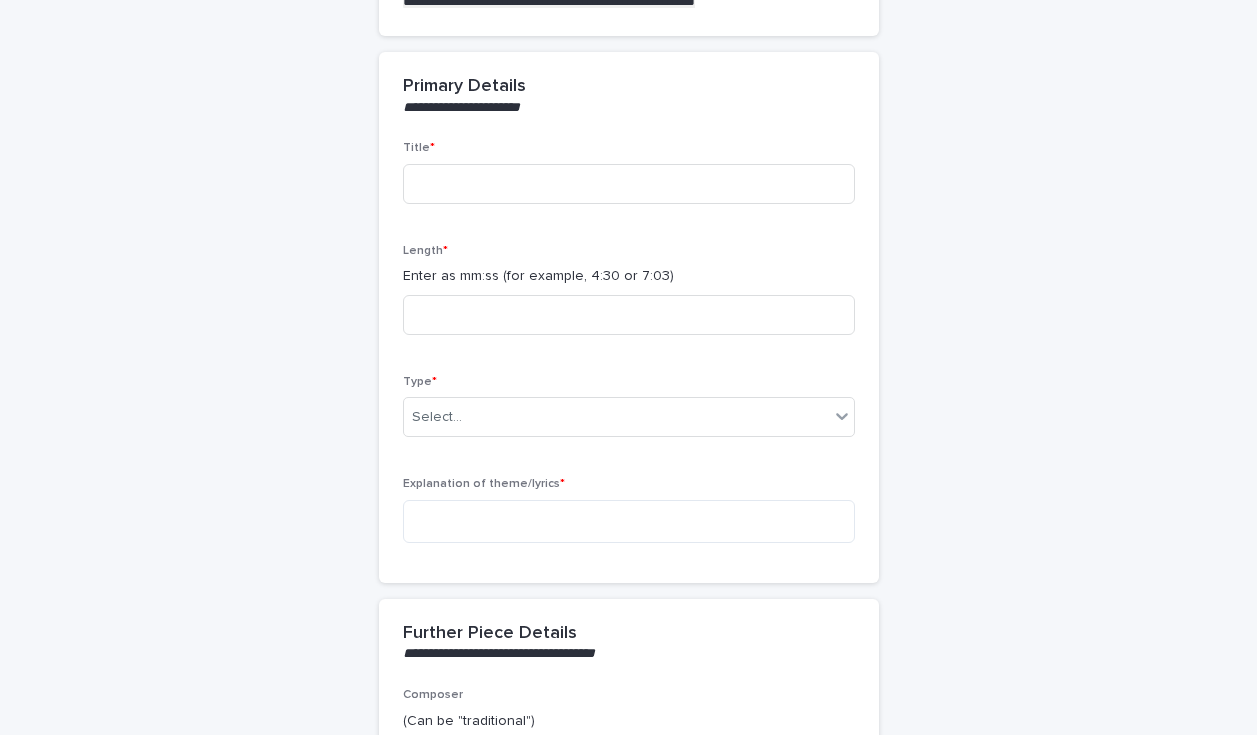scroll, scrollTop: 0, scrollLeft: 0, axis: both 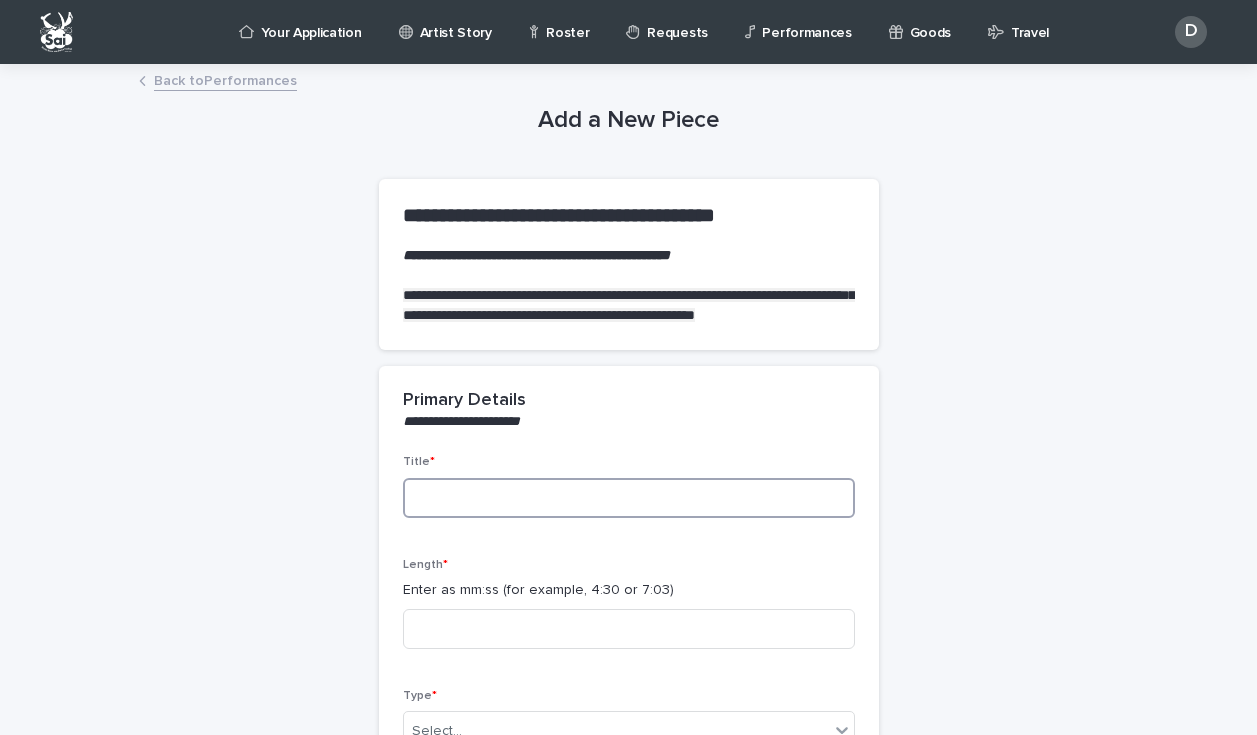 click at bounding box center [629, 498] 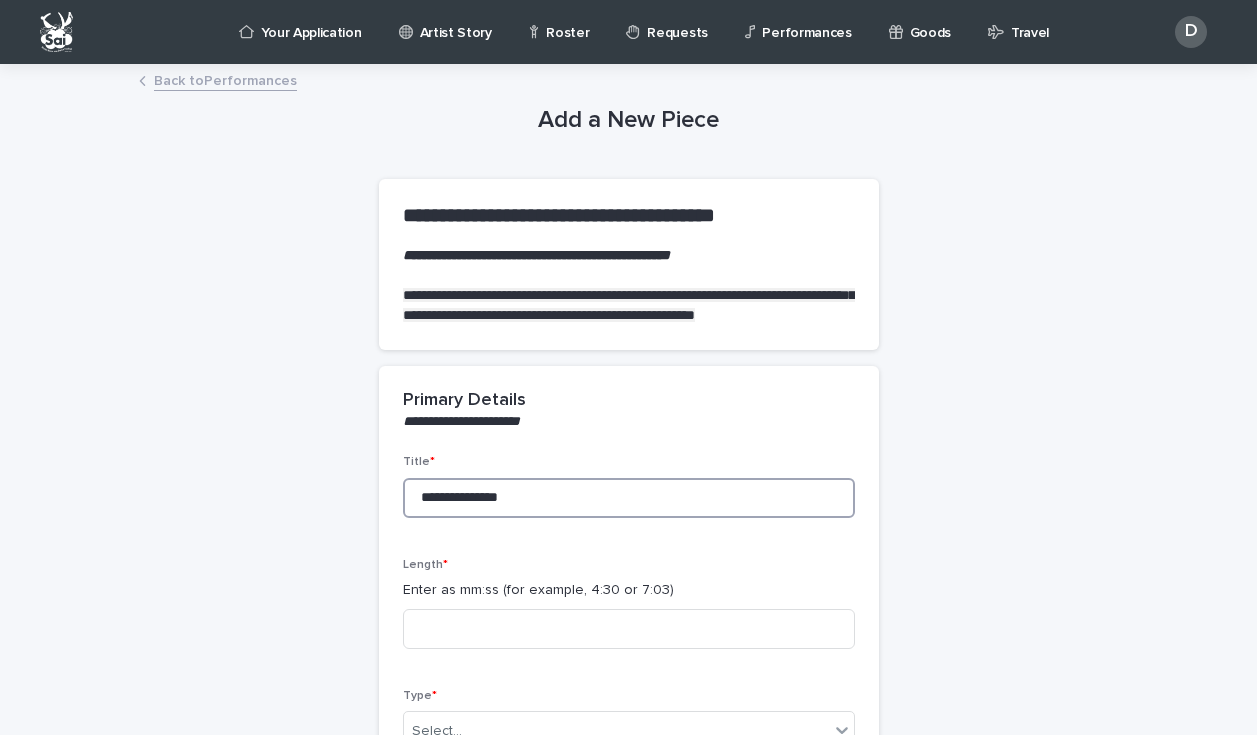 drag, startPoint x: 554, startPoint y: 526, endPoint x: 538, endPoint y: 448, distance: 79.624115 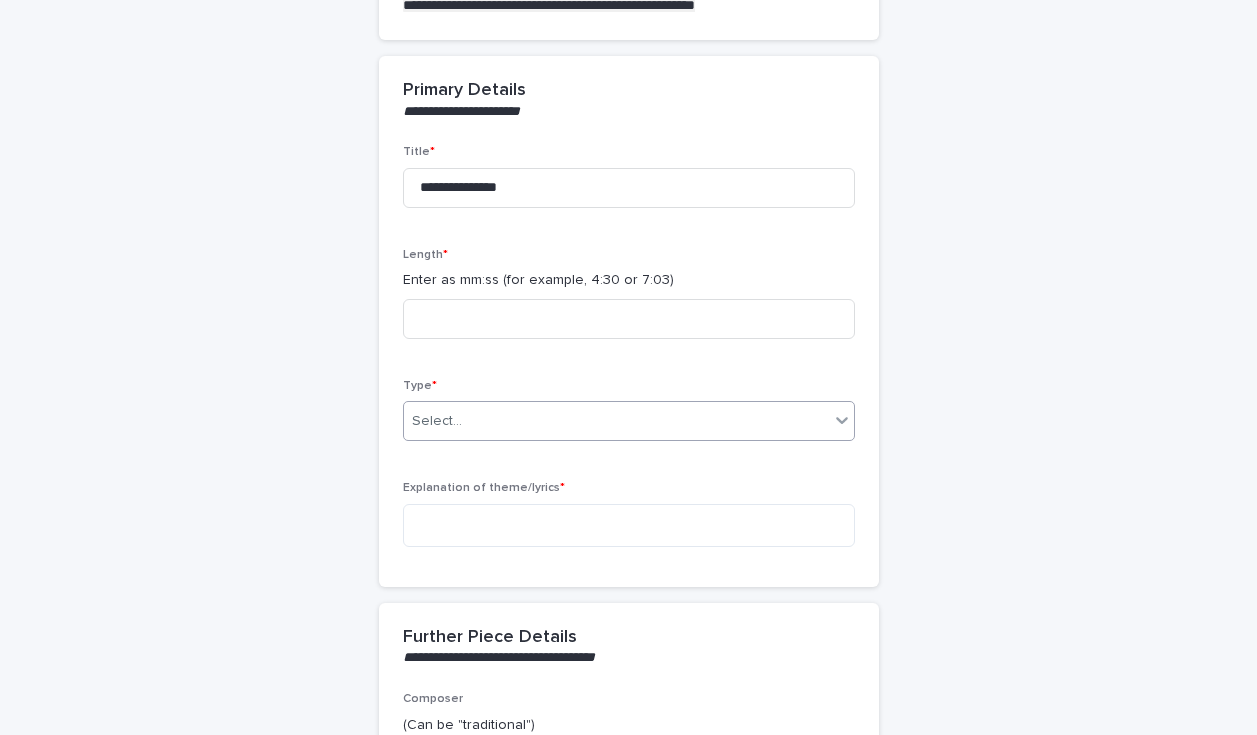 click on "Select..." at bounding box center (616, 421) 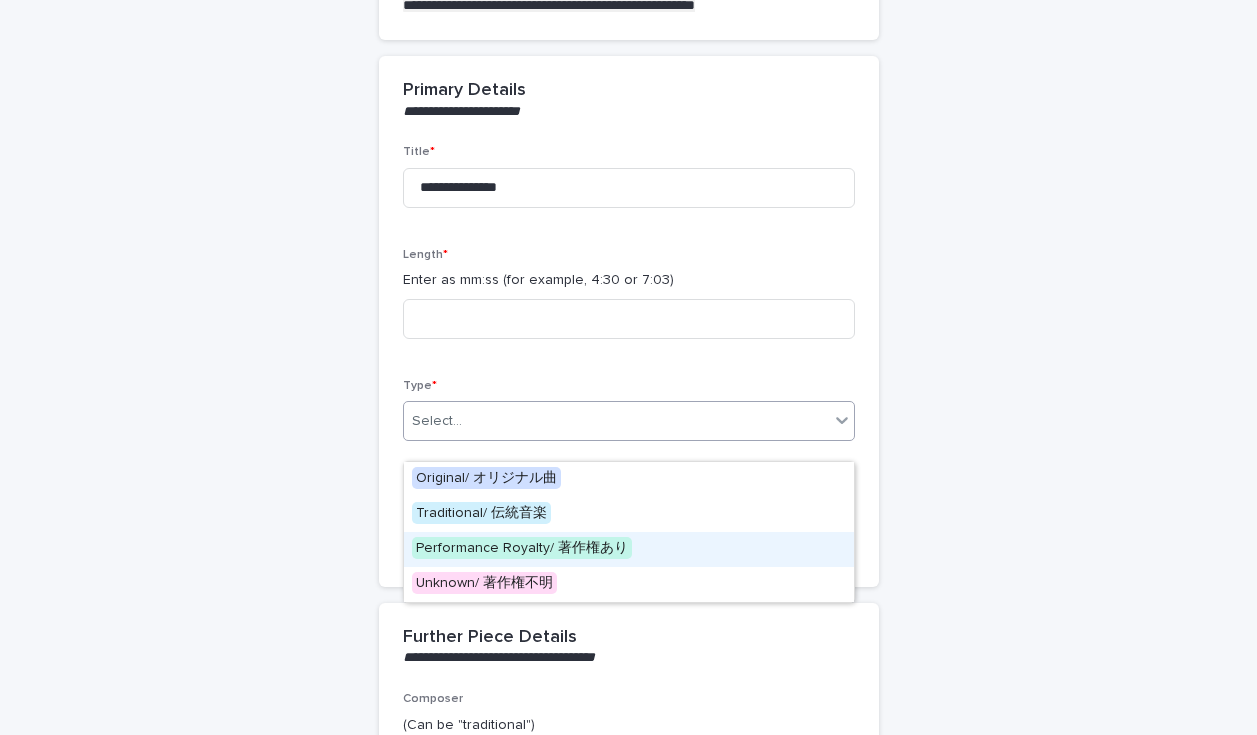click on "Performance Royalty/ 著作権あり" at bounding box center (522, 548) 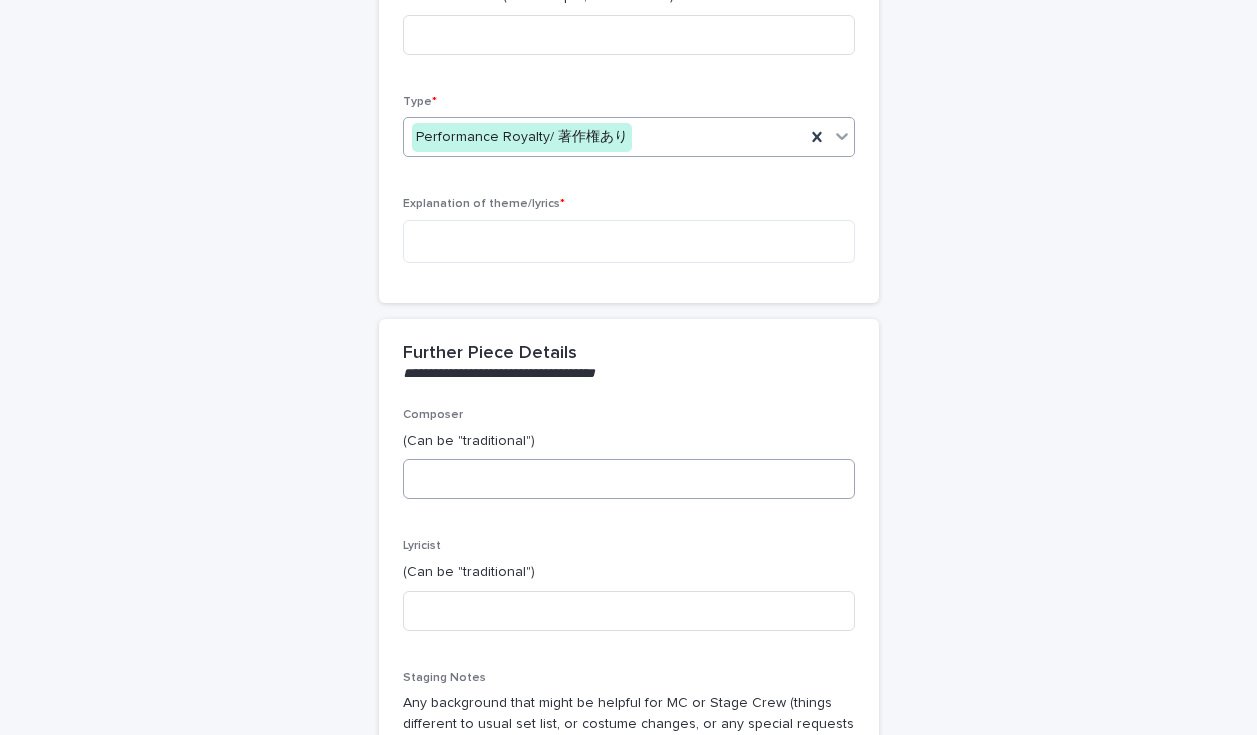 scroll, scrollTop: 624, scrollLeft: 0, axis: vertical 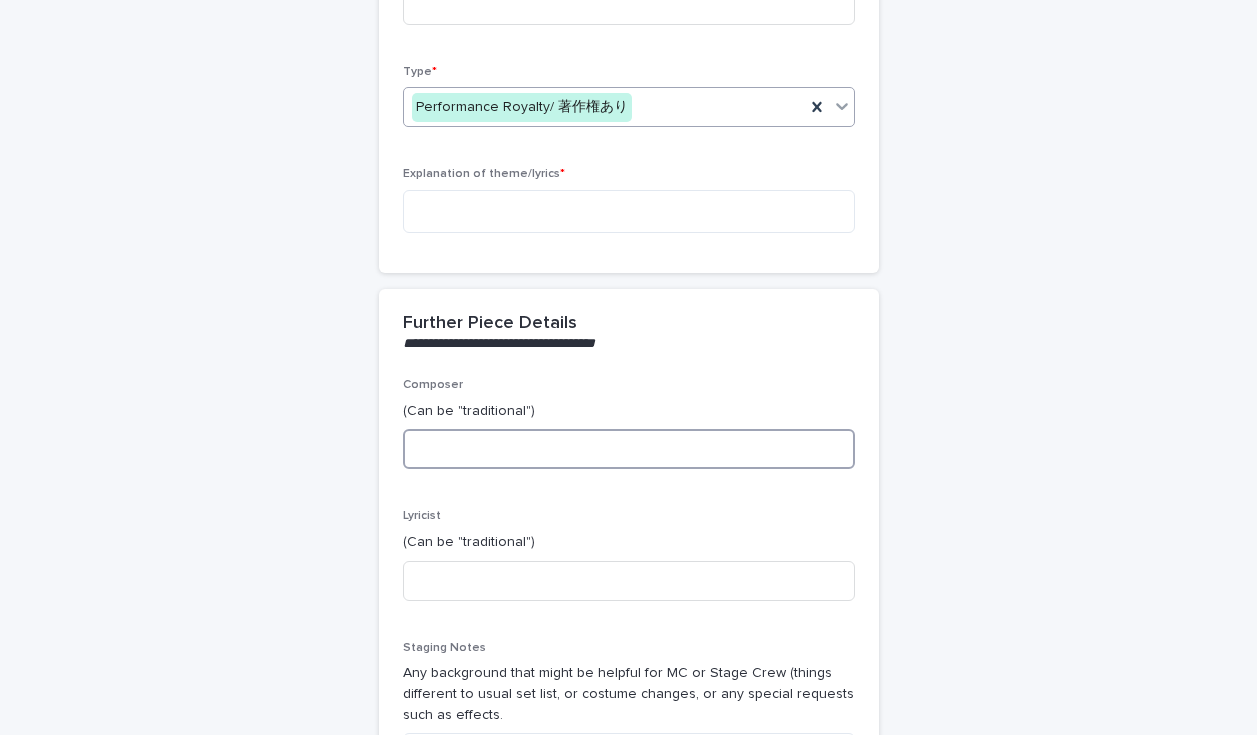 click at bounding box center (629, 449) 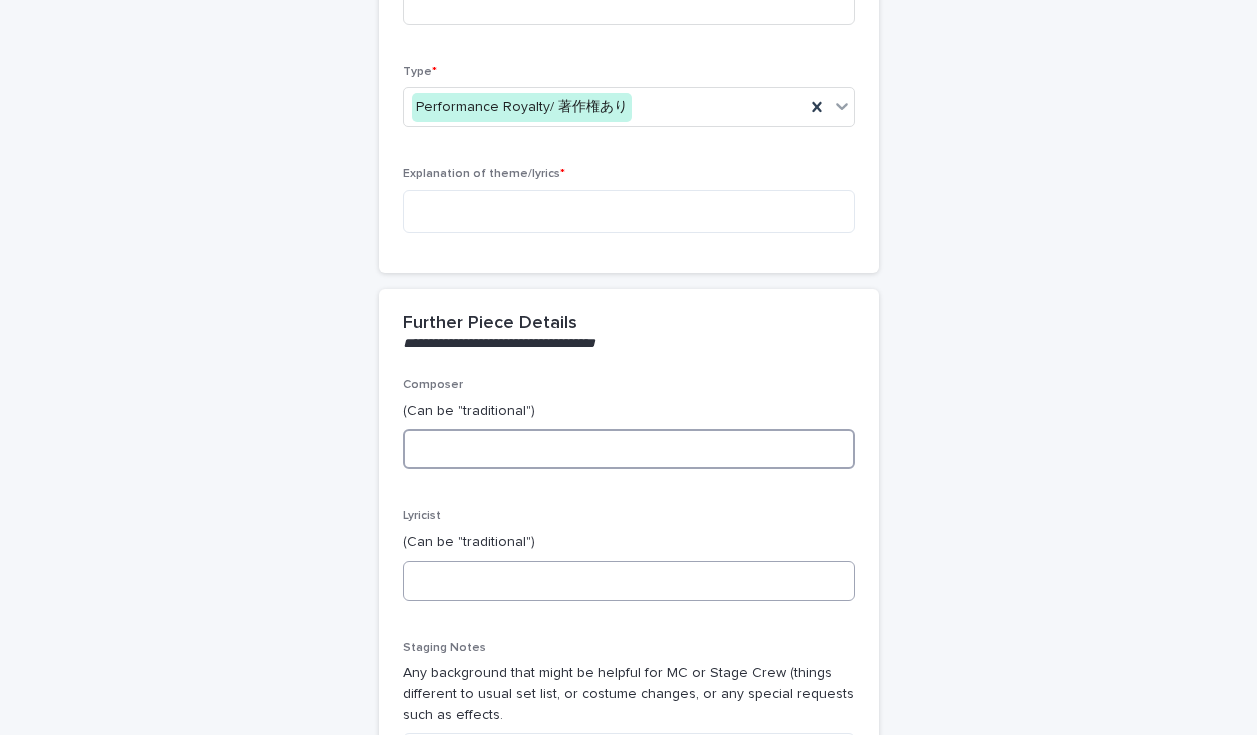 paste on "*****" 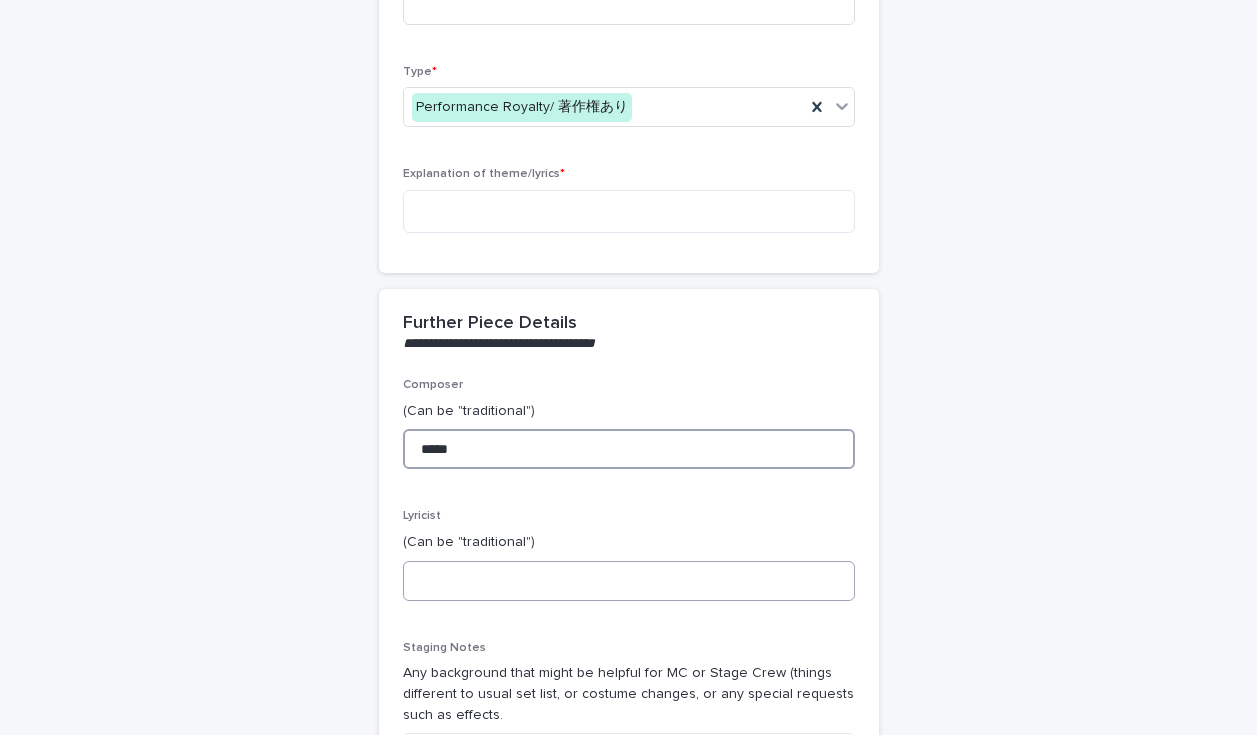 type on "*****" 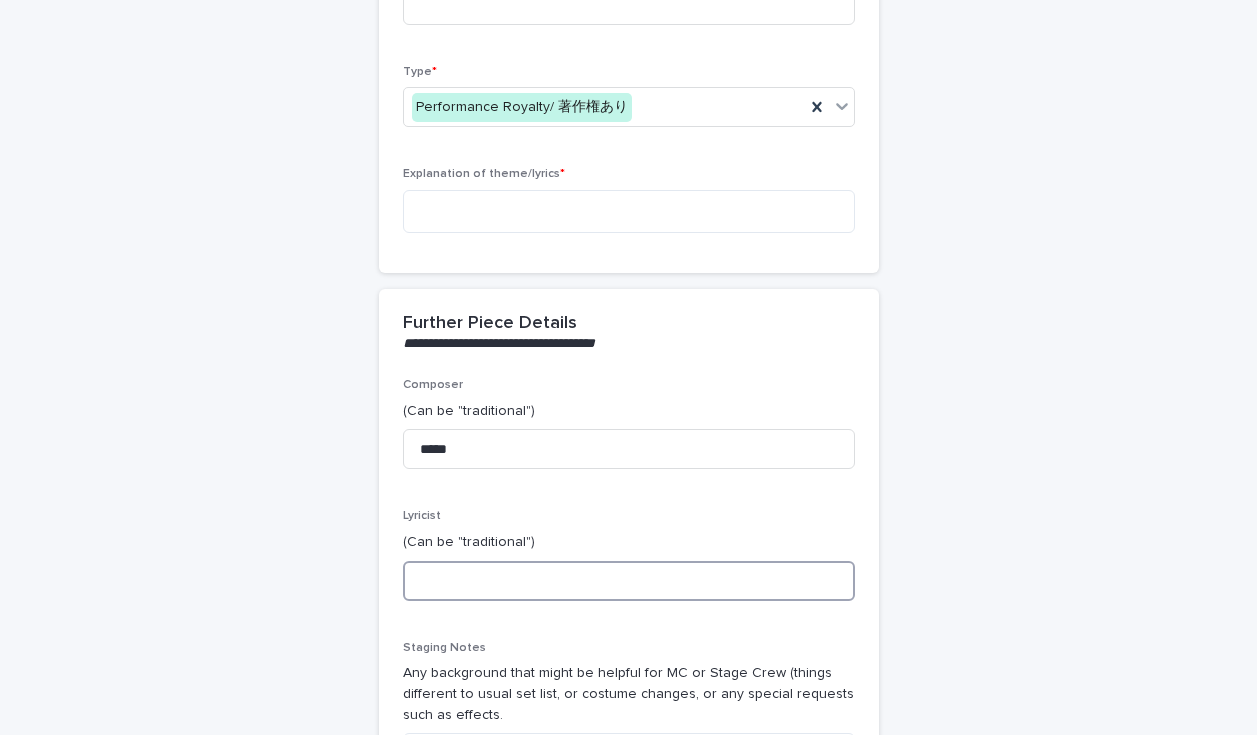 click at bounding box center (629, 581) 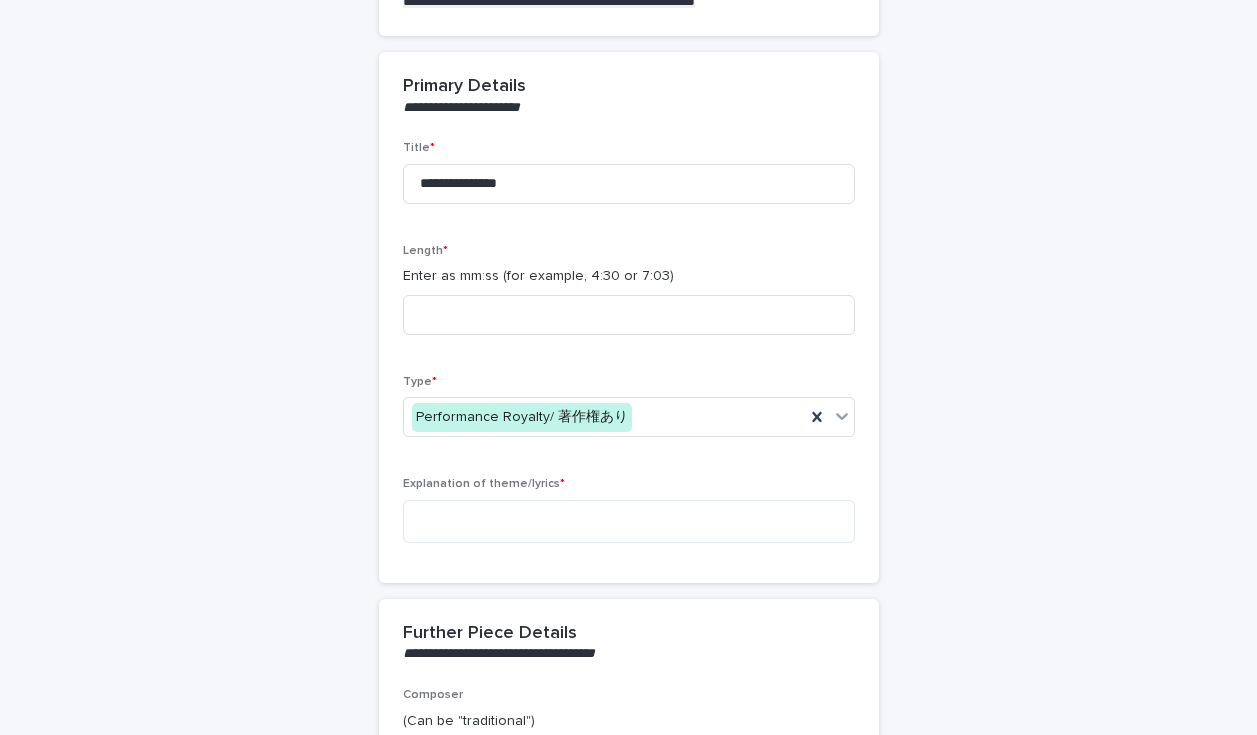 scroll, scrollTop: 311, scrollLeft: 0, axis: vertical 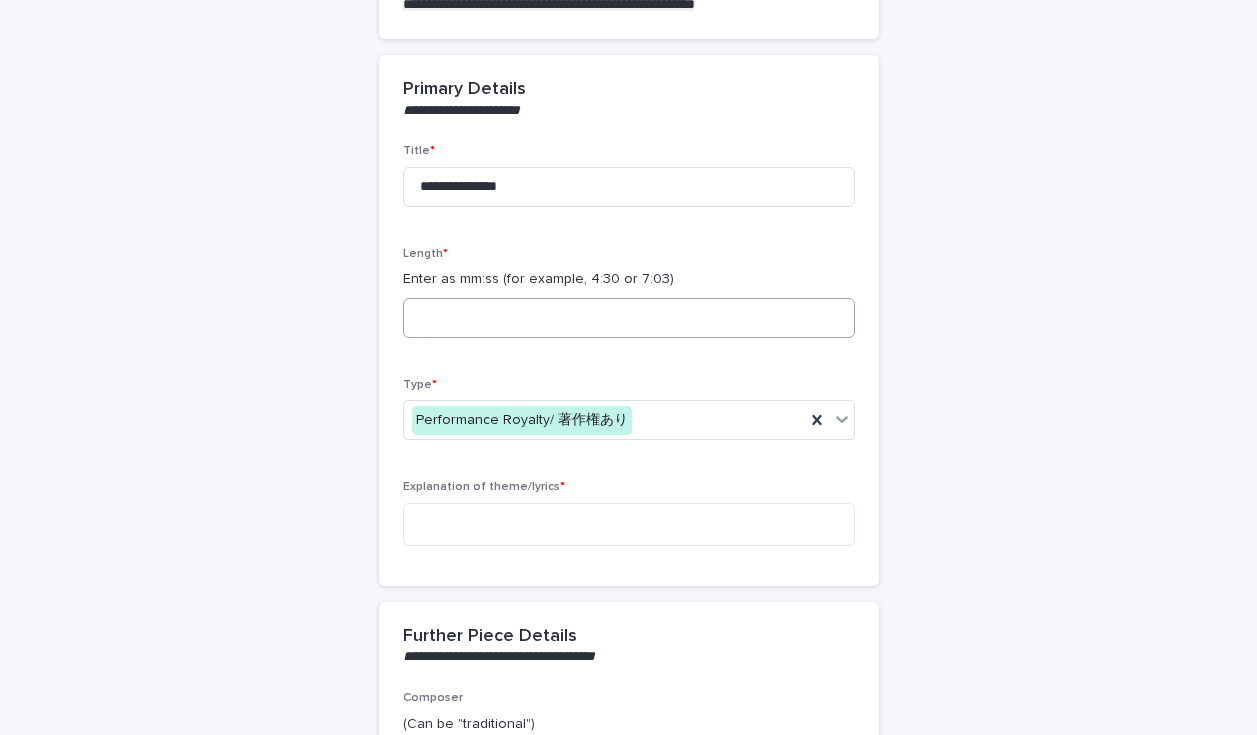 type on "*****" 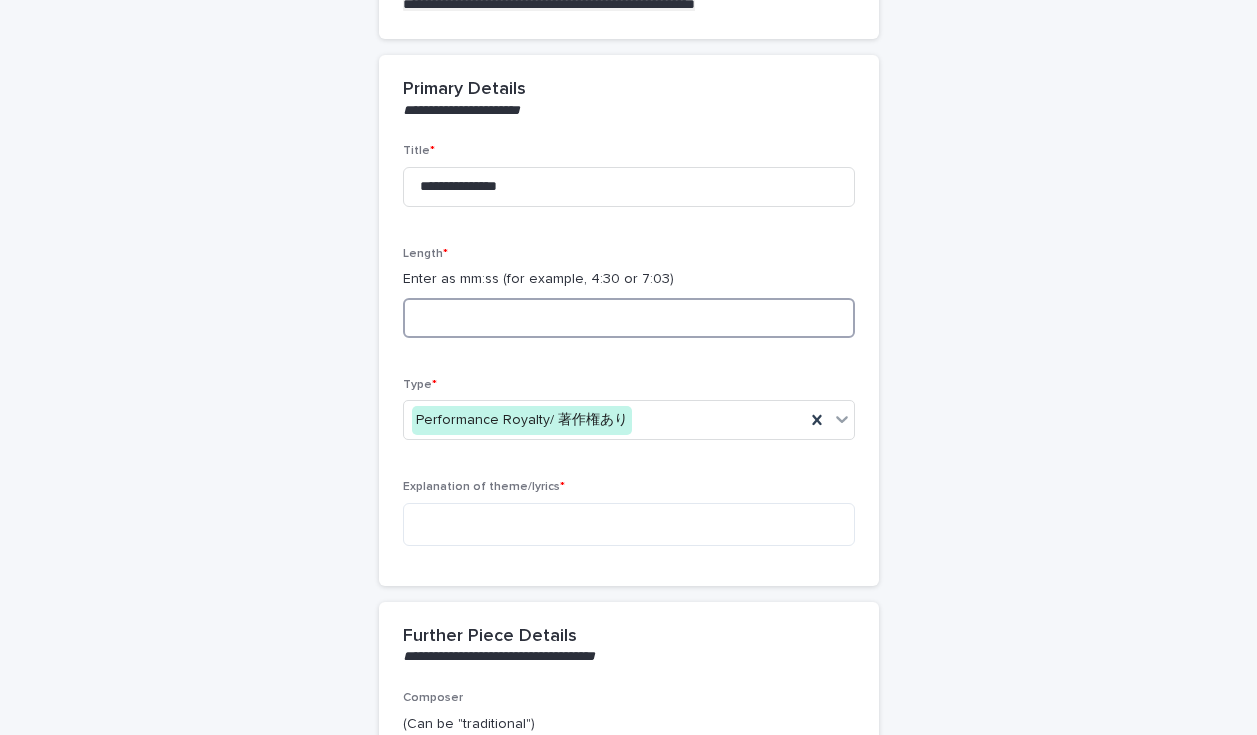 click at bounding box center [629, 318] 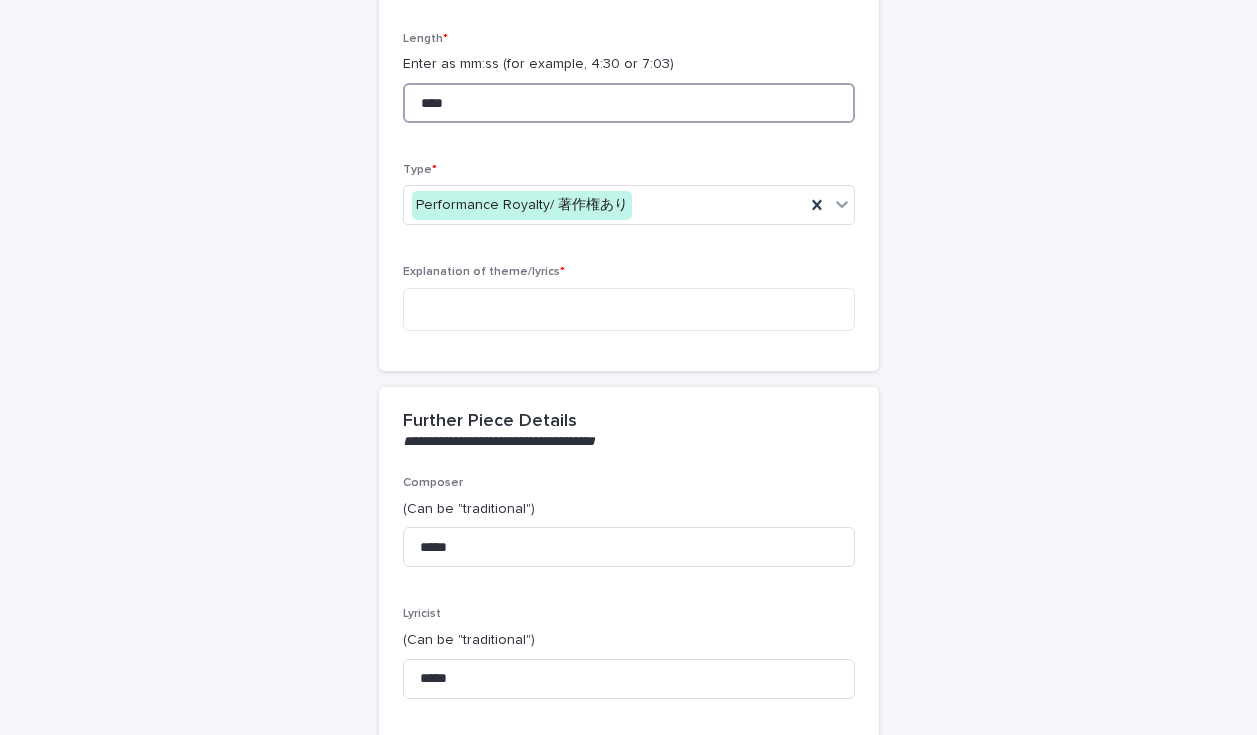 scroll, scrollTop: 572, scrollLeft: 0, axis: vertical 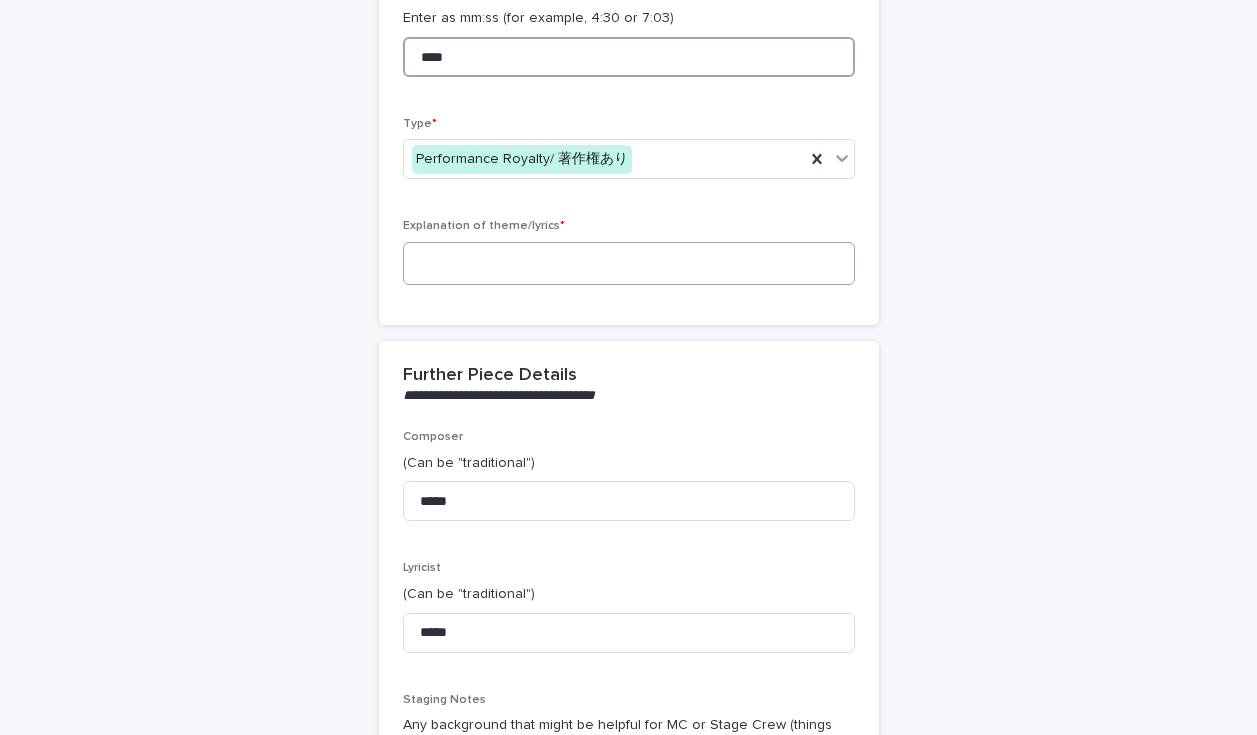type on "****" 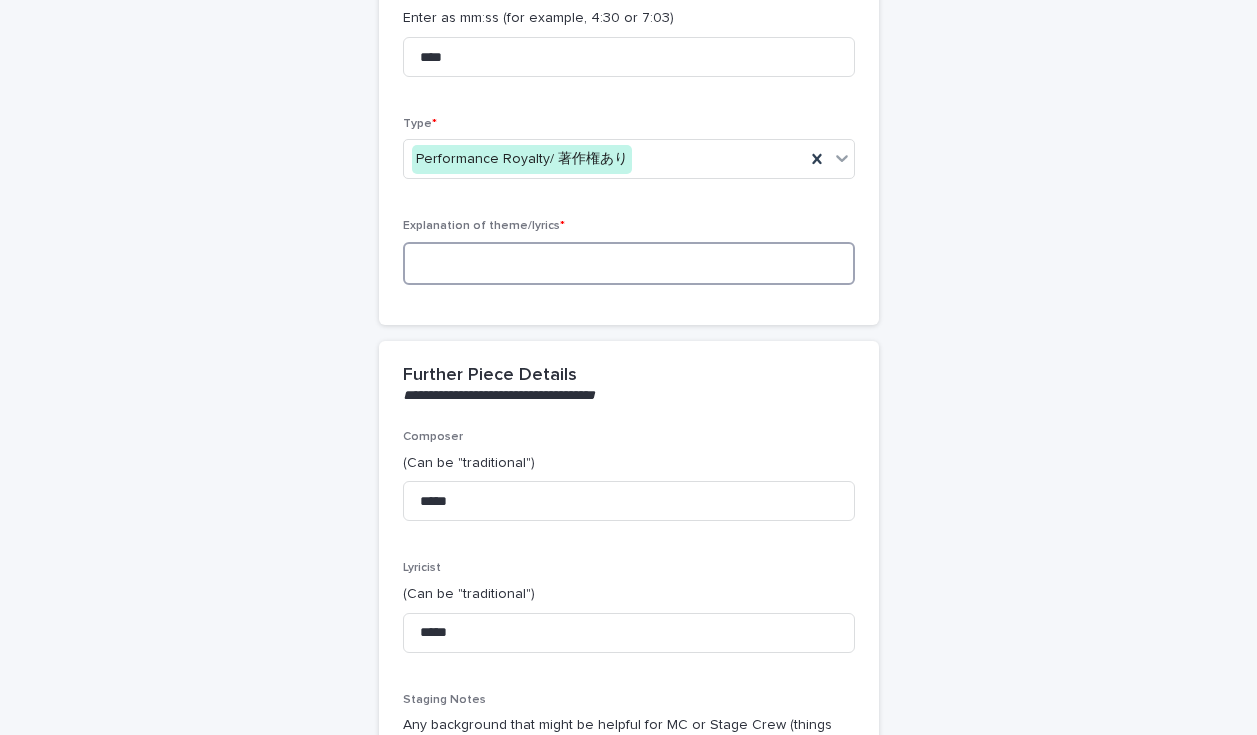 click at bounding box center [629, 263] 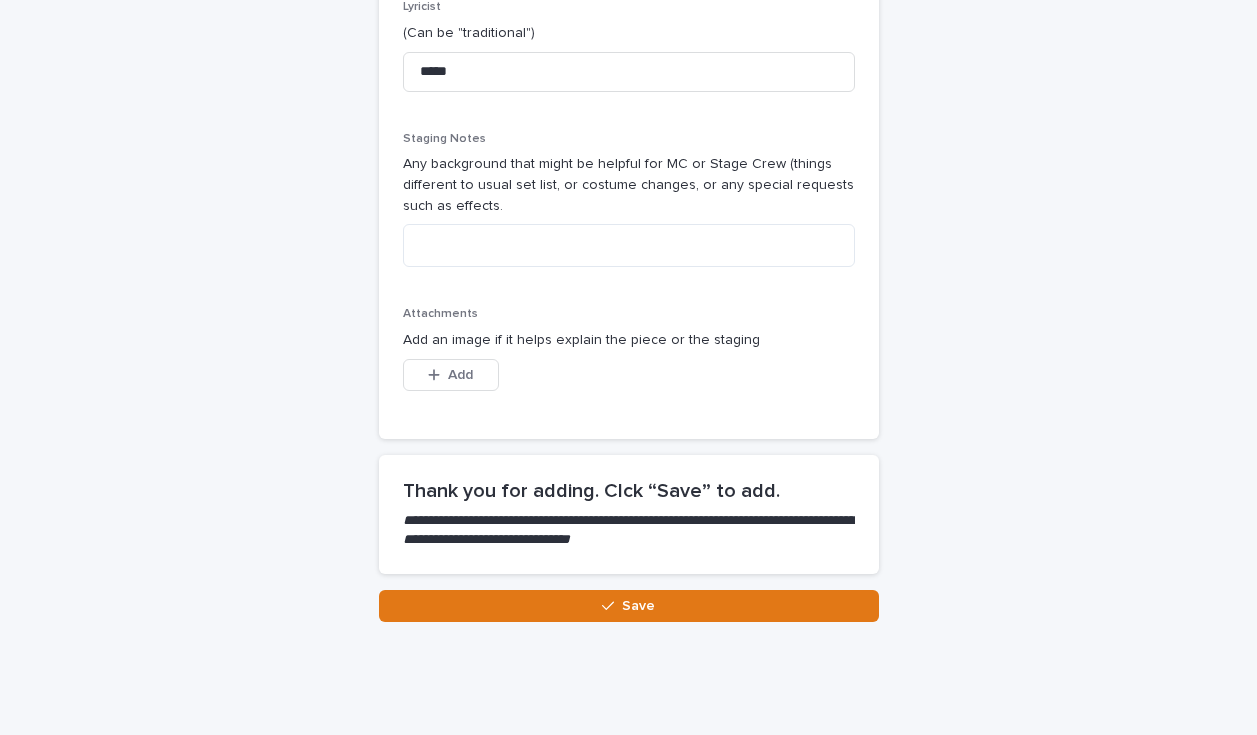 scroll, scrollTop: 1197, scrollLeft: 0, axis: vertical 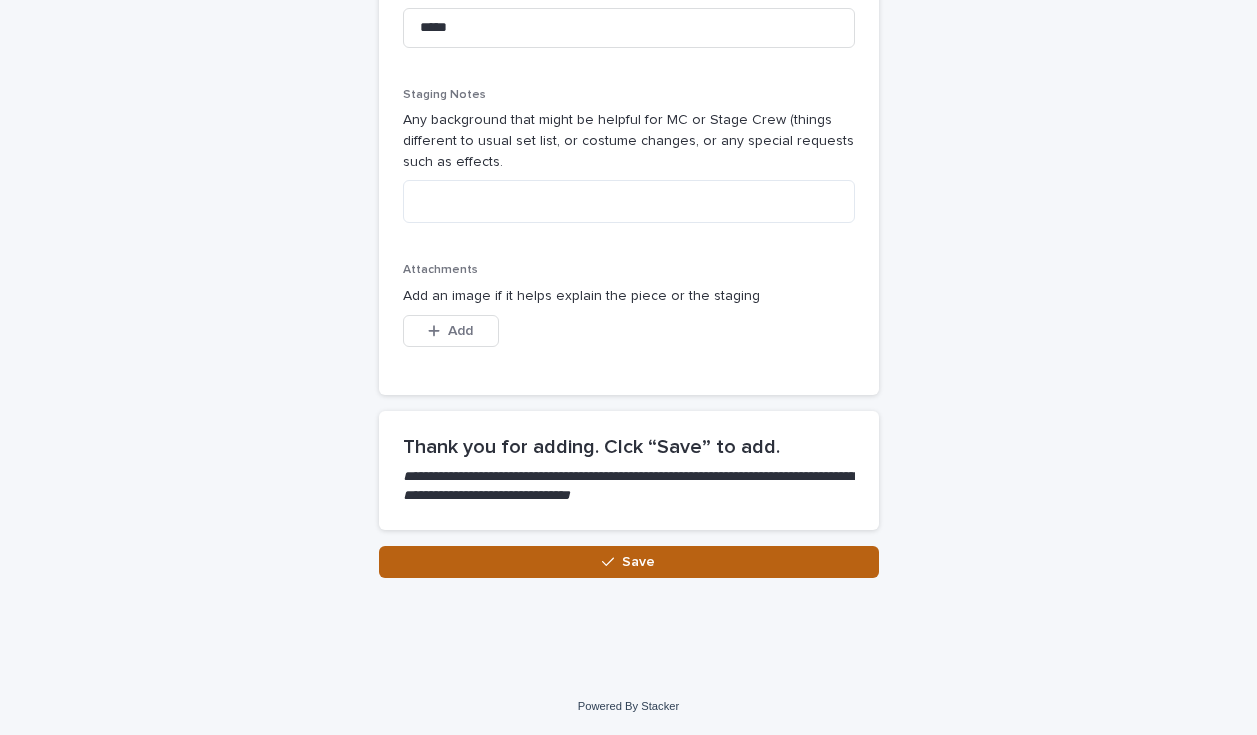 type on "**********" 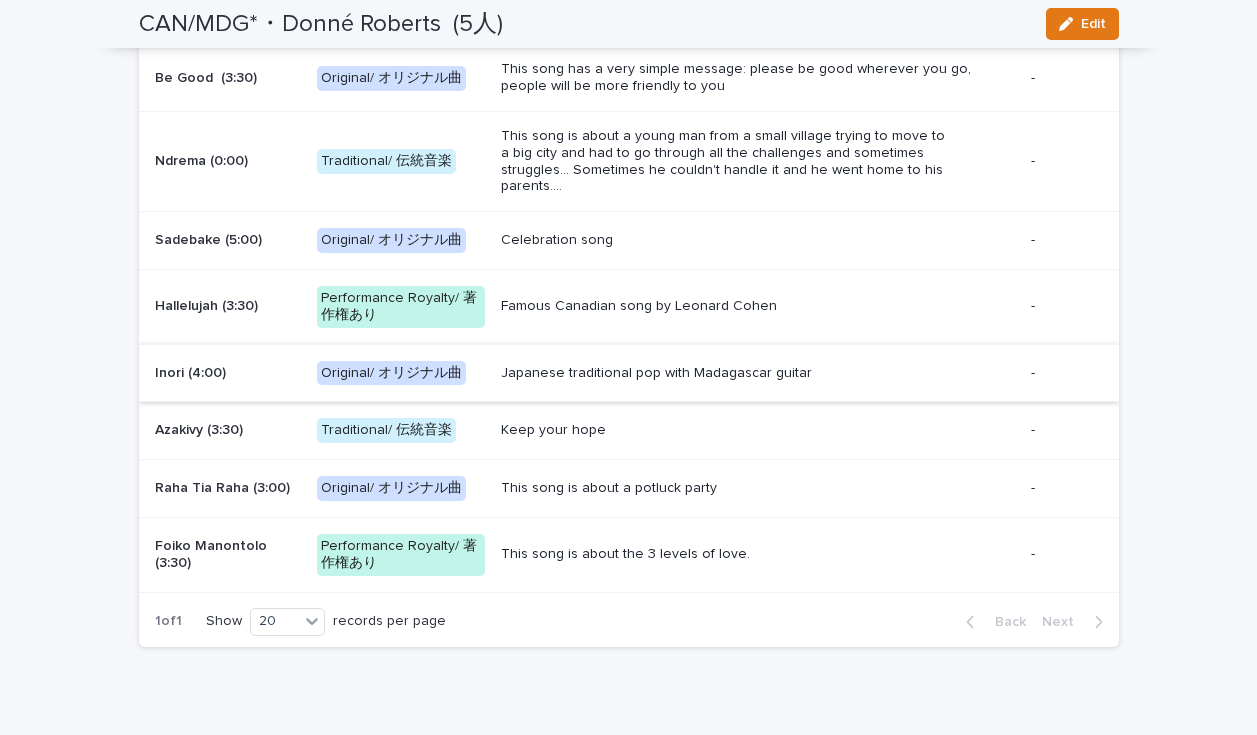 scroll, scrollTop: 3439, scrollLeft: 0, axis: vertical 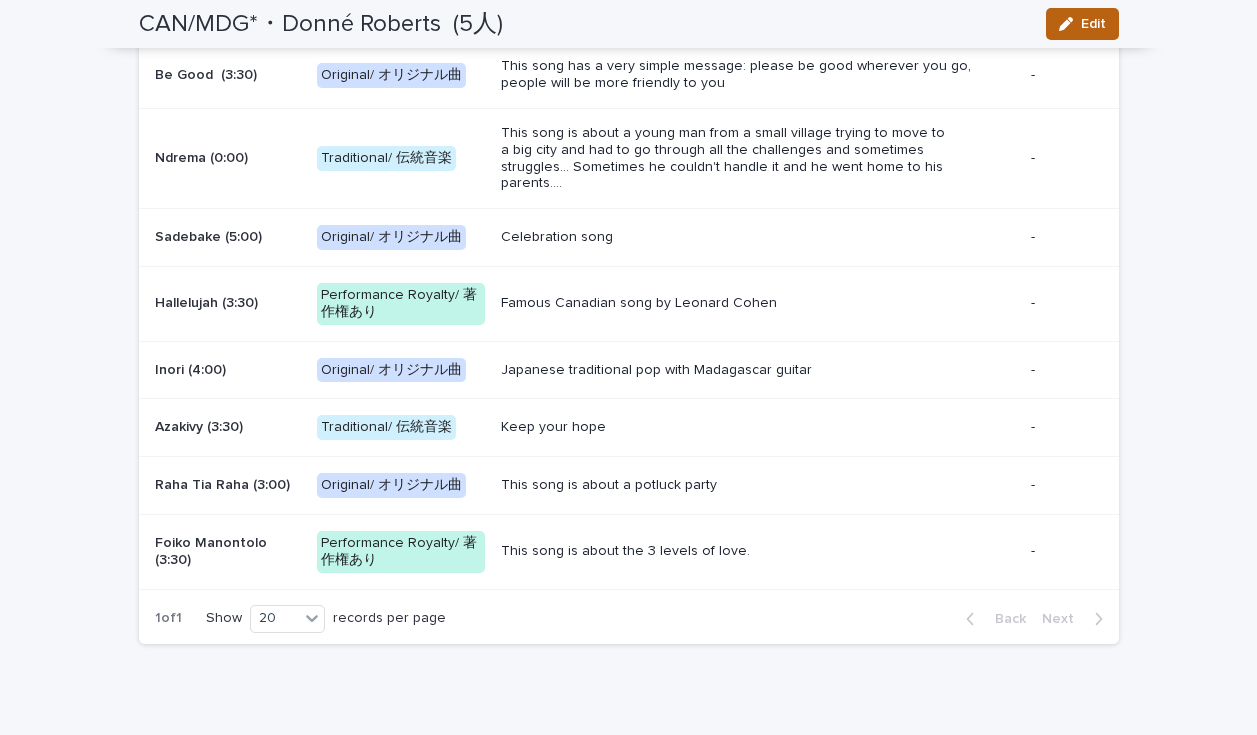 click on "Edit" at bounding box center [1082, 24] 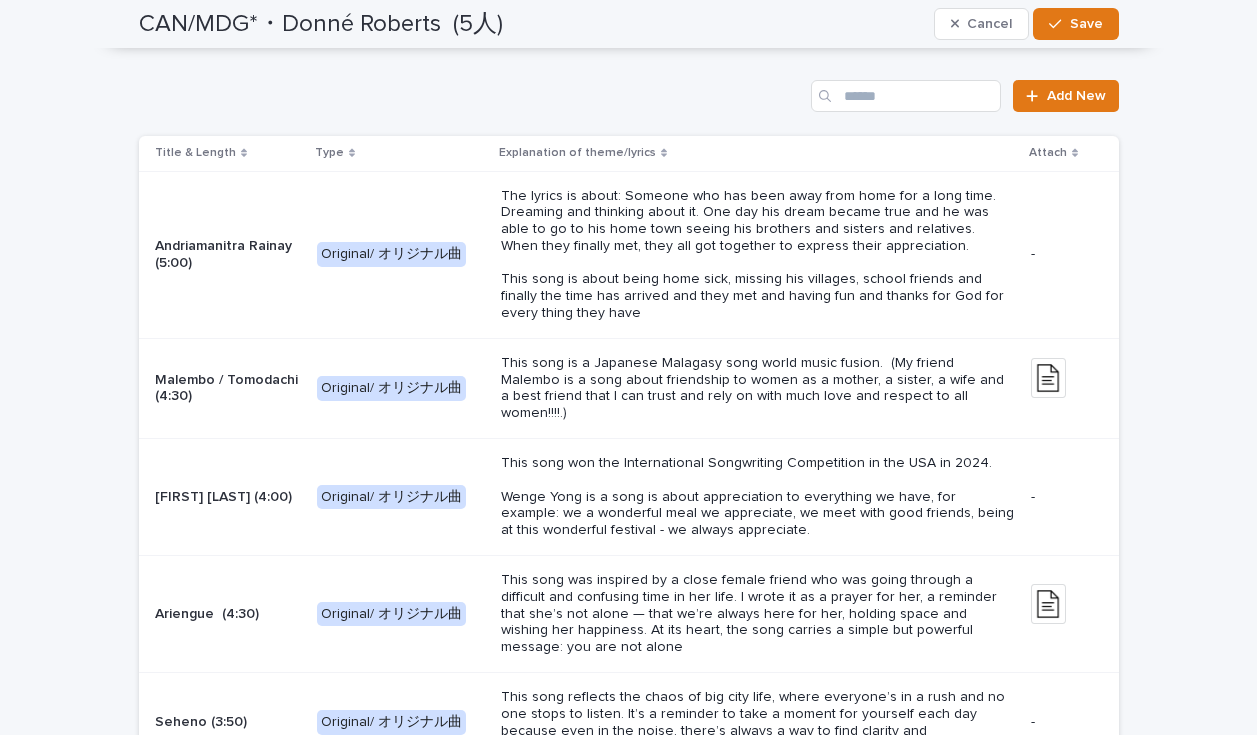 scroll, scrollTop: 2828, scrollLeft: 0, axis: vertical 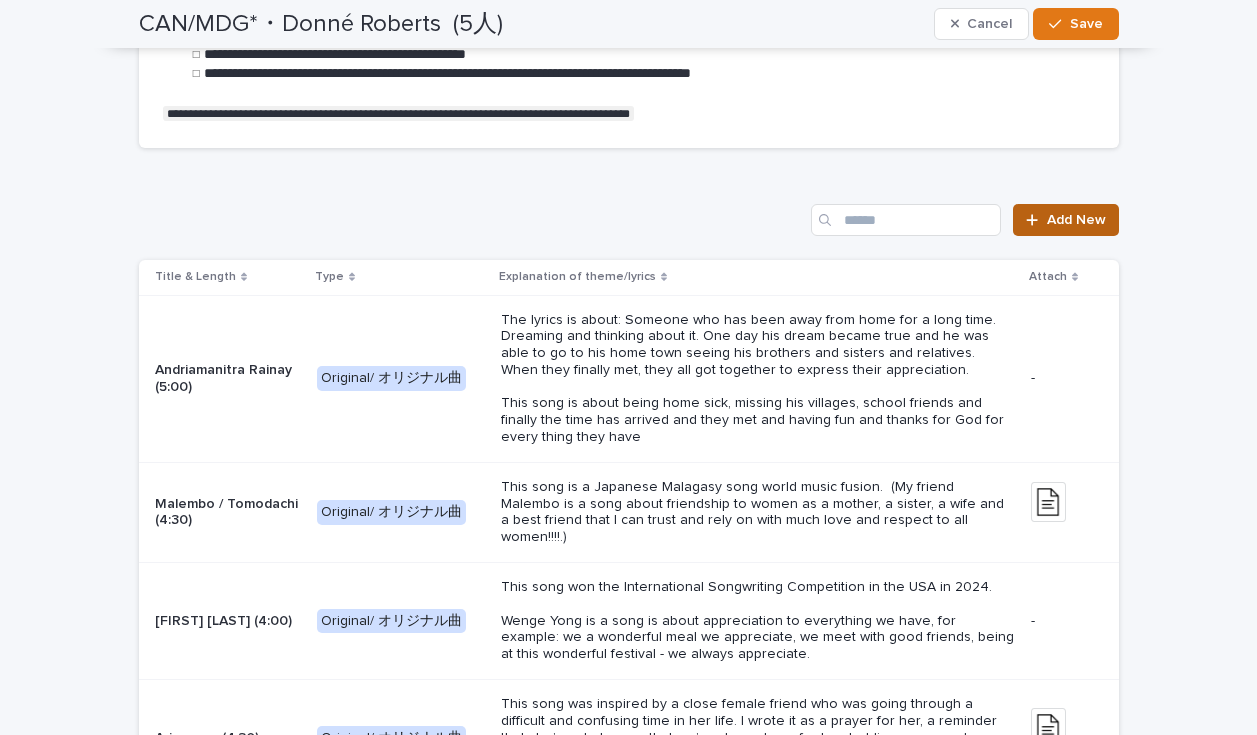 click on "Add New" at bounding box center [1065, 220] 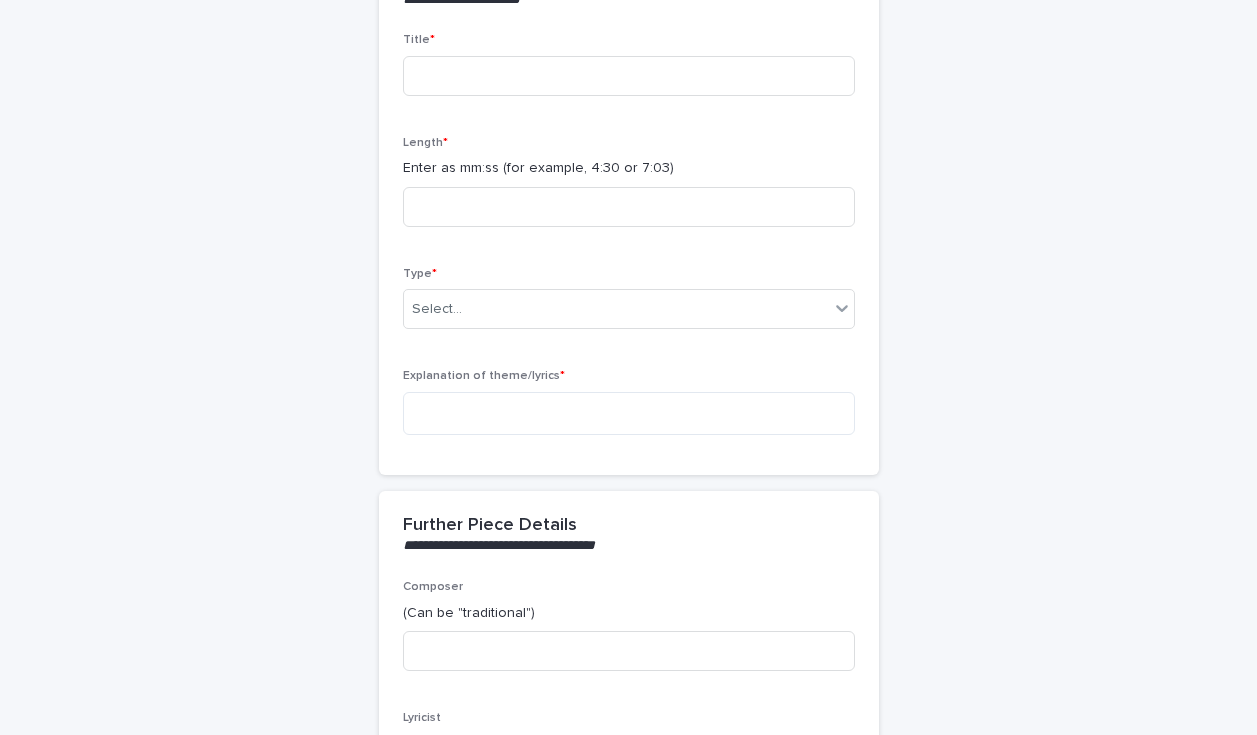 scroll, scrollTop: 0, scrollLeft: 0, axis: both 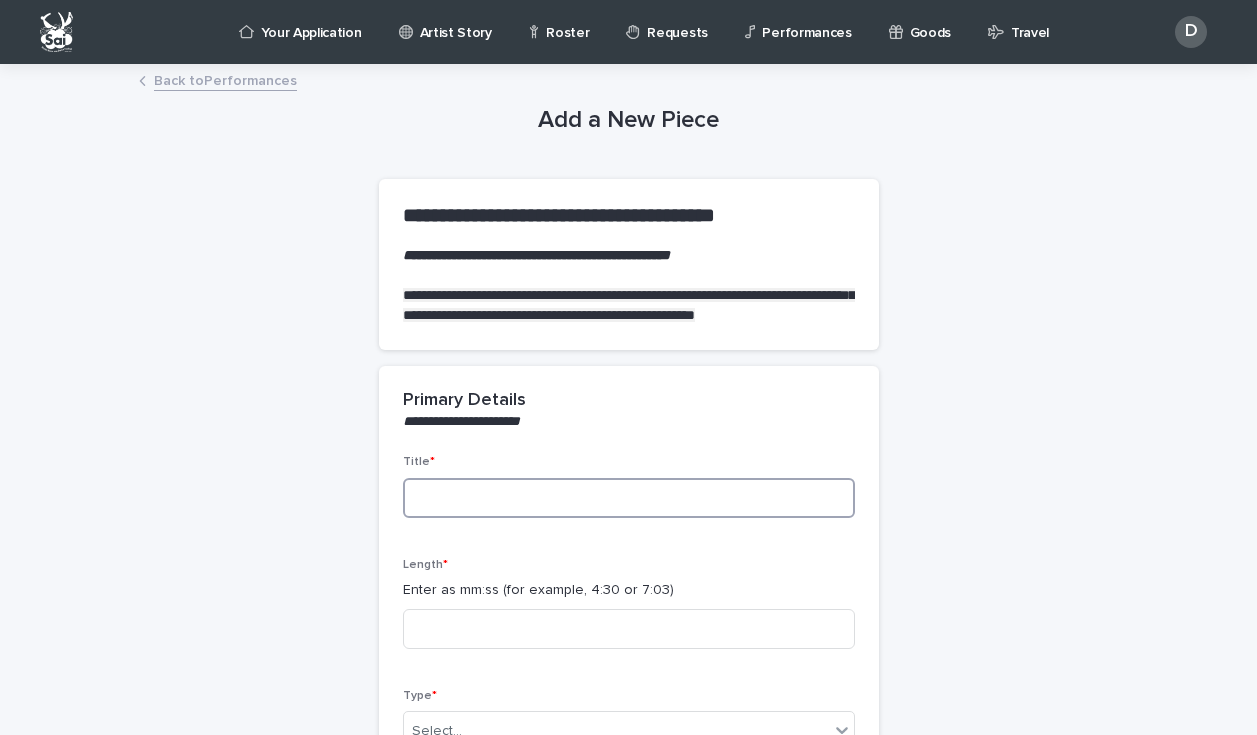 click at bounding box center (629, 498) 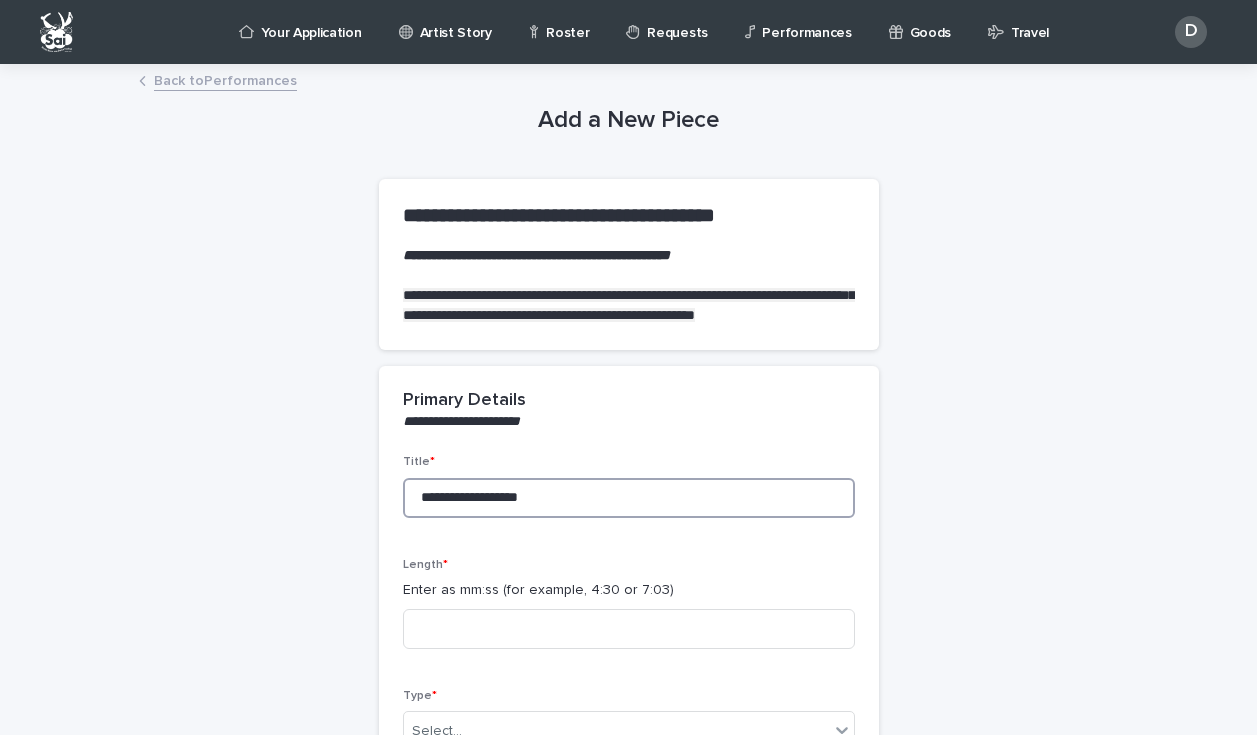 type on "**********" 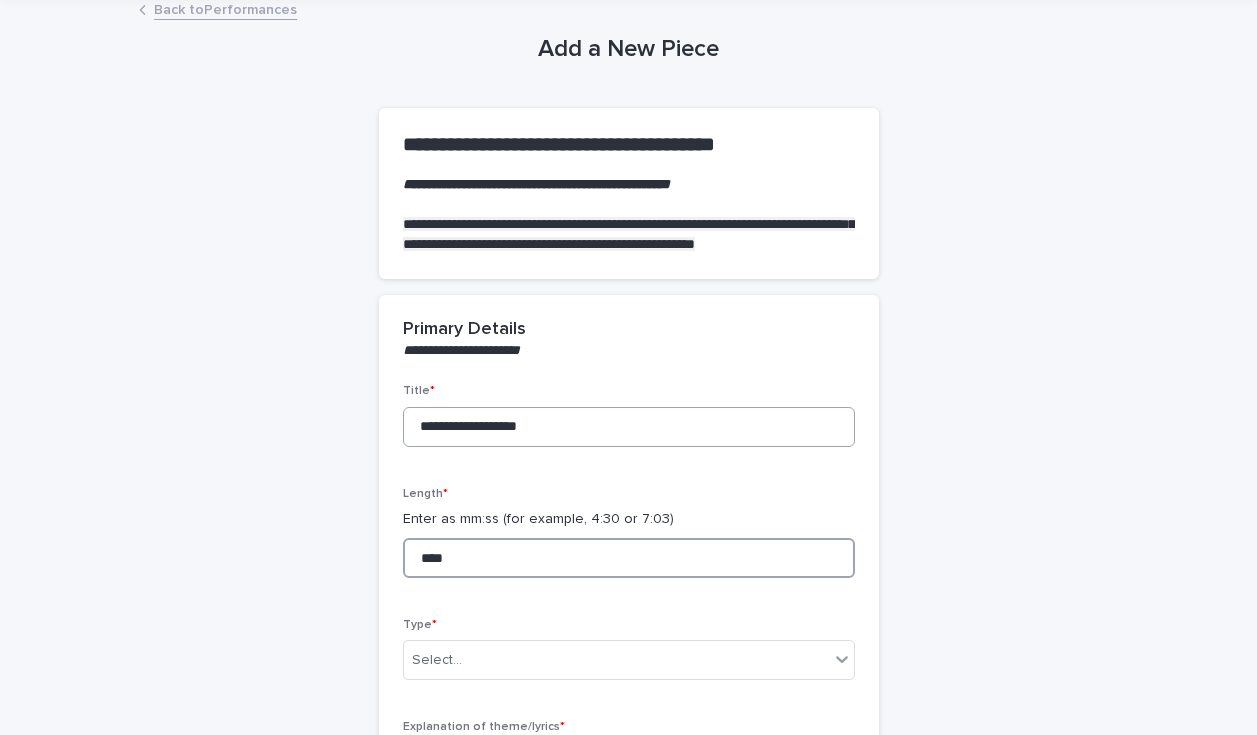 scroll, scrollTop: 80, scrollLeft: 0, axis: vertical 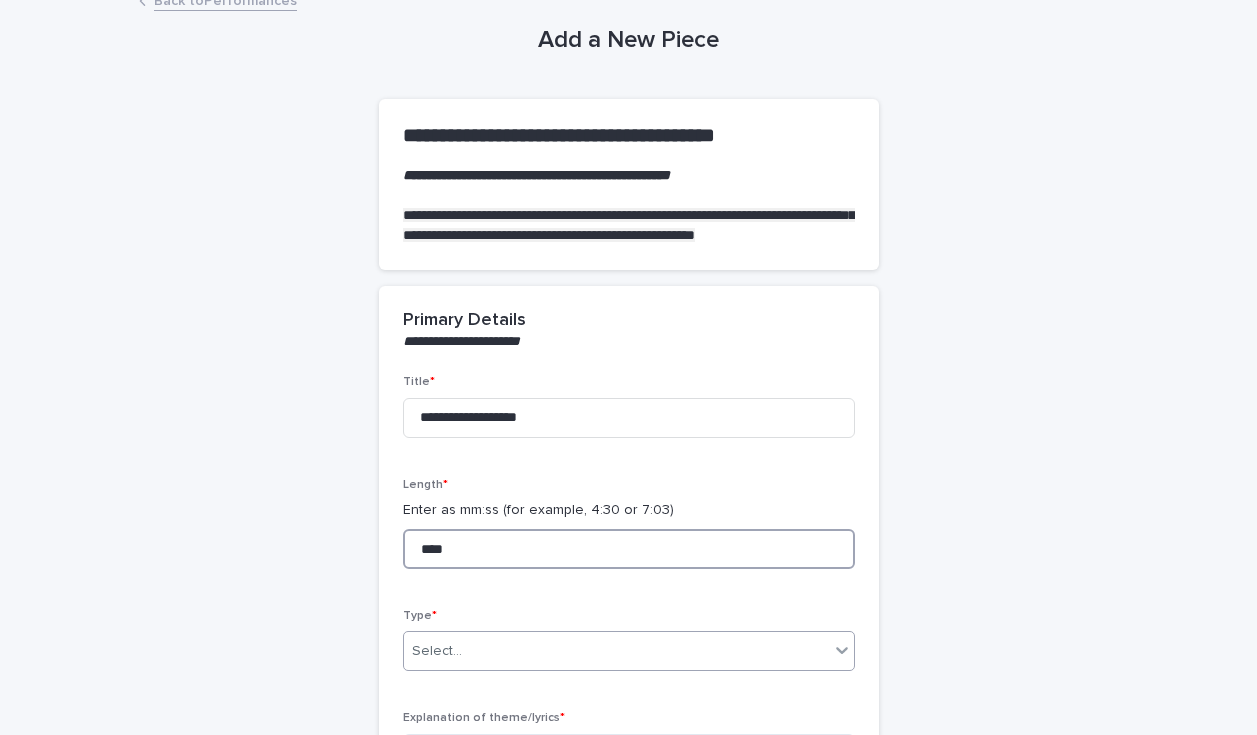type on "****" 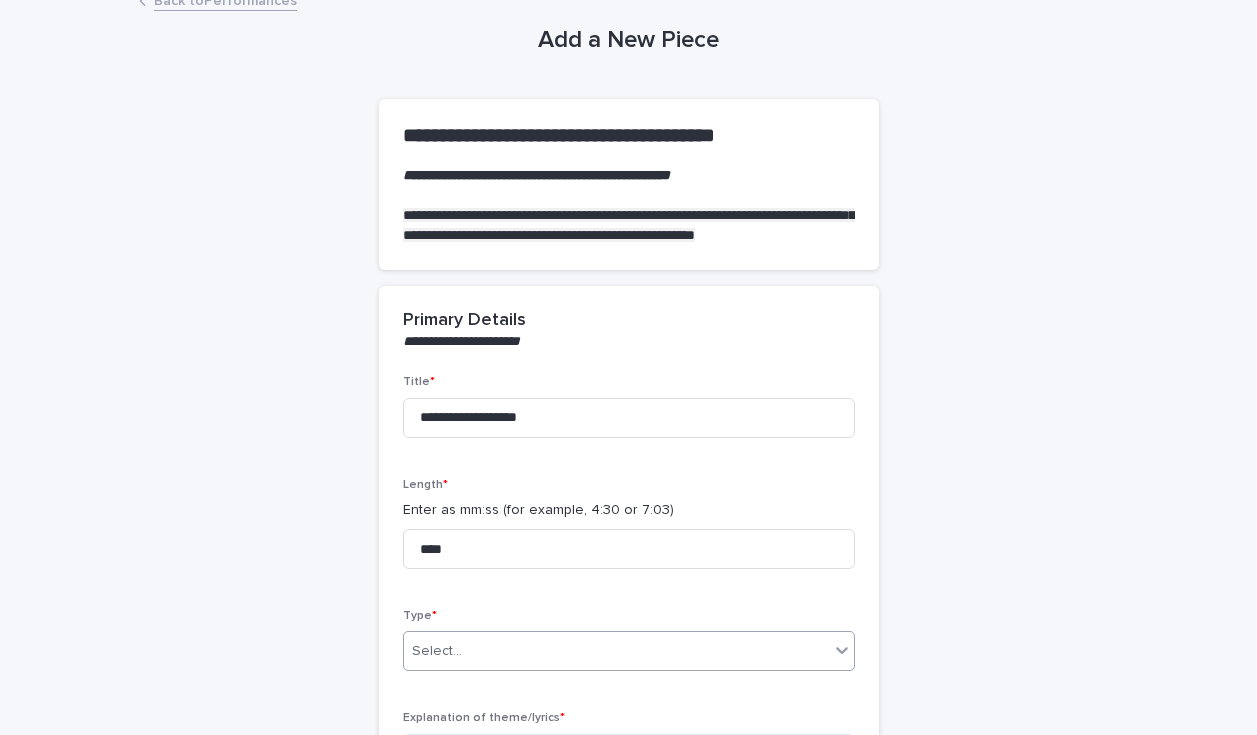 click on "Select..." at bounding box center [616, 651] 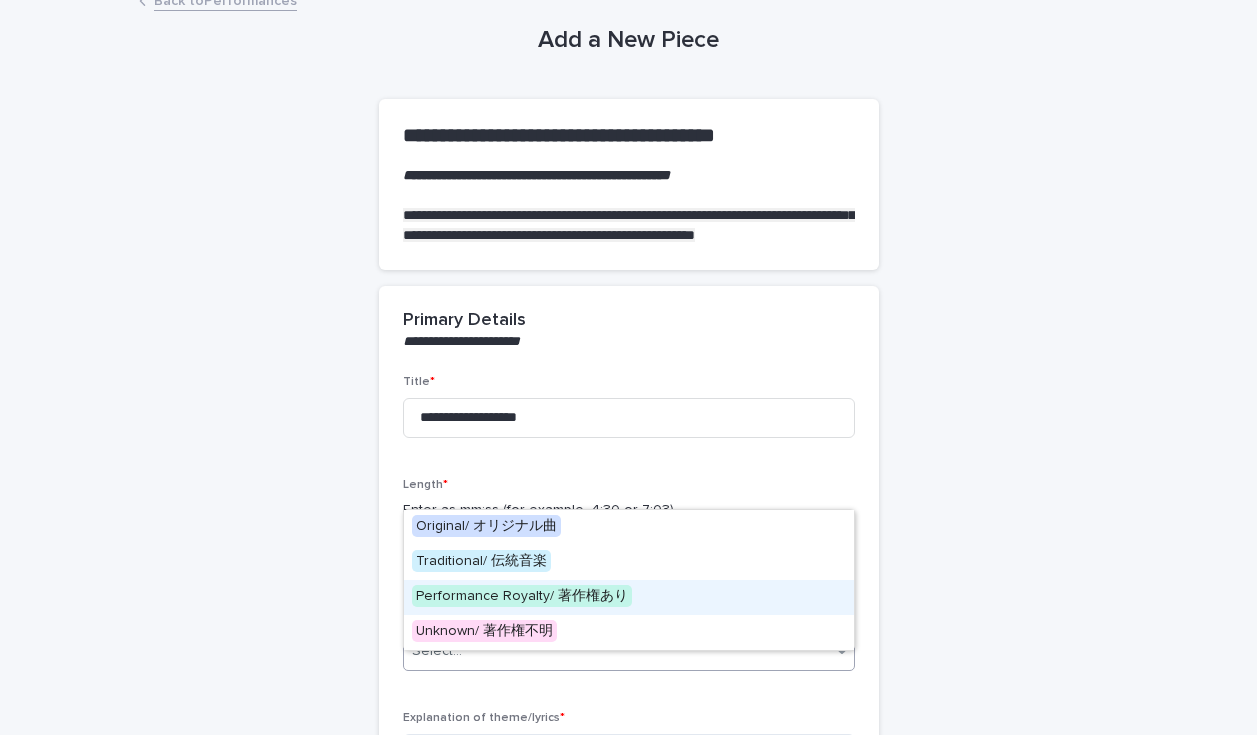 click on "Performance Royalty/ 著作権あり" at bounding box center (522, 596) 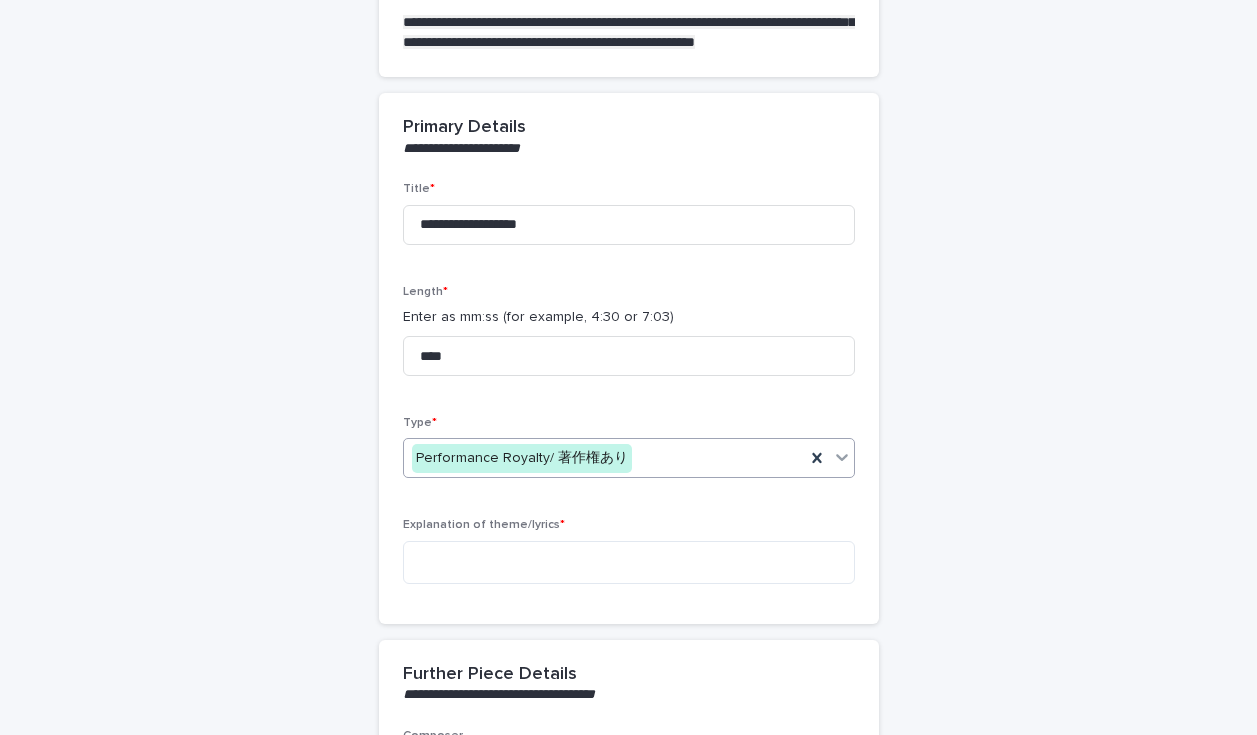 scroll, scrollTop: 361, scrollLeft: 0, axis: vertical 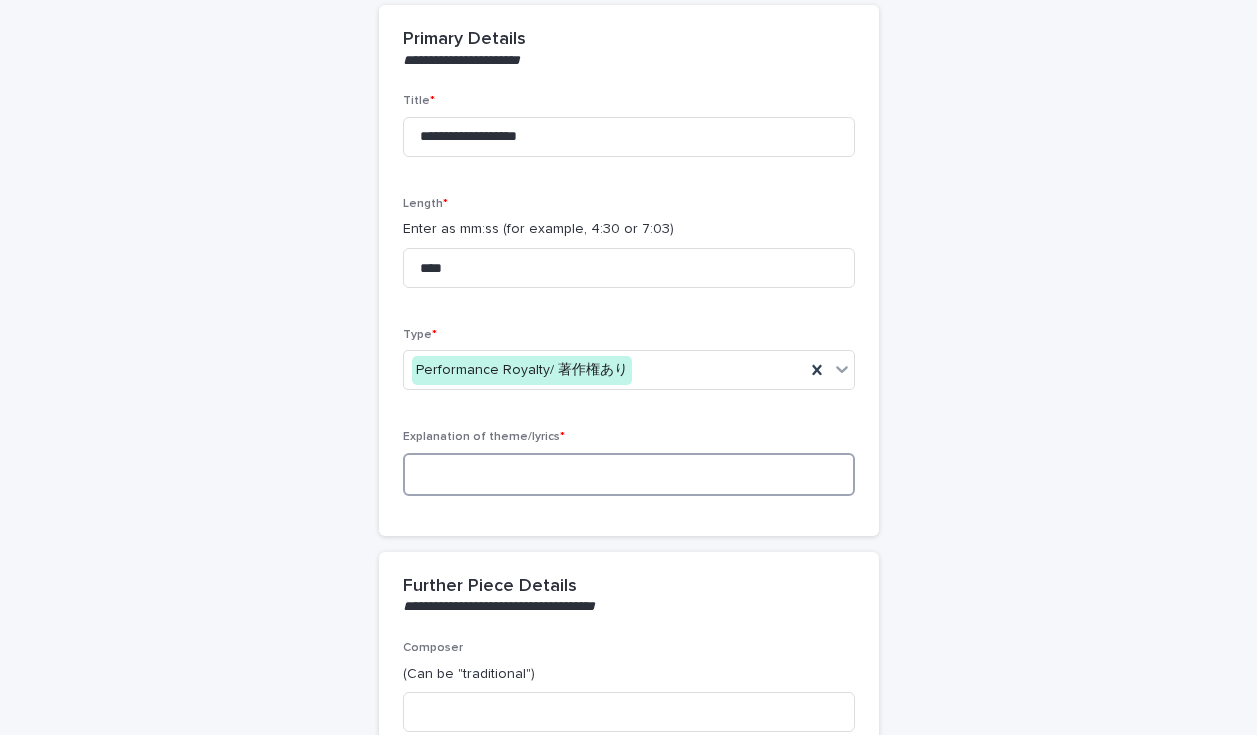 click at bounding box center [629, 474] 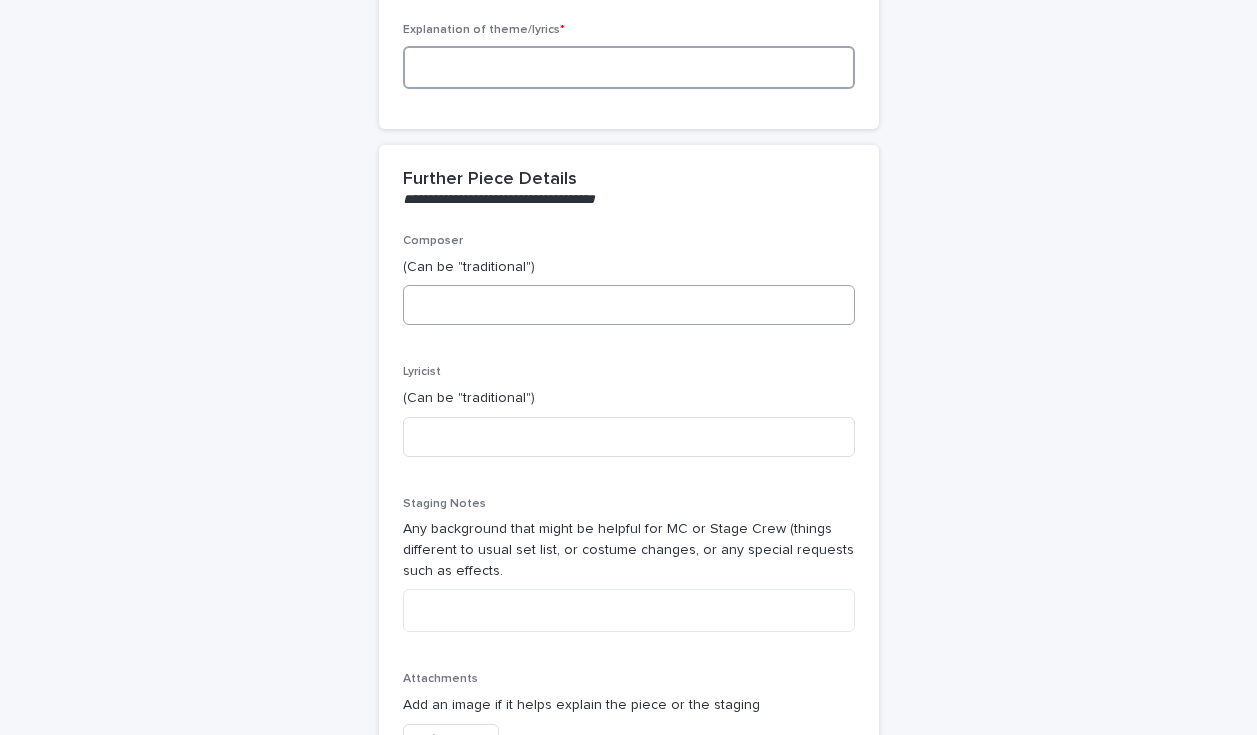 scroll, scrollTop: 775, scrollLeft: 0, axis: vertical 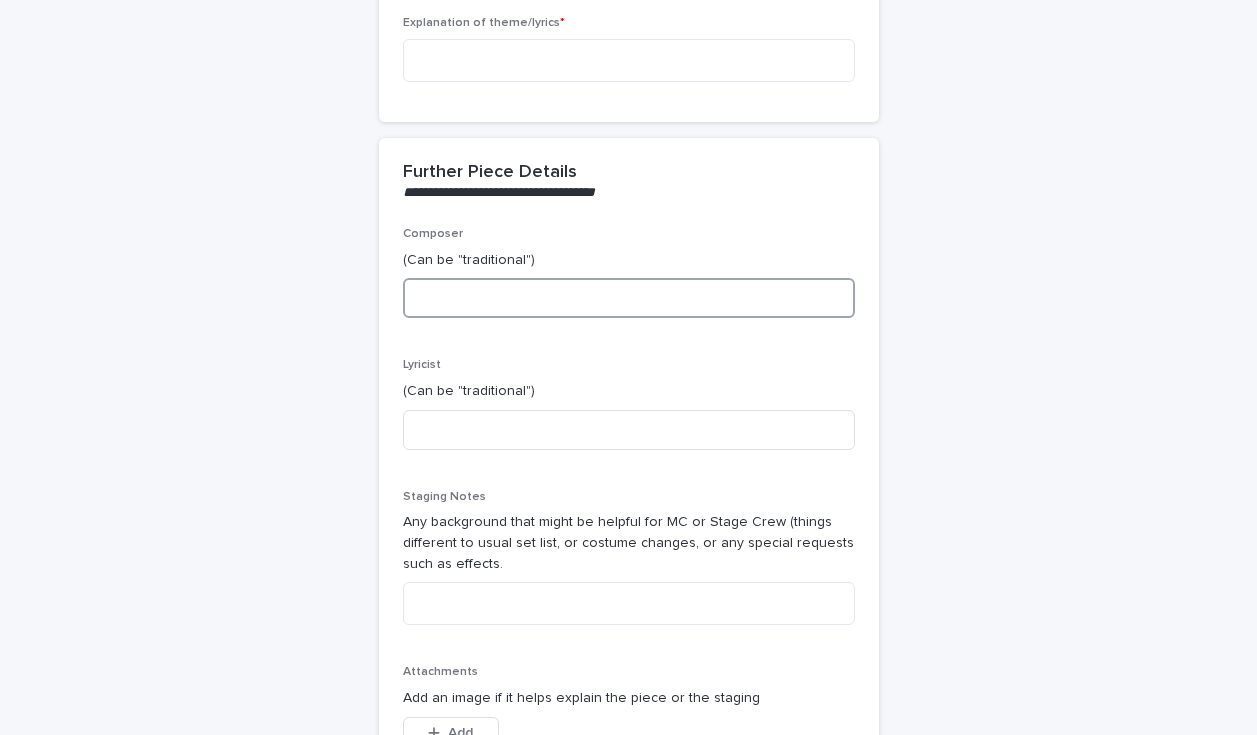 click at bounding box center (629, 298) 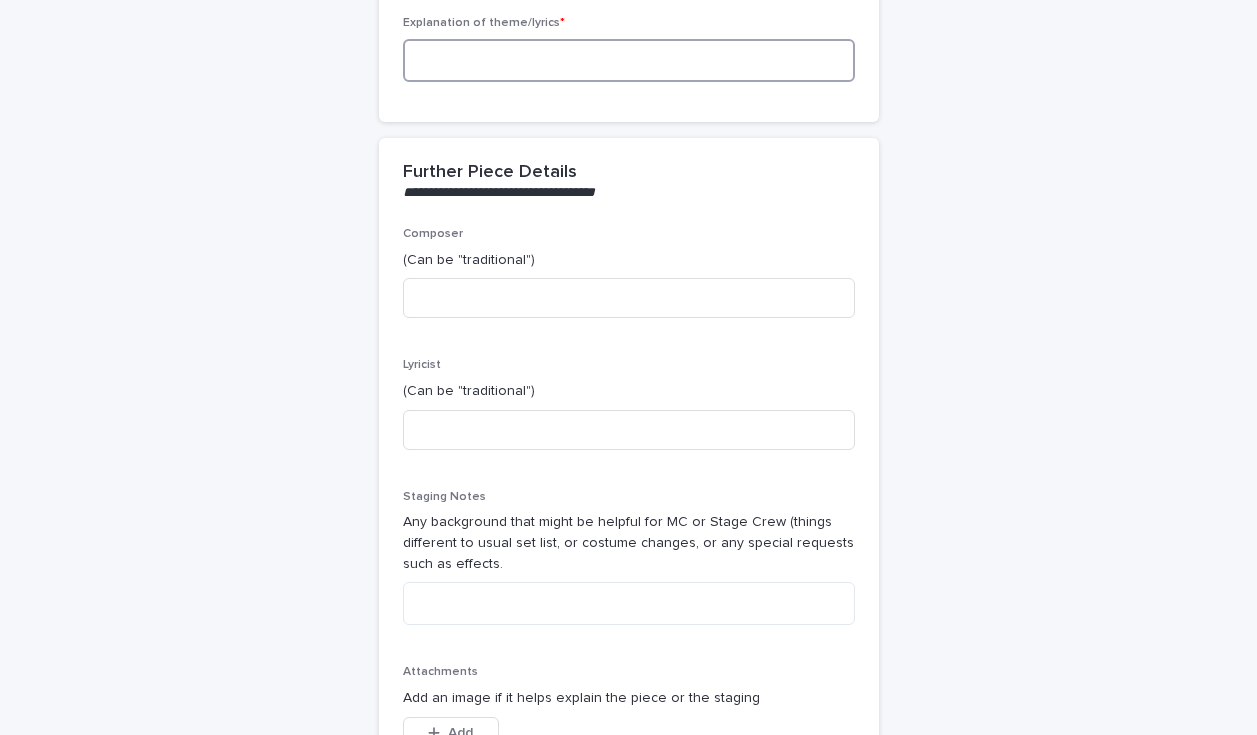 click at bounding box center (629, 60) 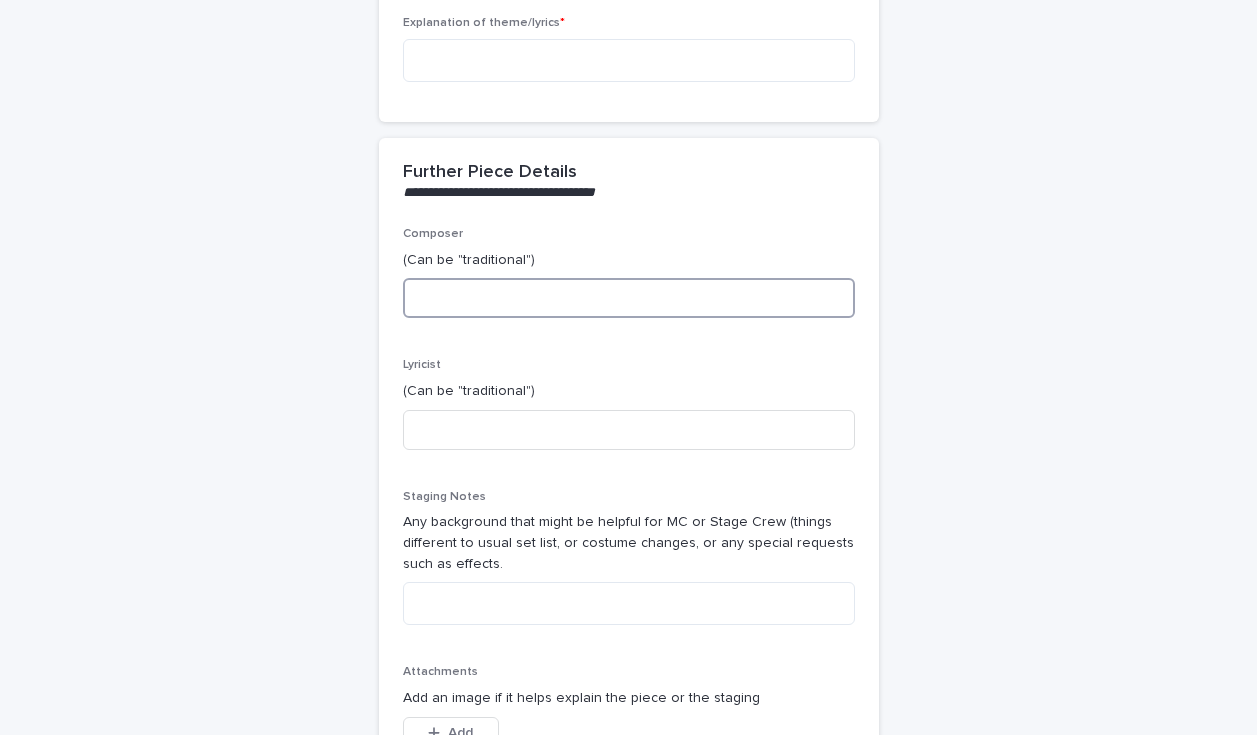click at bounding box center (629, 298) 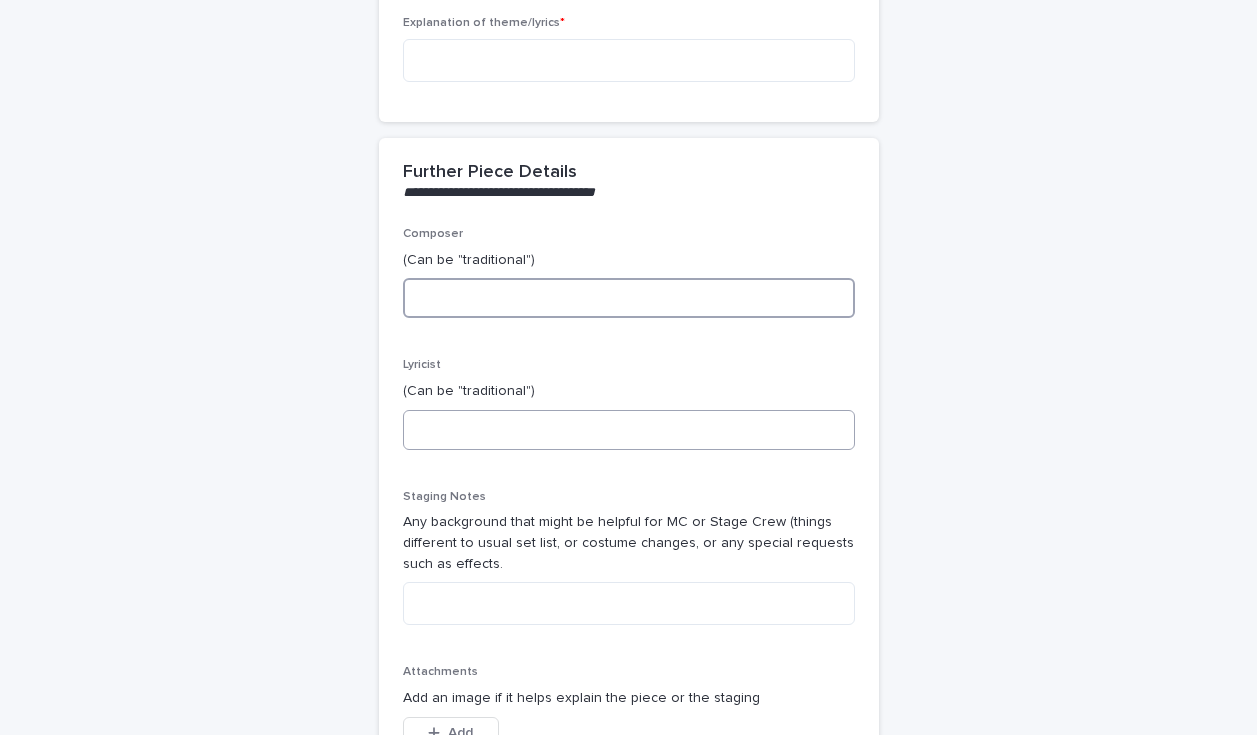 paste on "*********" 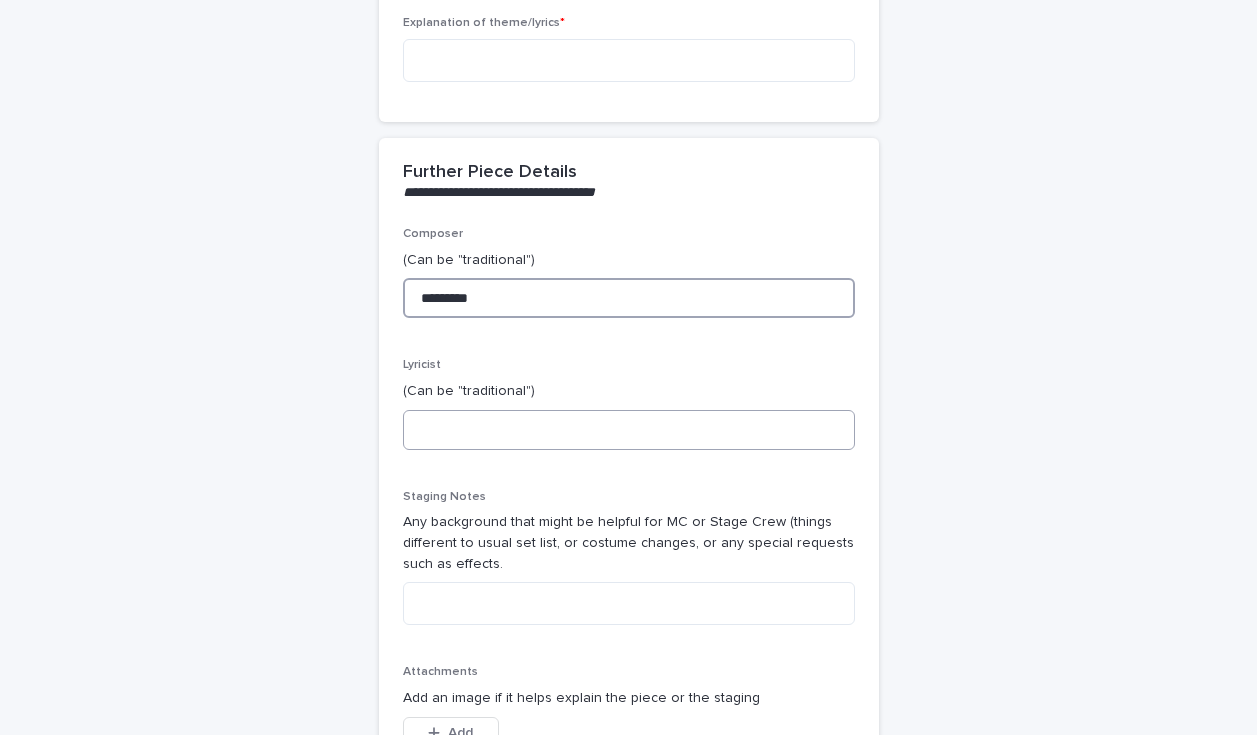 type on "*********" 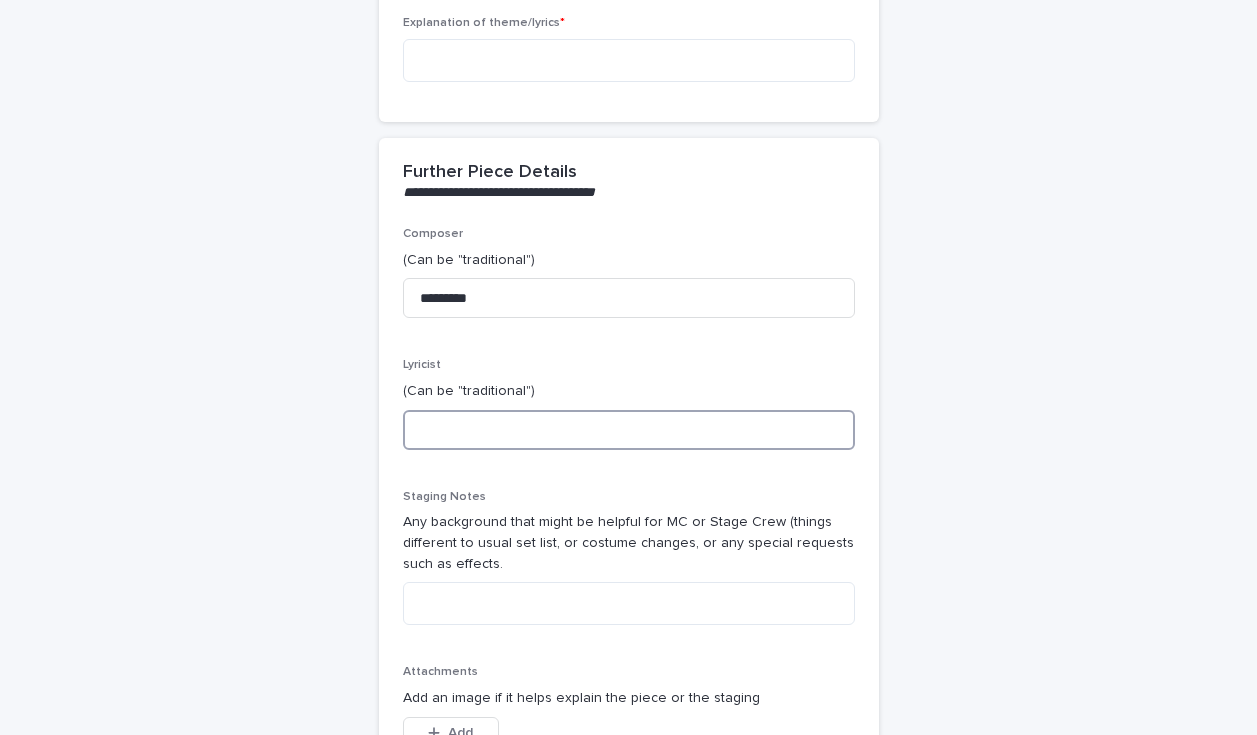 click at bounding box center (629, 430) 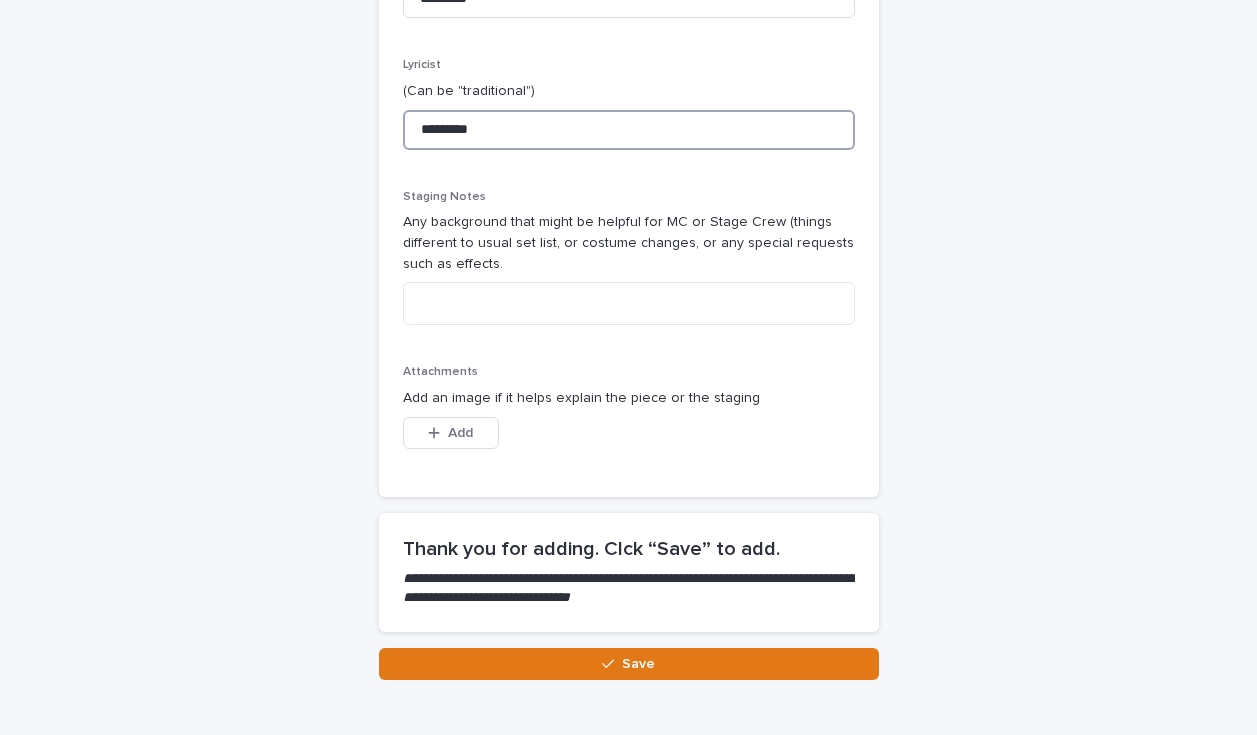 scroll, scrollTop: 1197, scrollLeft: 0, axis: vertical 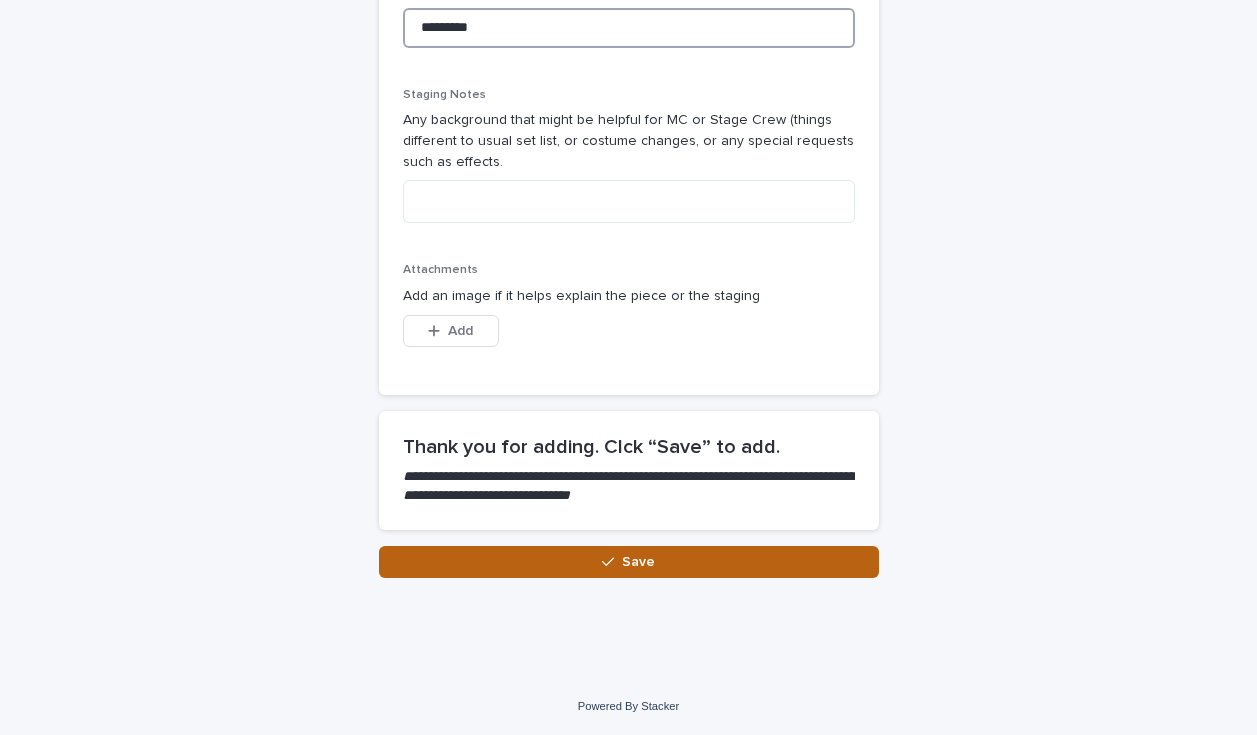type on "*********" 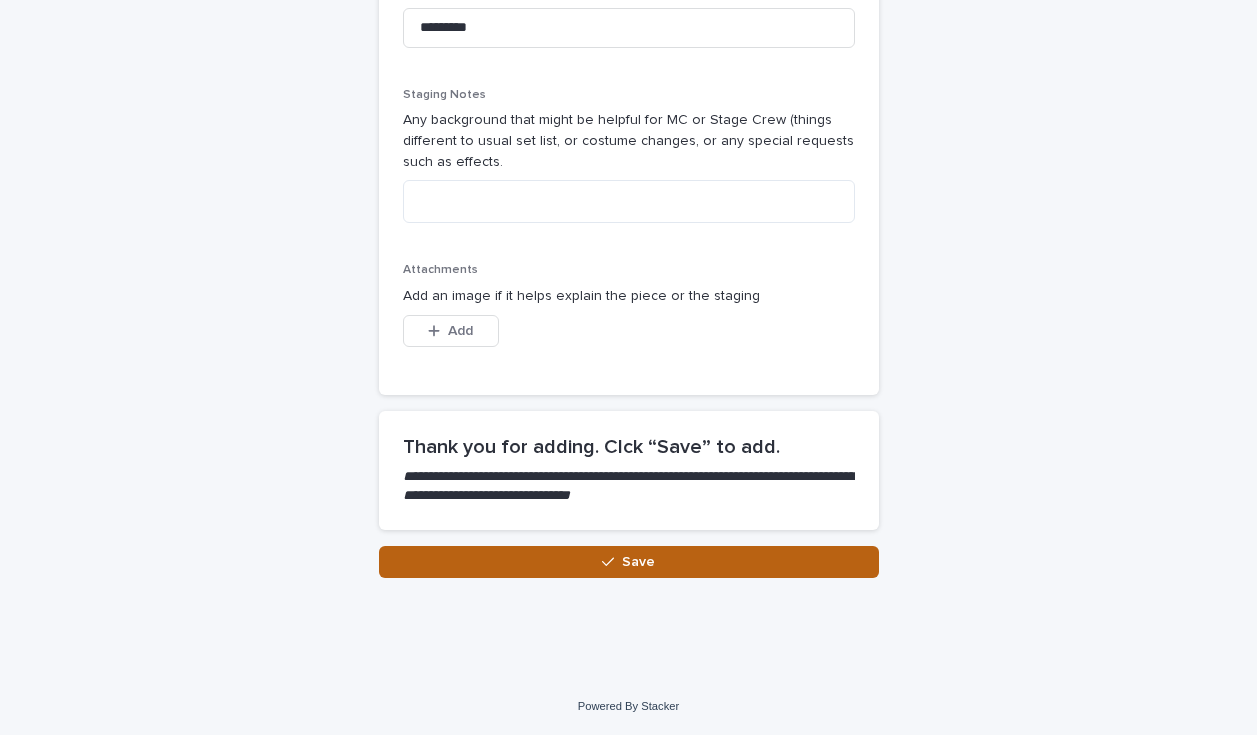 click on "Save" at bounding box center (629, 562) 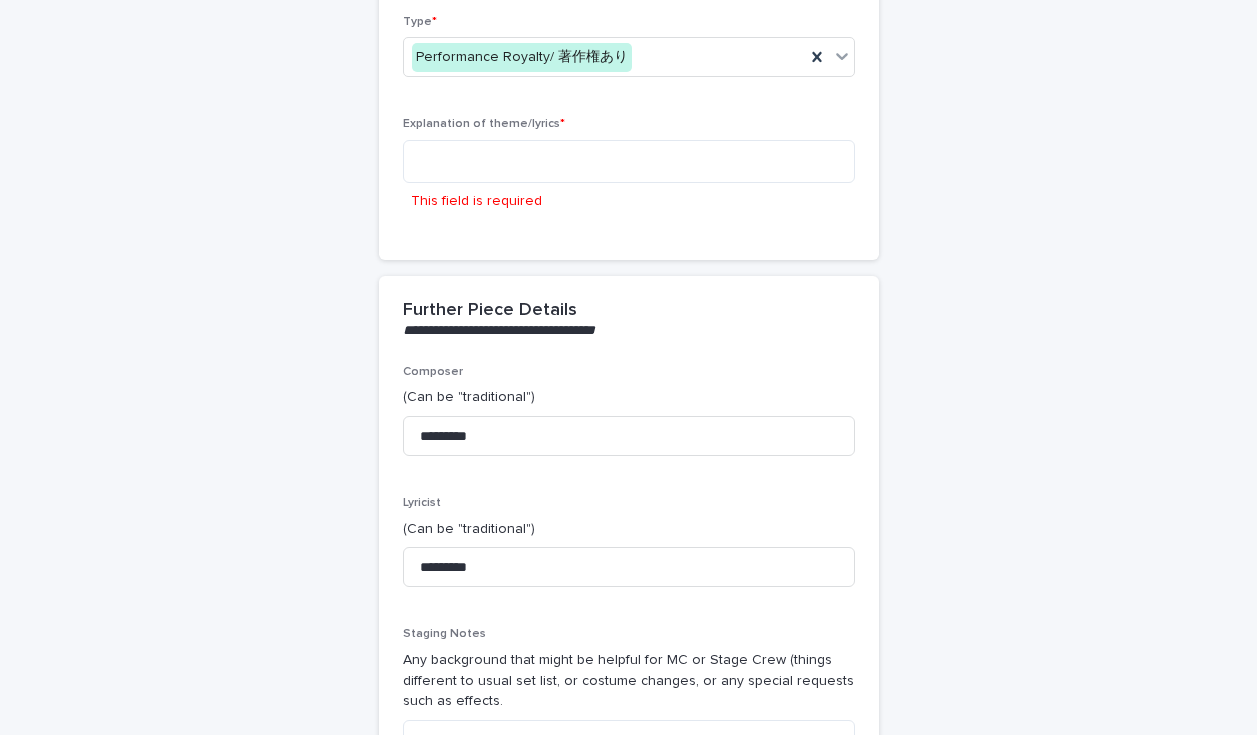 scroll, scrollTop: 613, scrollLeft: 0, axis: vertical 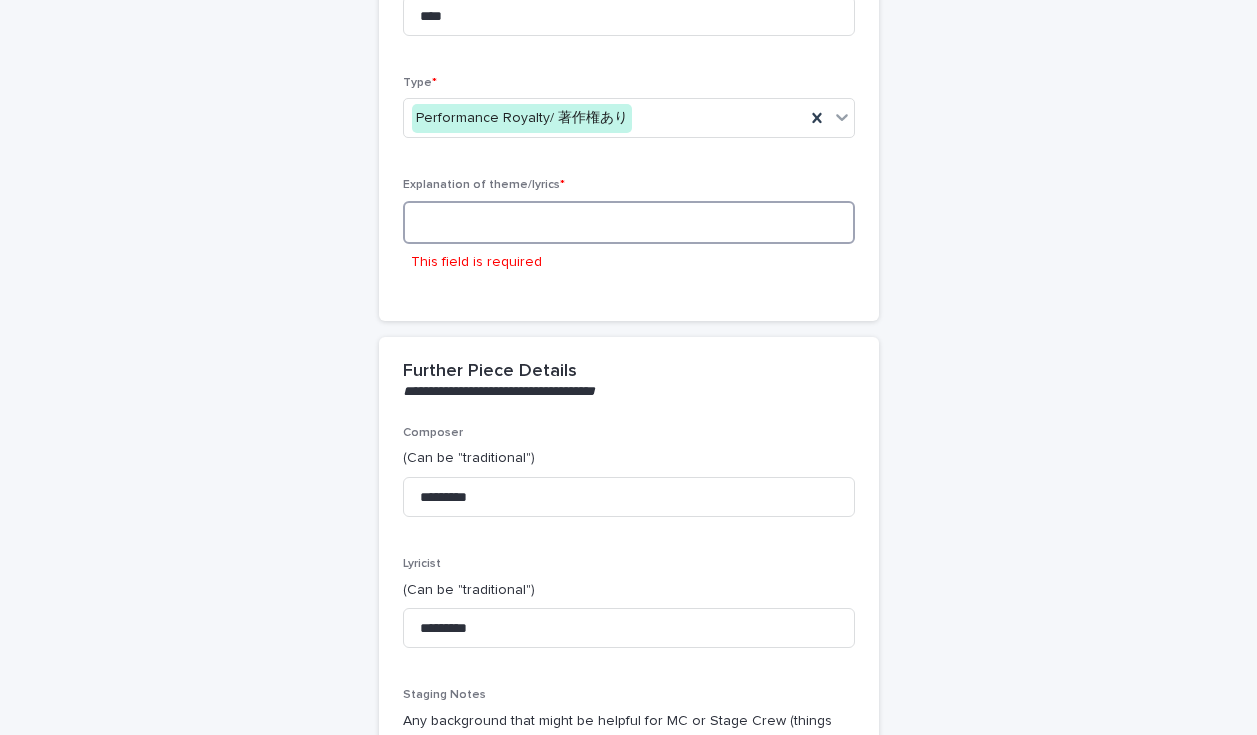 click at bounding box center (629, 222) 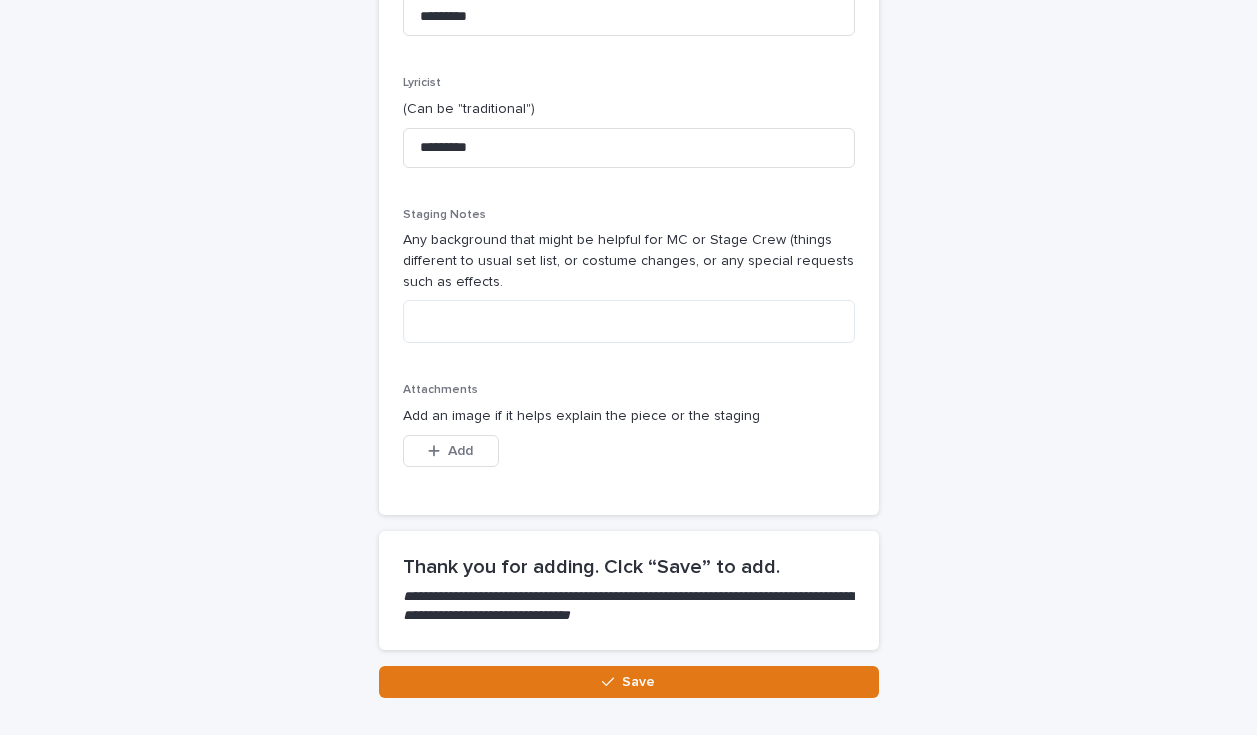 scroll, scrollTop: 1056, scrollLeft: 0, axis: vertical 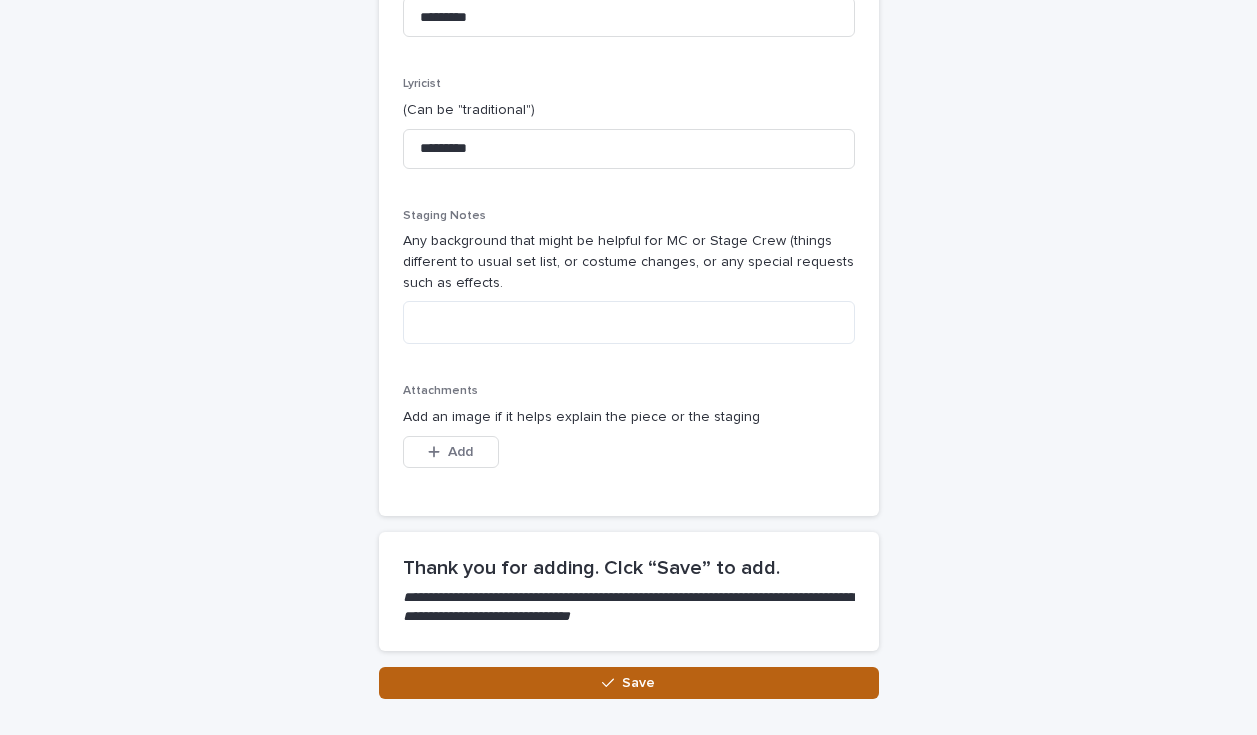 type on "**********" 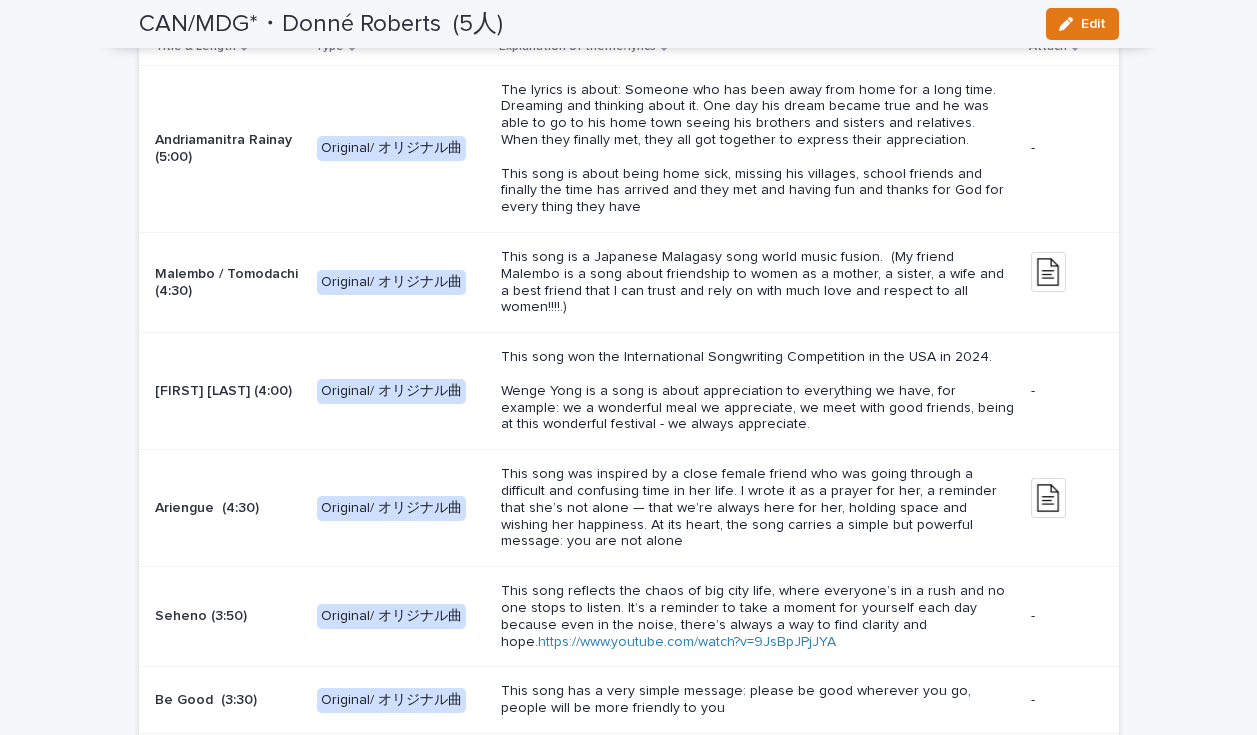 scroll, scrollTop: 2691, scrollLeft: 0, axis: vertical 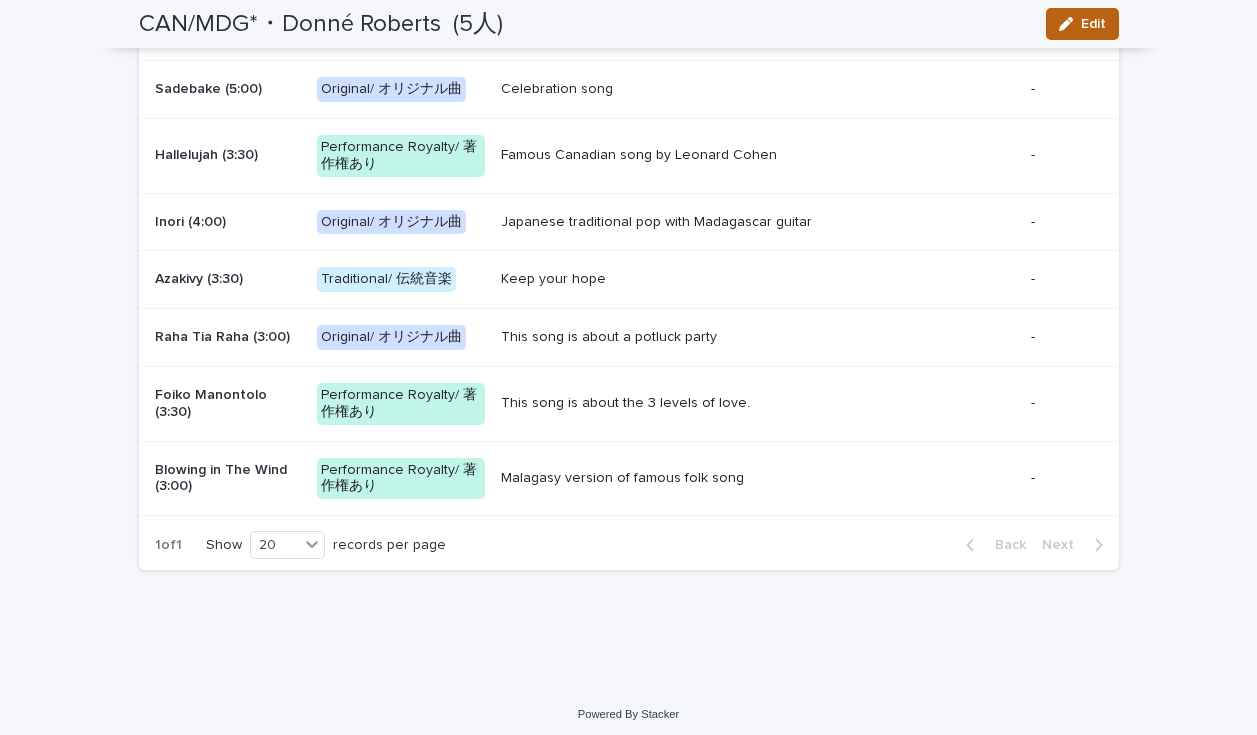 click on "Edit" at bounding box center (1082, 24) 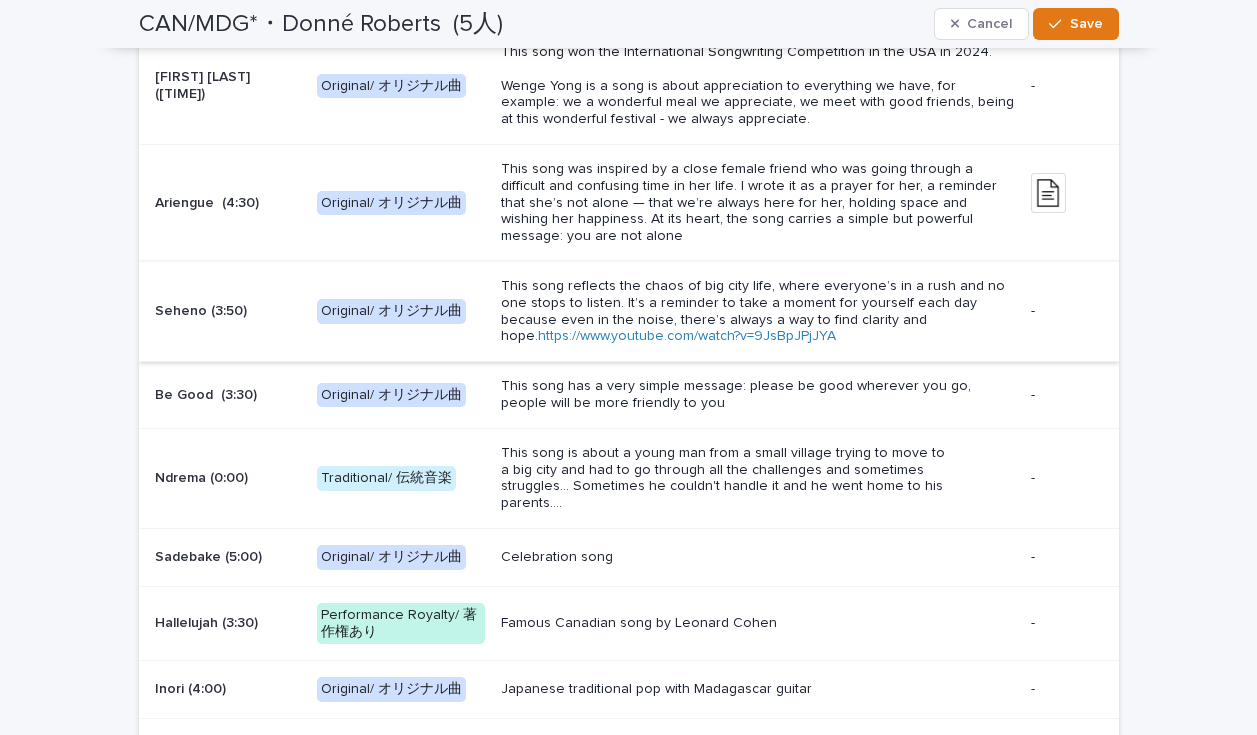 scroll, scrollTop: 2959, scrollLeft: 0, axis: vertical 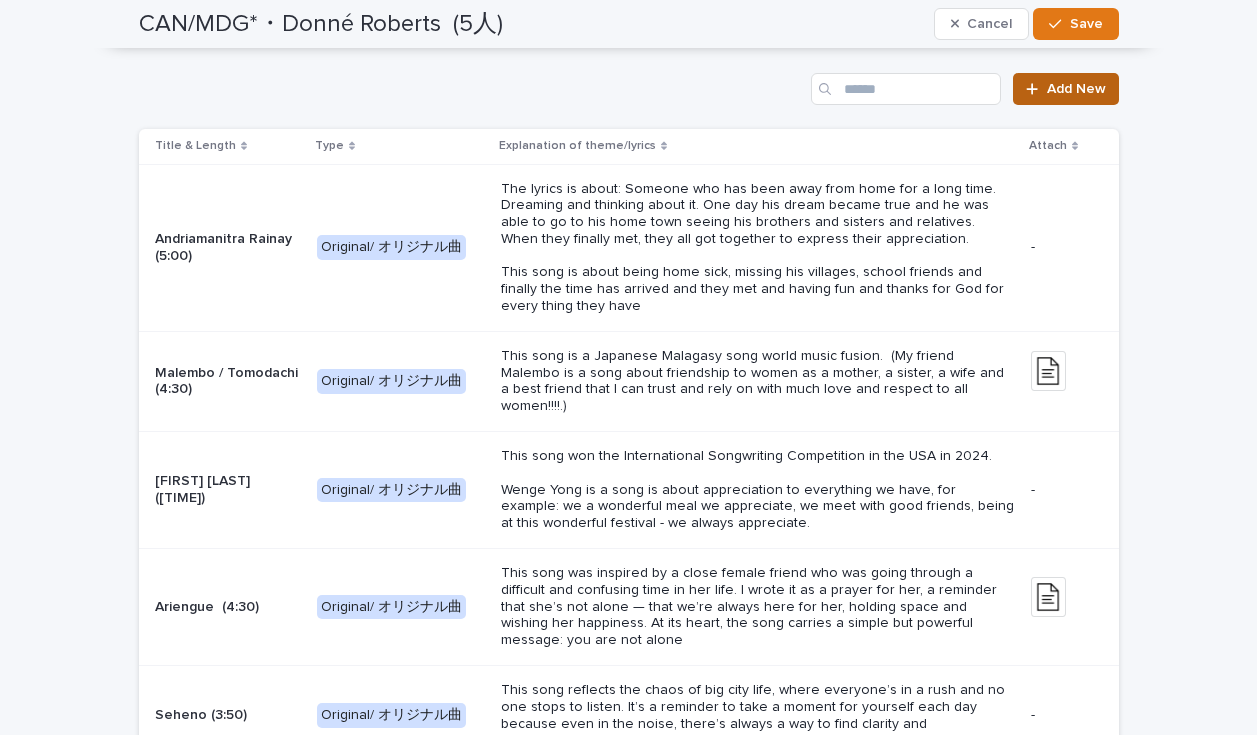 click on "Add New" at bounding box center (1065, 89) 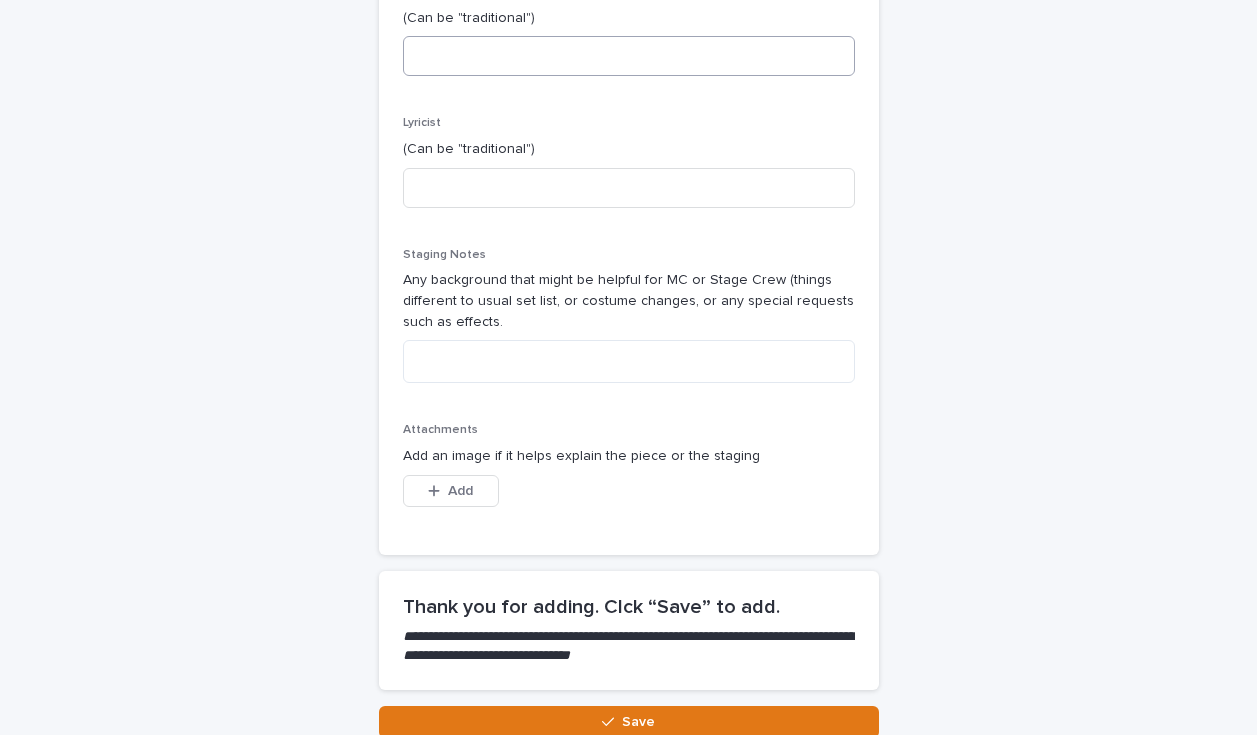 scroll, scrollTop: 0, scrollLeft: 0, axis: both 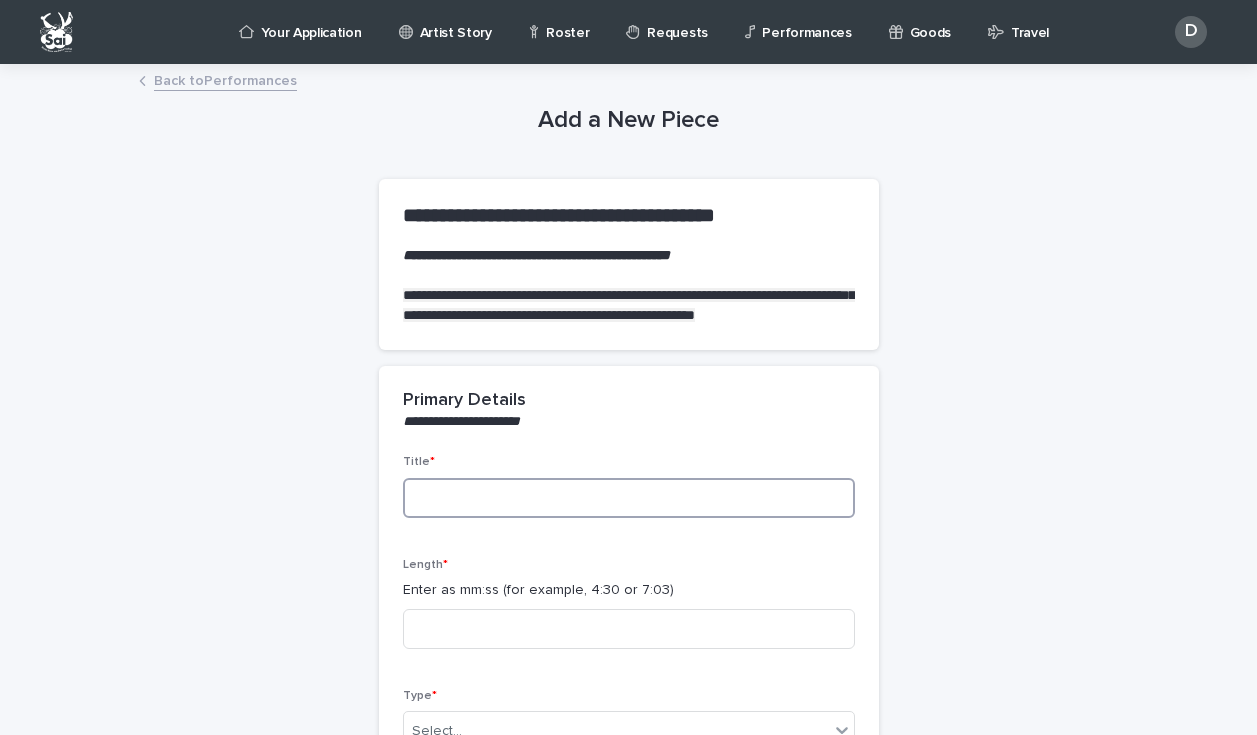 click at bounding box center (629, 498) 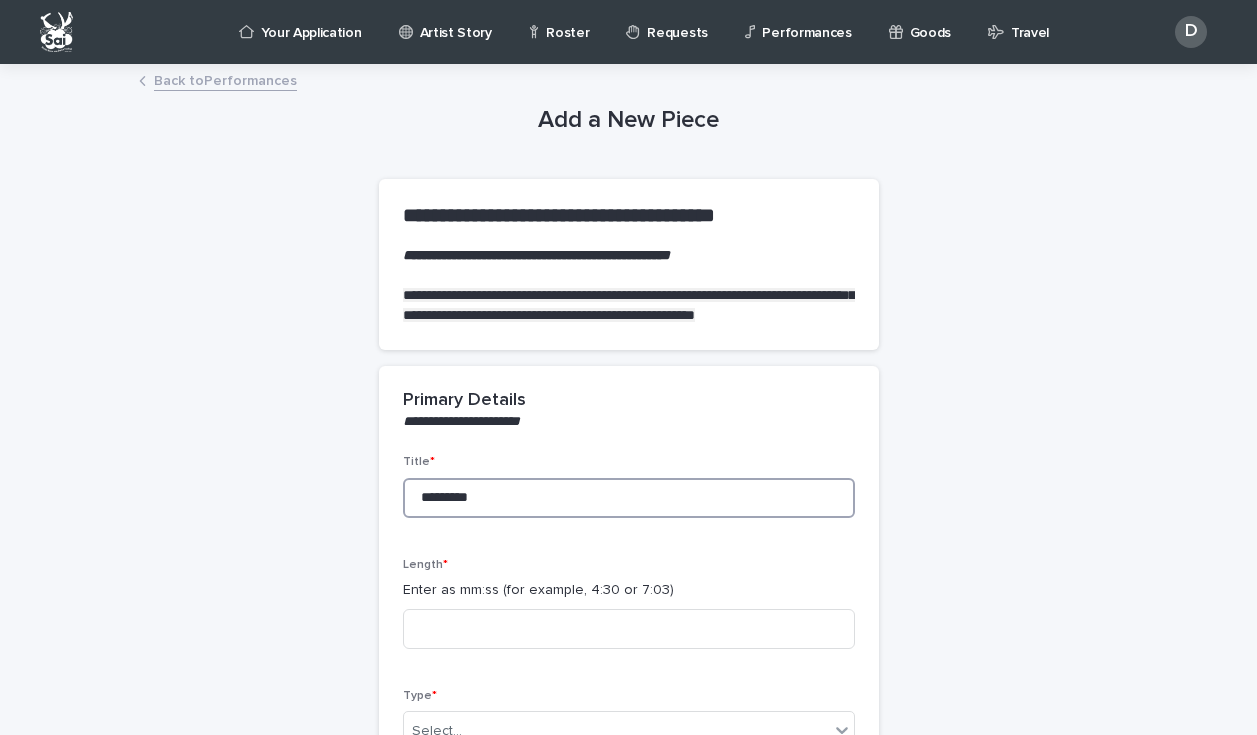 scroll, scrollTop: 53, scrollLeft: 0, axis: vertical 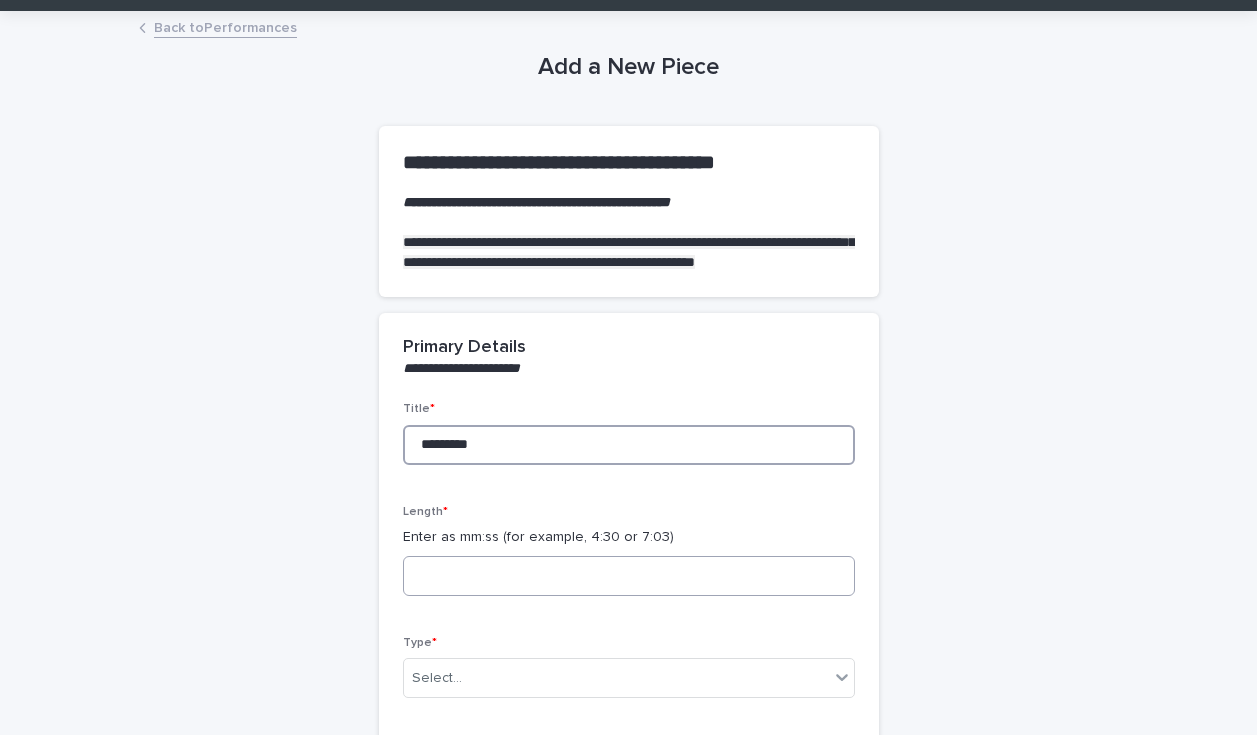 type on "*********" 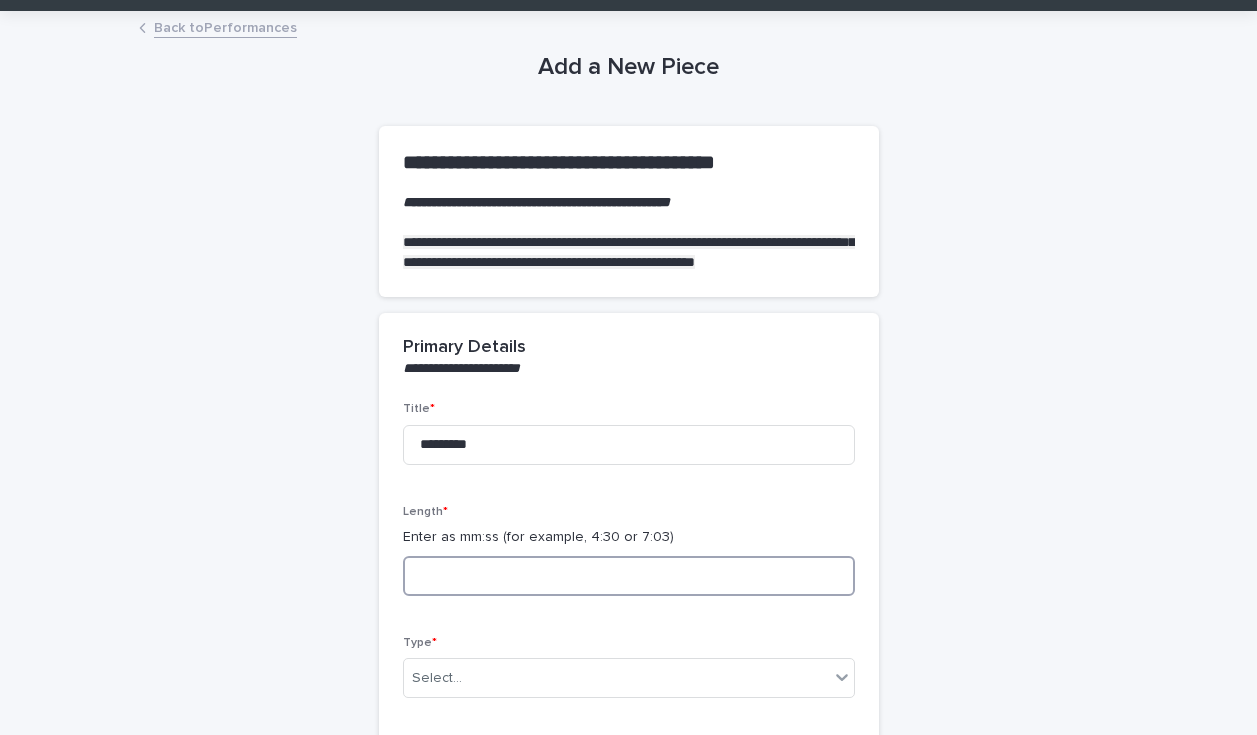 click at bounding box center (629, 576) 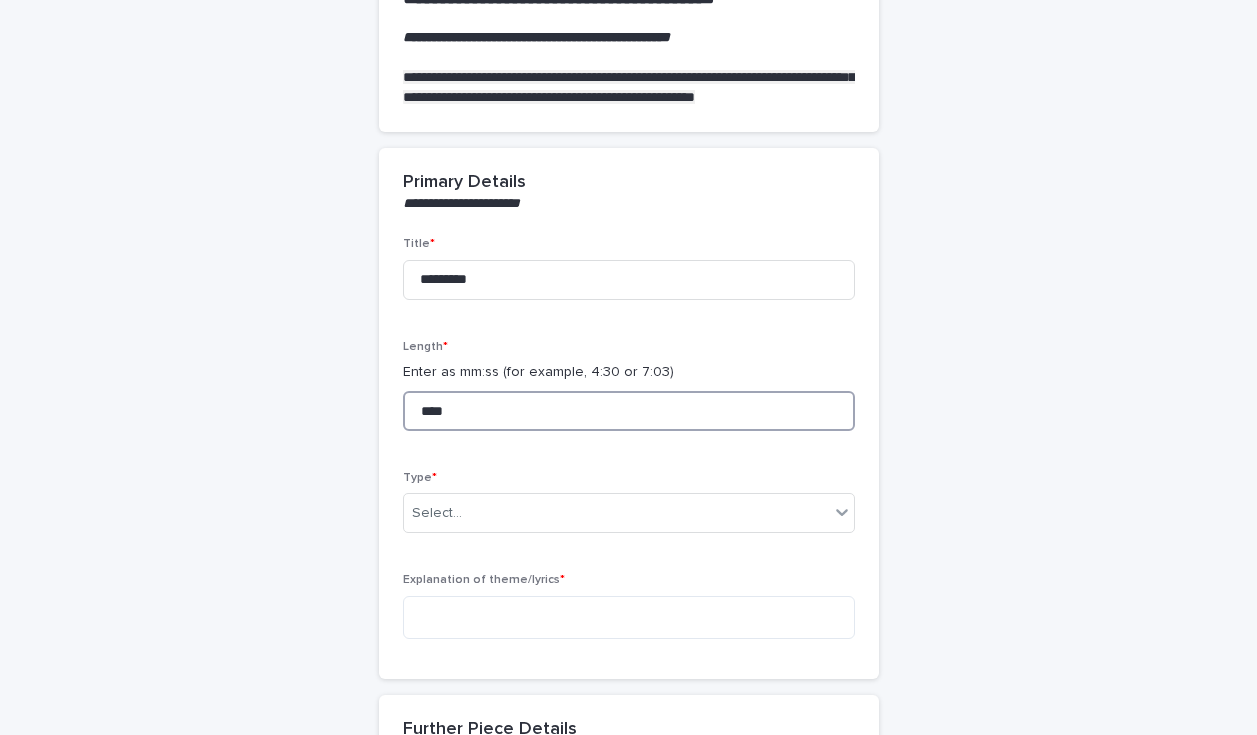 scroll, scrollTop: 263, scrollLeft: 0, axis: vertical 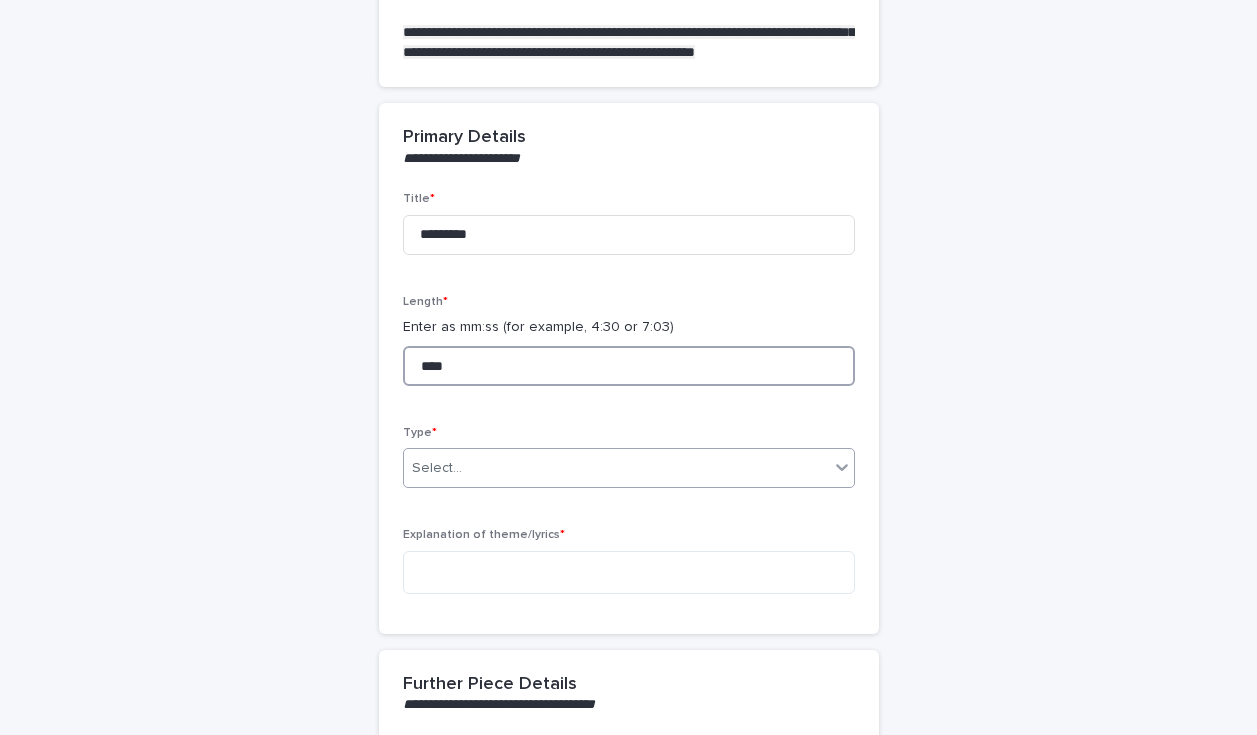 type on "****" 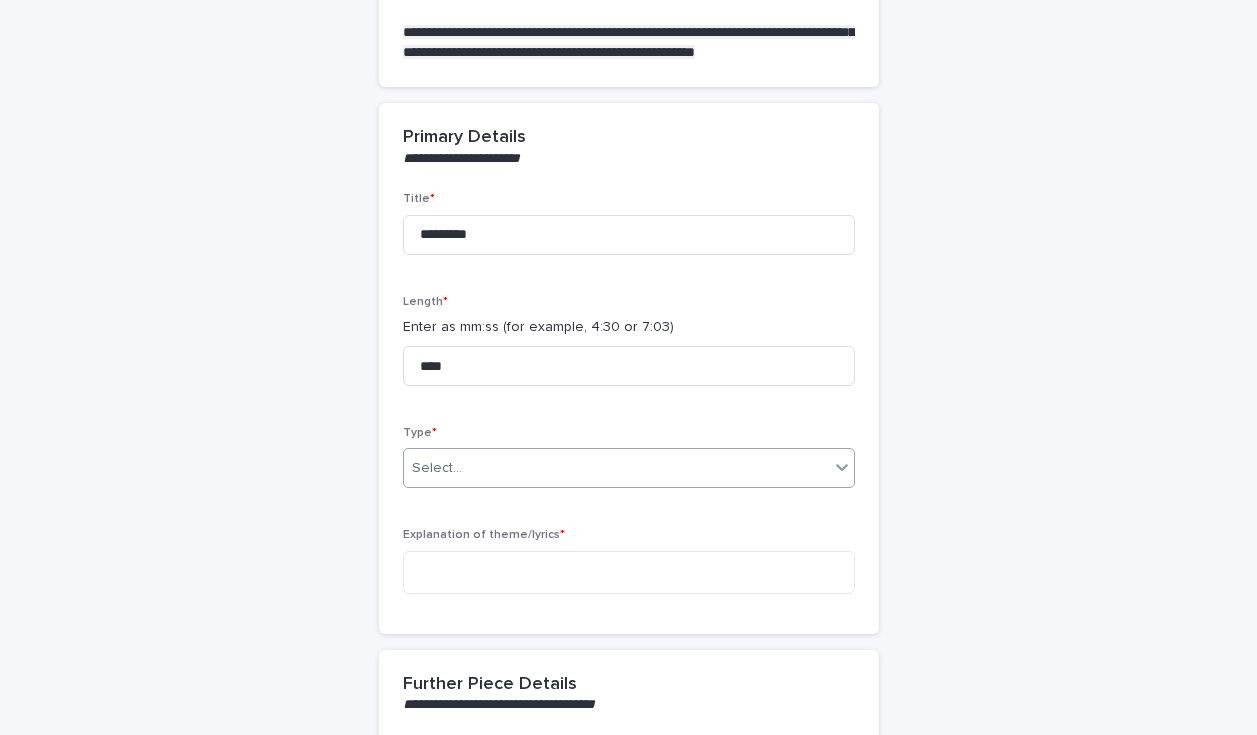 click on "Select..." at bounding box center [616, 468] 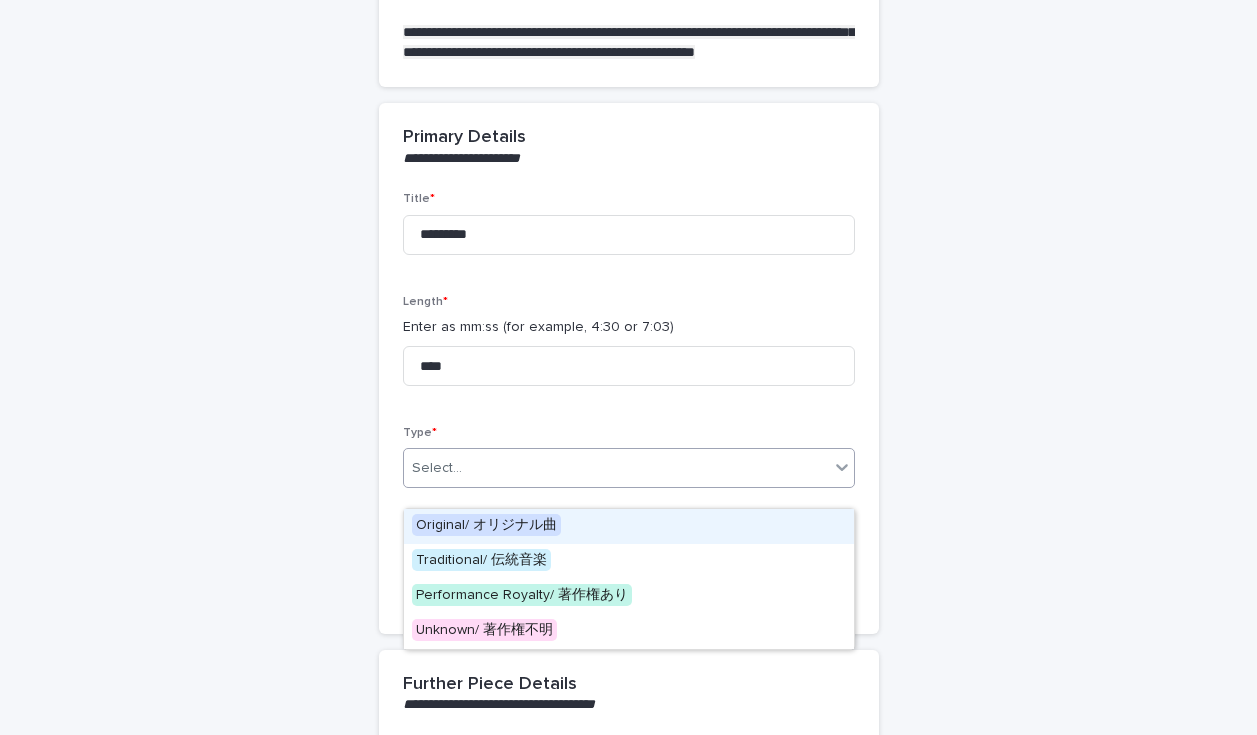 click on "Original/ オリジナル曲" at bounding box center (629, 526) 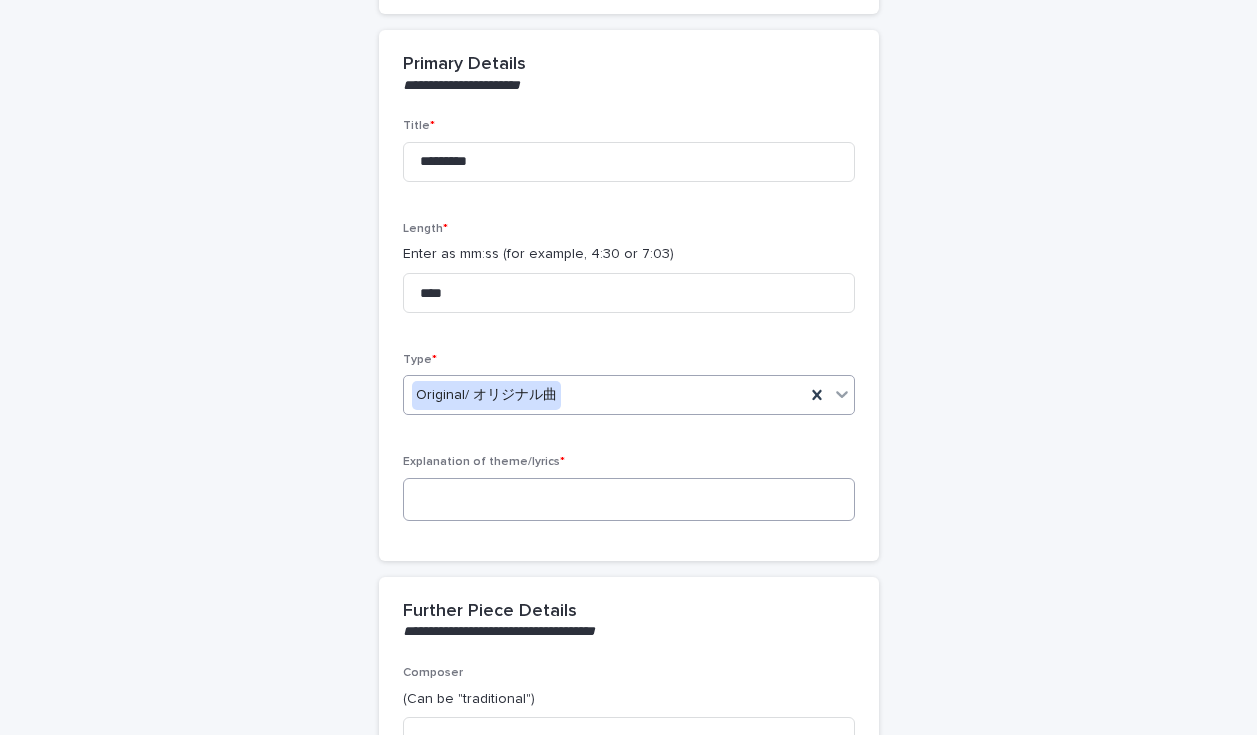 scroll, scrollTop: 379, scrollLeft: 0, axis: vertical 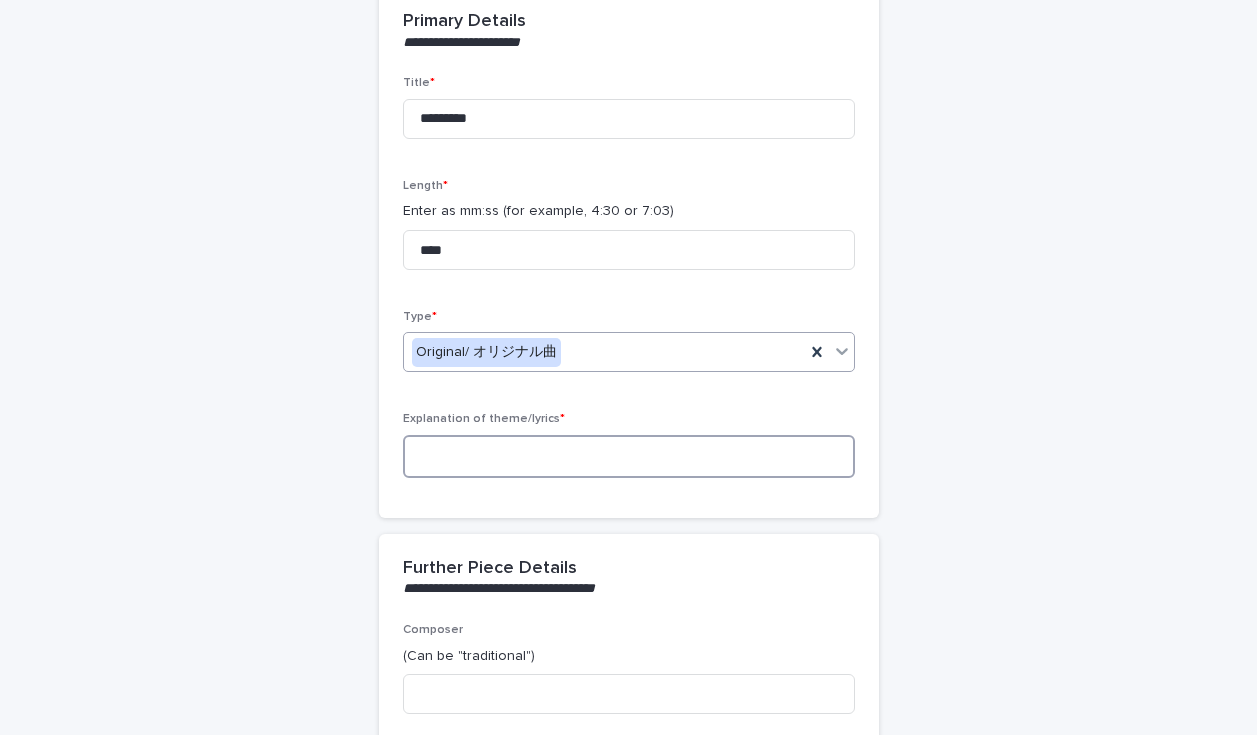 click at bounding box center (629, 456) 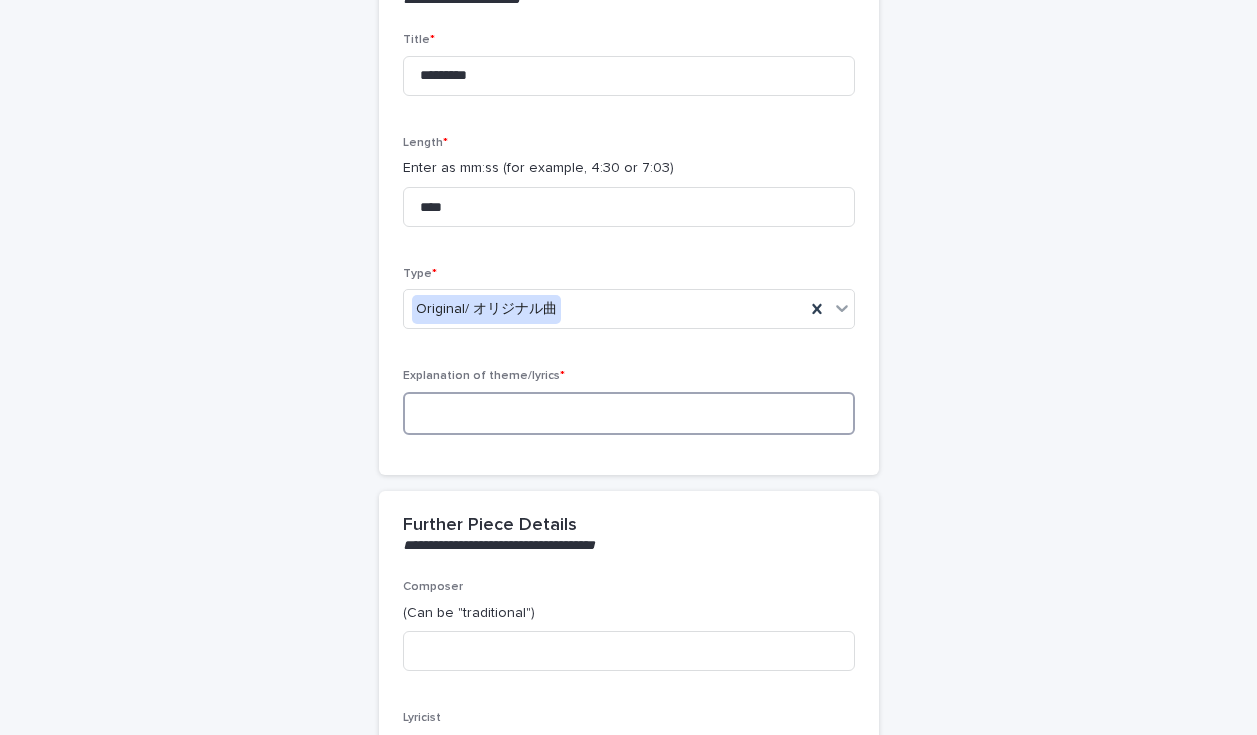 scroll, scrollTop: 427, scrollLeft: 0, axis: vertical 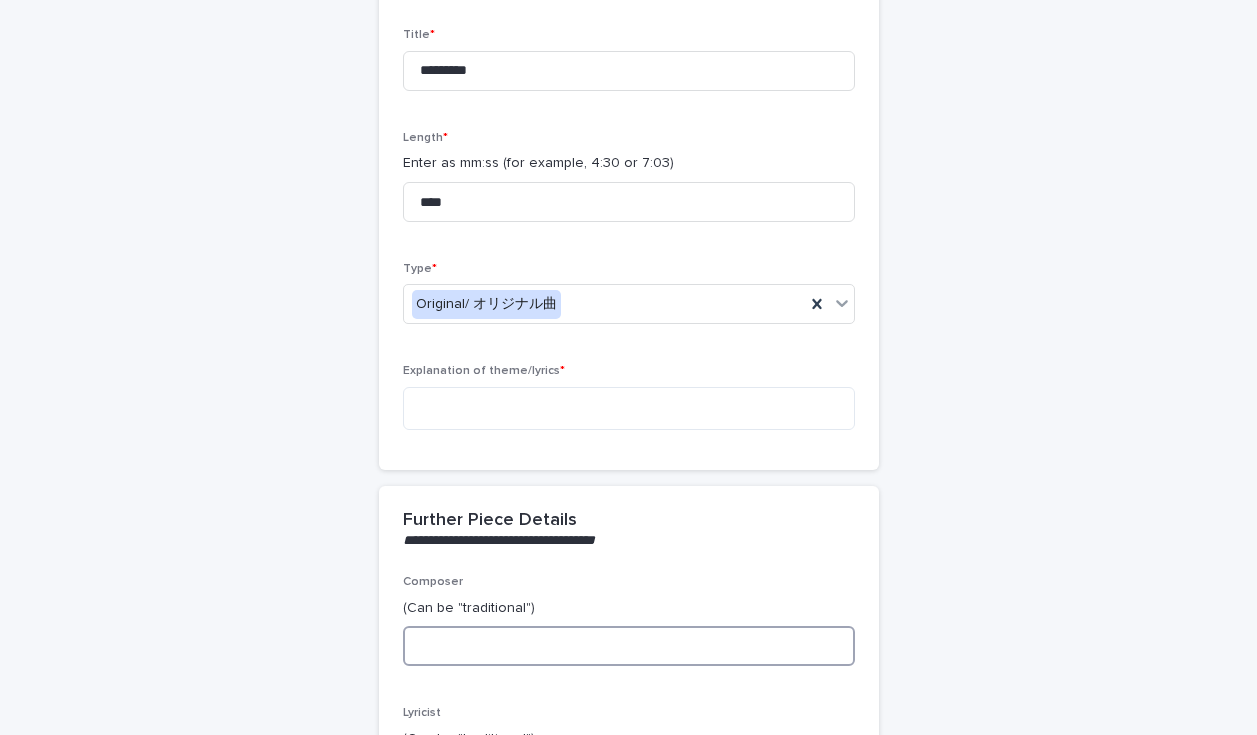 click at bounding box center [629, 646] 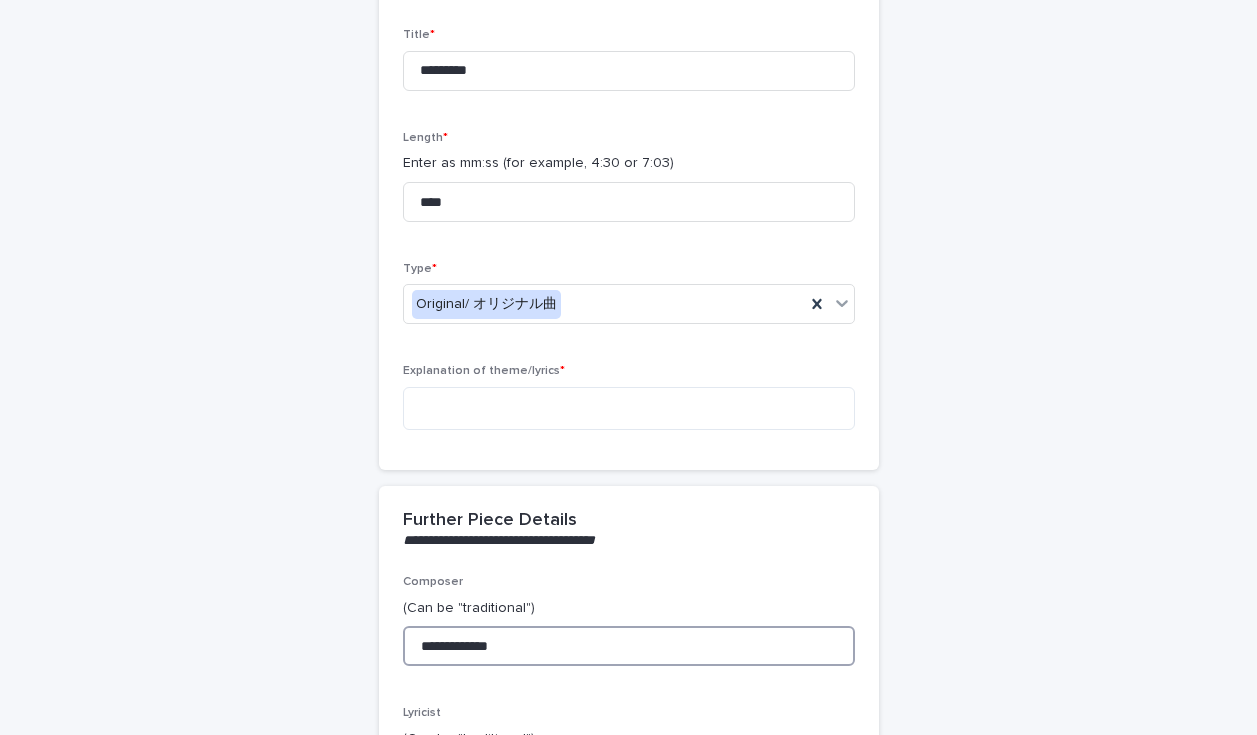 type on "**********" 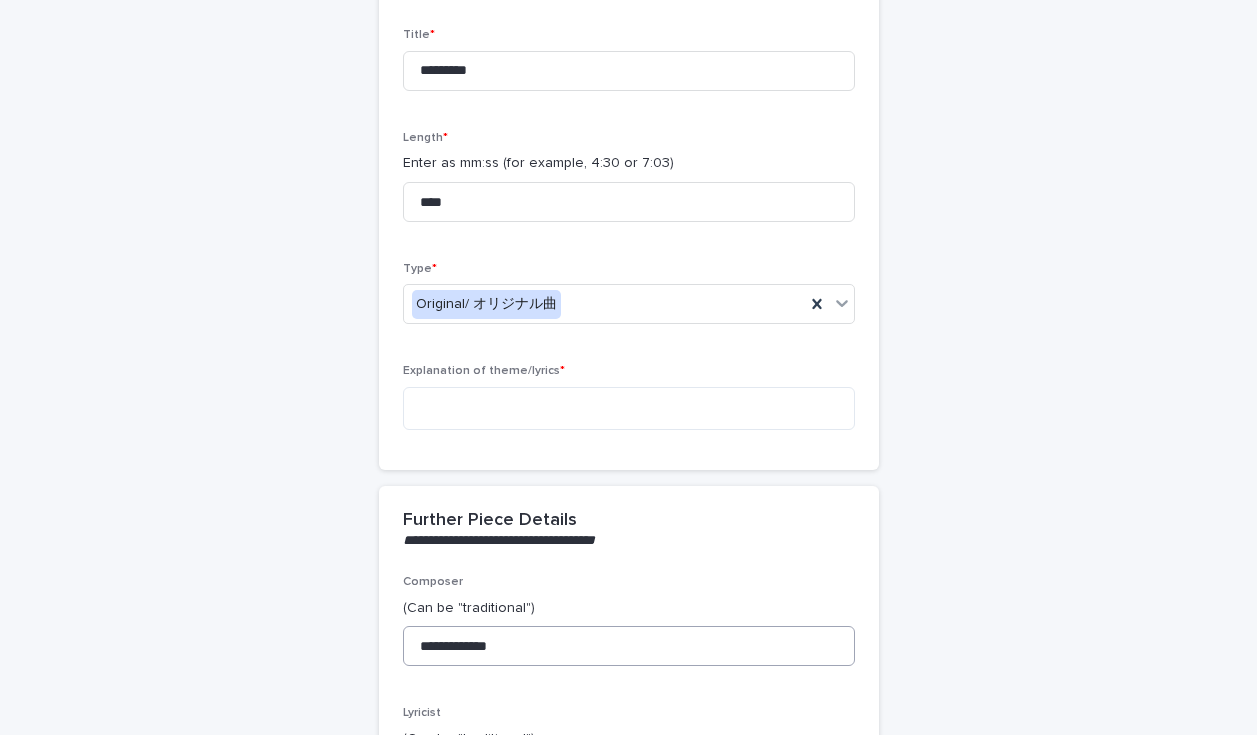 scroll, scrollTop: 857, scrollLeft: 0, axis: vertical 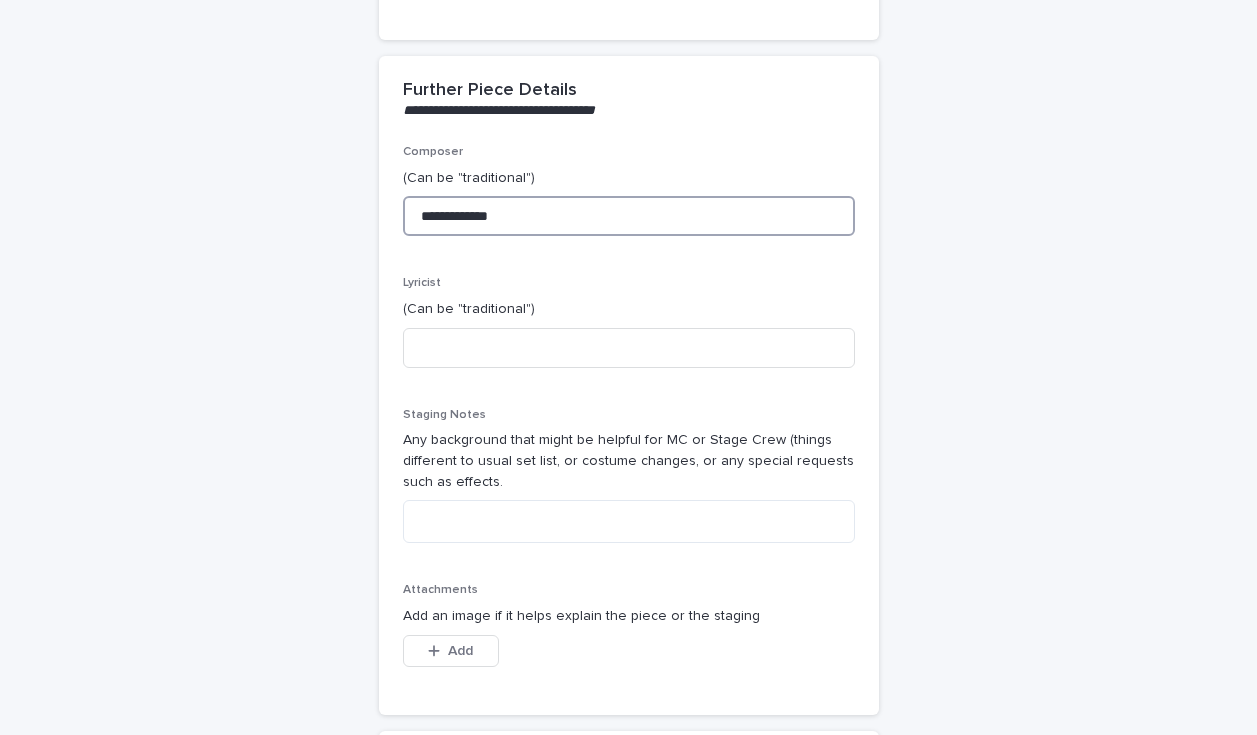 drag, startPoint x: 535, startPoint y: 232, endPoint x: 532, endPoint y: 184, distance: 48.09366 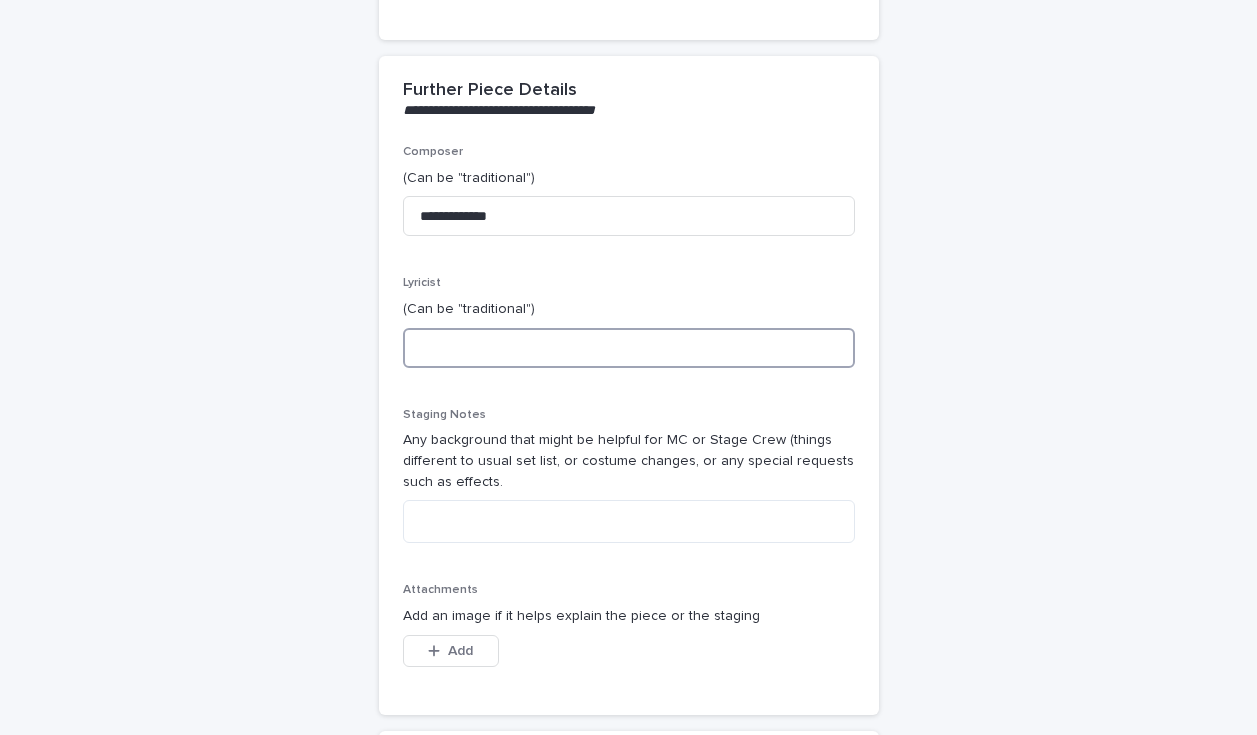 click at bounding box center (629, 348) 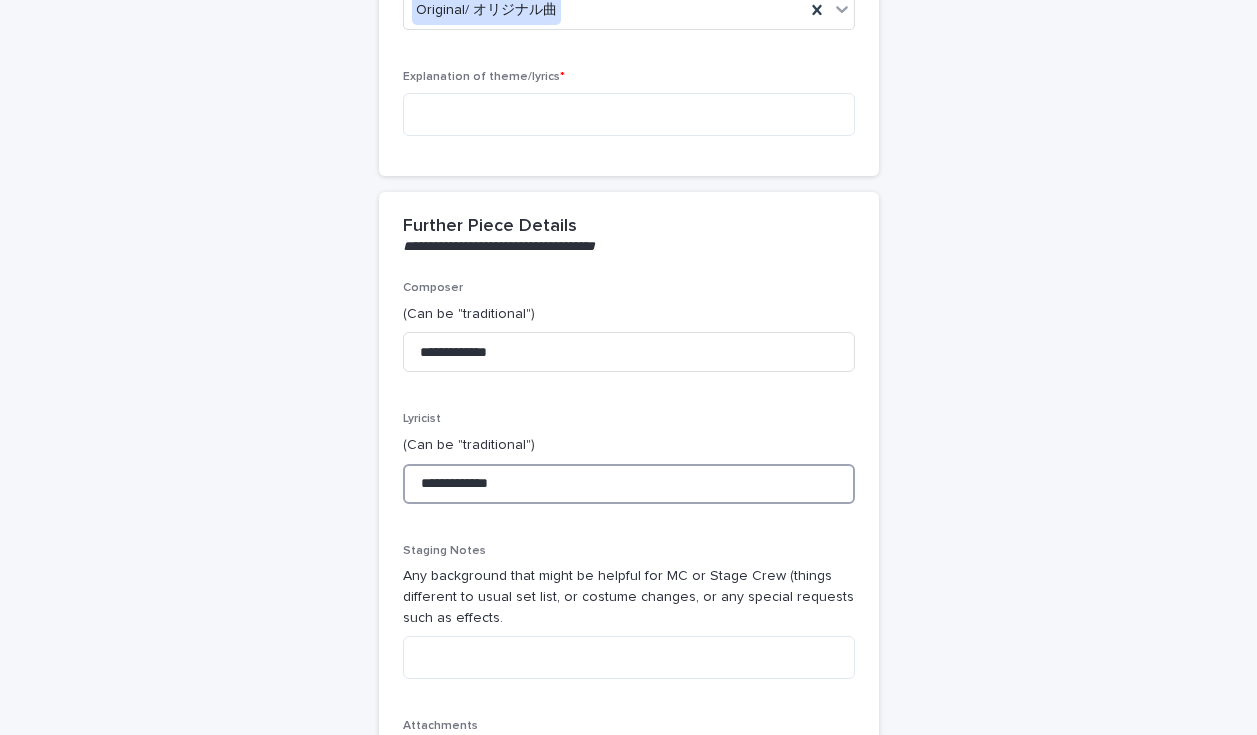 scroll, scrollTop: 669, scrollLeft: 0, axis: vertical 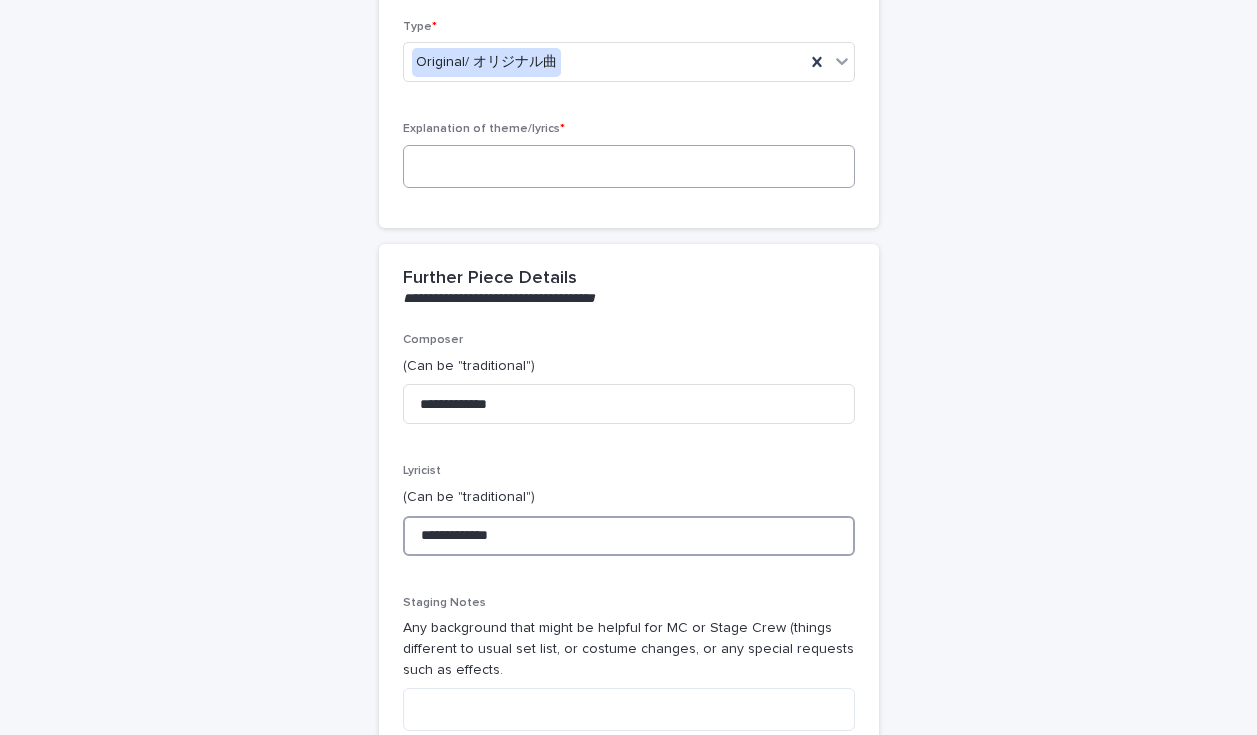 type on "**********" 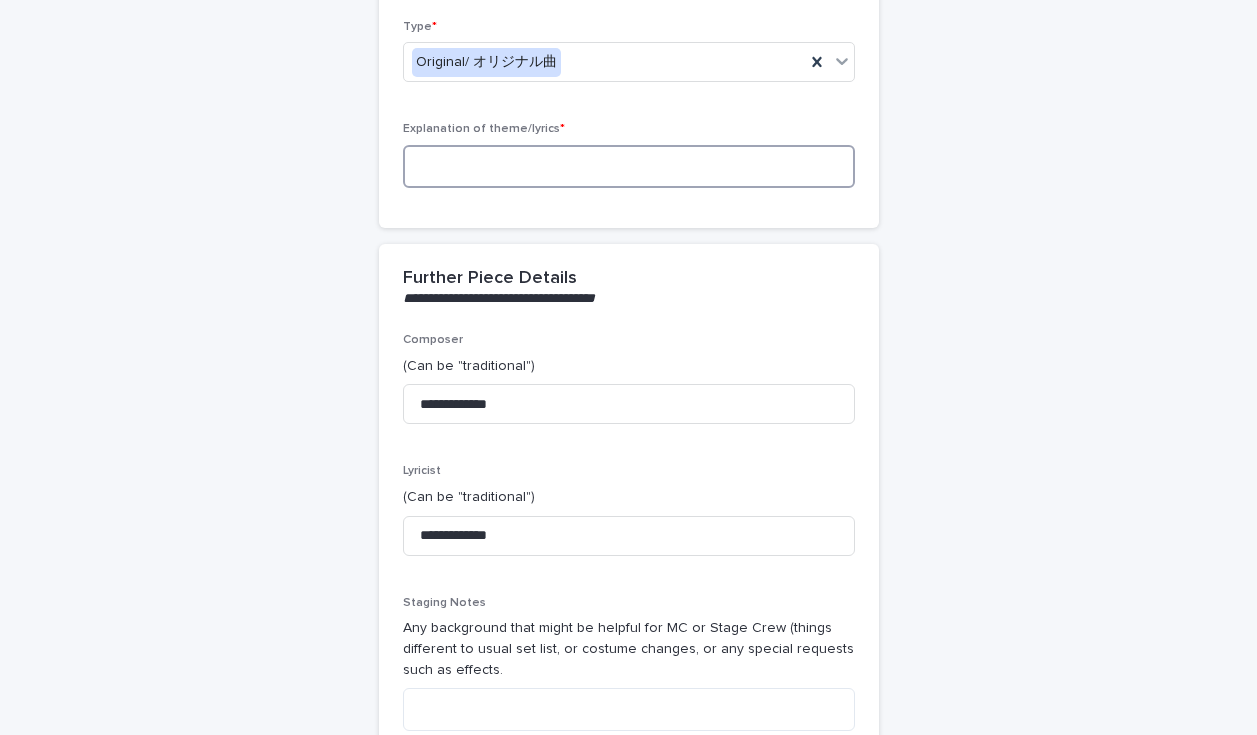 click at bounding box center (629, 166) 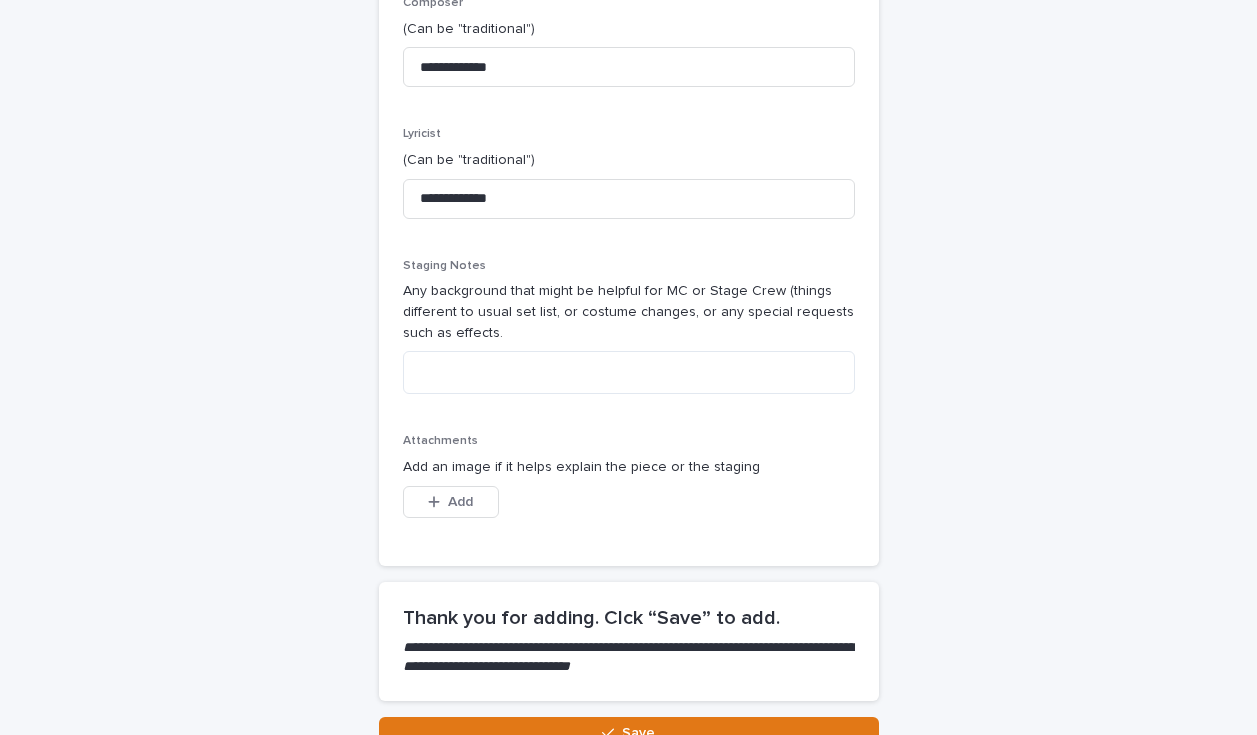 scroll, scrollTop: 1214, scrollLeft: 0, axis: vertical 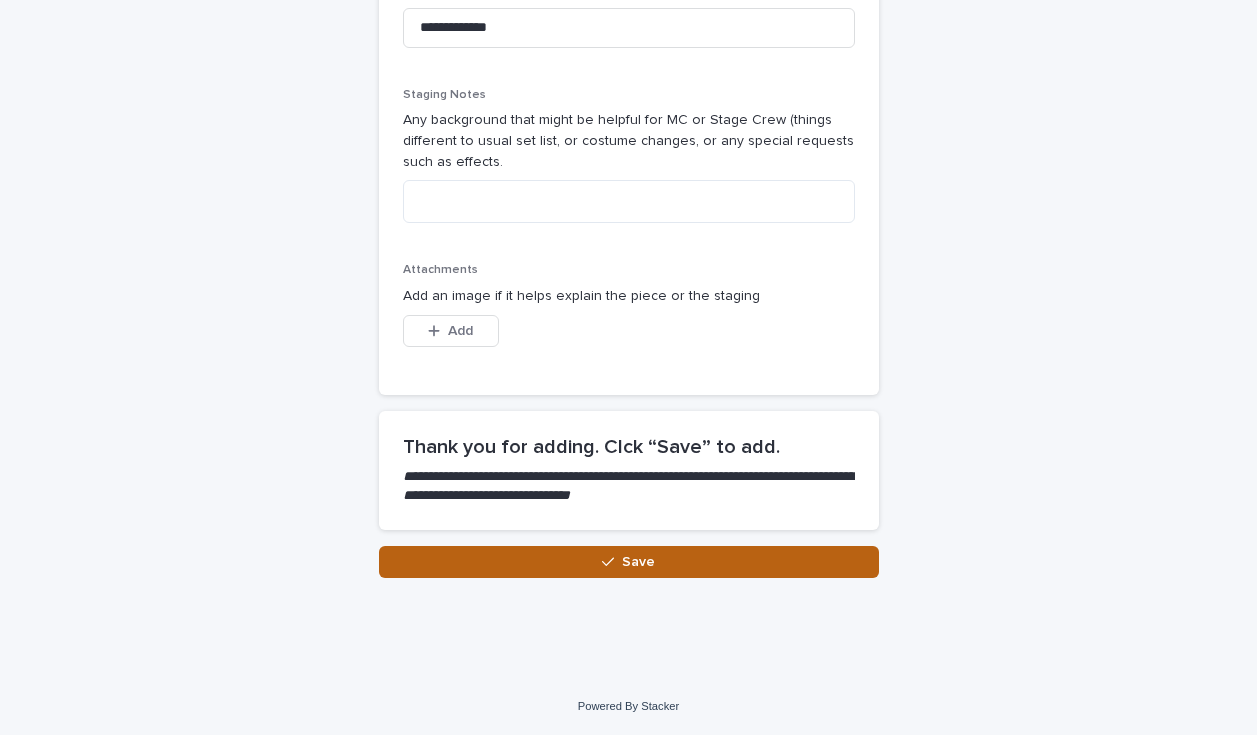 type on "**********" 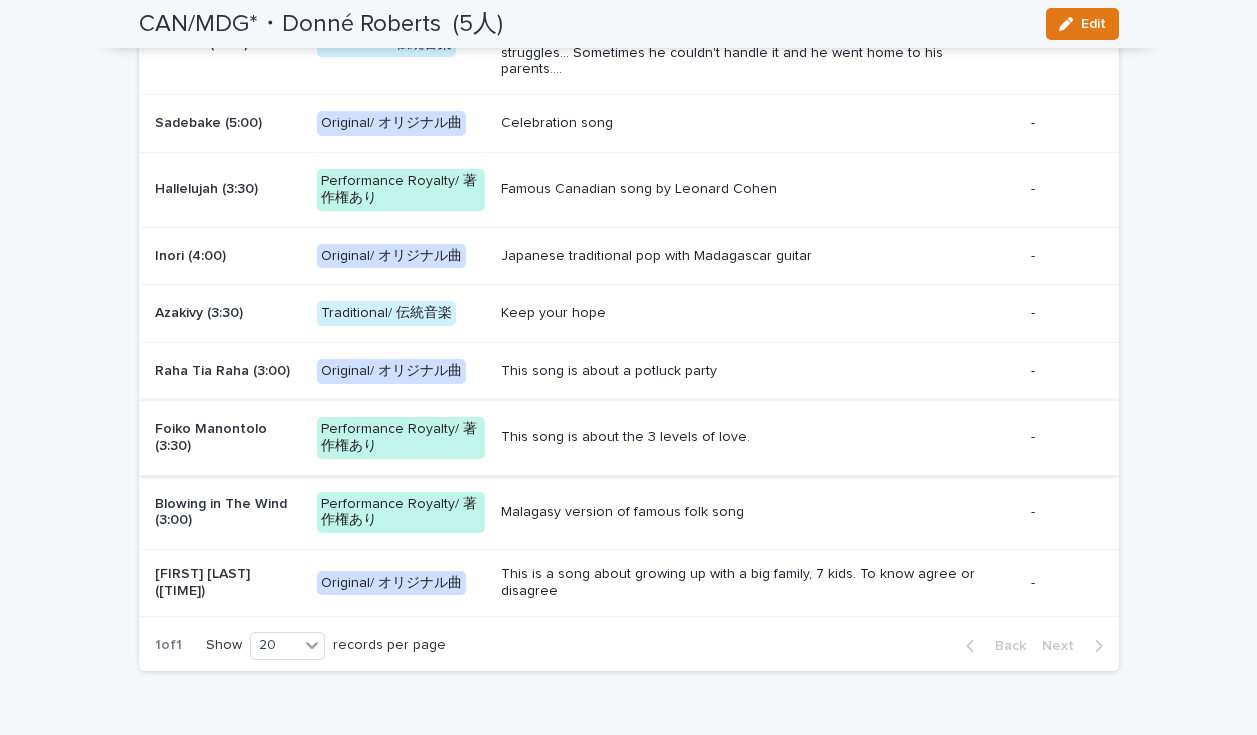 scroll, scrollTop: 3552, scrollLeft: 0, axis: vertical 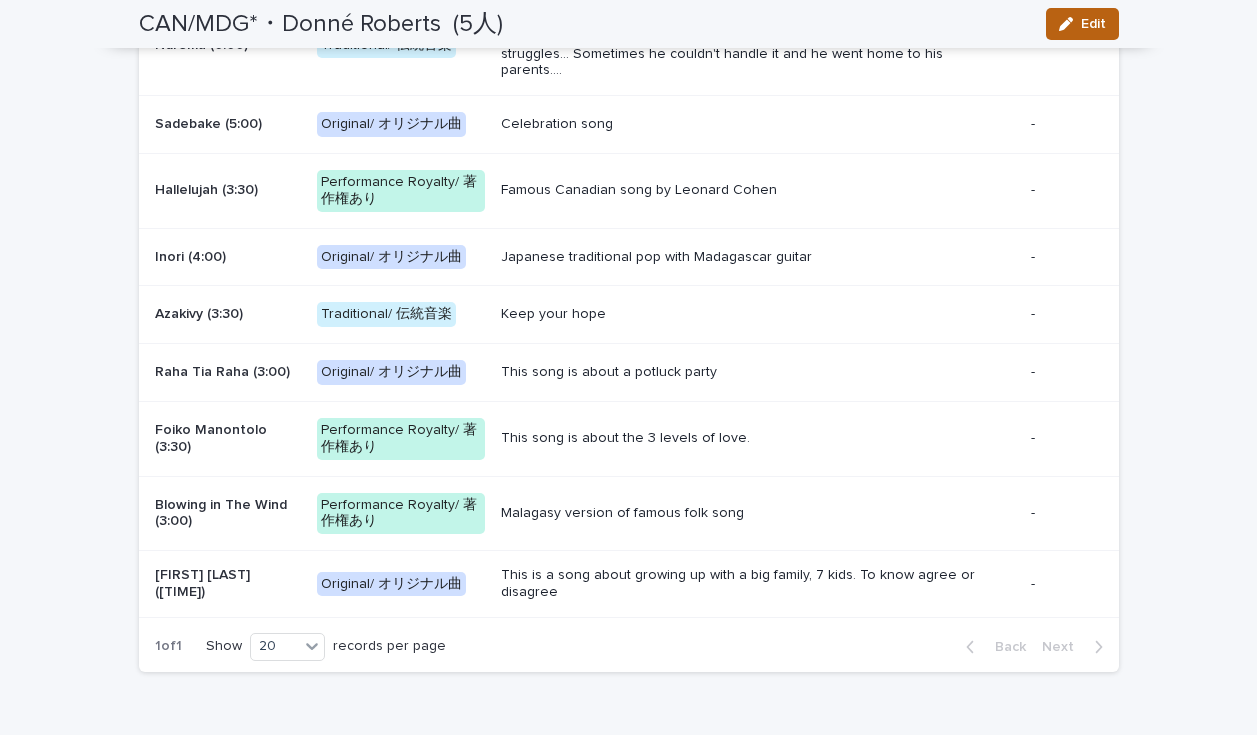click on "Edit" at bounding box center (1093, 24) 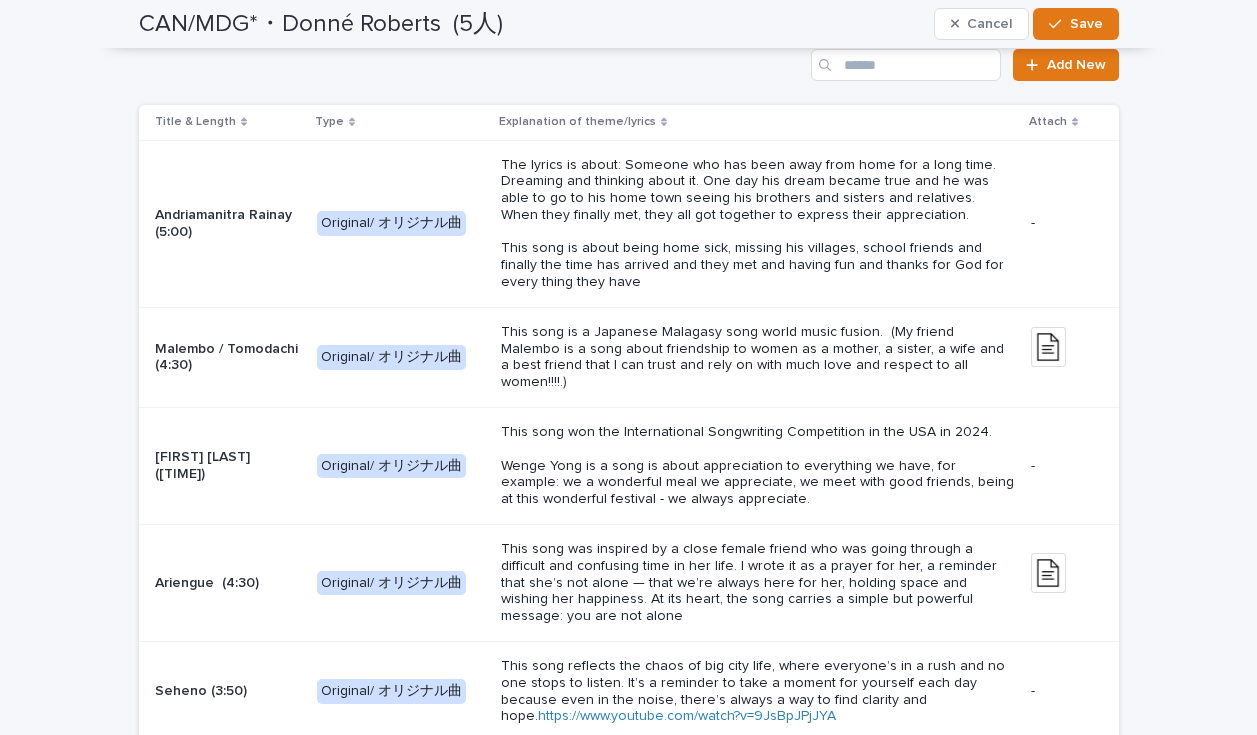 scroll, scrollTop: 2623, scrollLeft: 0, axis: vertical 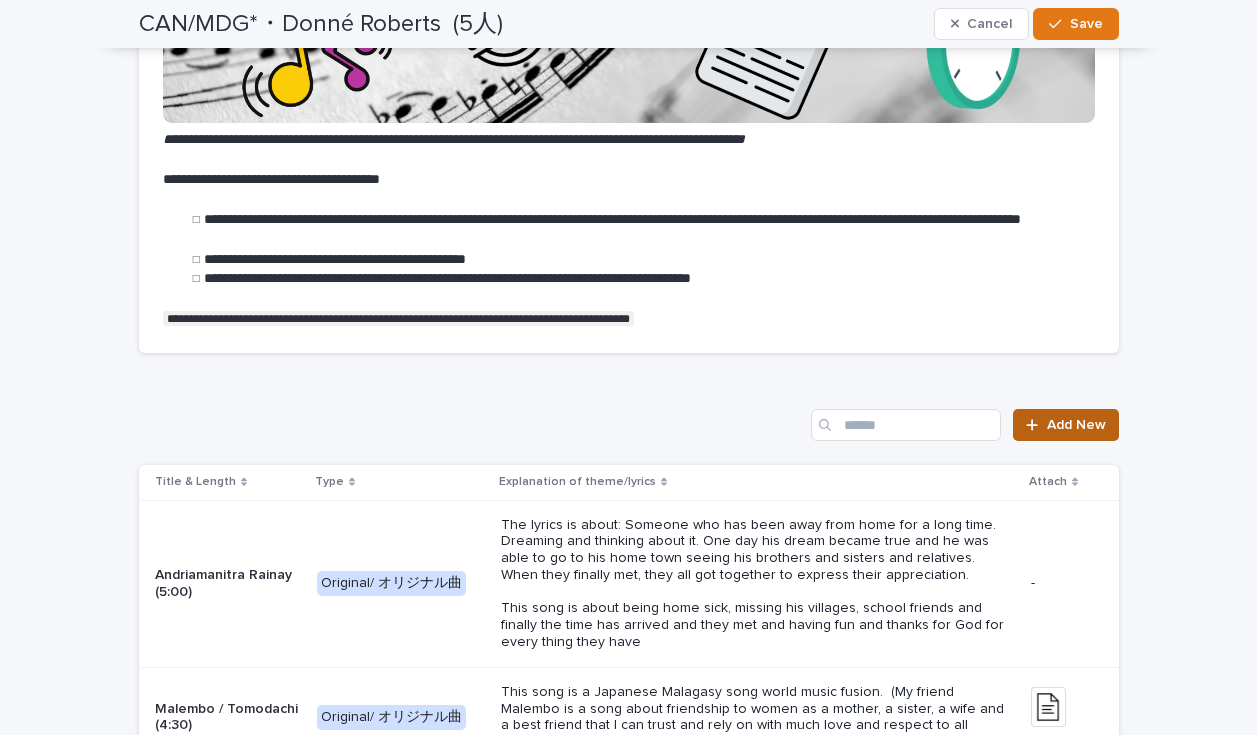 click on "Add New" at bounding box center [1076, 425] 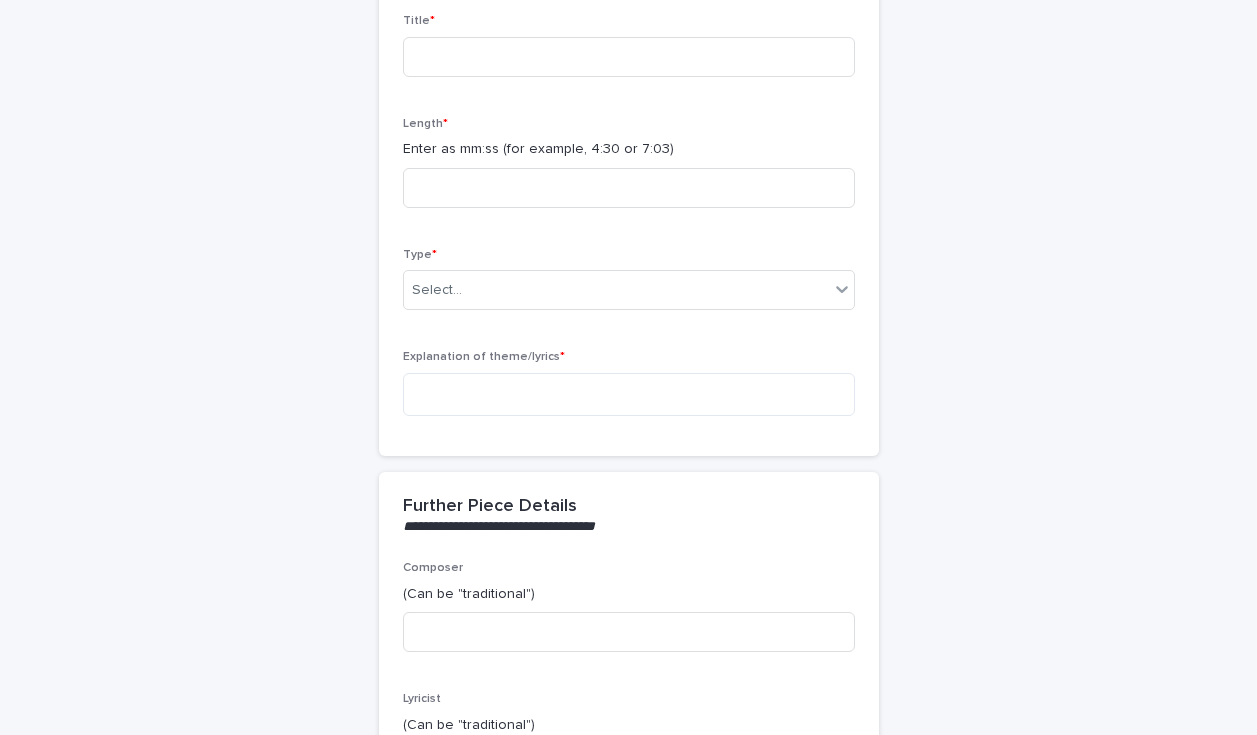 scroll, scrollTop: 0, scrollLeft: 0, axis: both 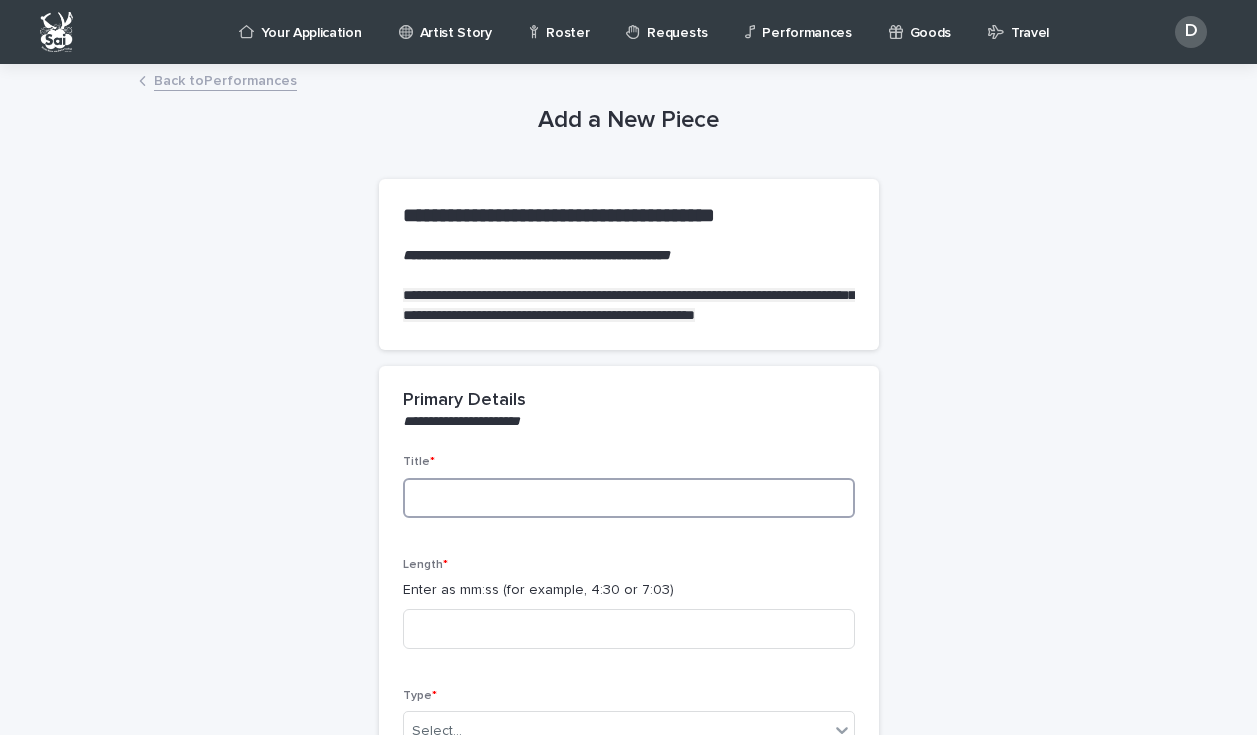 click at bounding box center (629, 498) 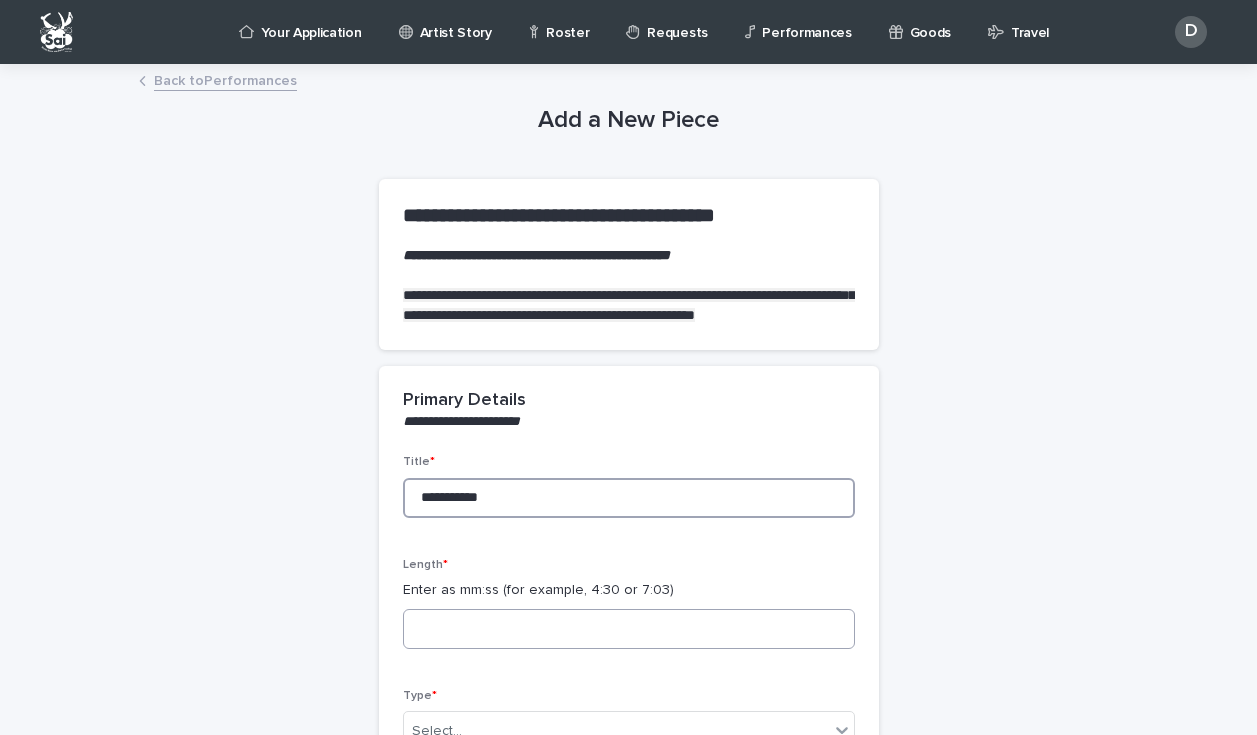 type on "**********" 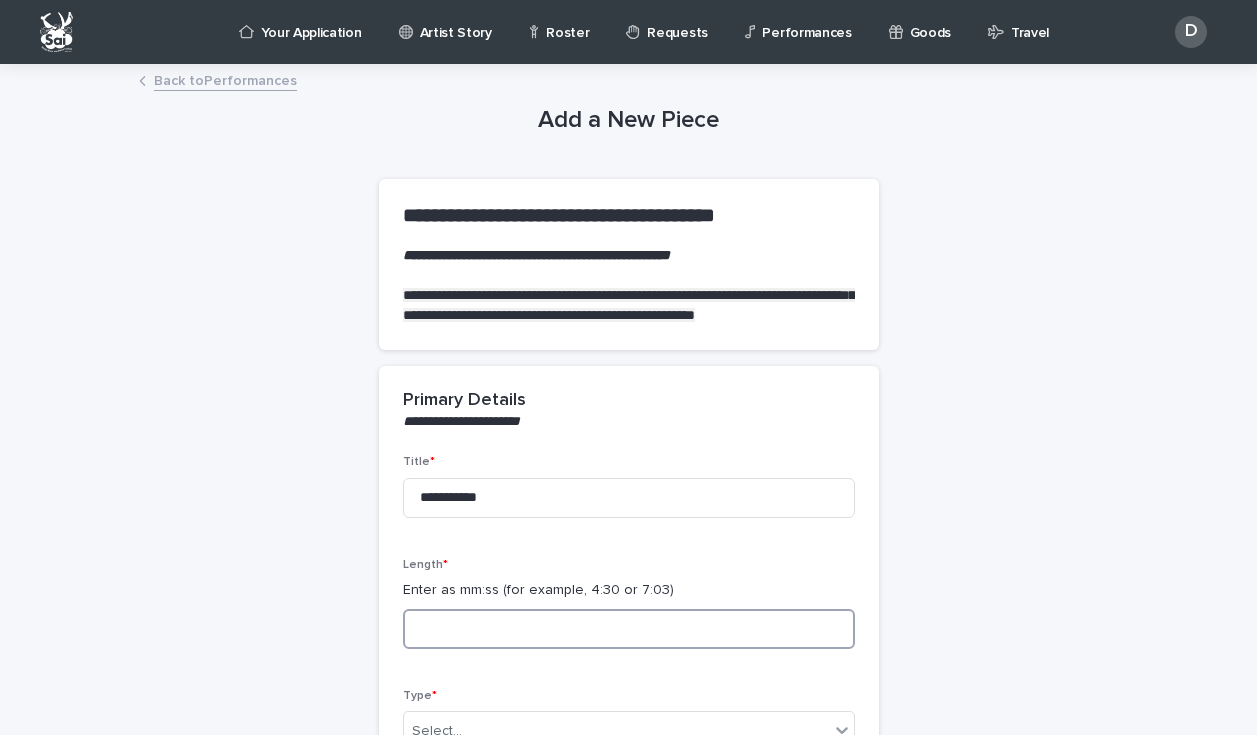 click at bounding box center (629, 629) 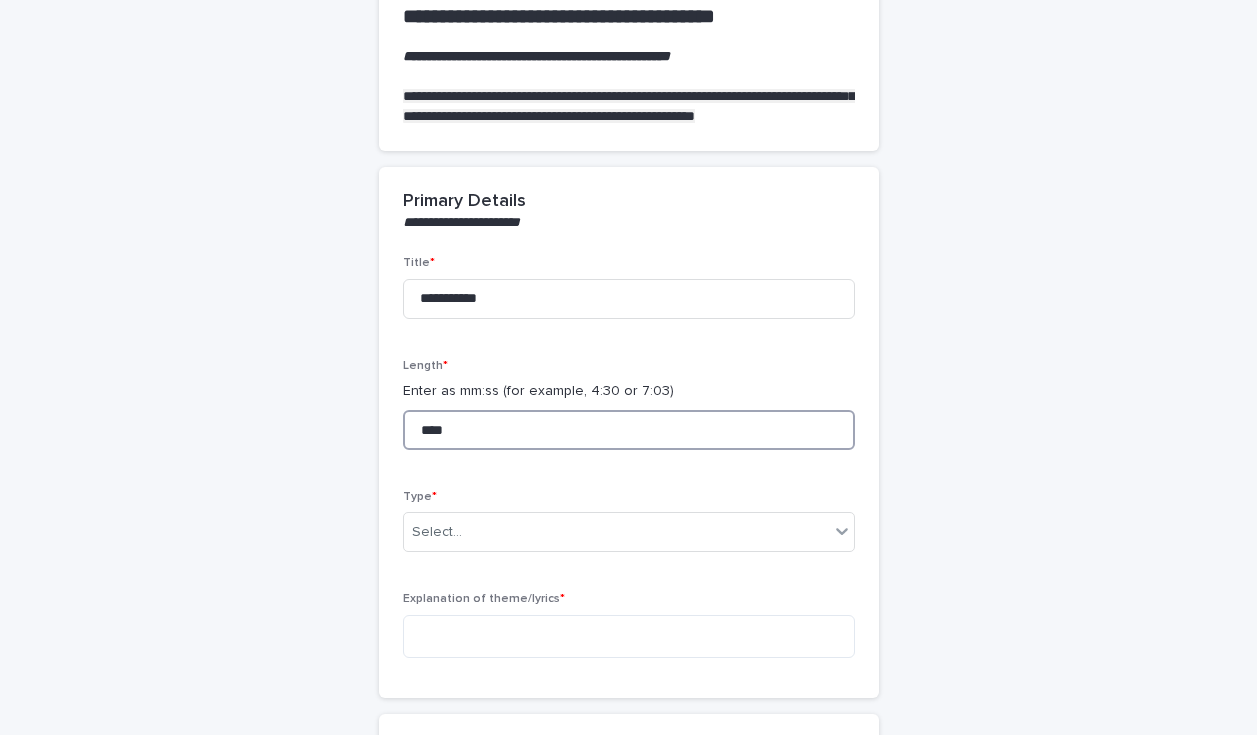 scroll, scrollTop: 229, scrollLeft: 0, axis: vertical 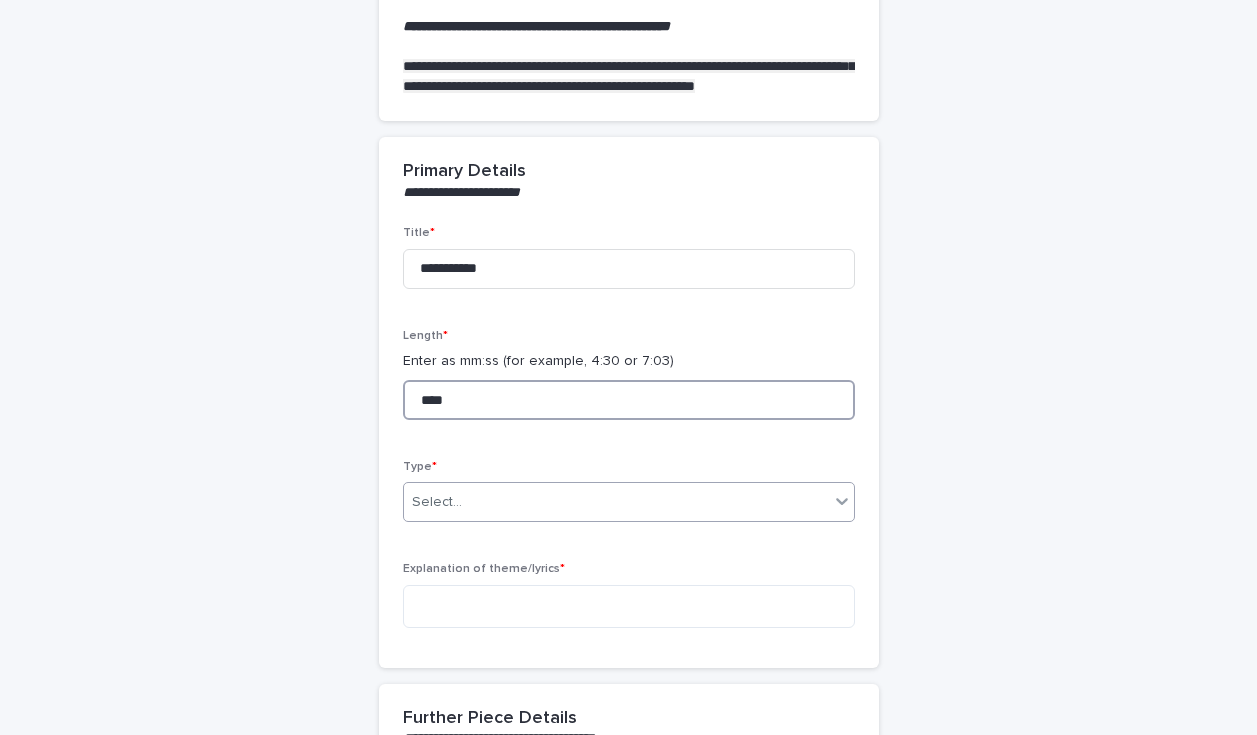 type on "****" 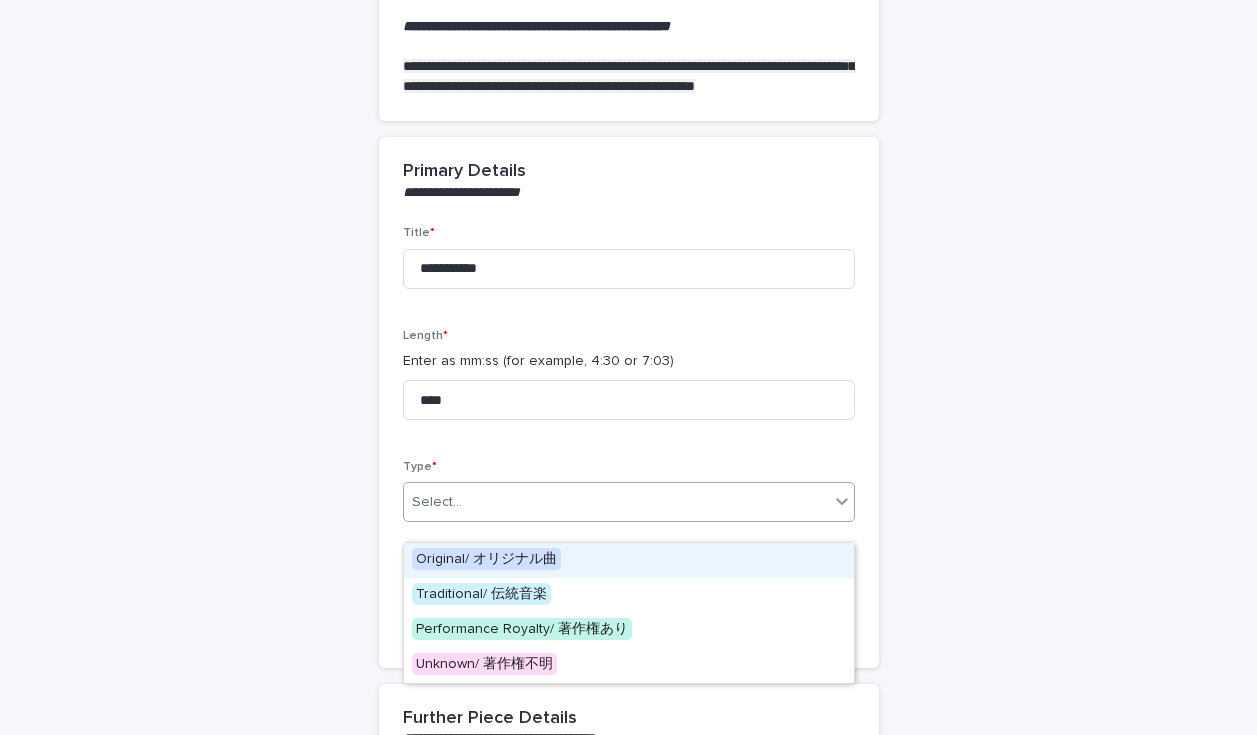 click on "Select..." at bounding box center [616, 502] 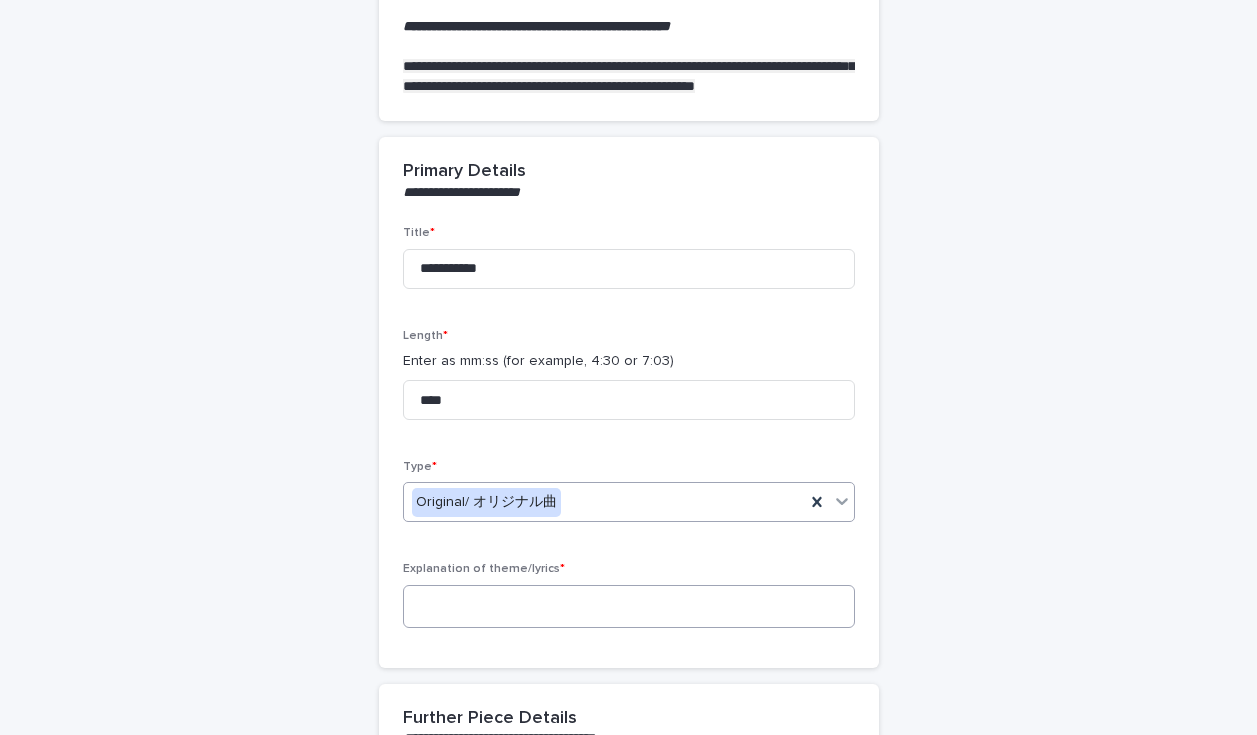 scroll, scrollTop: 539, scrollLeft: 0, axis: vertical 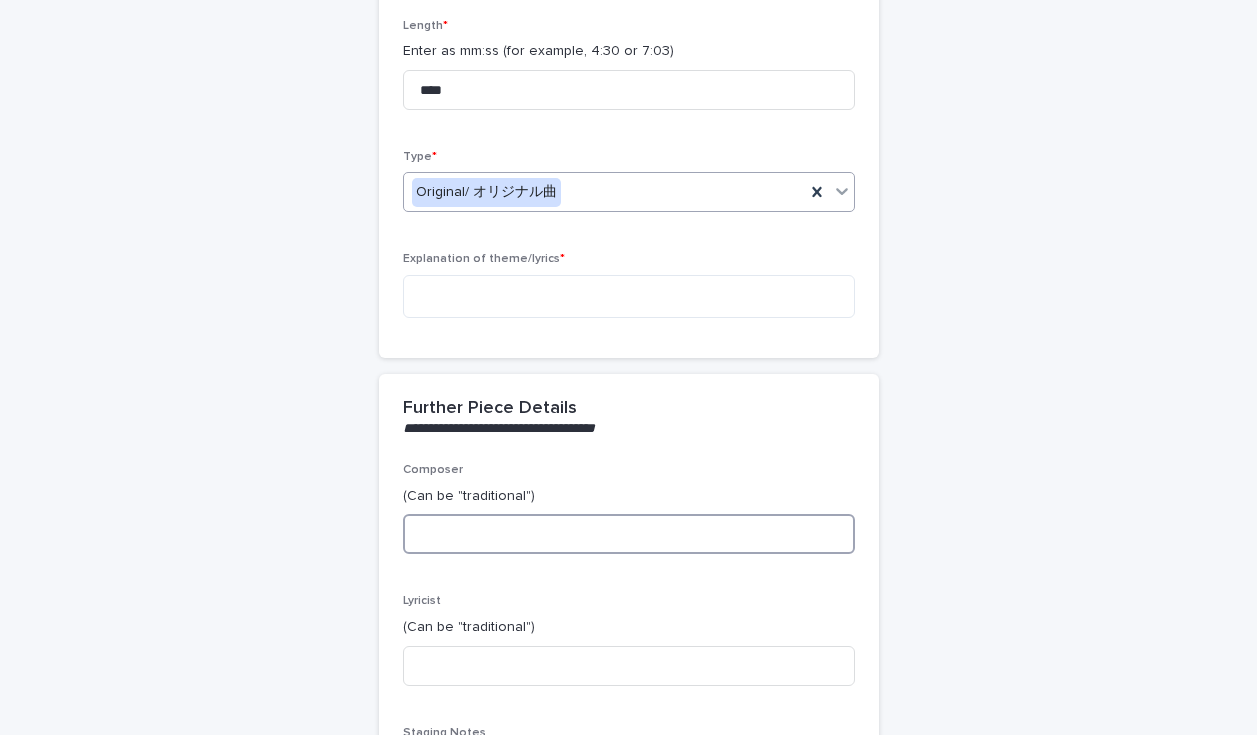 click at bounding box center (629, 534) 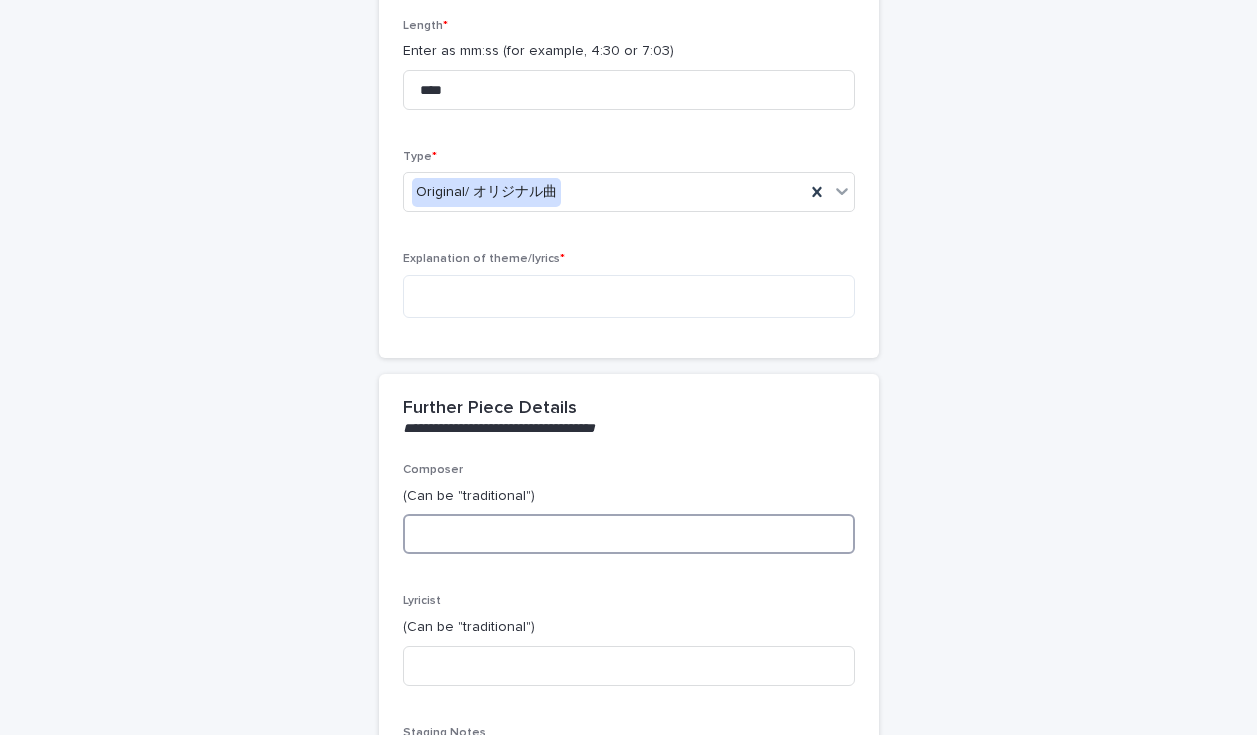 paste on "**********" 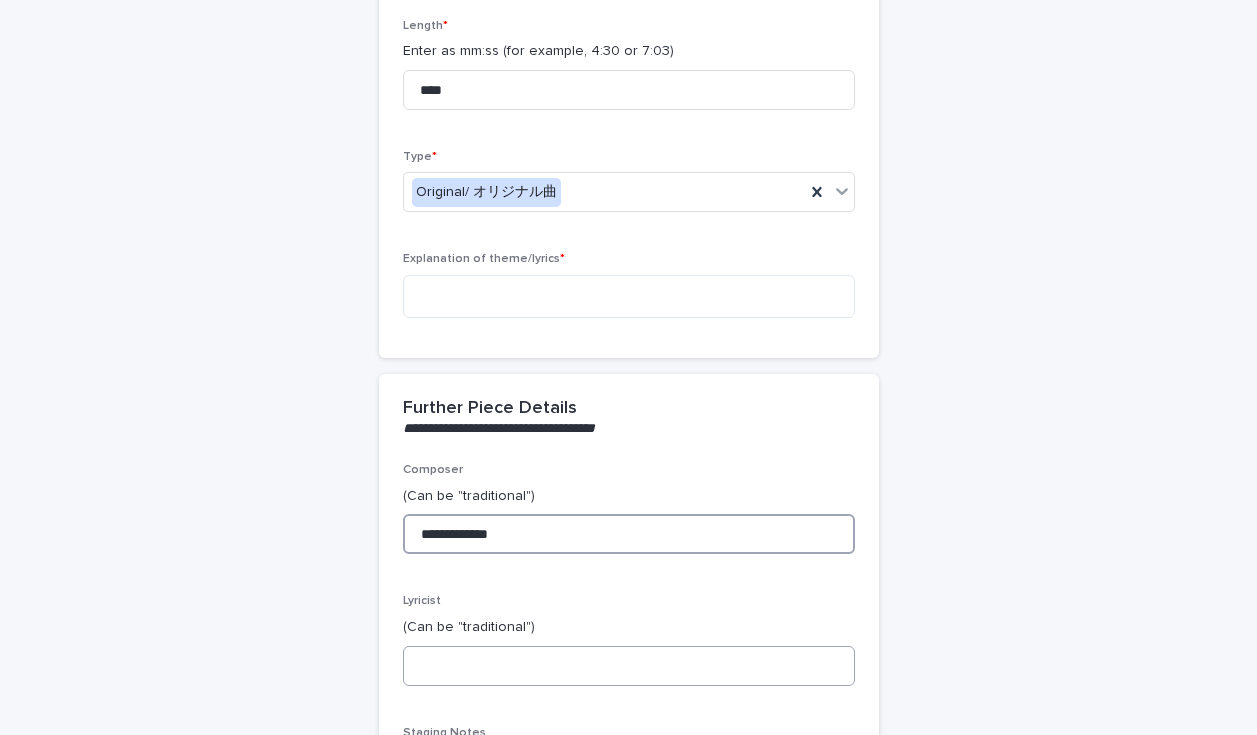 type on "**********" 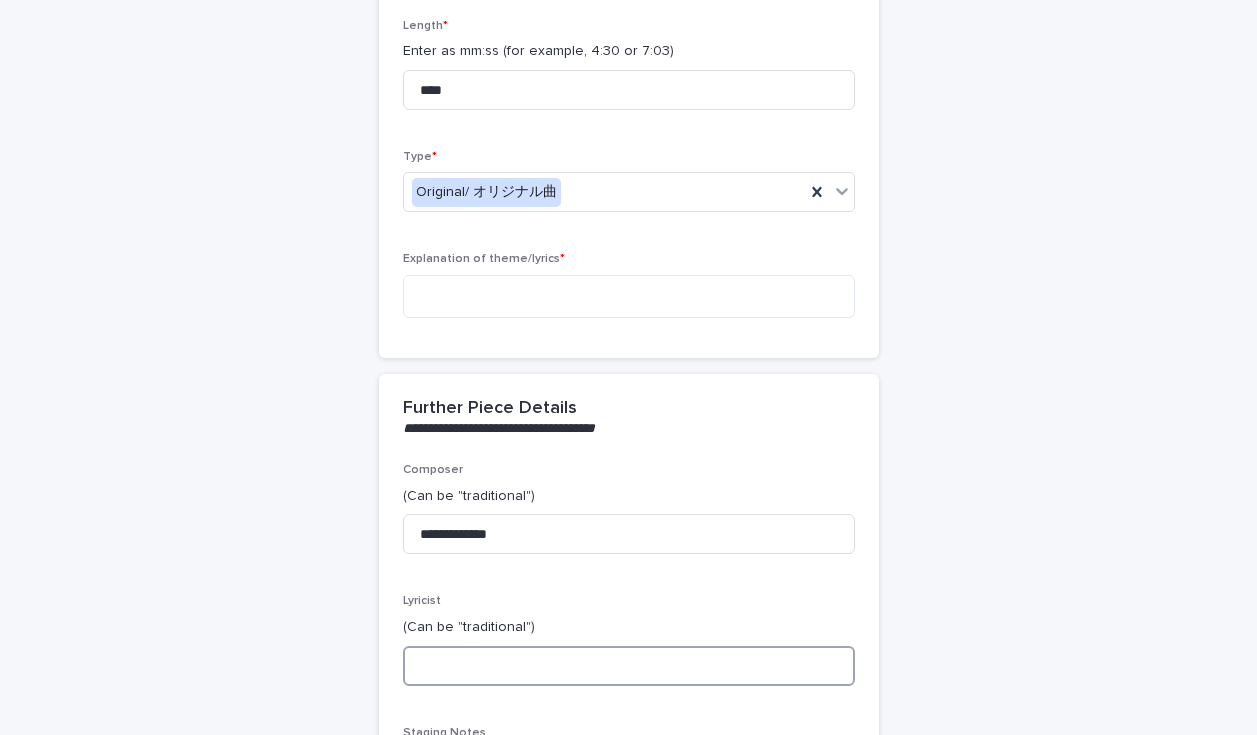 click at bounding box center [629, 666] 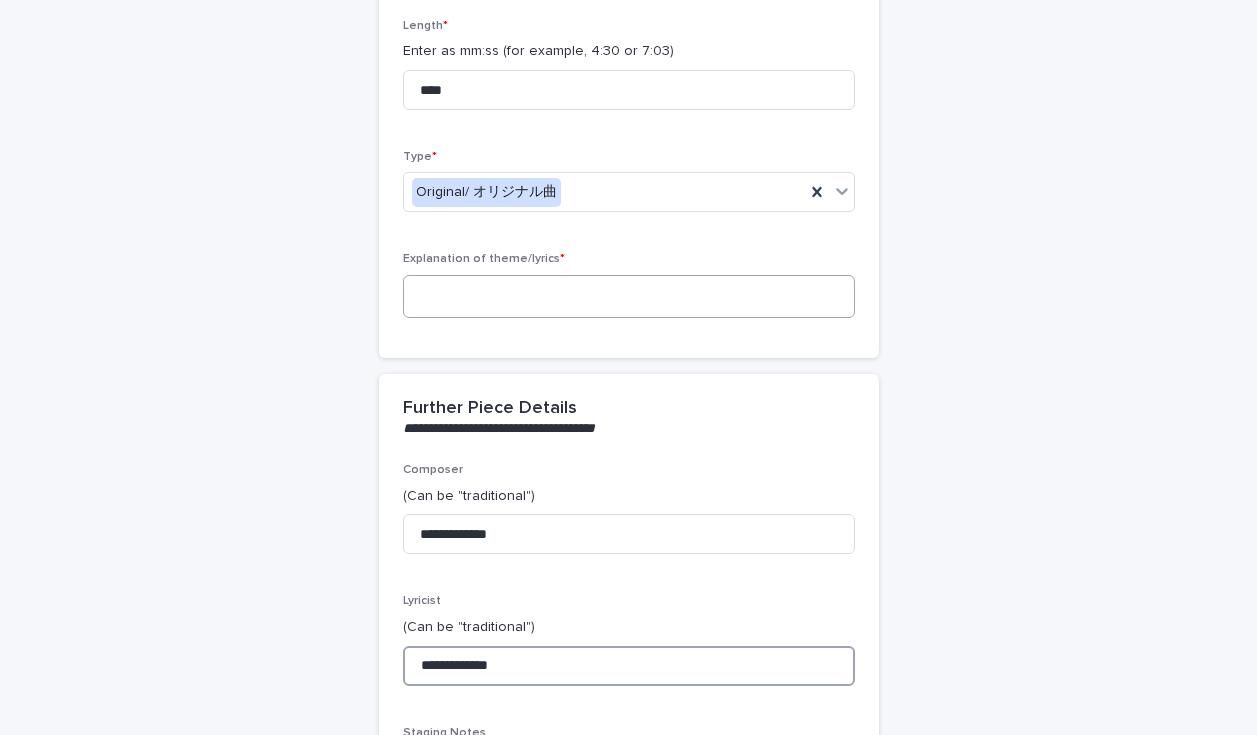 type on "**********" 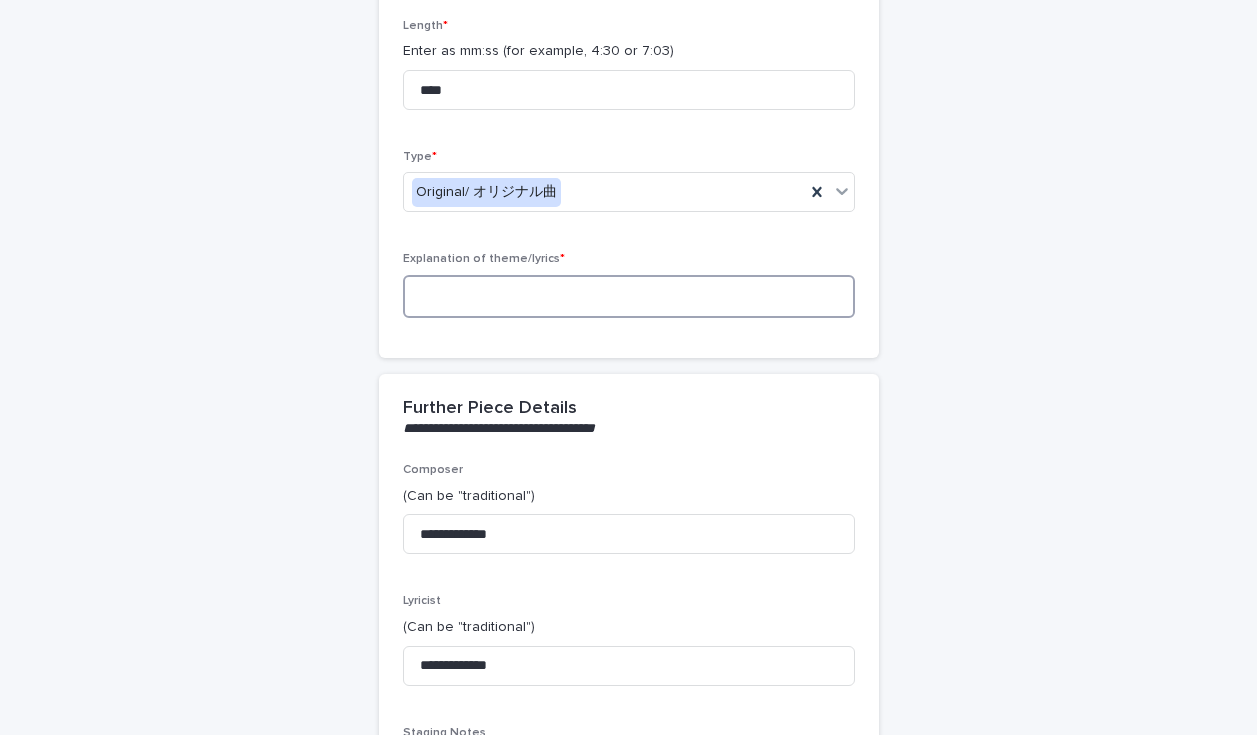 click at bounding box center [629, 296] 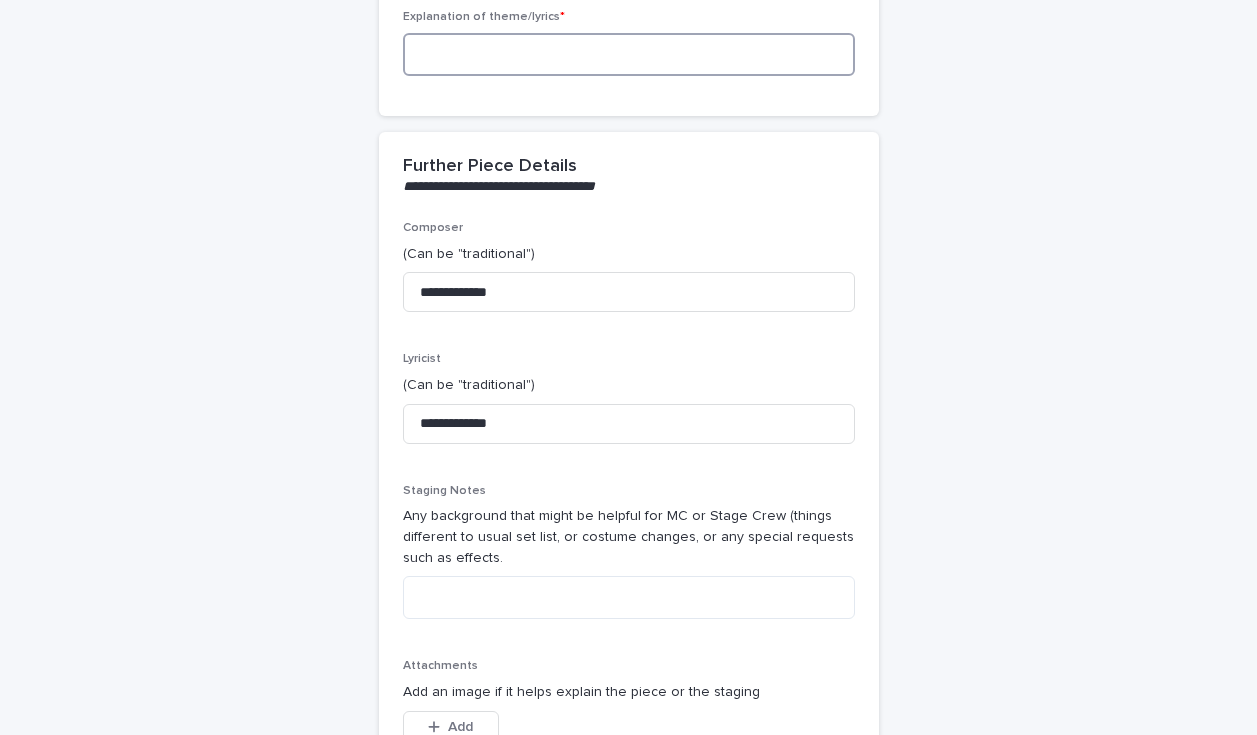 scroll, scrollTop: 560, scrollLeft: 0, axis: vertical 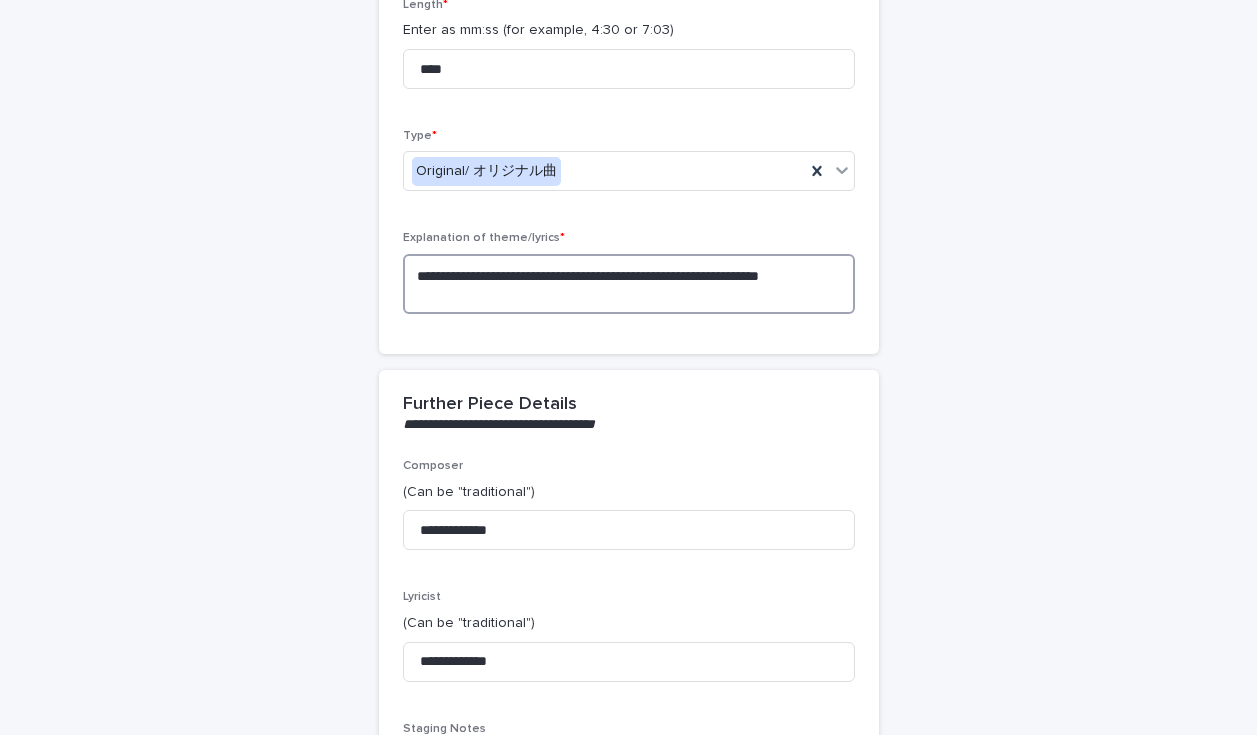 click on "**********" at bounding box center (629, 284) 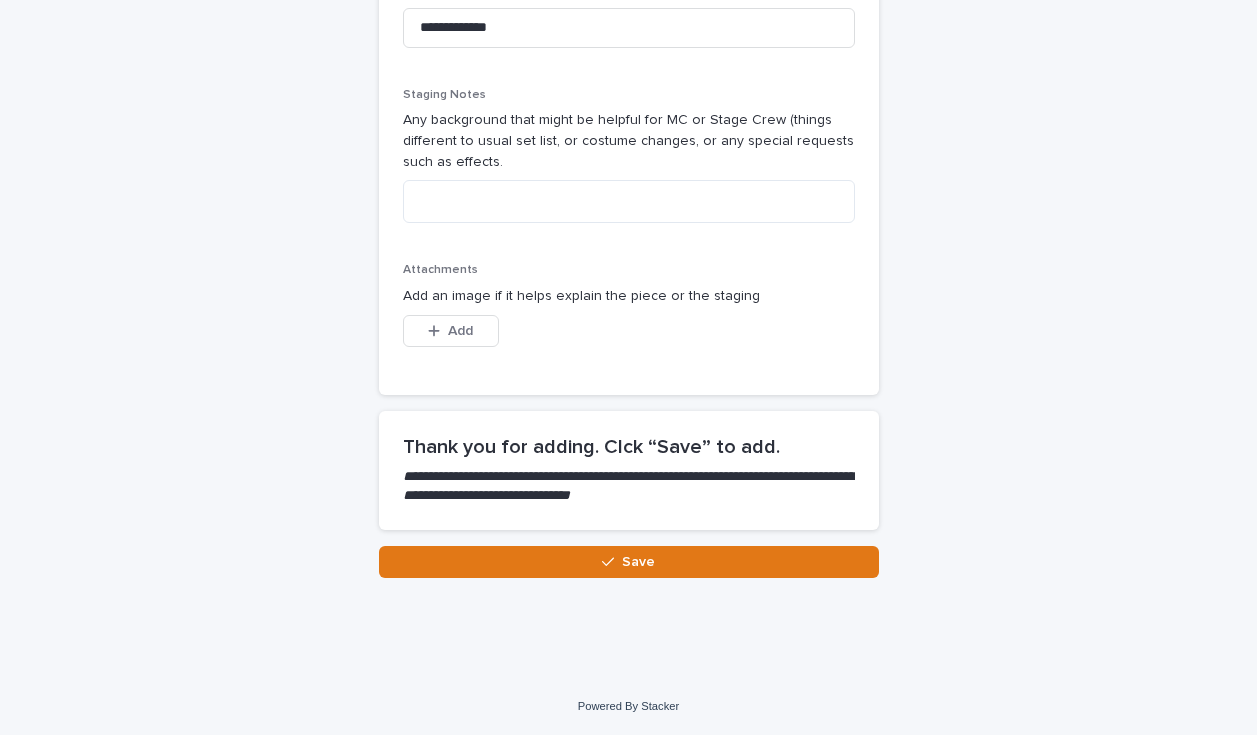 scroll, scrollTop: 1214, scrollLeft: 0, axis: vertical 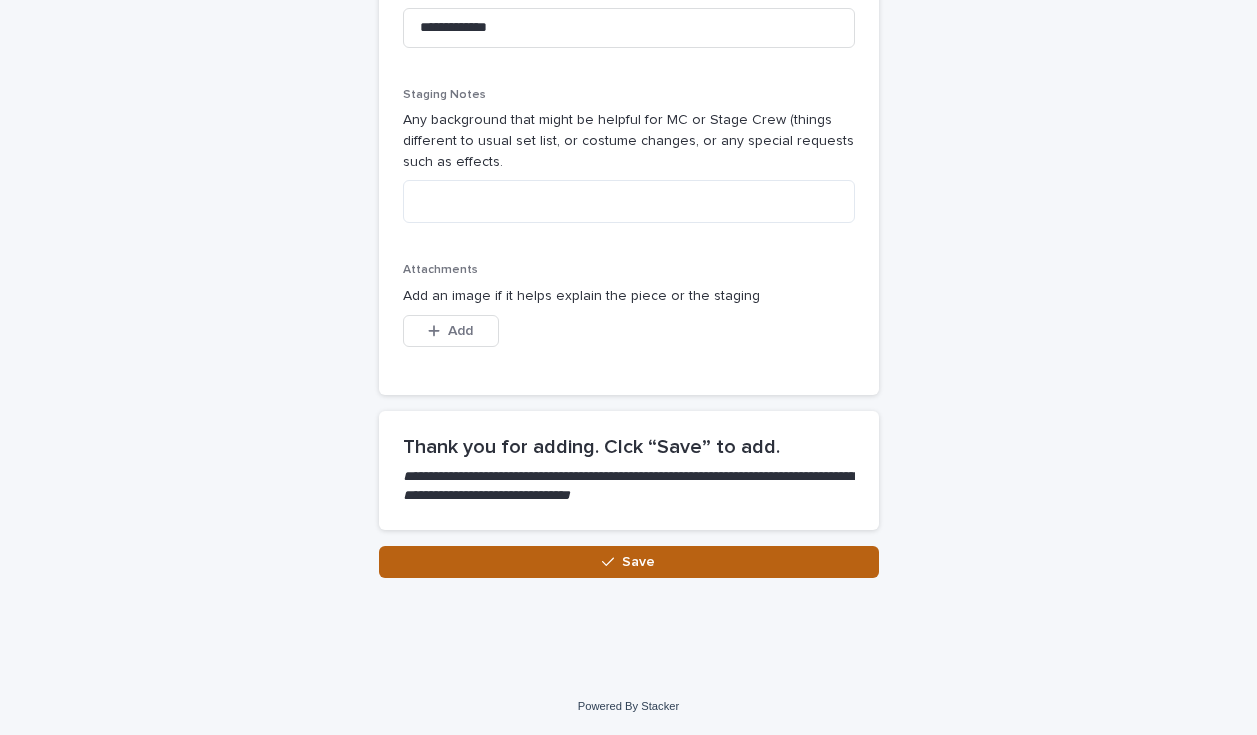click on "Save" at bounding box center [629, 562] 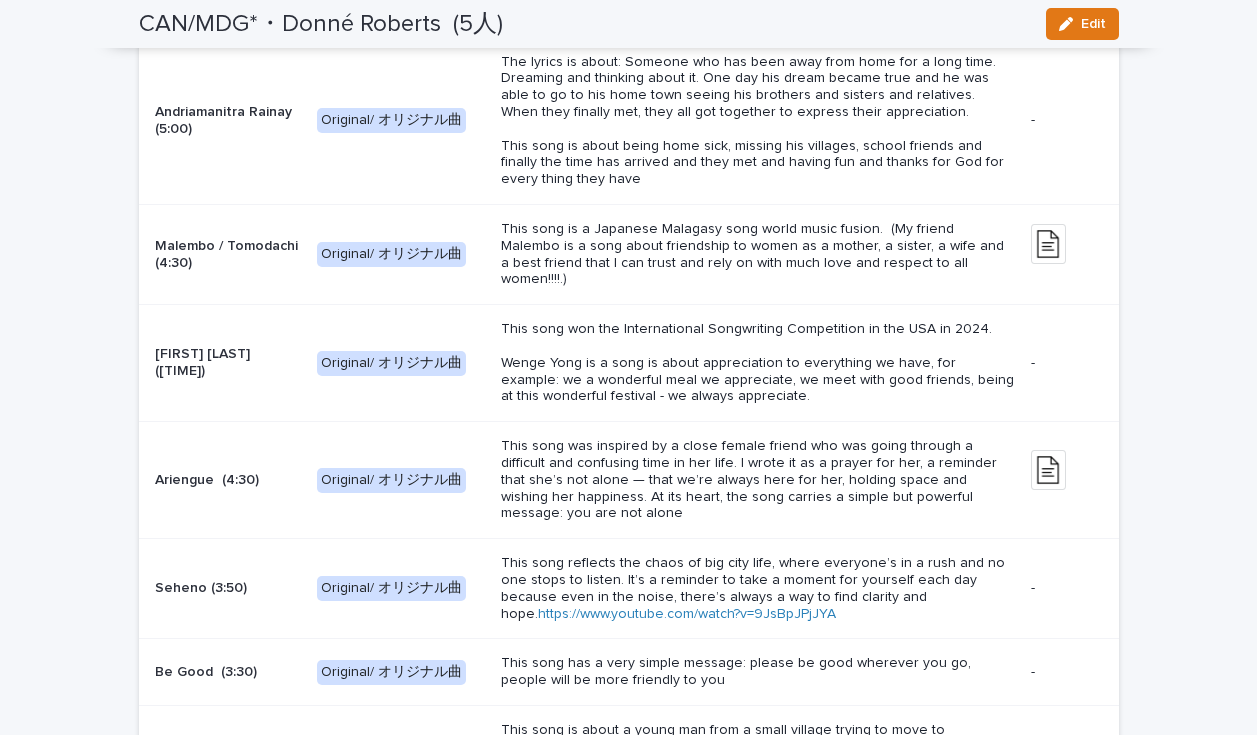 scroll, scrollTop: 2522, scrollLeft: 0, axis: vertical 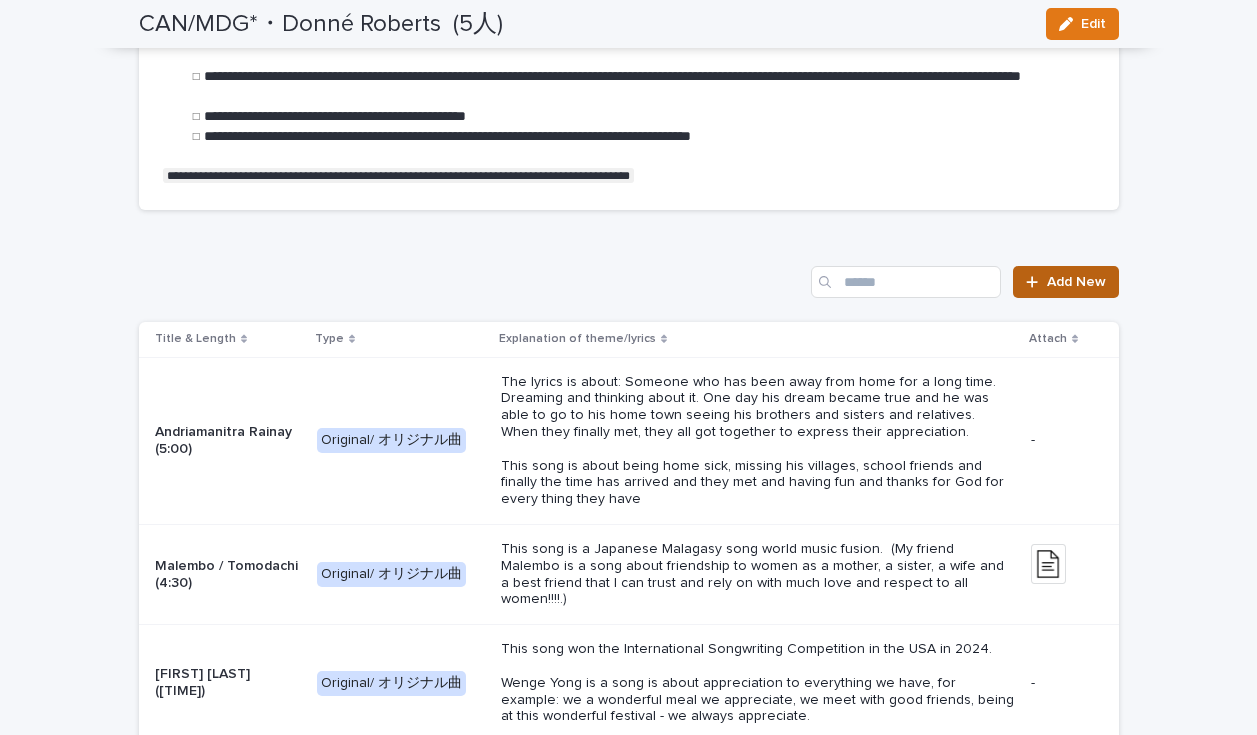 click on "Add New" at bounding box center (1065, 282) 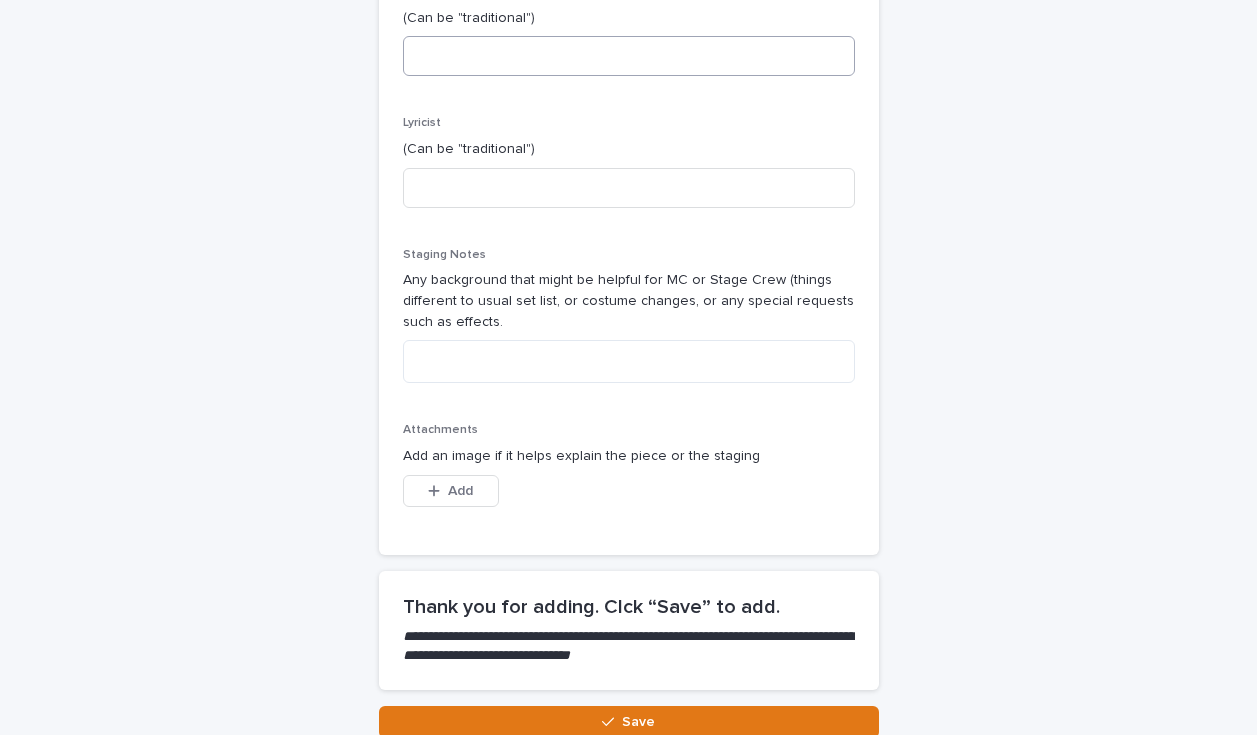scroll, scrollTop: 0, scrollLeft: 0, axis: both 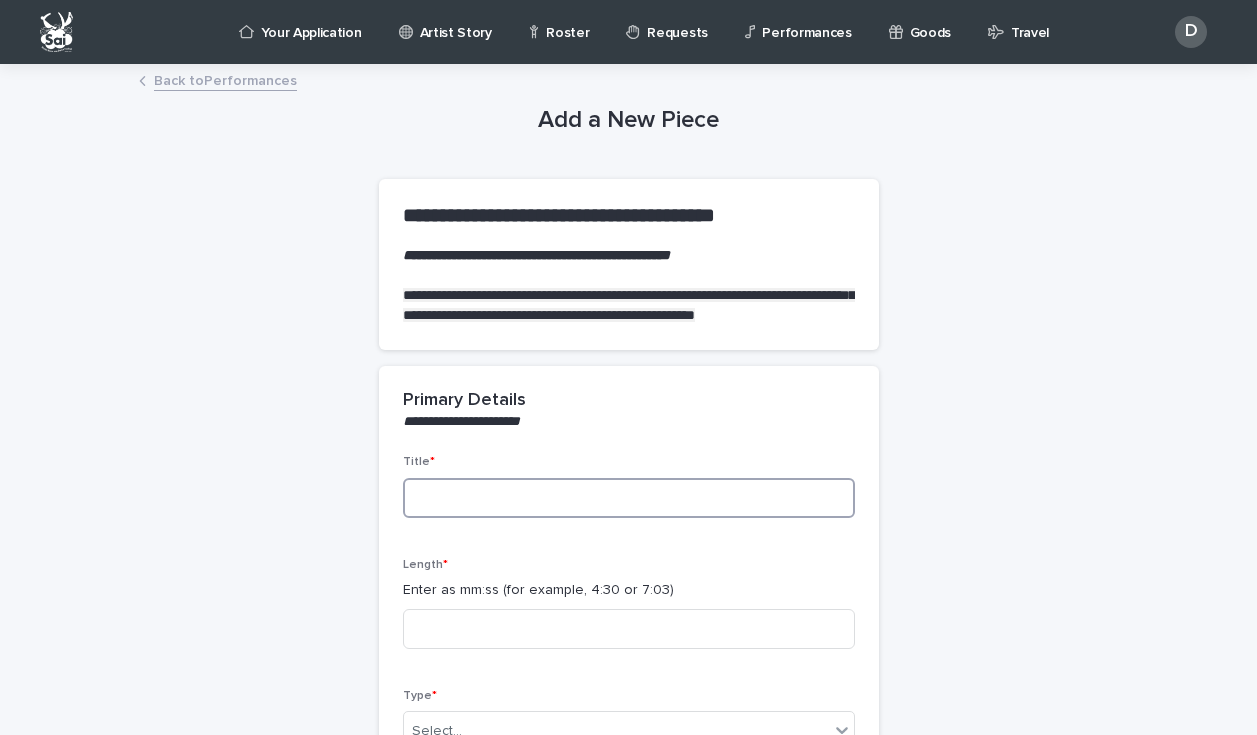 click at bounding box center (629, 498) 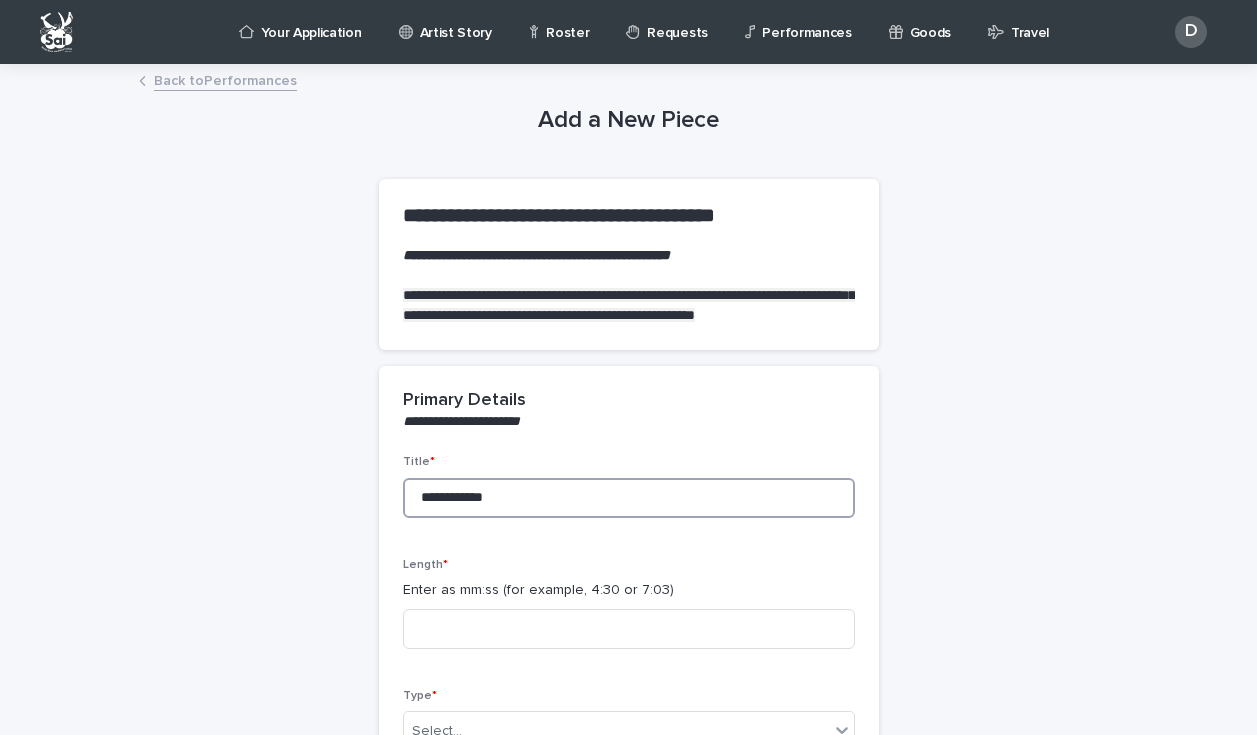 type on "**********" 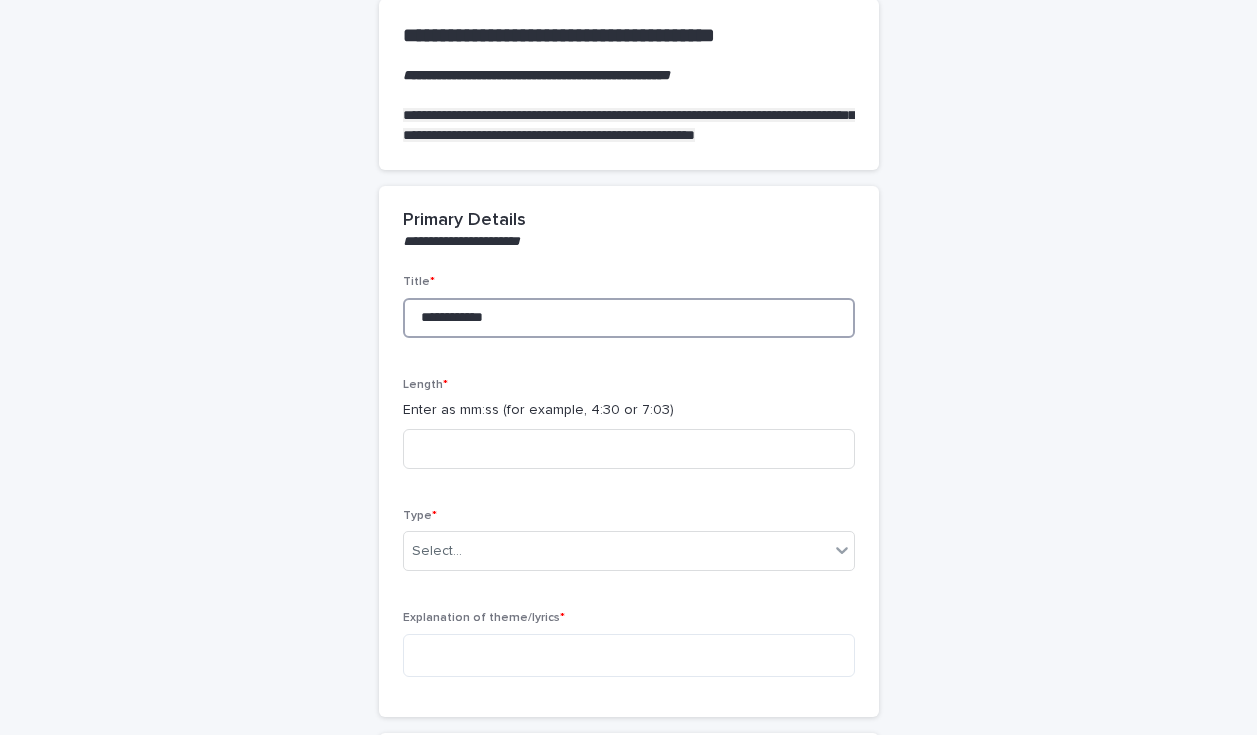 scroll, scrollTop: 212, scrollLeft: 0, axis: vertical 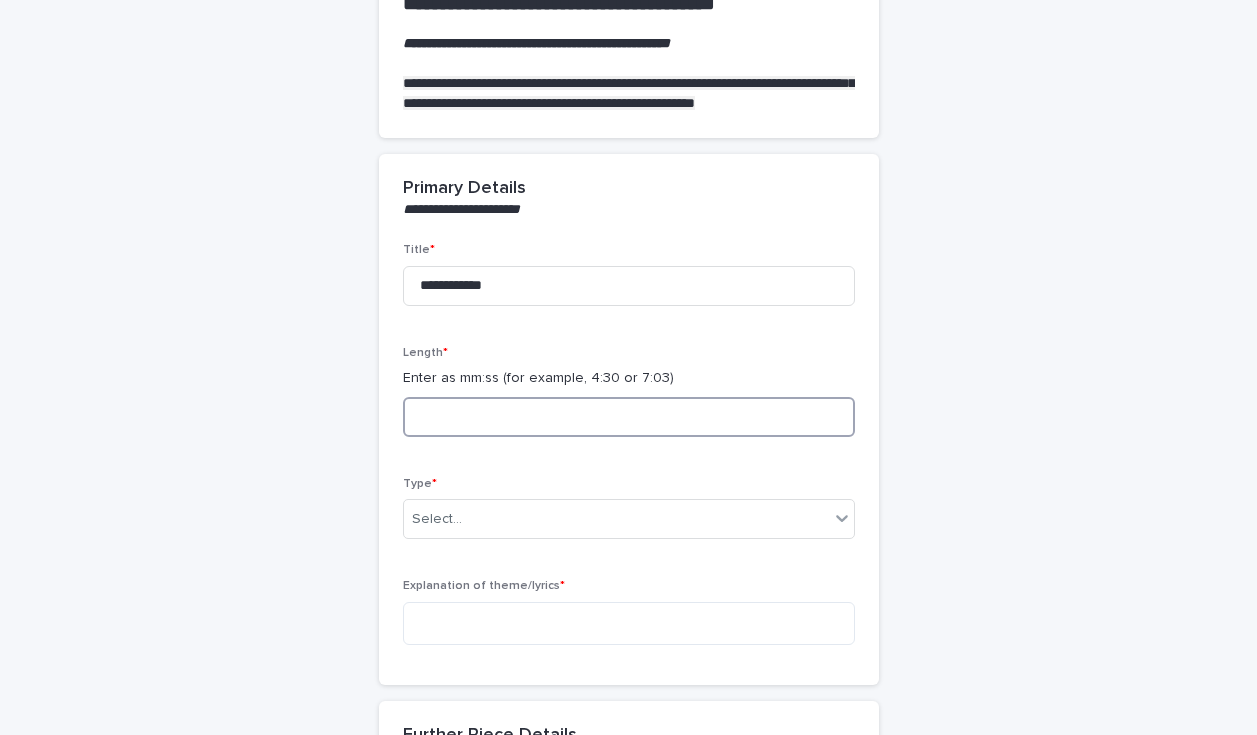 click at bounding box center (629, 417) 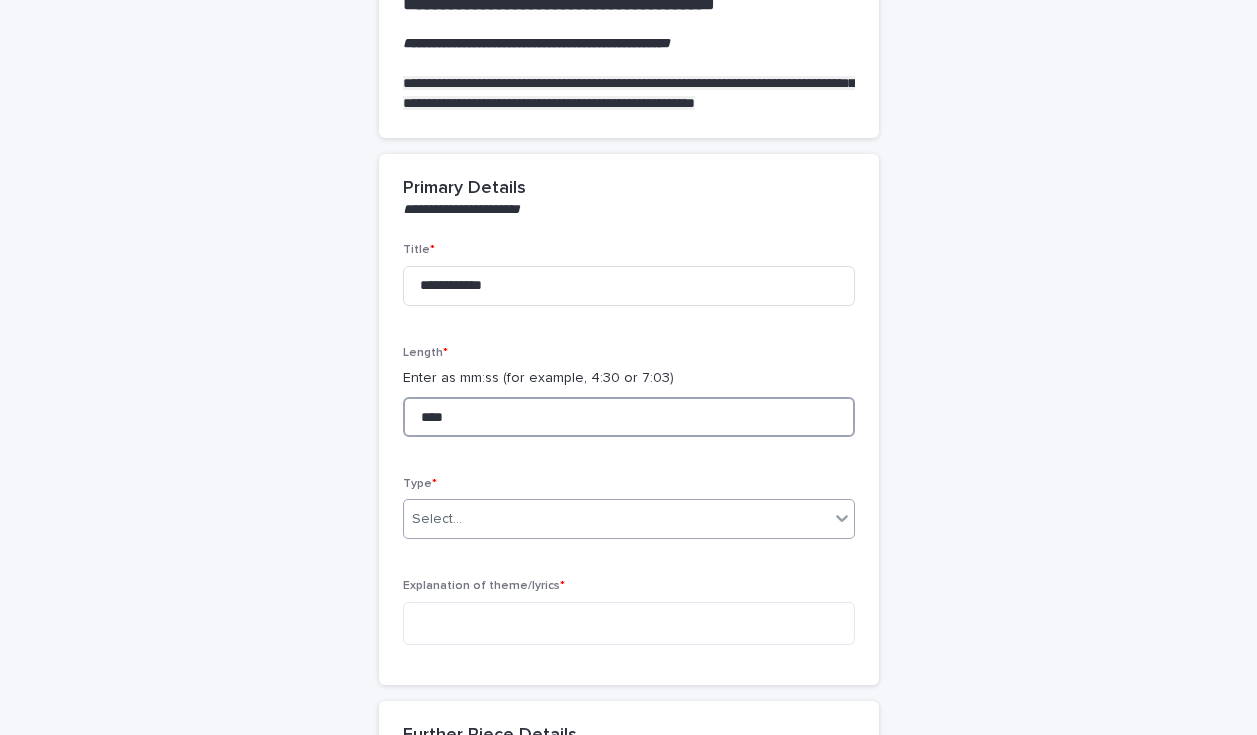 type on "****" 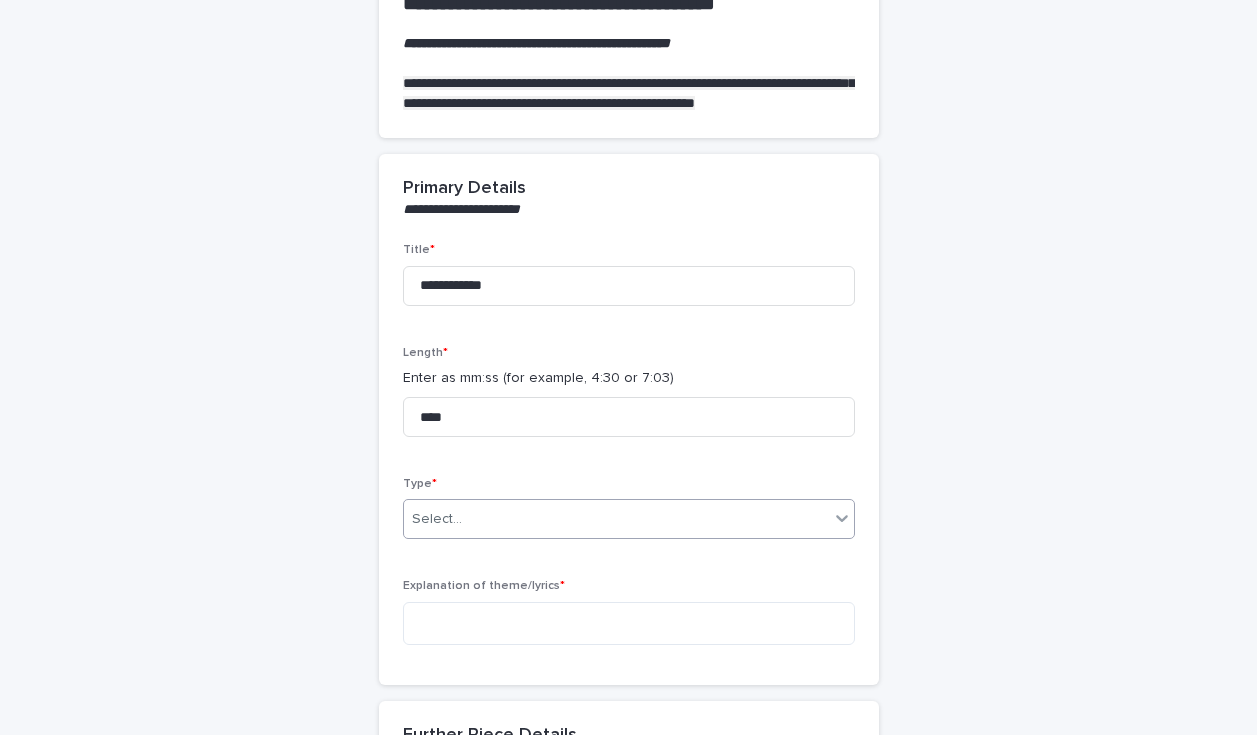 click on "Select..." at bounding box center [616, 519] 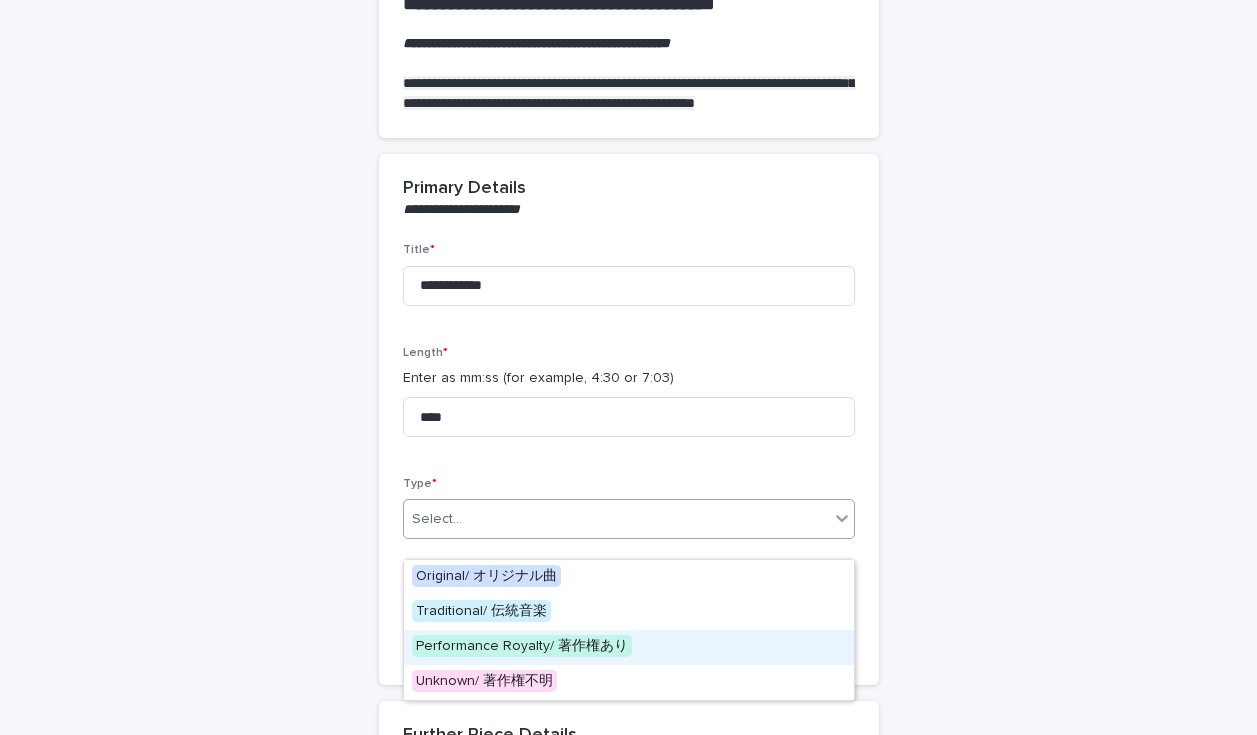 click on "Performance Royalty/ 著作権あり" at bounding box center (522, 646) 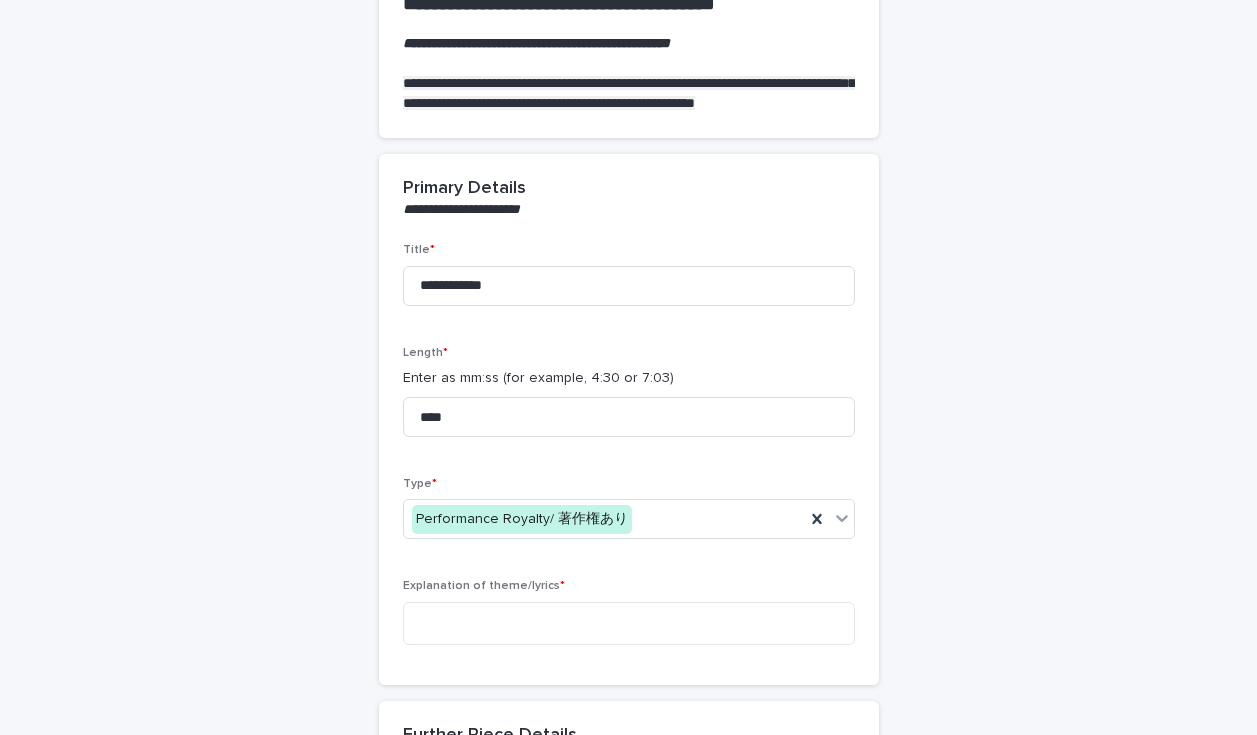 click on "**********" at bounding box center (629, 699) 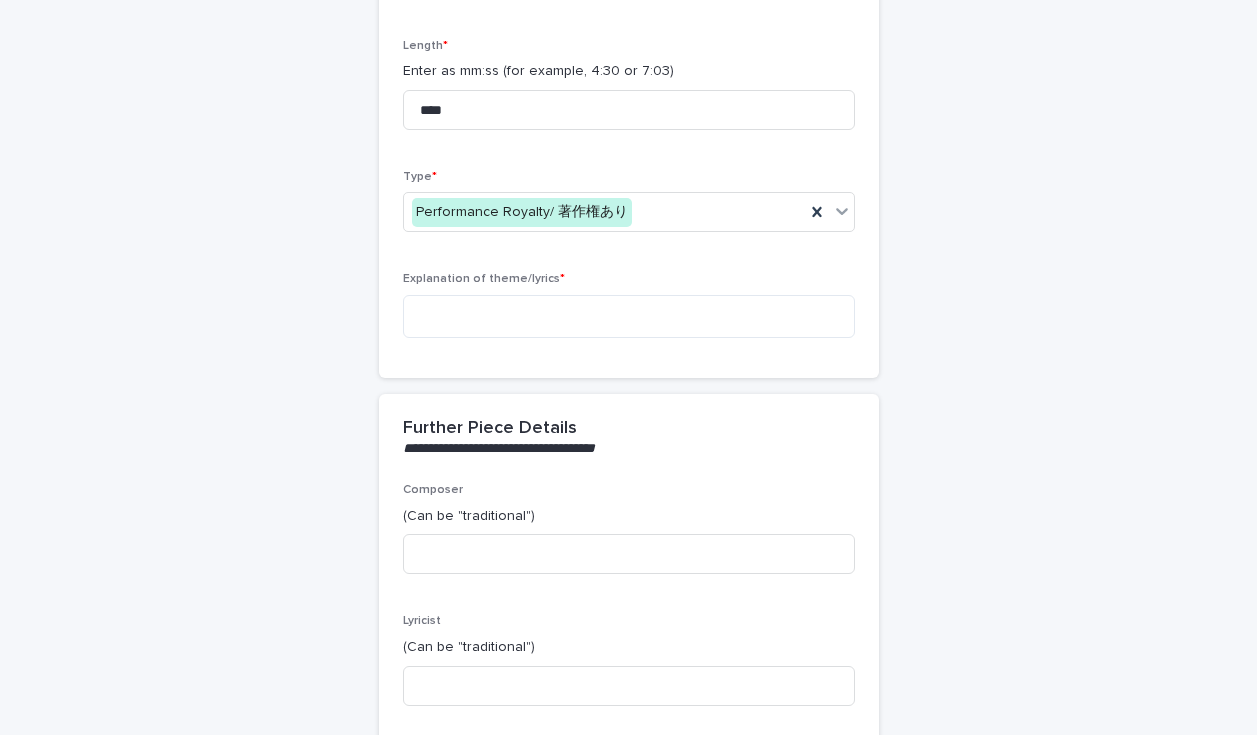 scroll, scrollTop: 495, scrollLeft: 0, axis: vertical 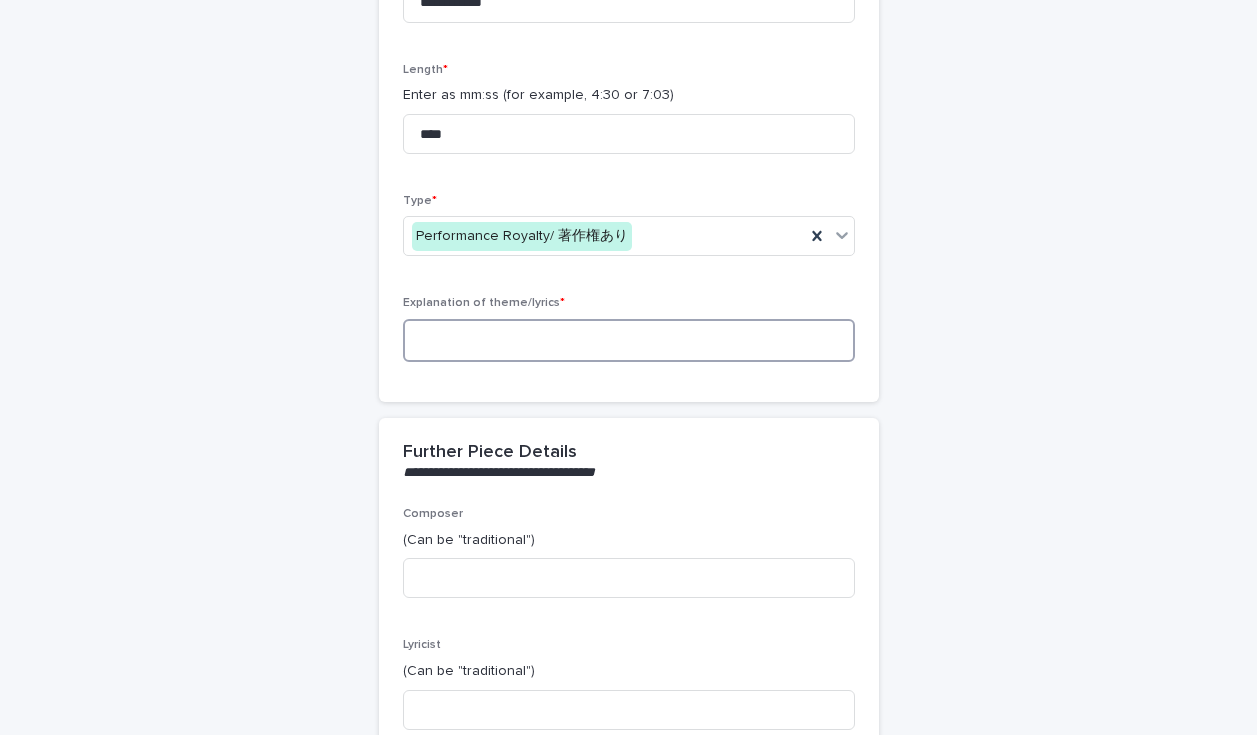 click at bounding box center [629, 340] 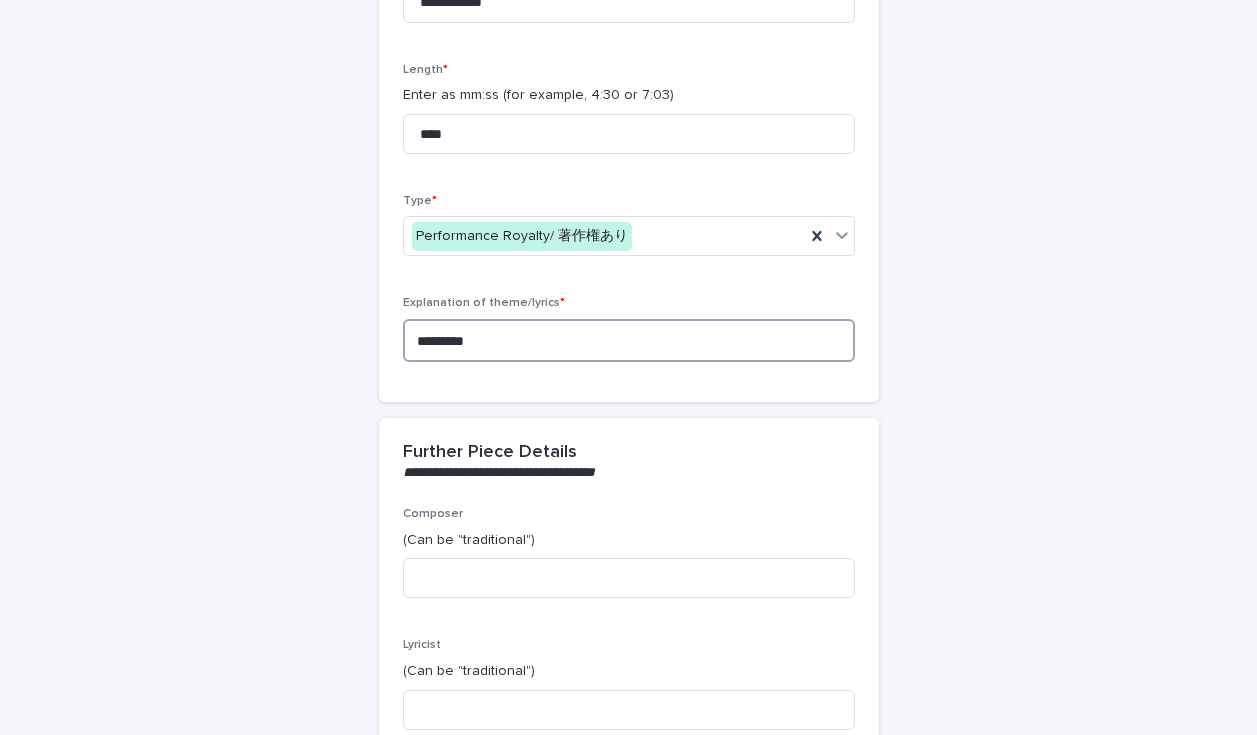 type on "*********" 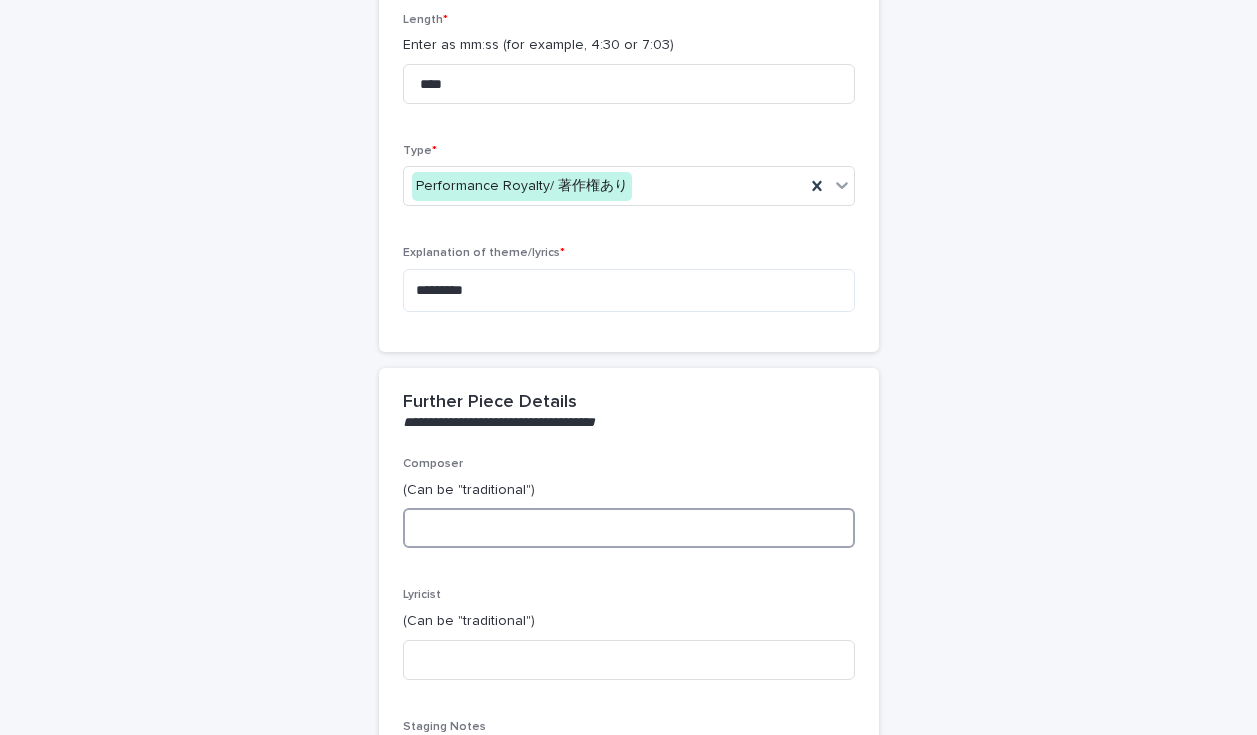 click at bounding box center (629, 528) 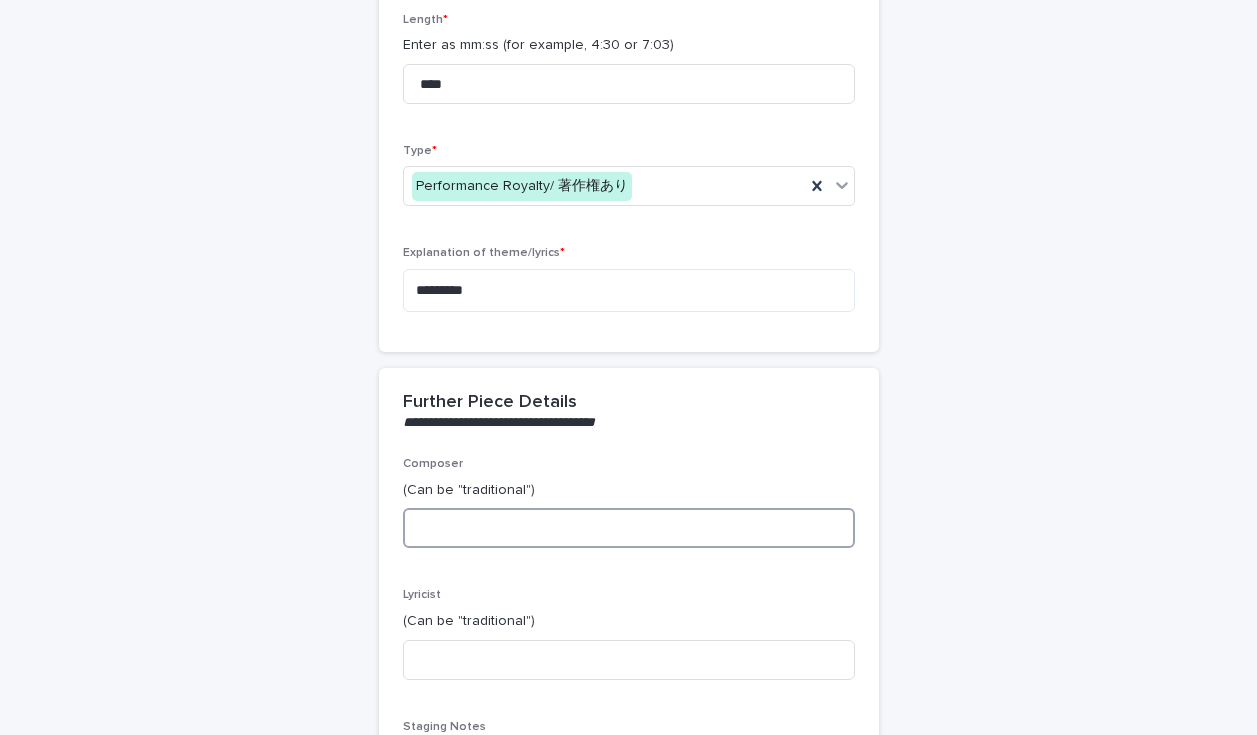 paste on "**********" 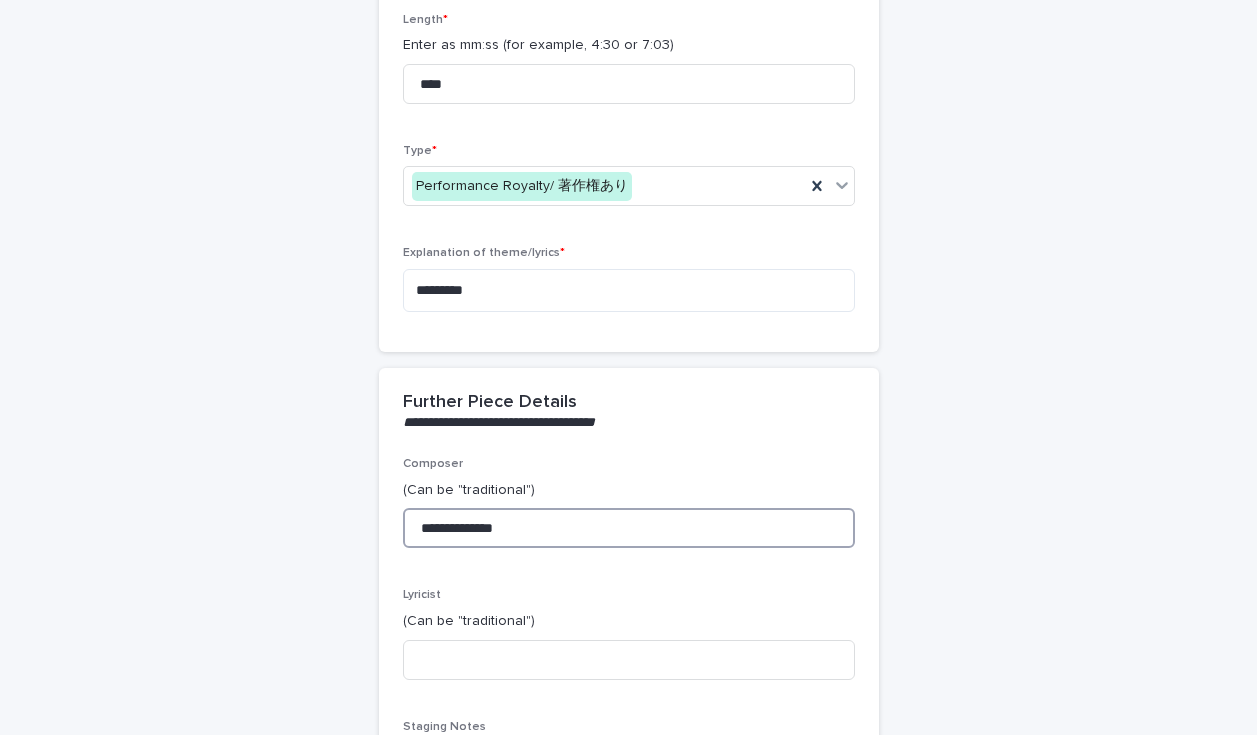 type on "**********" 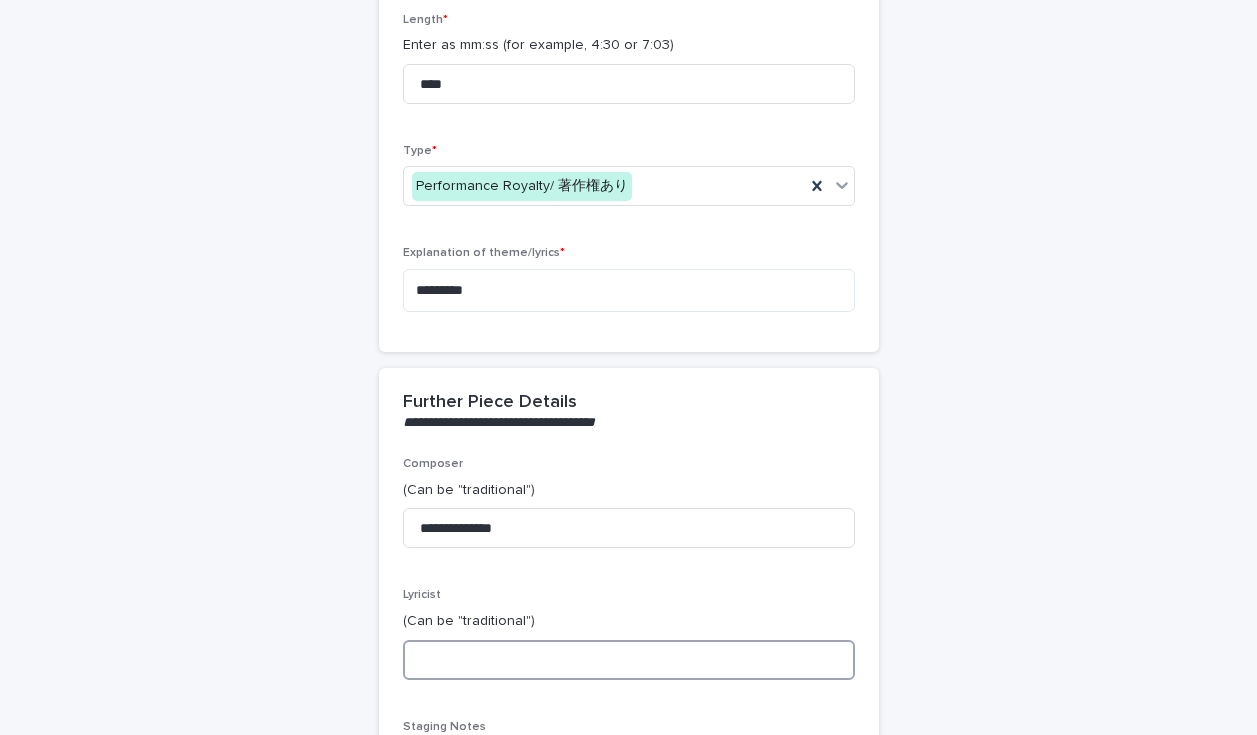 click at bounding box center [629, 660] 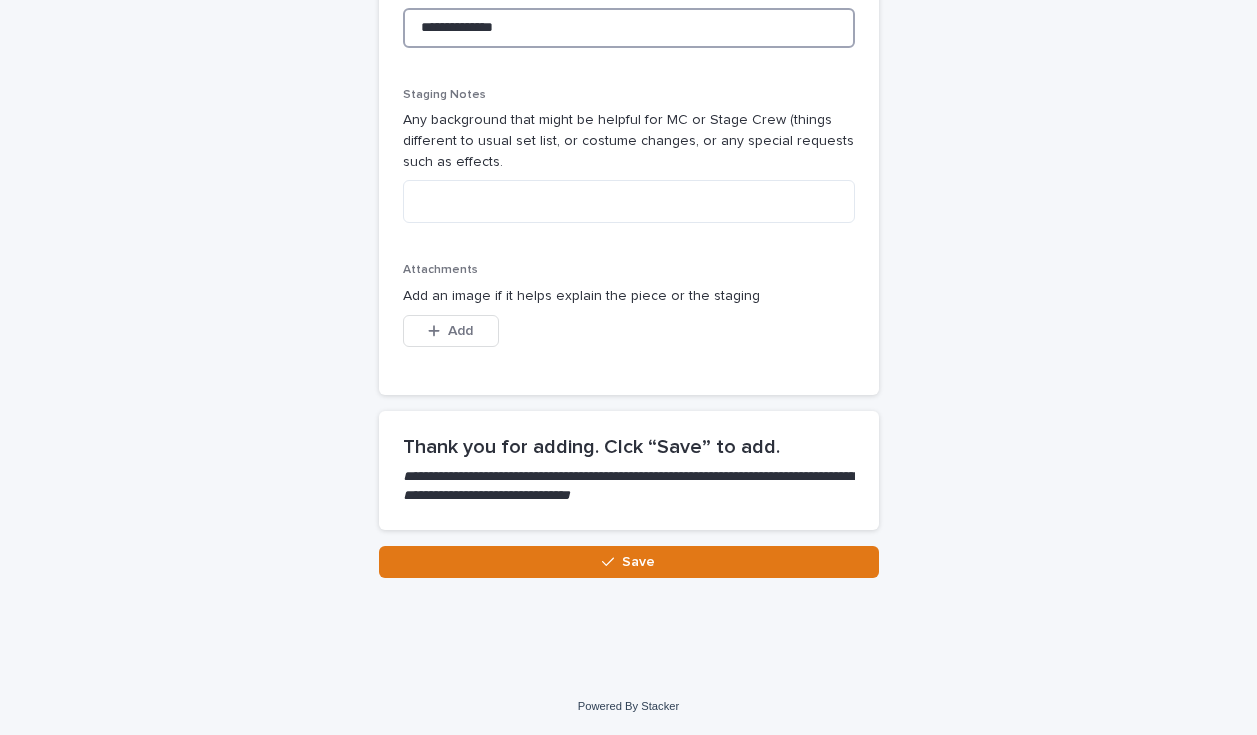 scroll, scrollTop: 1197, scrollLeft: 0, axis: vertical 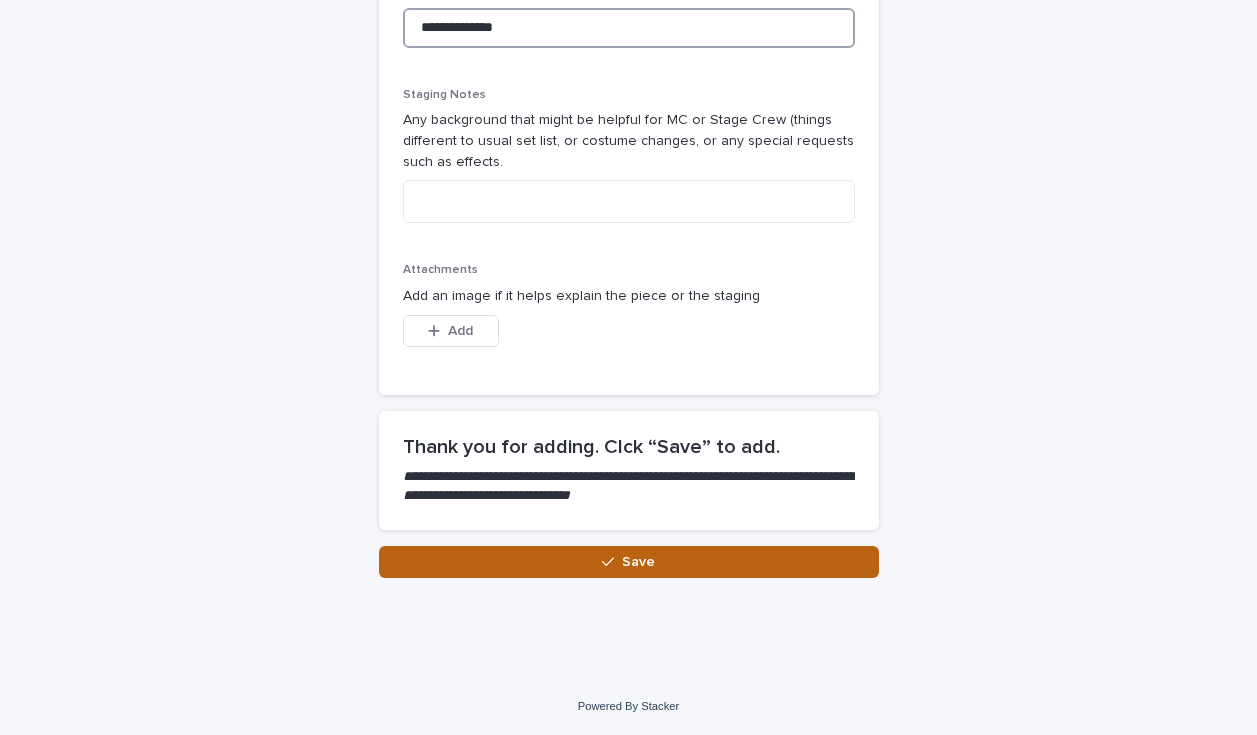 type on "**********" 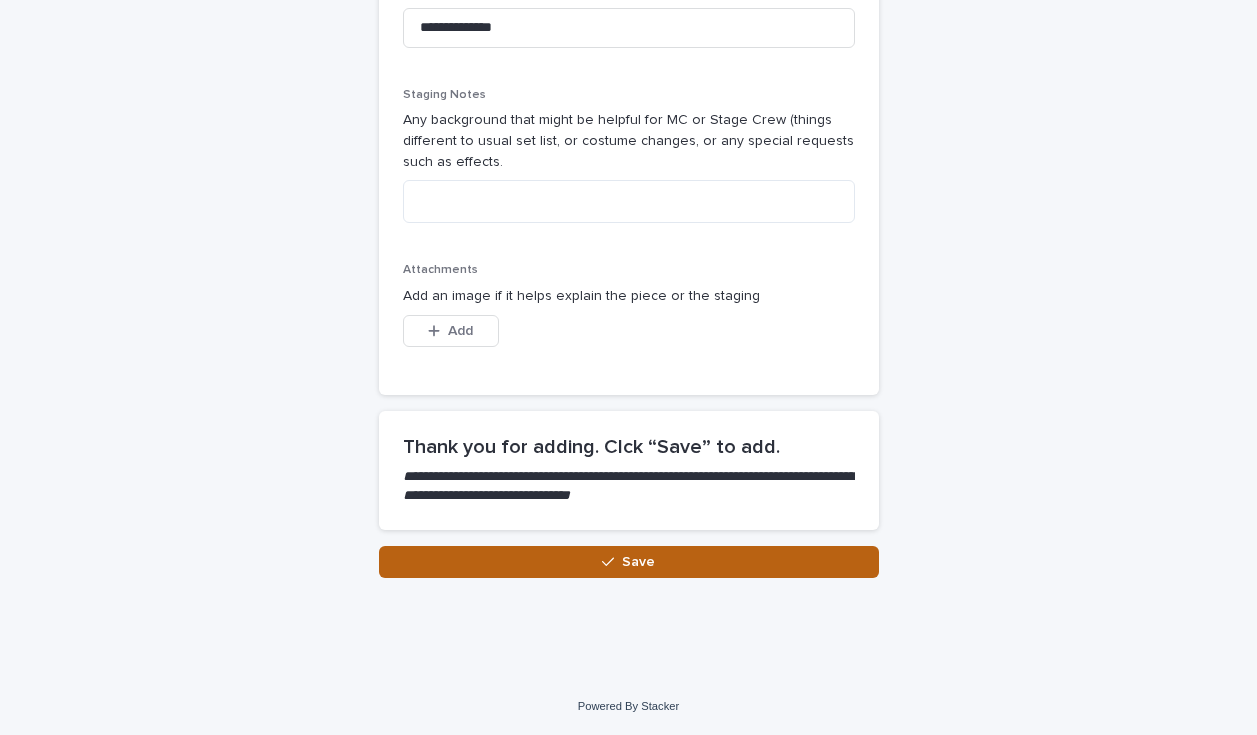 click on "Save" at bounding box center (629, 562) 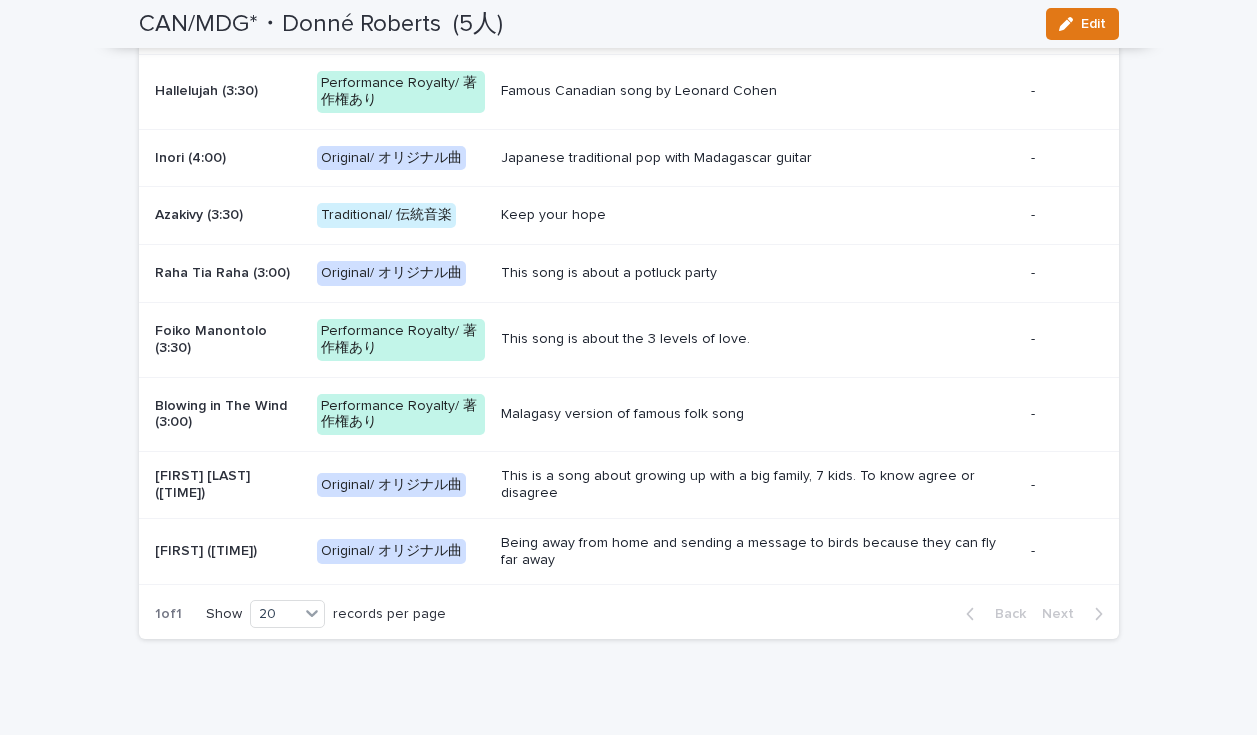 scroll, scrollTop: 3712, scrollLeft: 0, axis: vertical 